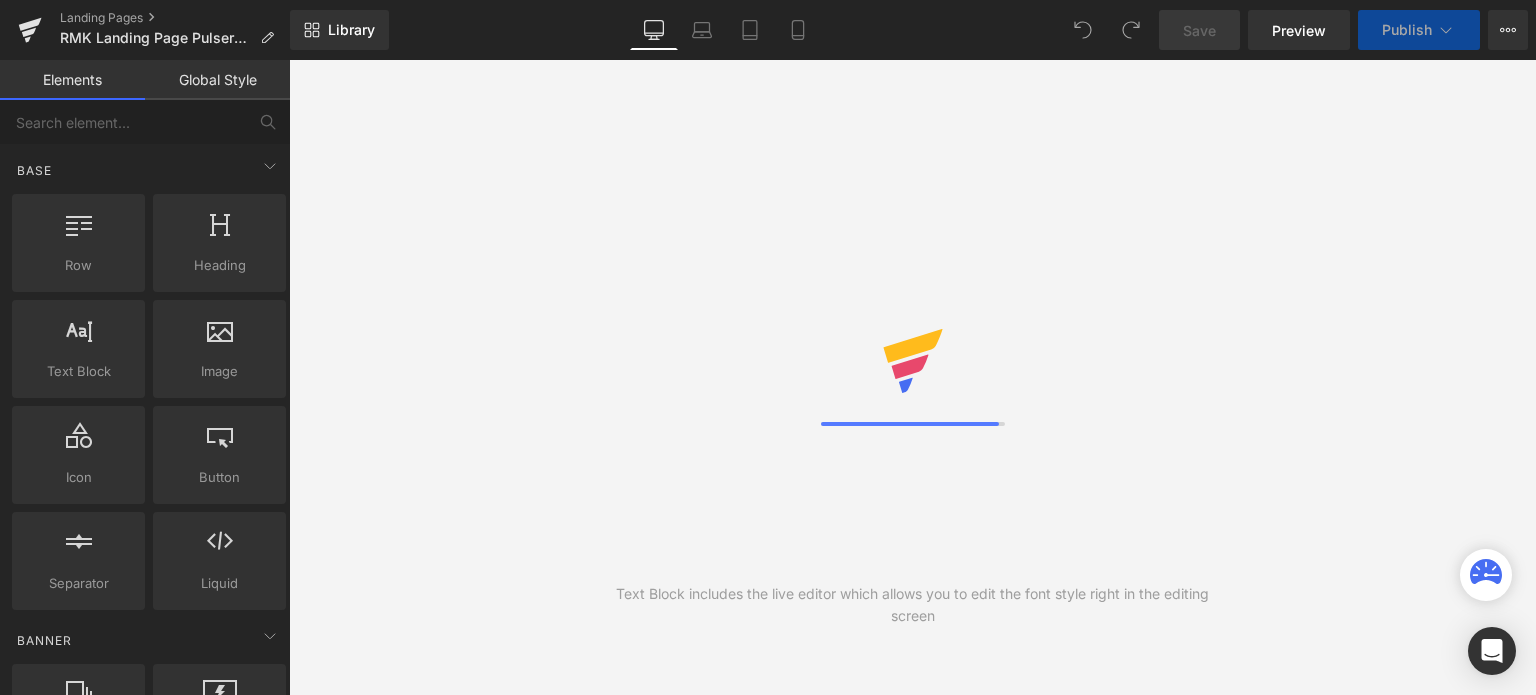 scroll, scrollTop: 0, scrollLeft: 0, axis: both 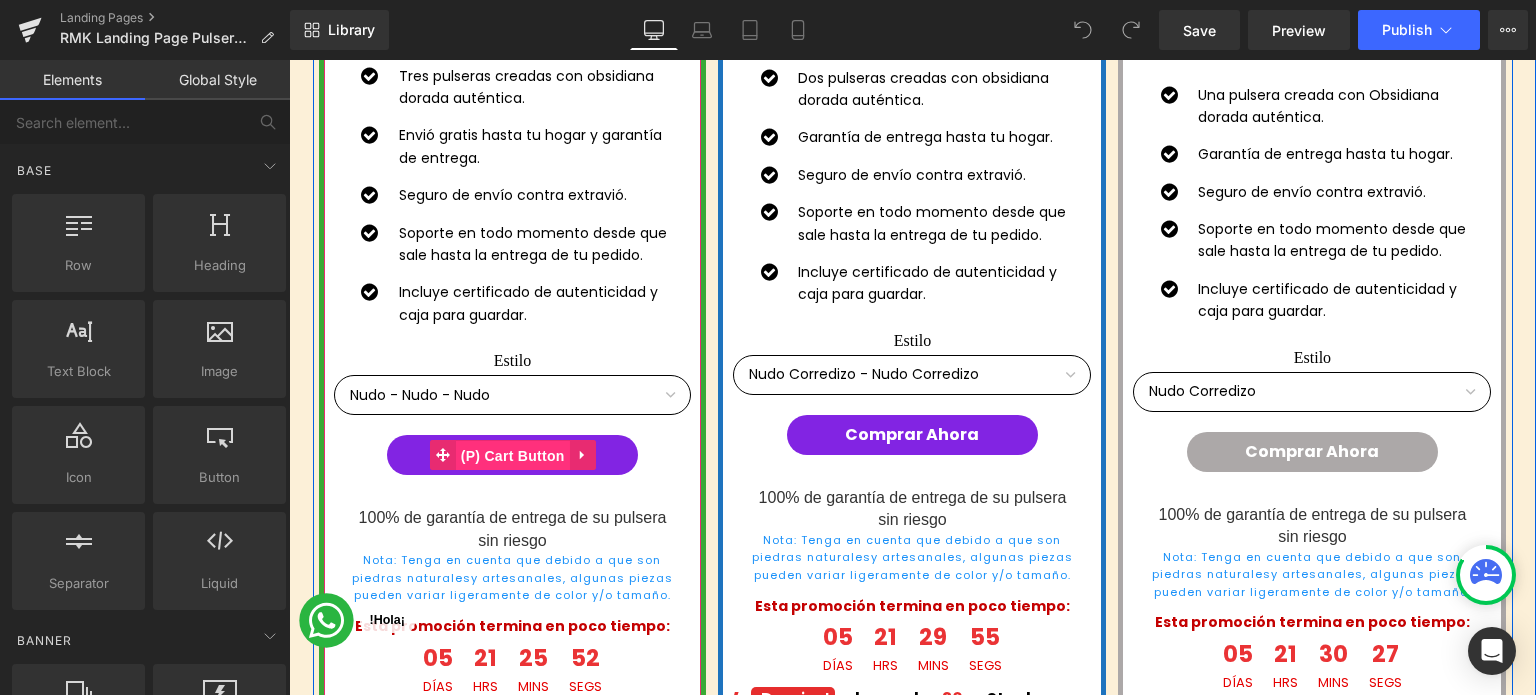 click on "(P) Cart Button" at bounding box center [513, 456] 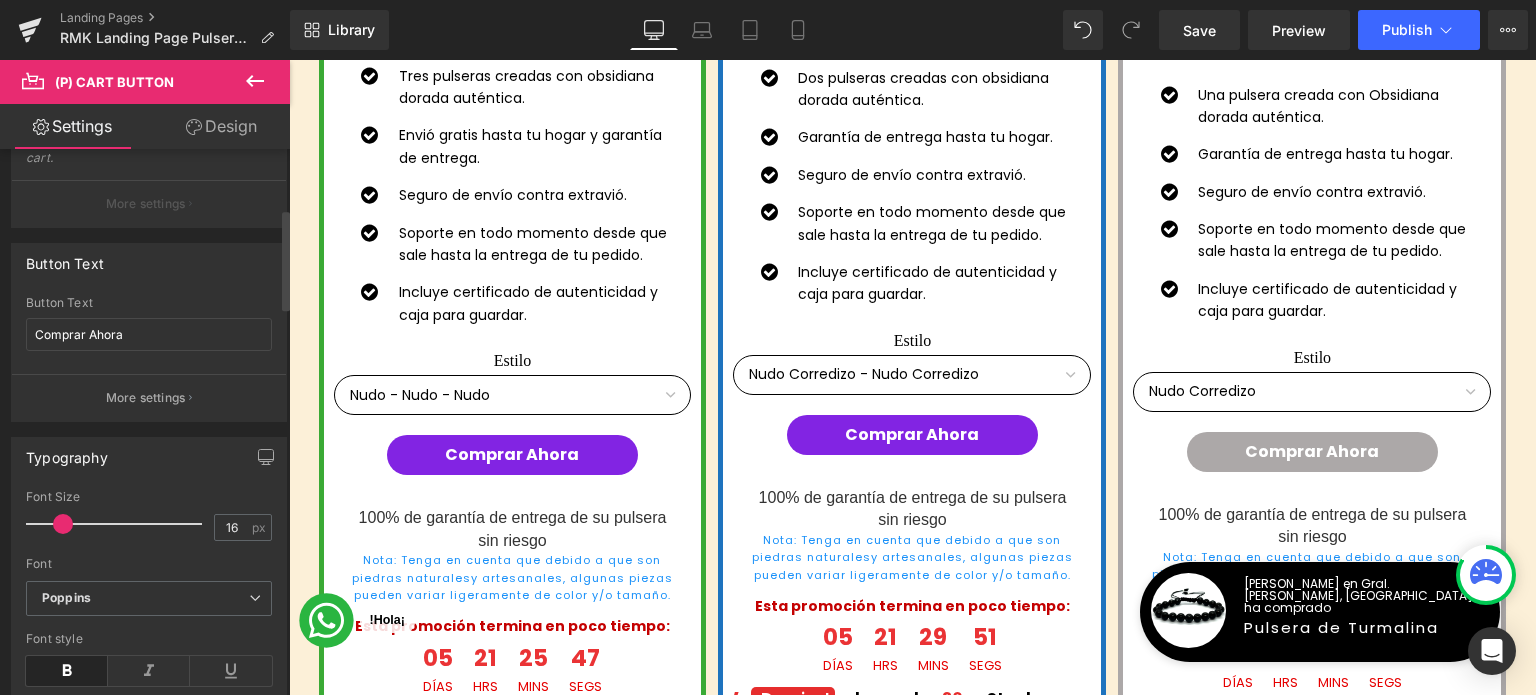 scroll, scrollTop: 200, scrollLeft: 0, axis: vertical 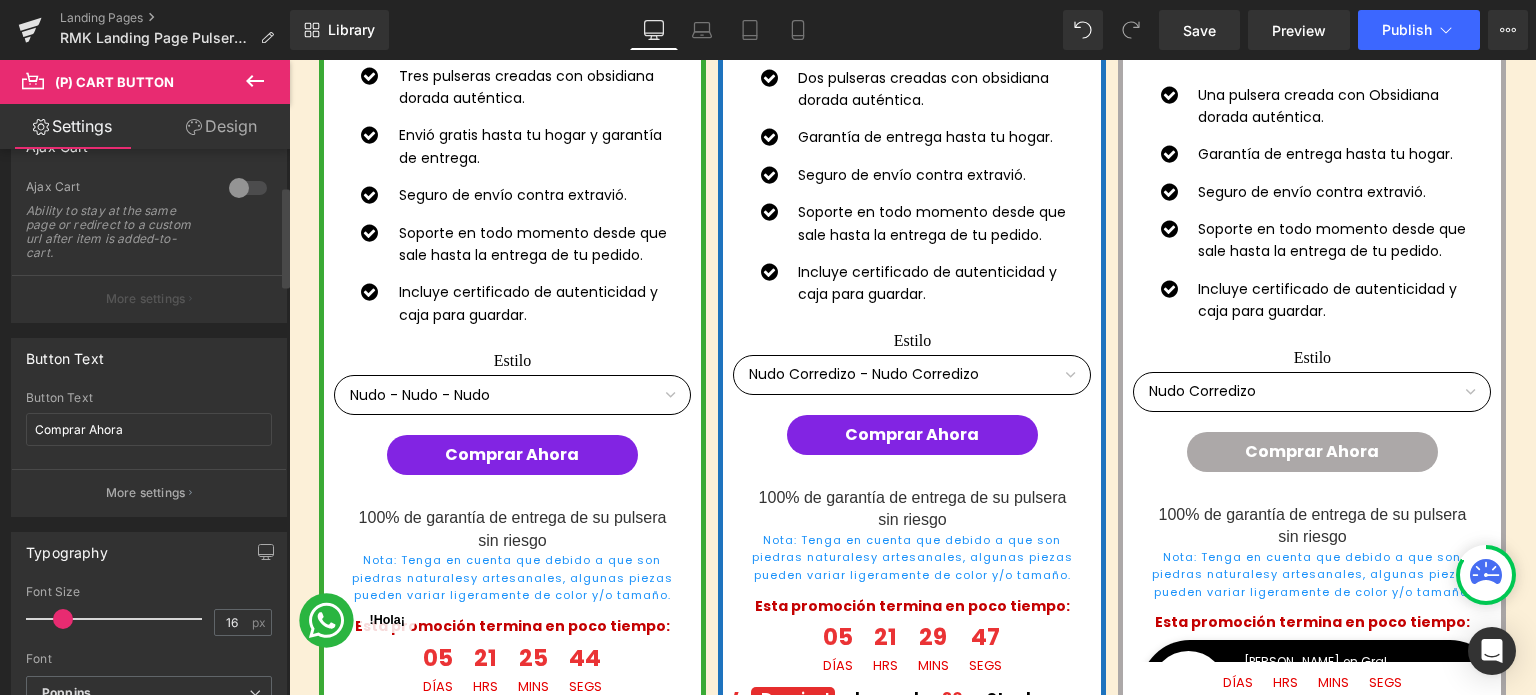 click at bounding box center (248, 188) 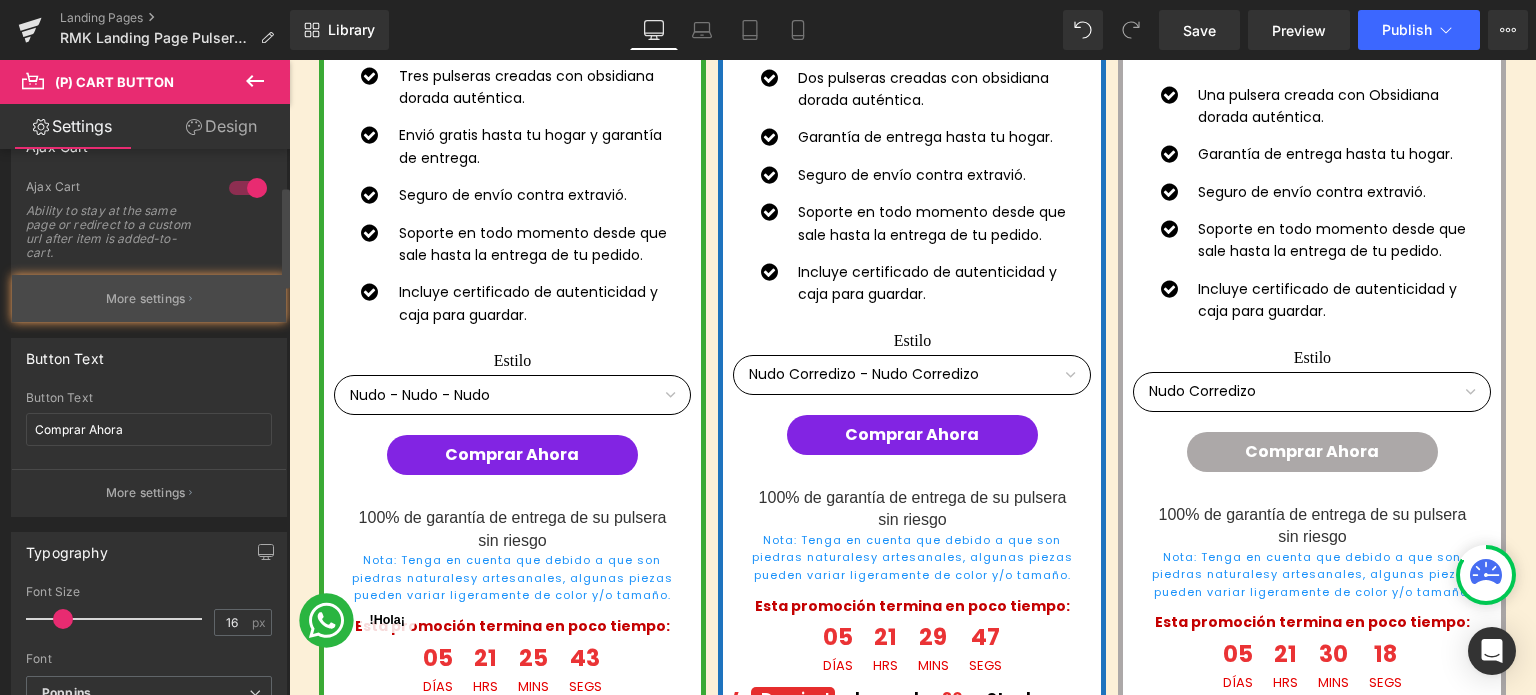 click on "More settings" at bounding box center (149, 298) 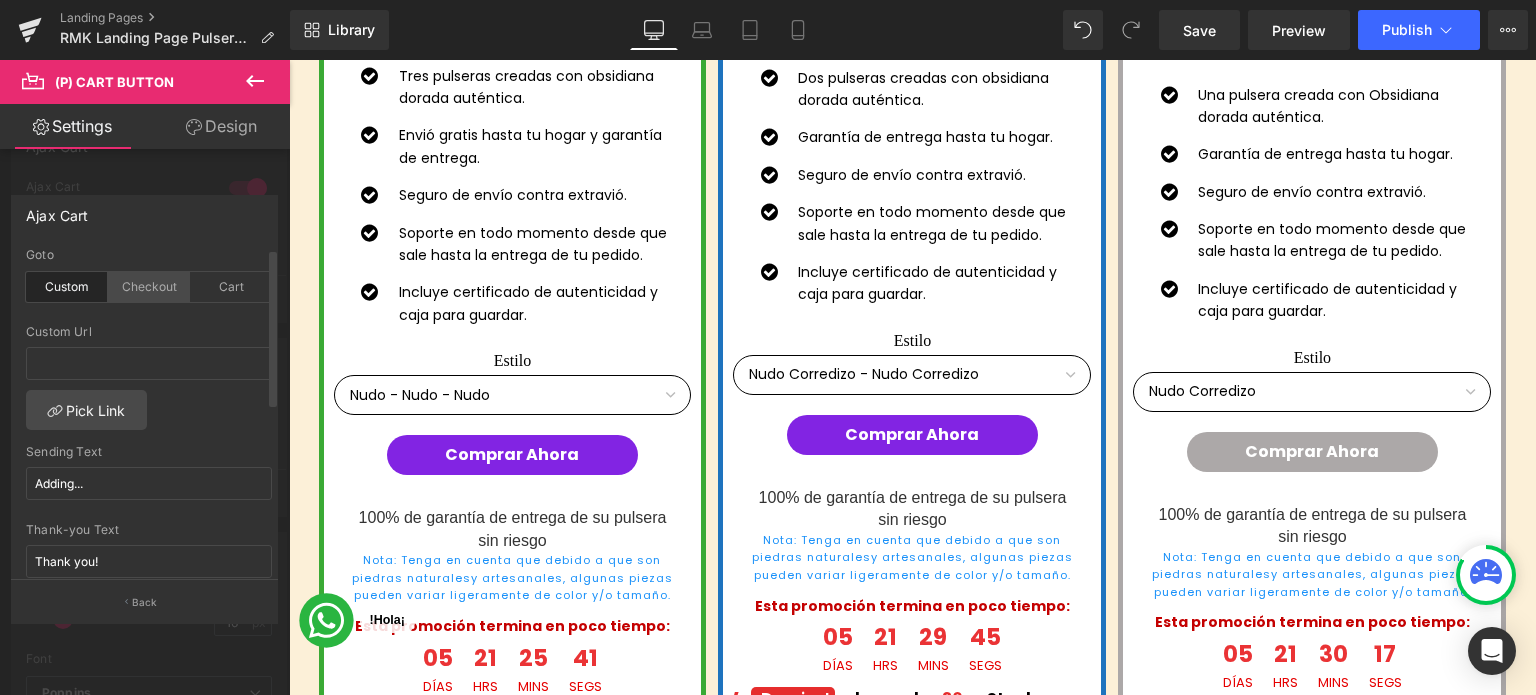 click on "Checkout" at bounding box center [149, 287] 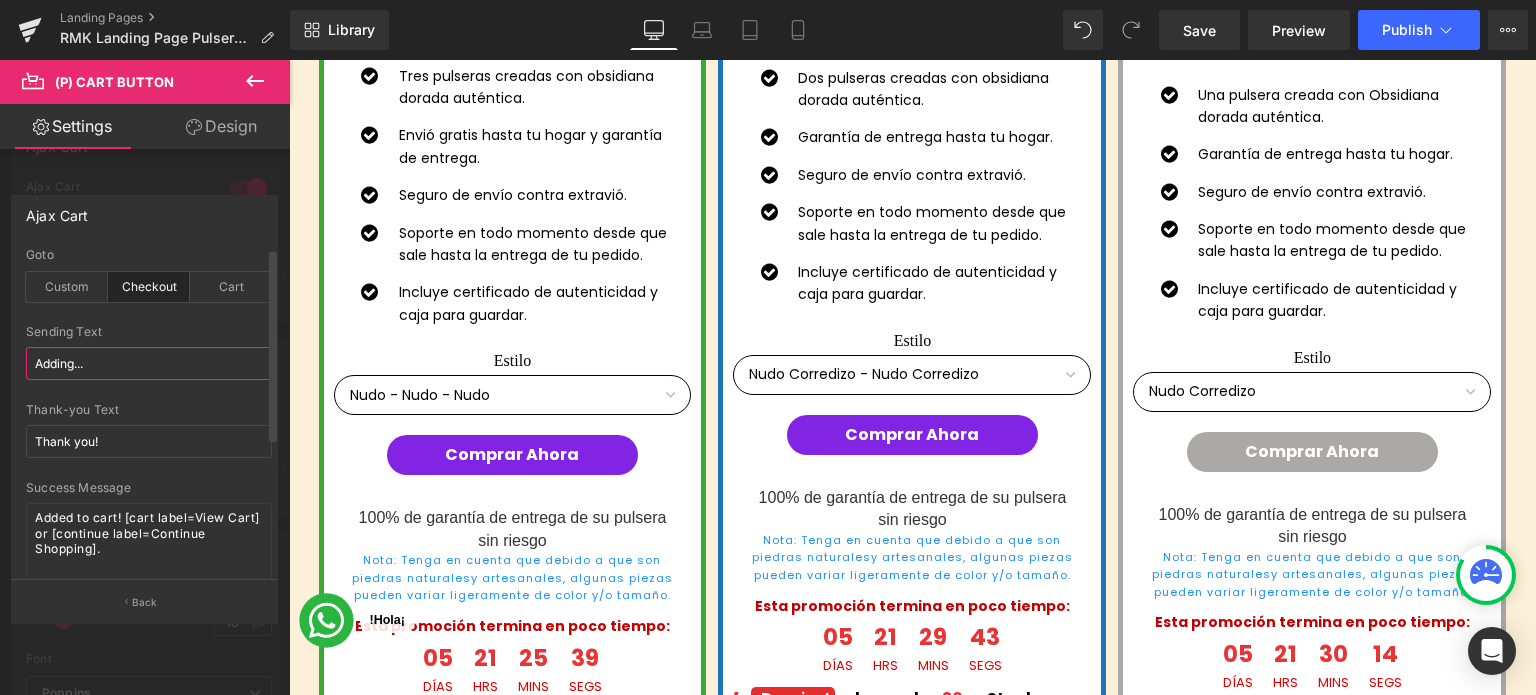 drag, startPoint x: 116, startPoint y: 368, endPoint x: 35, endPoint y: 363, distance: 81.154175 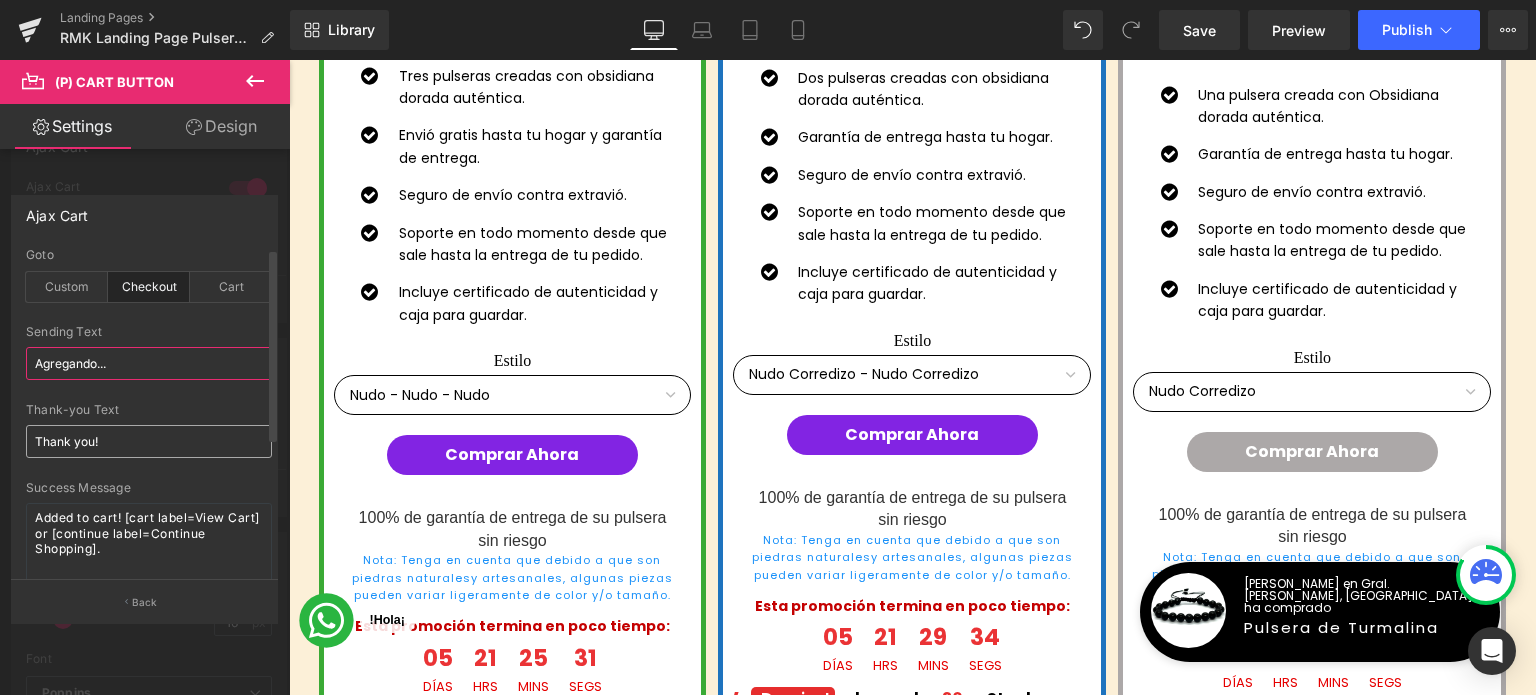 type on "Agregando..." 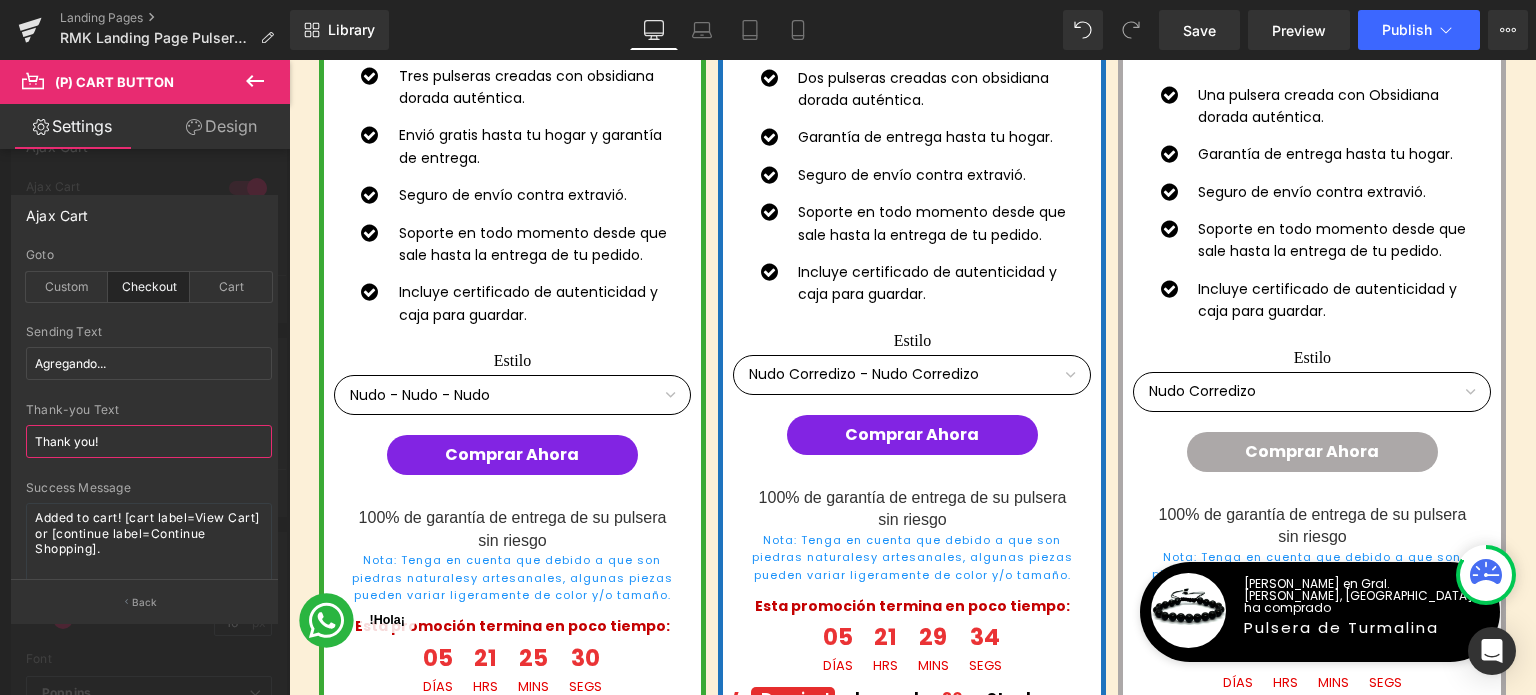 drag, startPoint x: 108, startPoint y: 449, endPoint x: 0, endPoint y: 448, distance: 108.00463 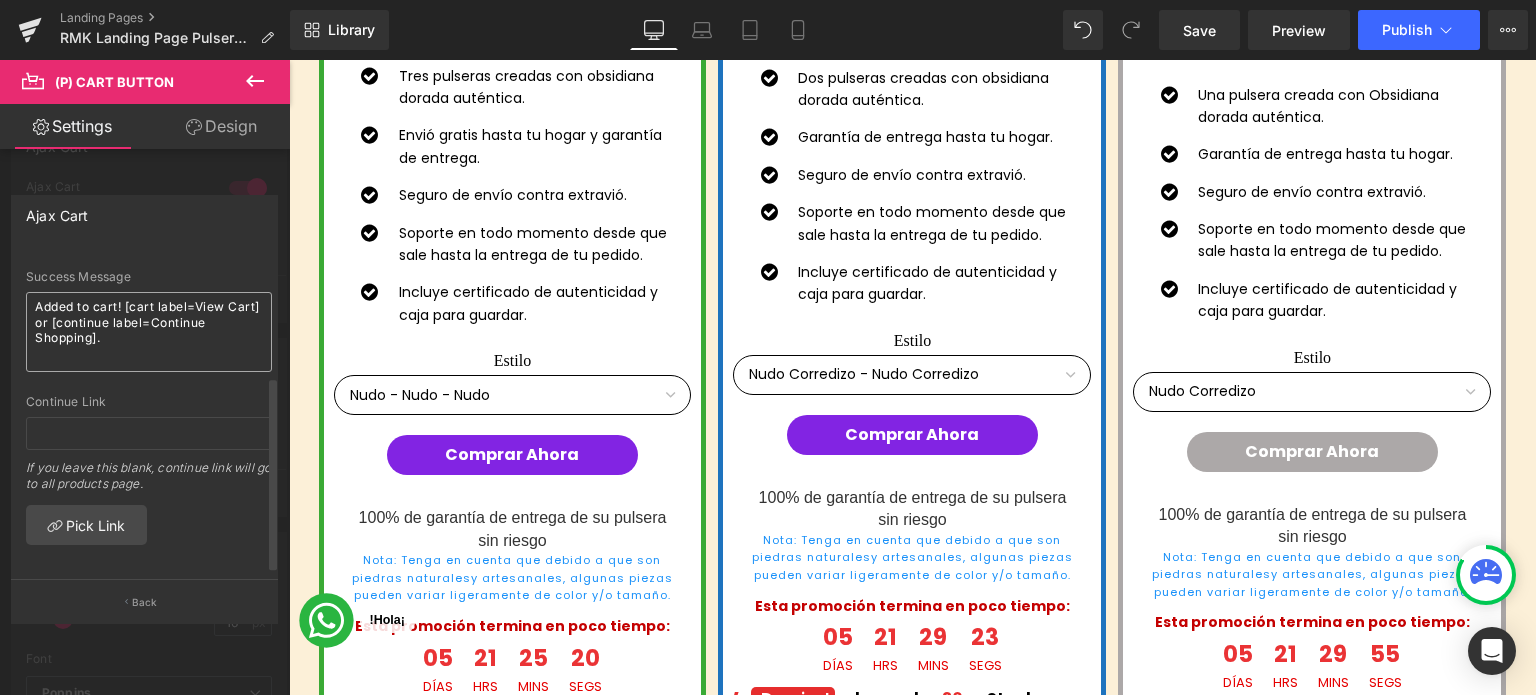 scroll, scrollTop: 224, scrollLeft: 0, axis: vertical 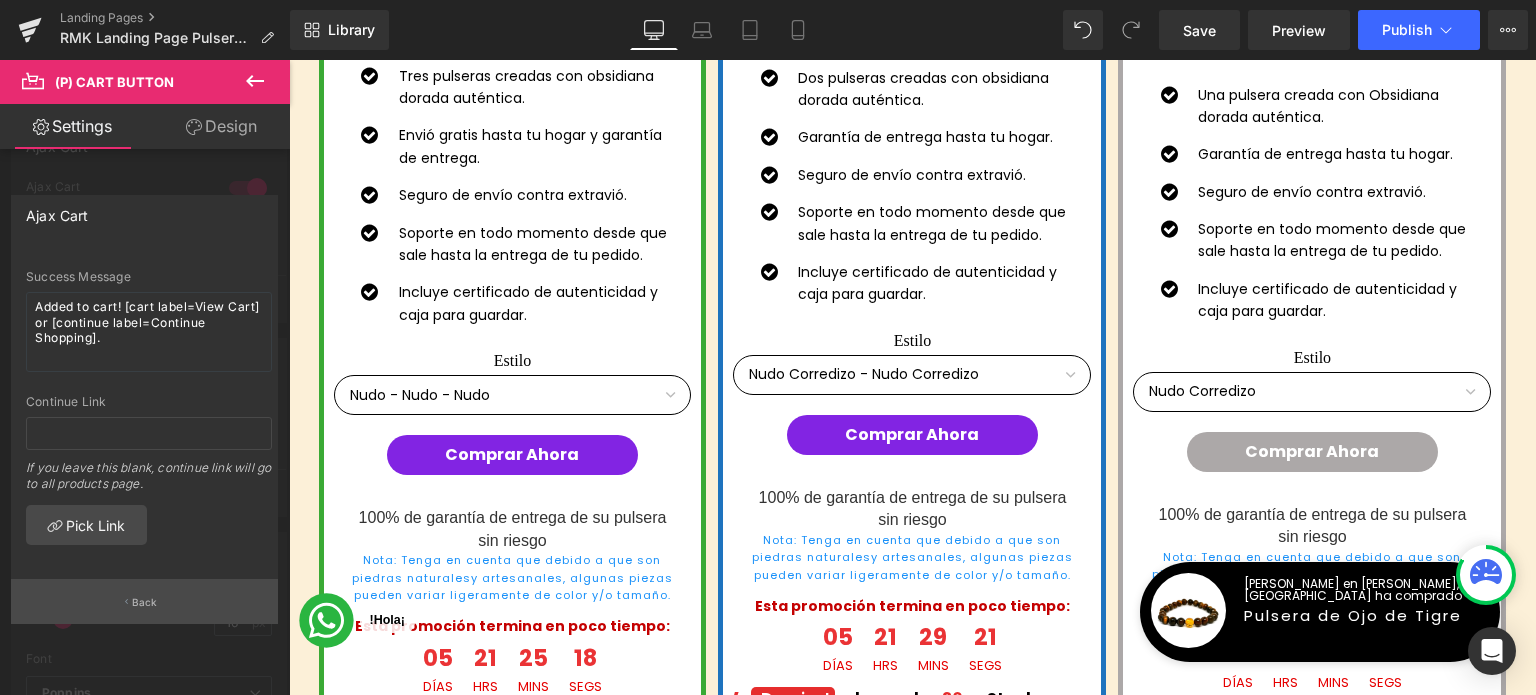 type on "Gracias" 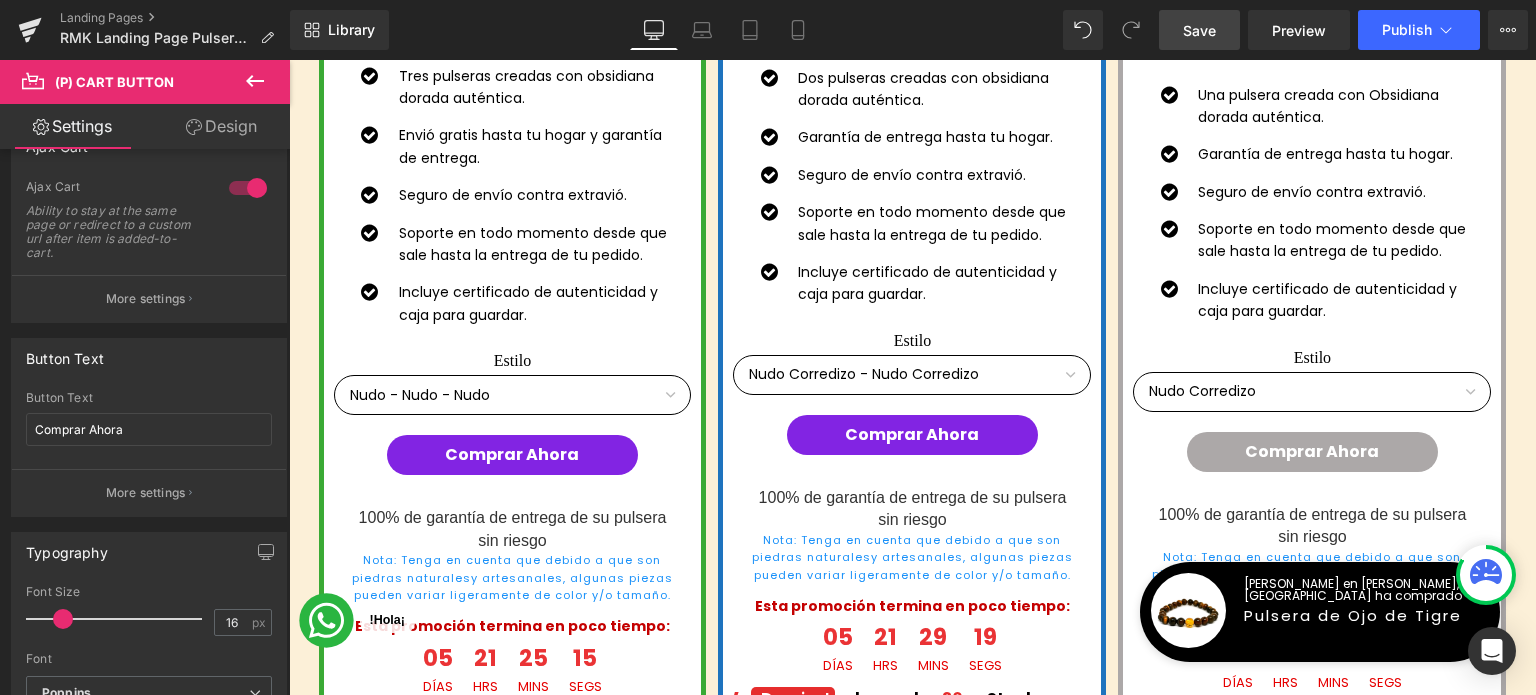 drag, startPoint x: 1192, startPoint y: 27, endPoint x: 560, endPoint y: 283, distance: 681.87976 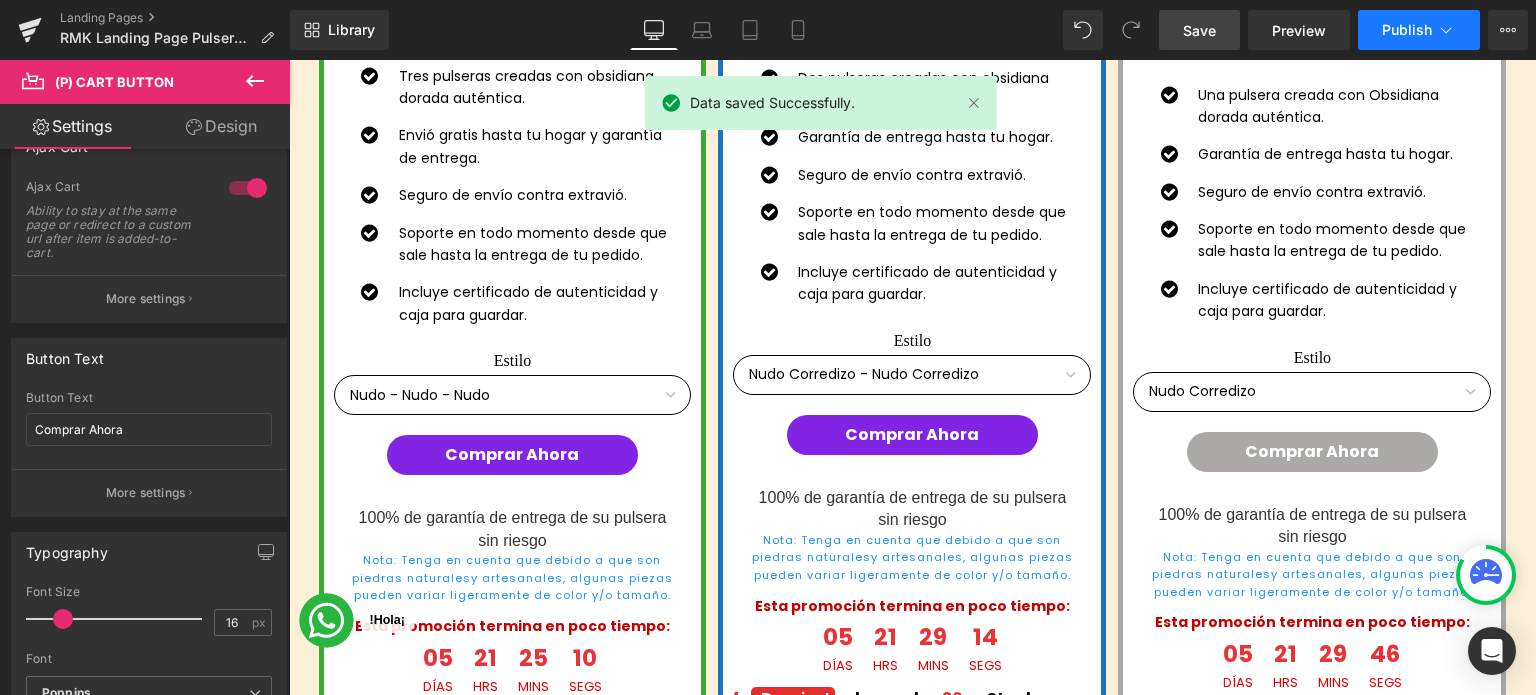 click on "Publish" at bounding box center (1419, 30) 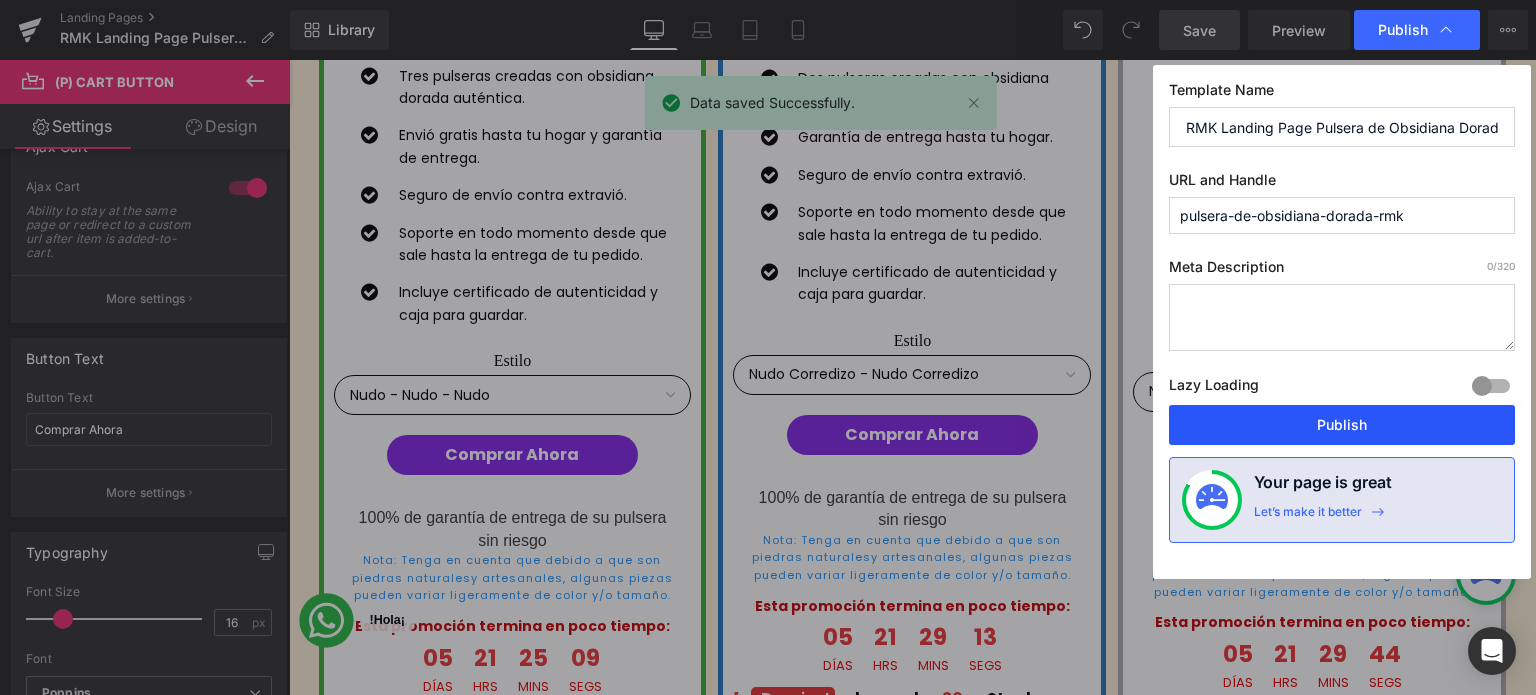 drag, startPoint x: 1264, startPoint y: 419, endPoint x: 486, endPoint y: 357, distance: 780.46655 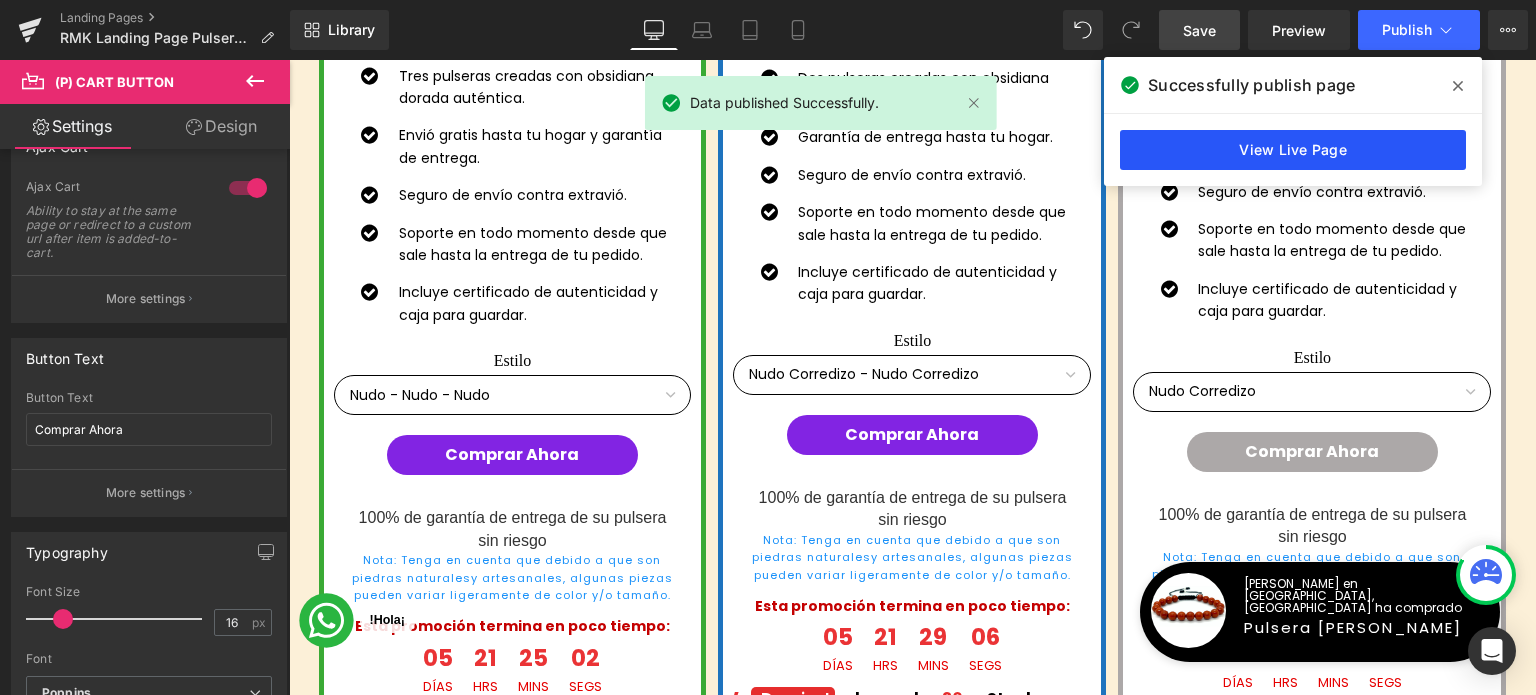 click on "View Live Page" at bounding box center [1293, 150] 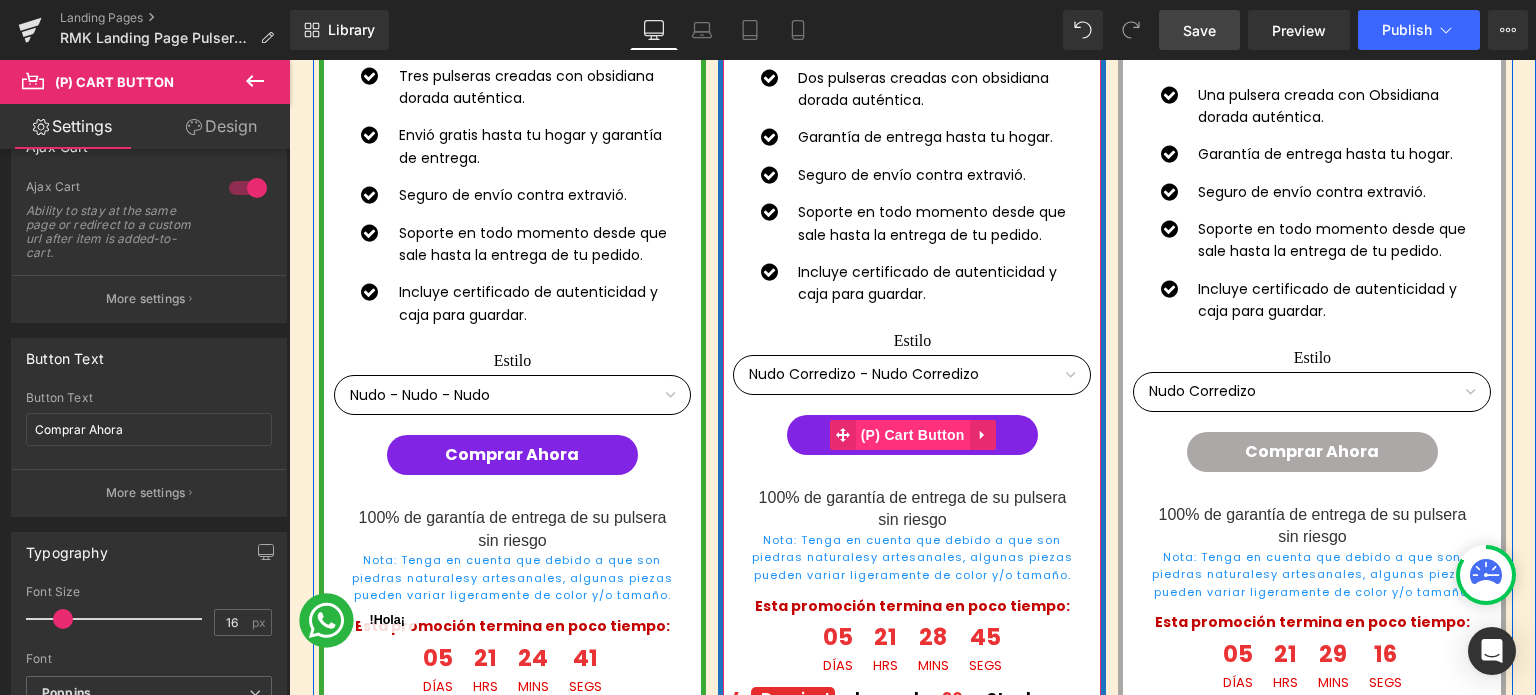 click on "(P) Cart Button" at bounding box center (913, 435) 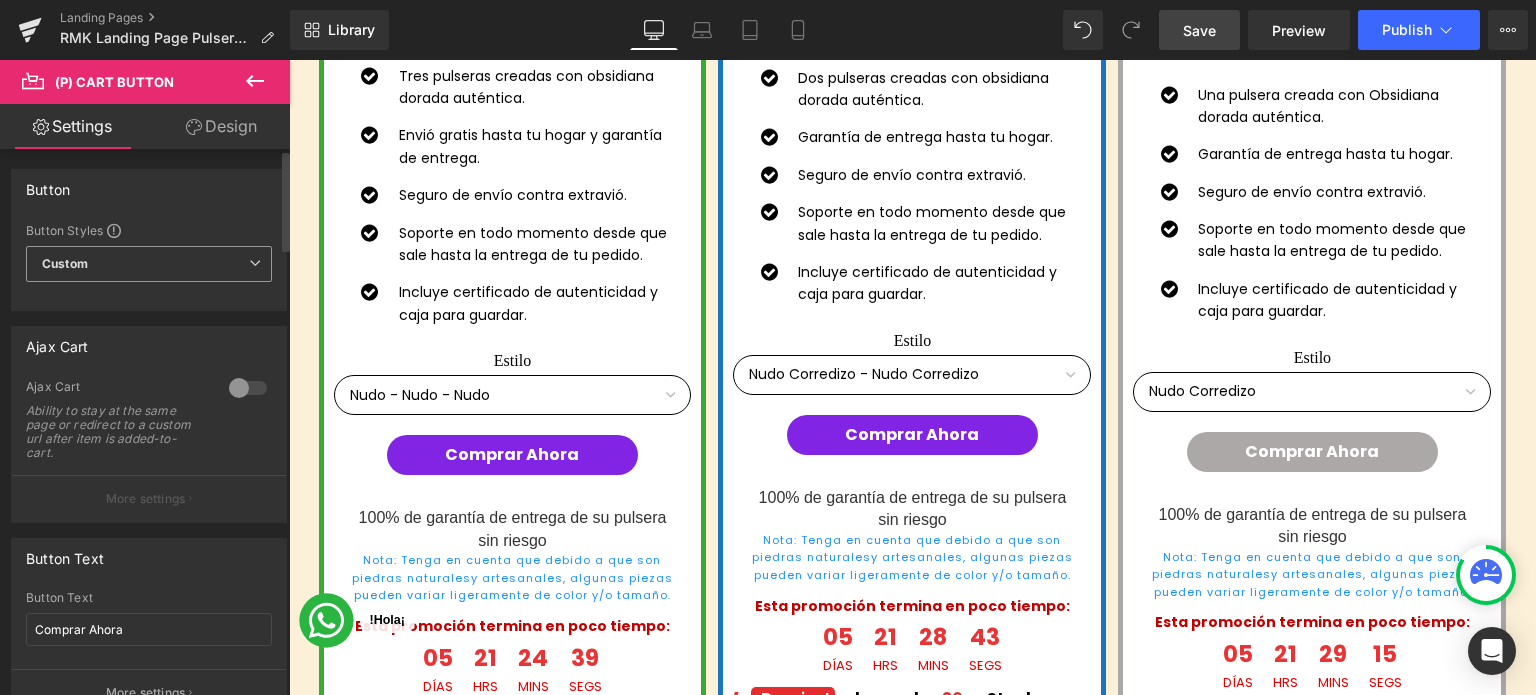 click on "Custom
Setup Global Style" at bounding box center [149, 264] 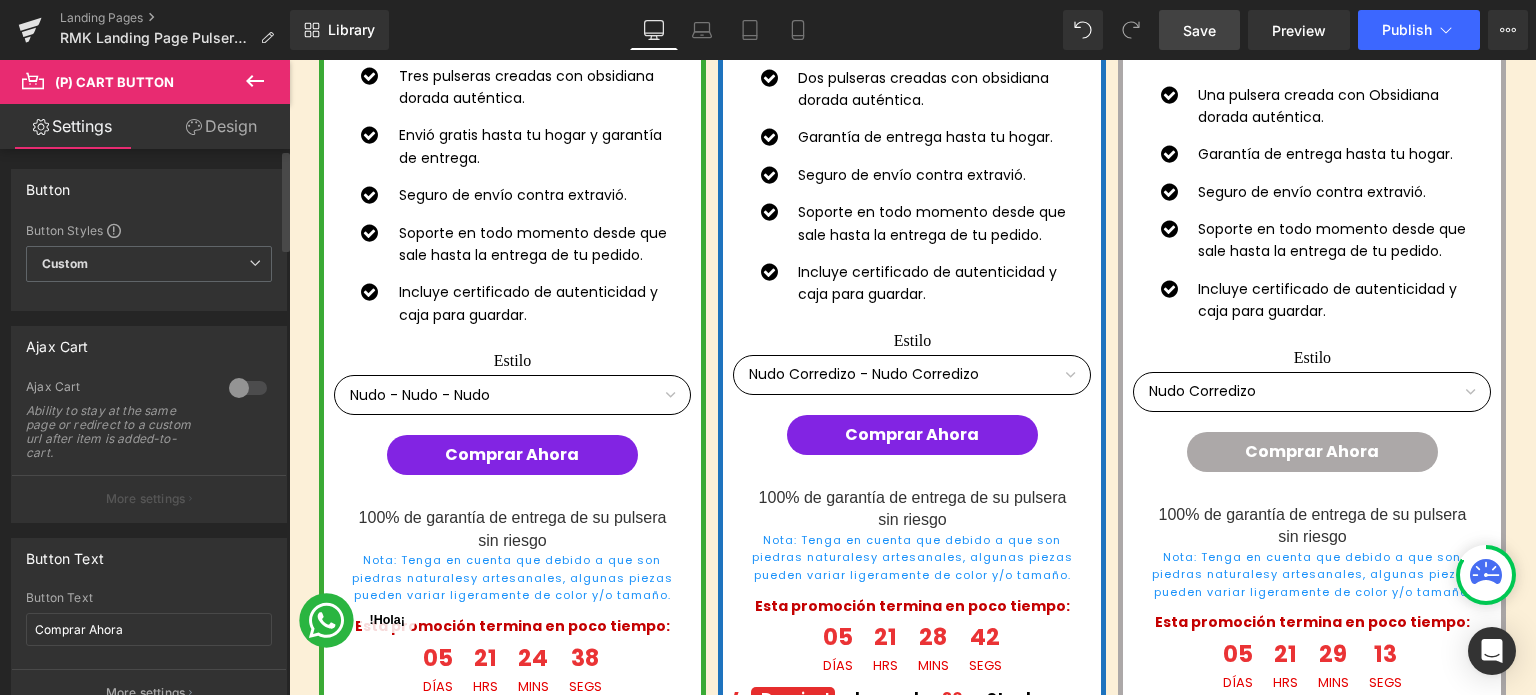 click at bounding box center [248, 388] 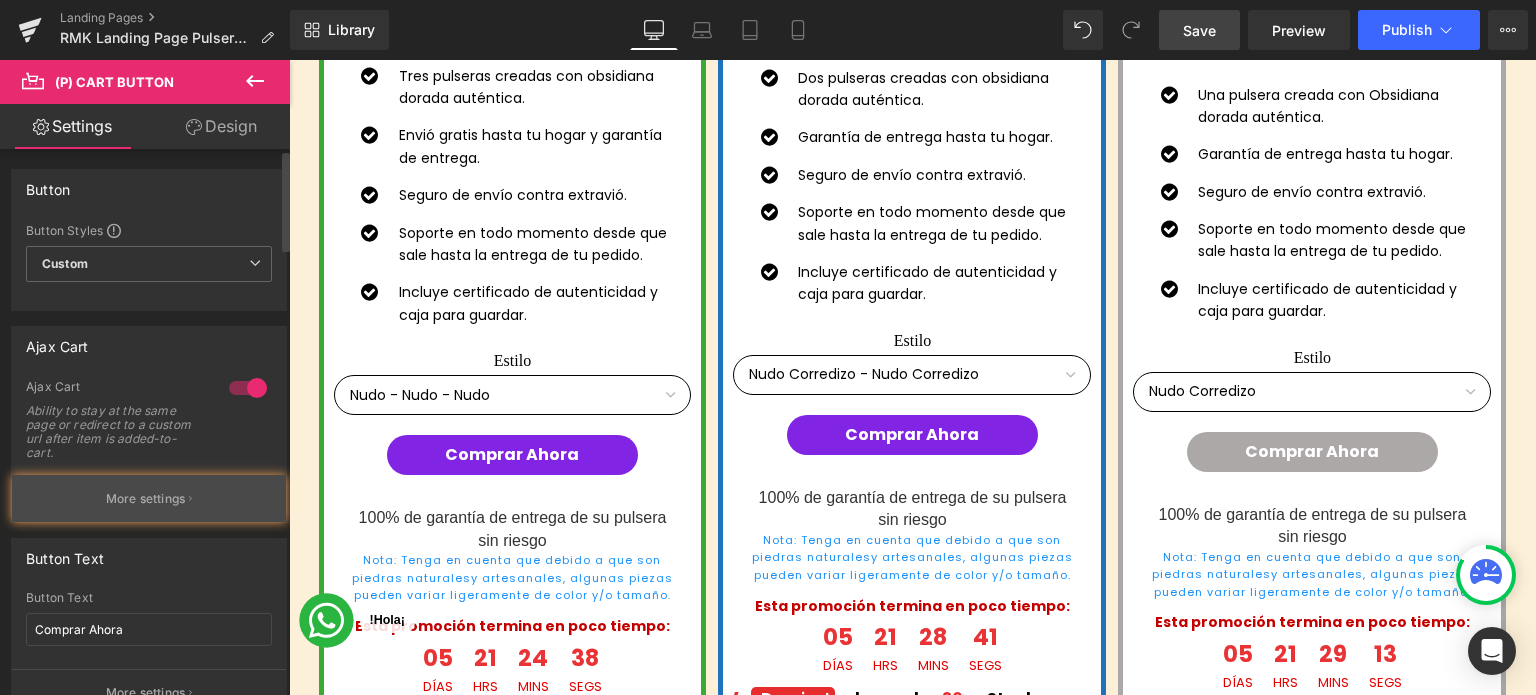 click on "More settings" at bounding box center [146, 499] 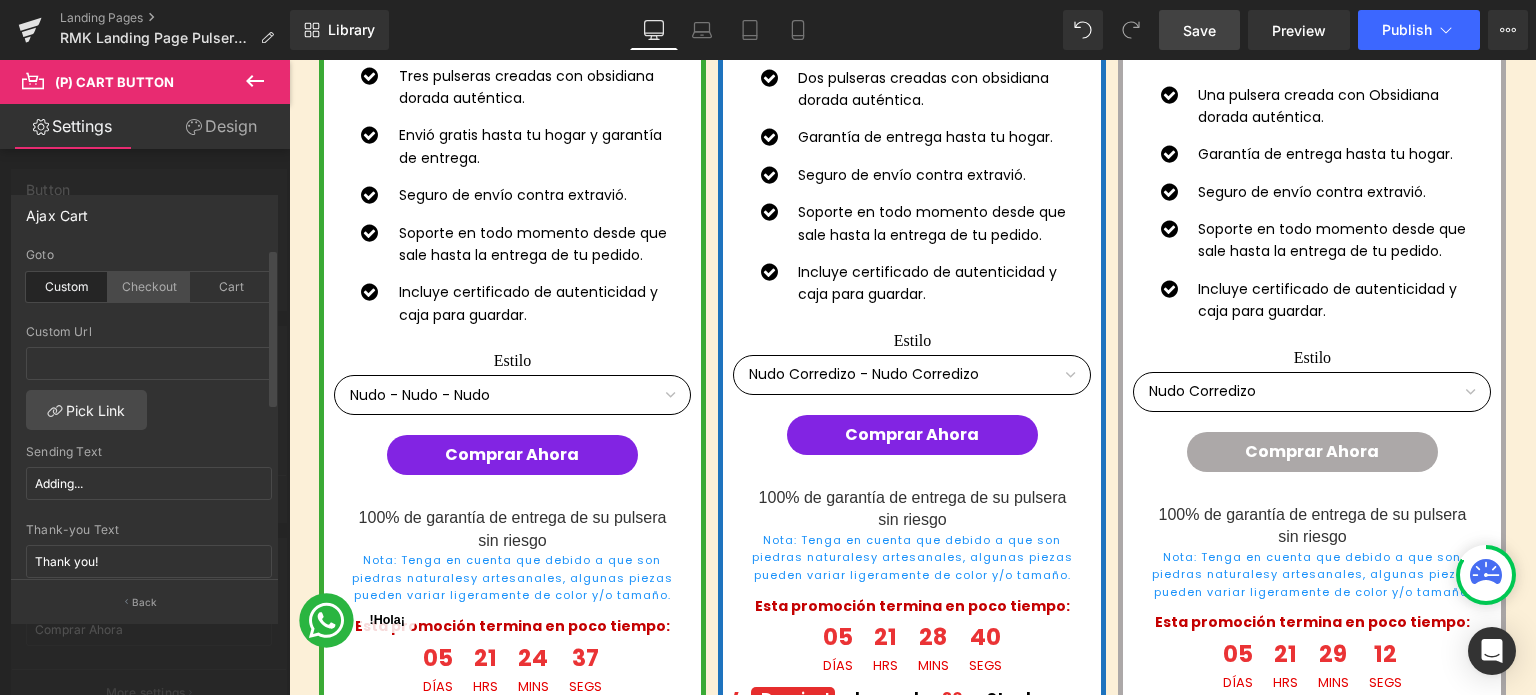 click on "Checkout" at bounding box center [149, 287] 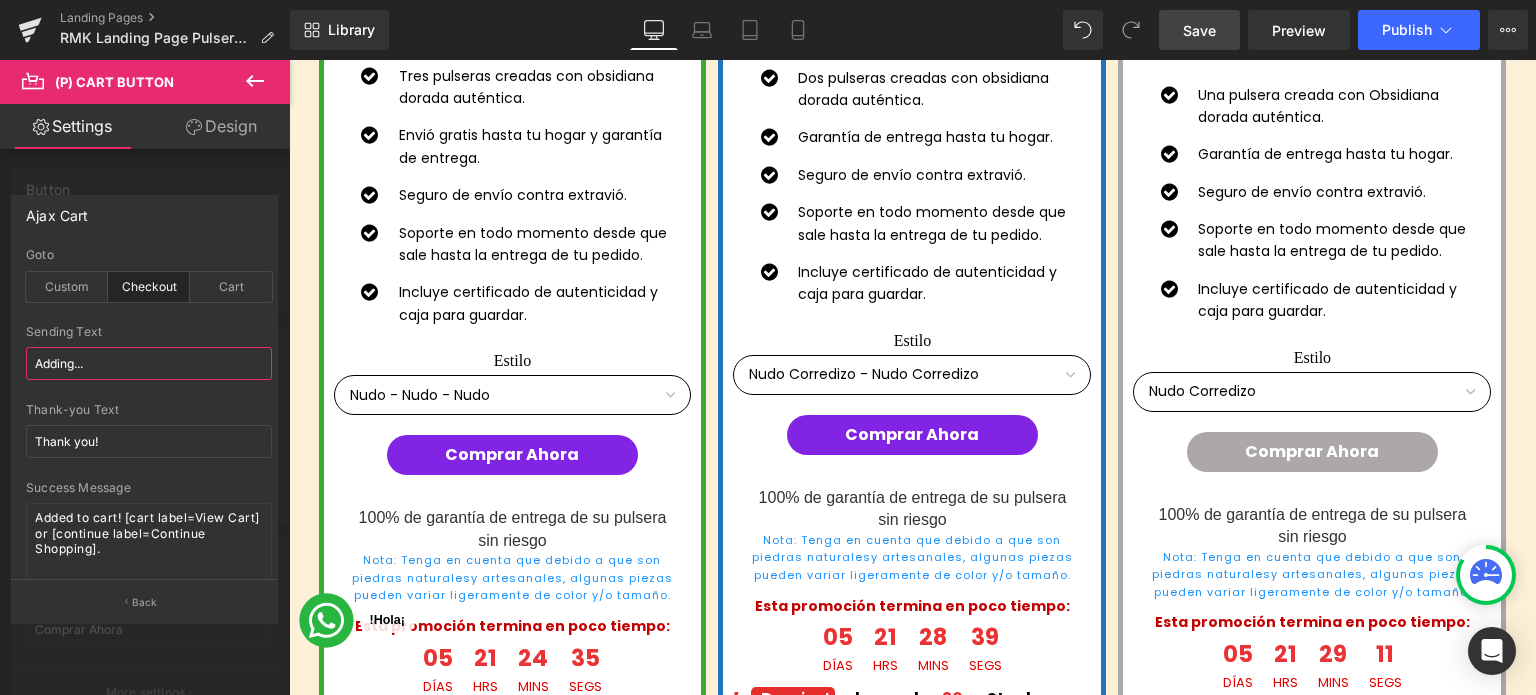 drag, startPoint x: 112, startPoint y: 362, endPoint x: 0, endPoint y: 362, distance: 112 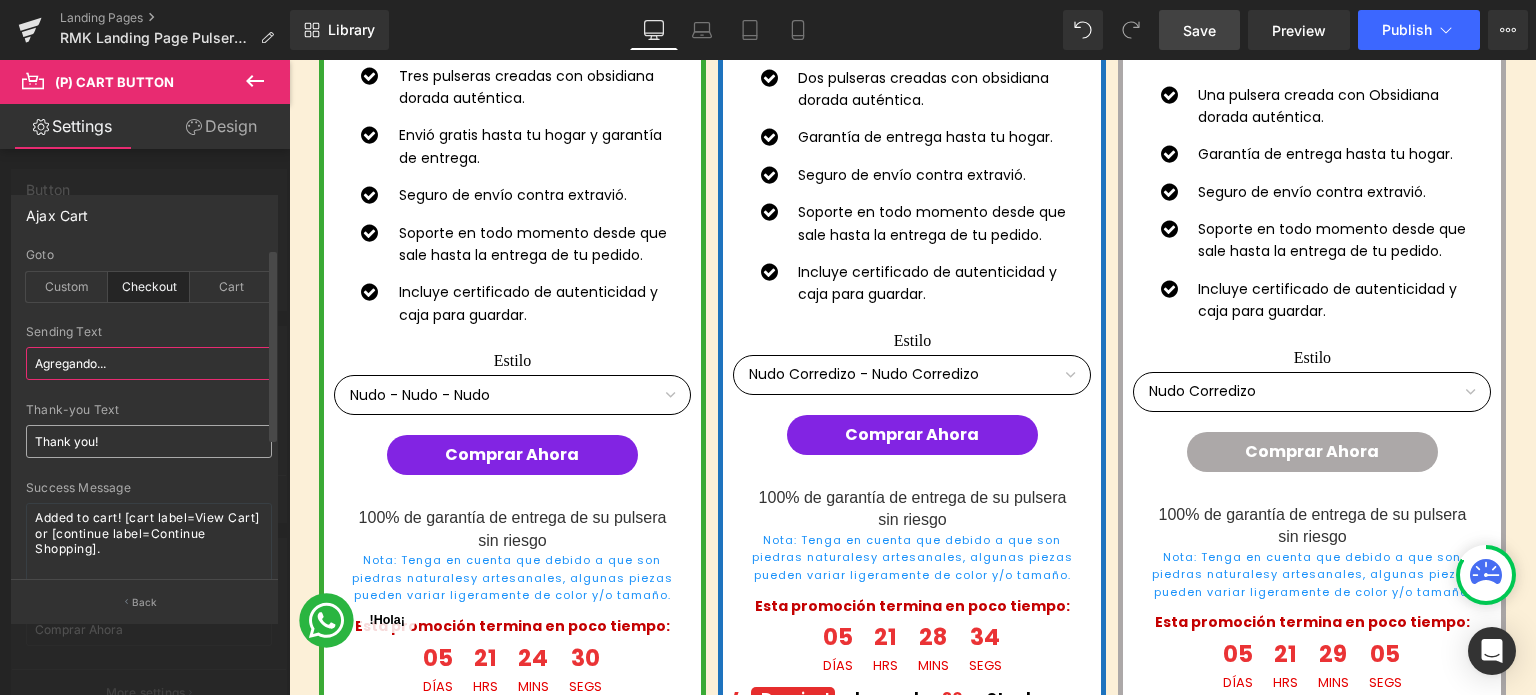 type on "Agregando..." 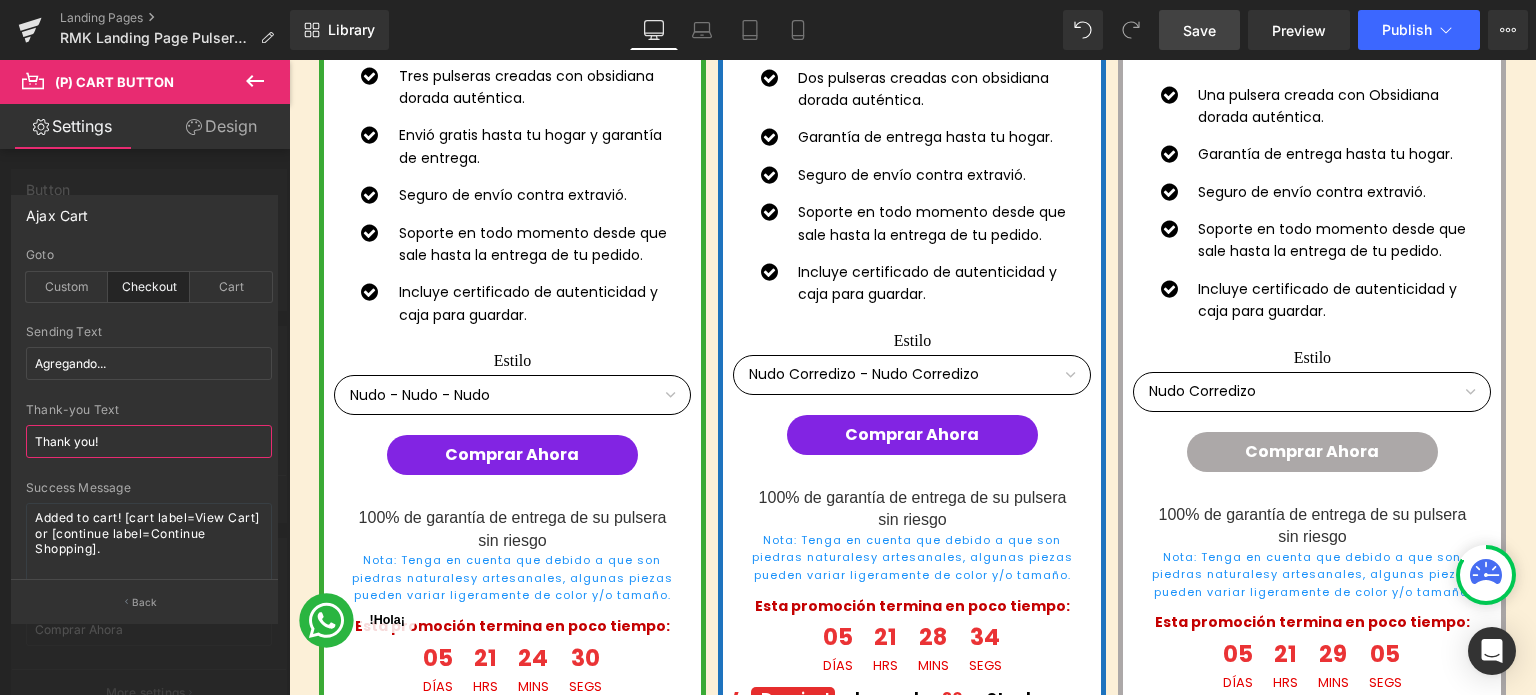drag, startPoint x: 116, startPoint y: 446, endPoint x: 0, endPoint y: 450, distance: 116.06895 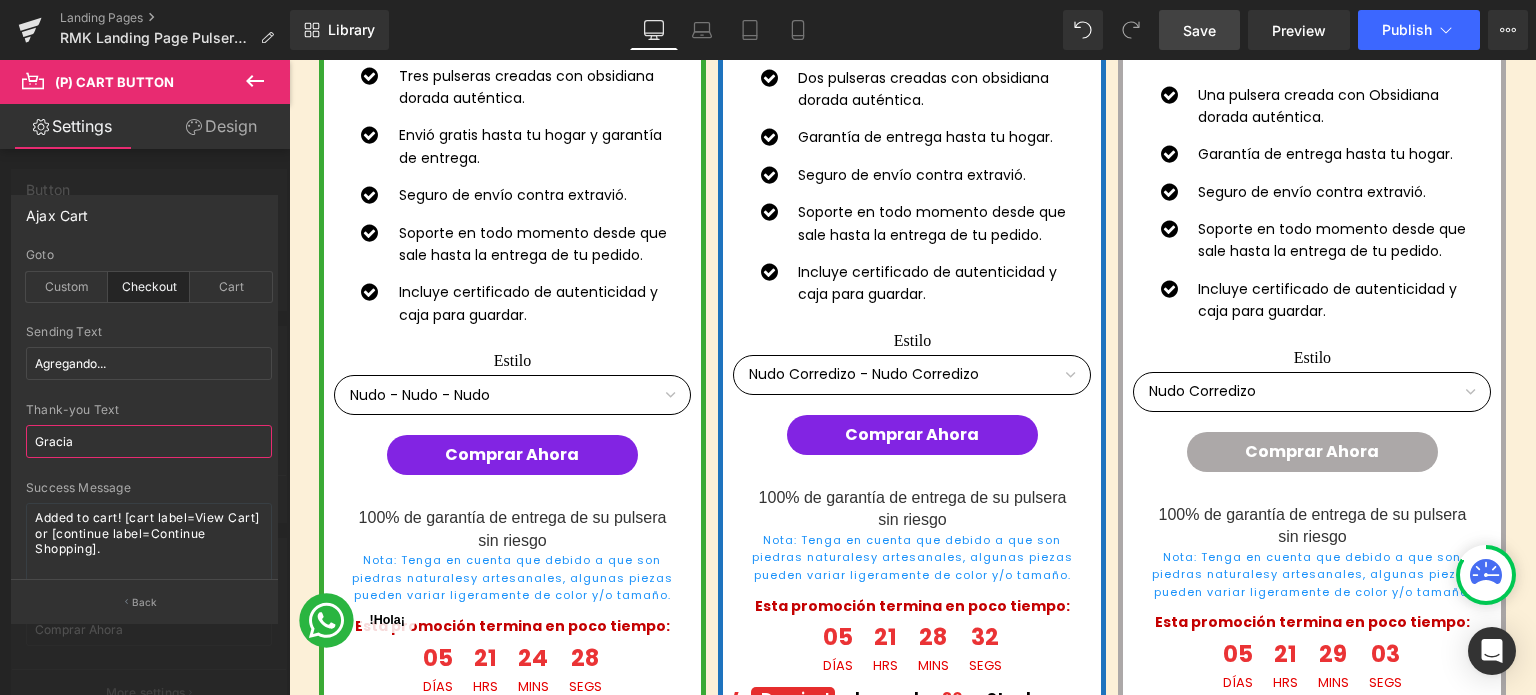 type on "Gracias" 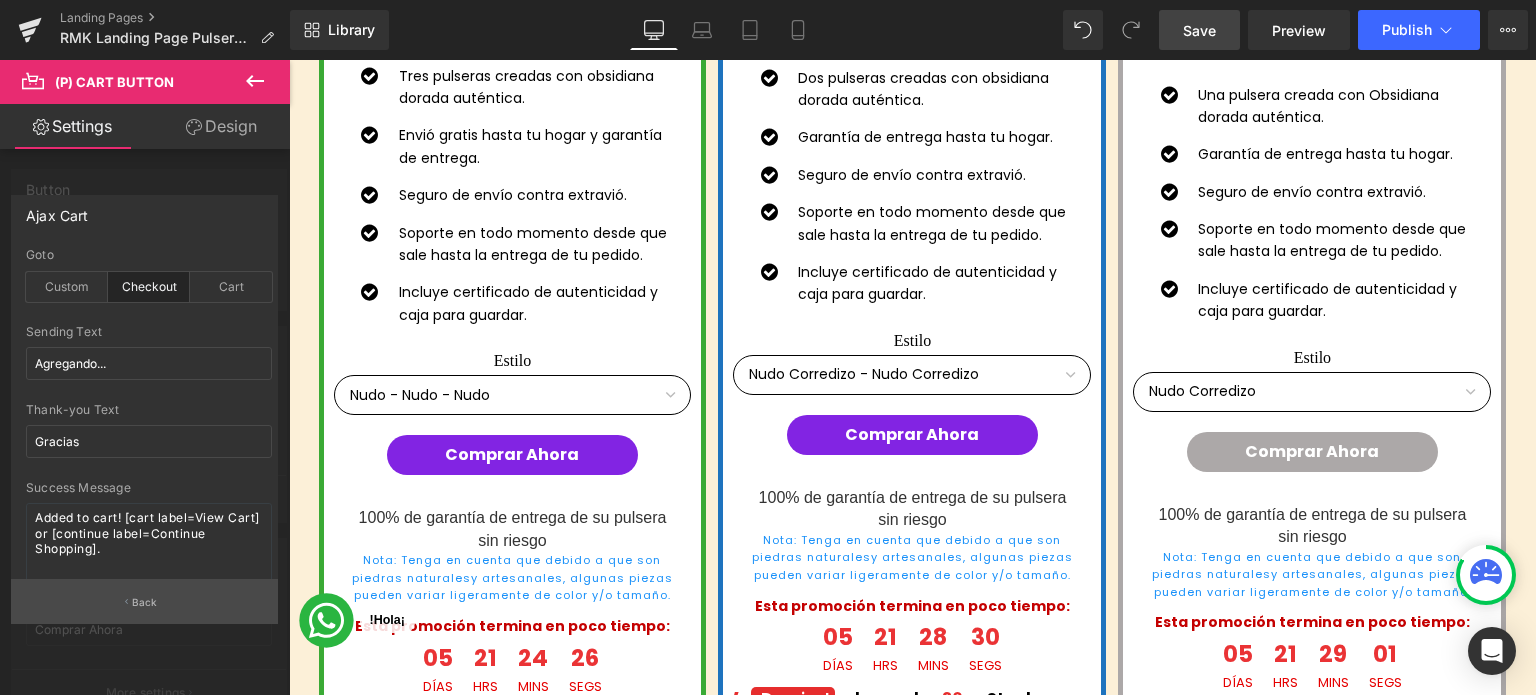 click on "Back" at bounding box center (144, 601) 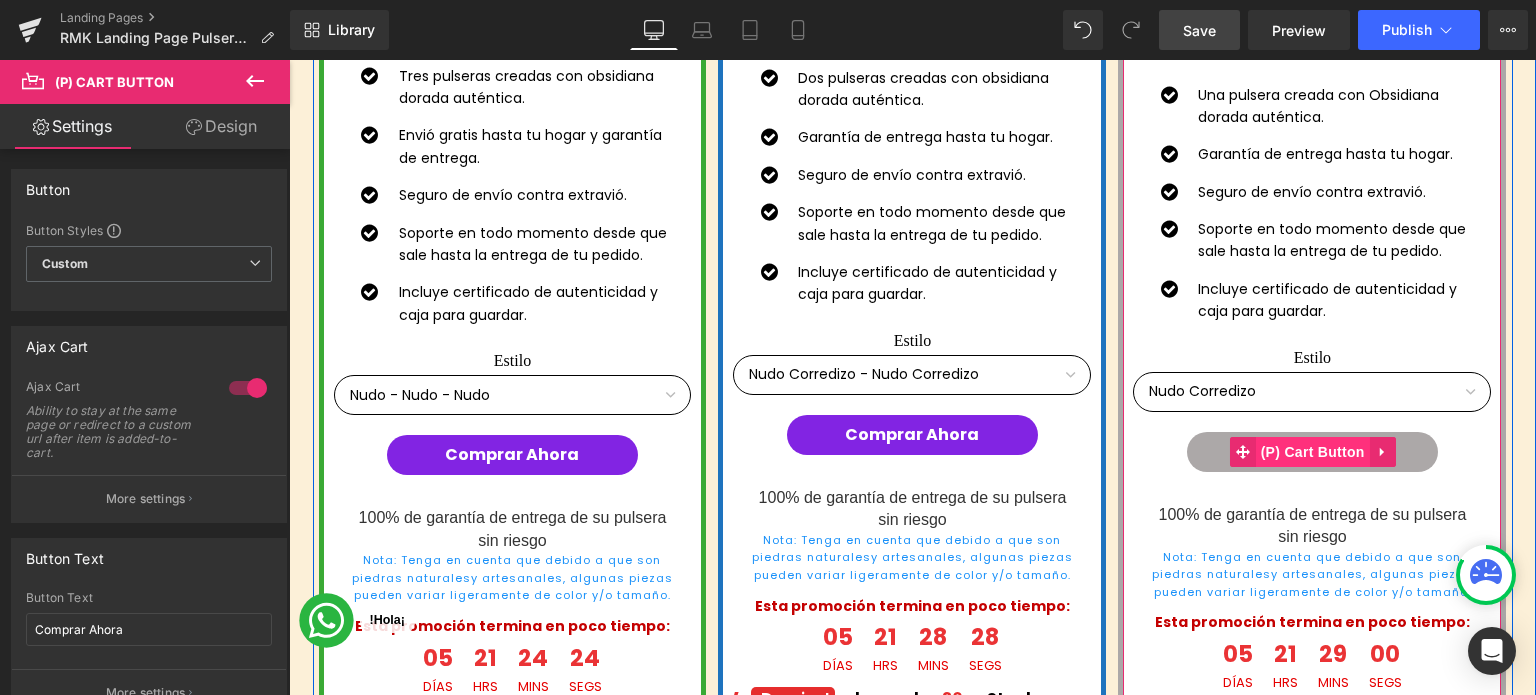 click on "(P) Cart Button" at bounding box center (1313, 452) 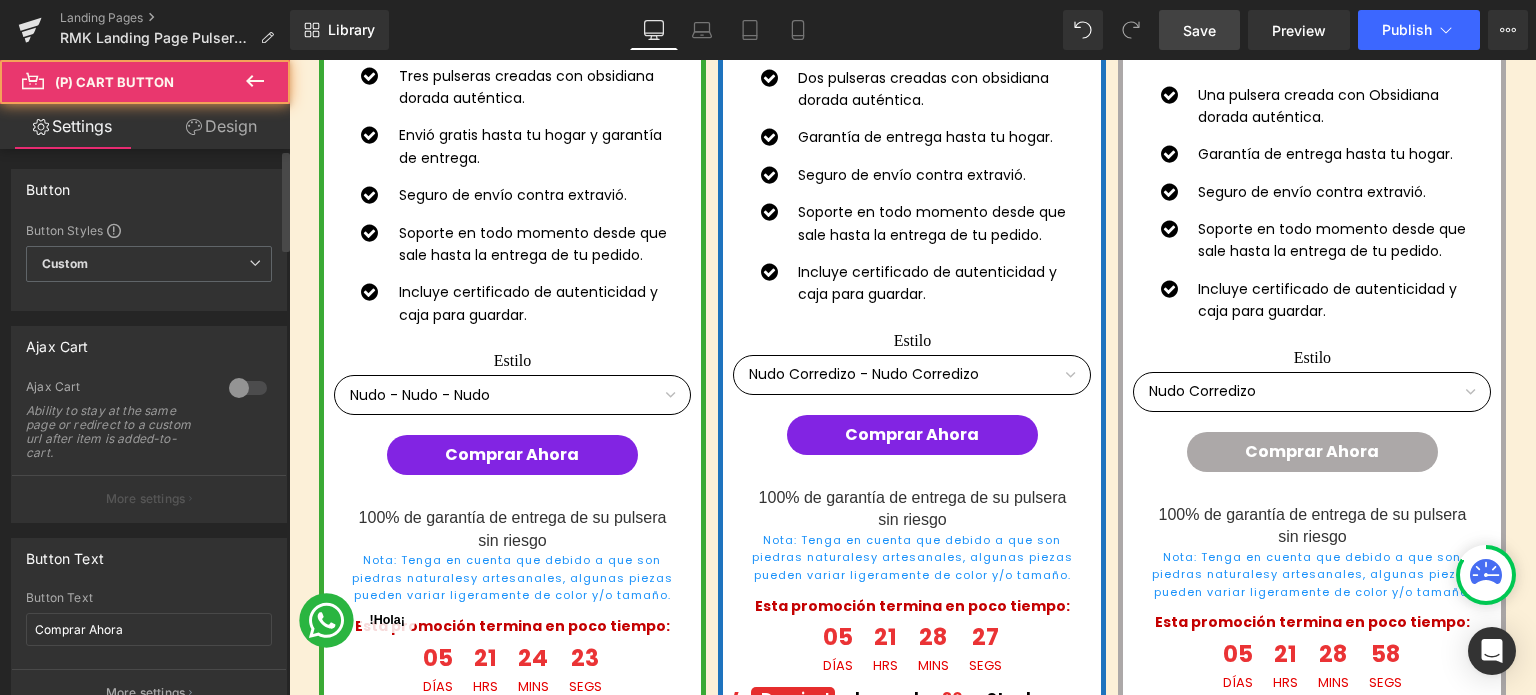 click at bounding box center [248, 388] 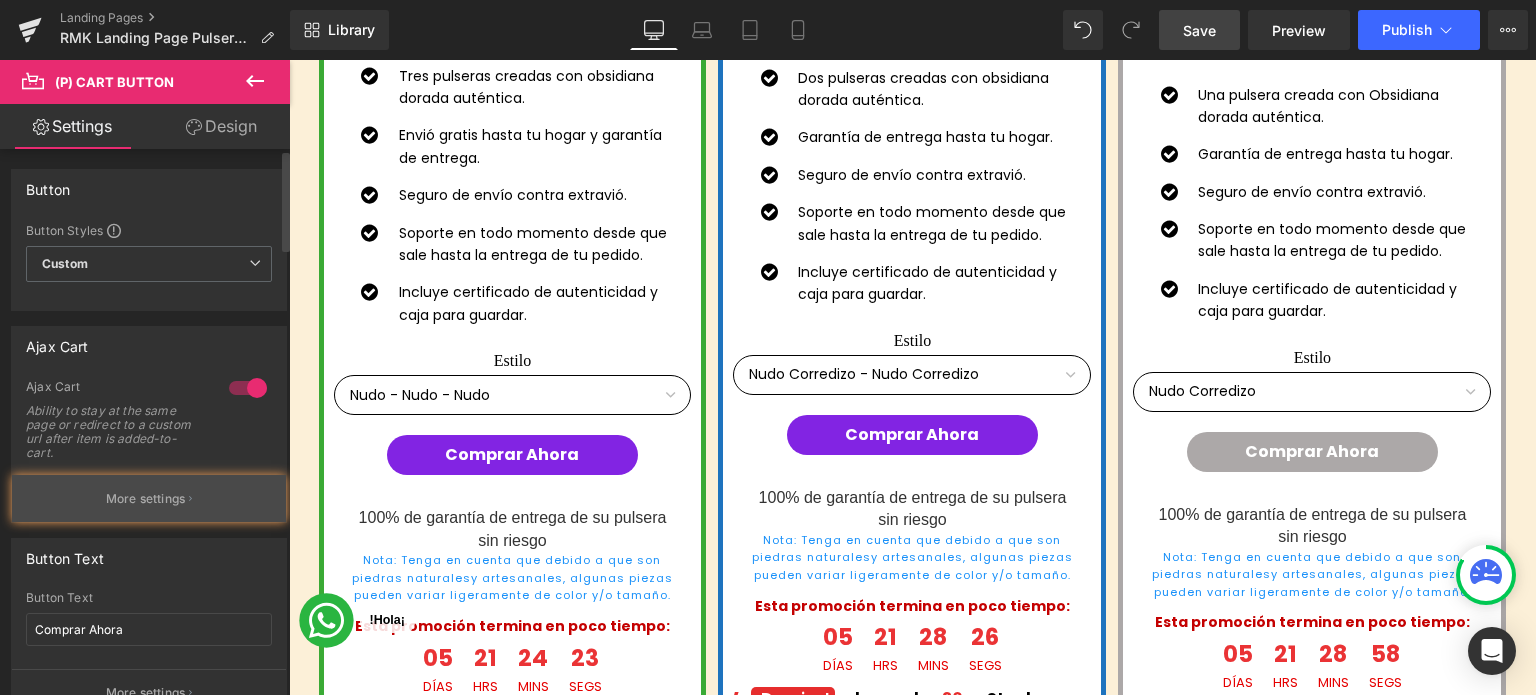 click on "More settings" at bounding box center (146, 499) 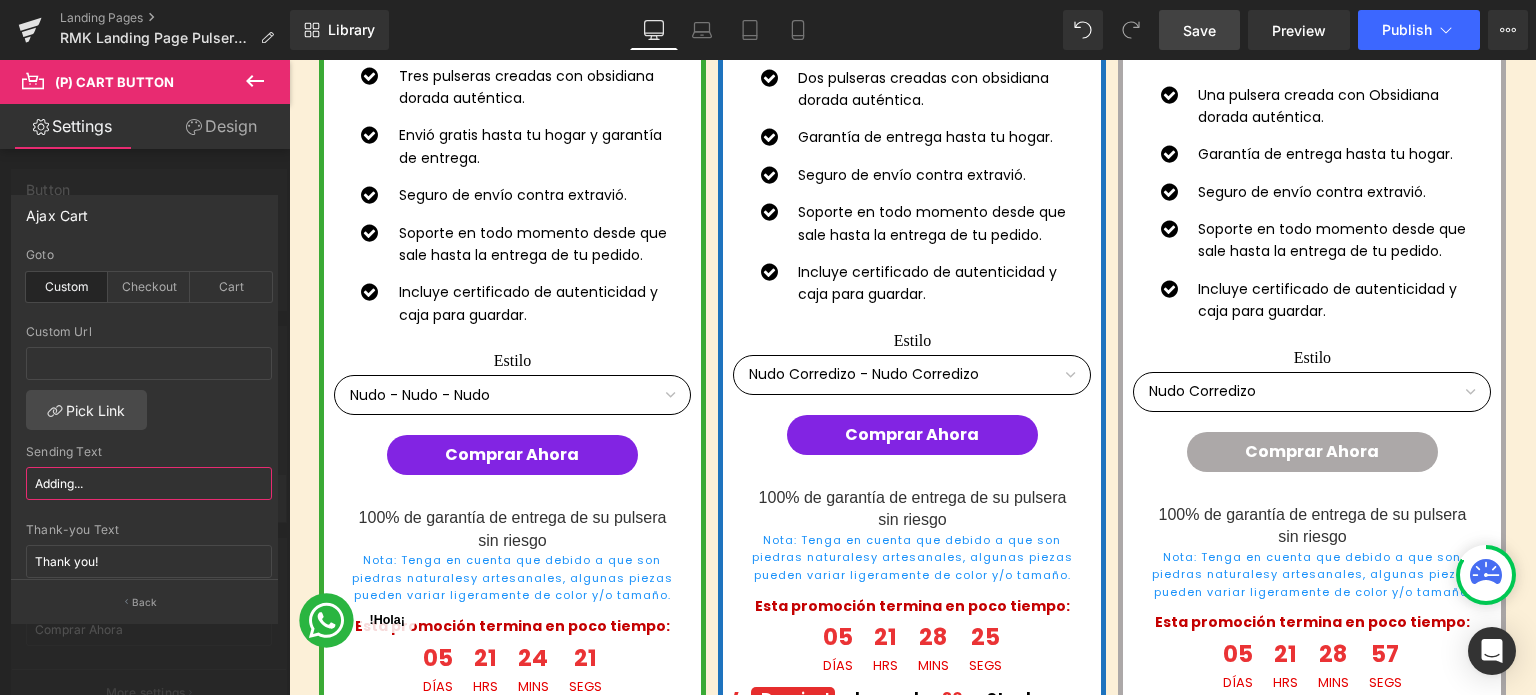click on "Adding..." at bounding box center (149, 483) 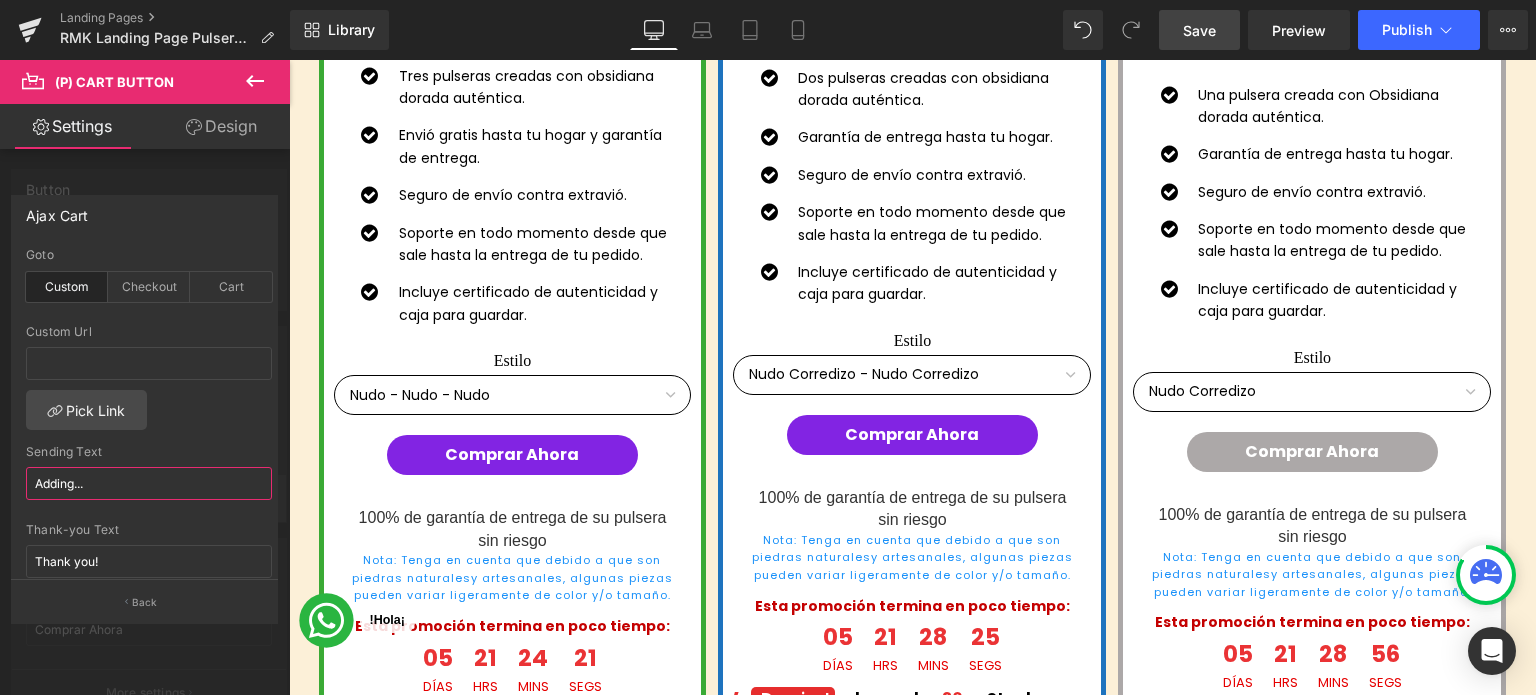 click on "Adding..." at bounding box center [149, 483] 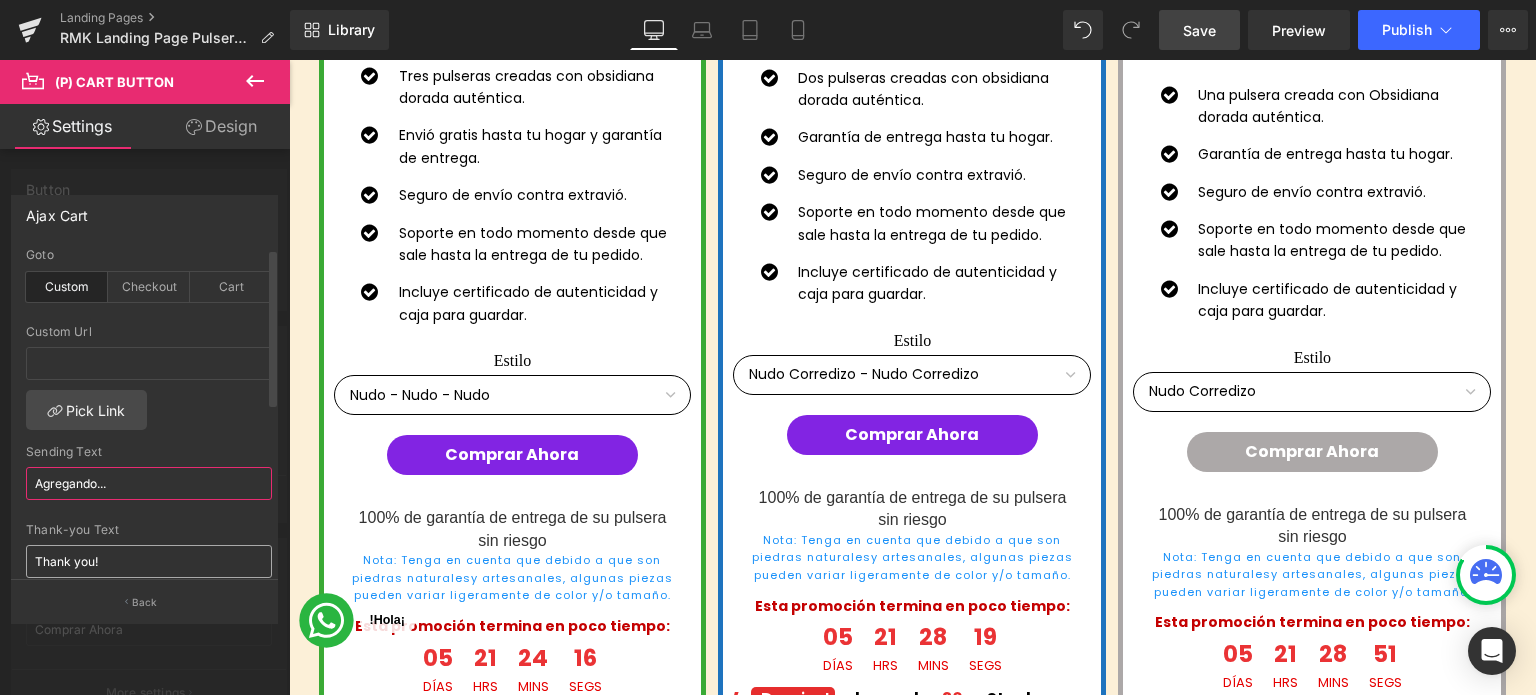 type on "Agregando..." 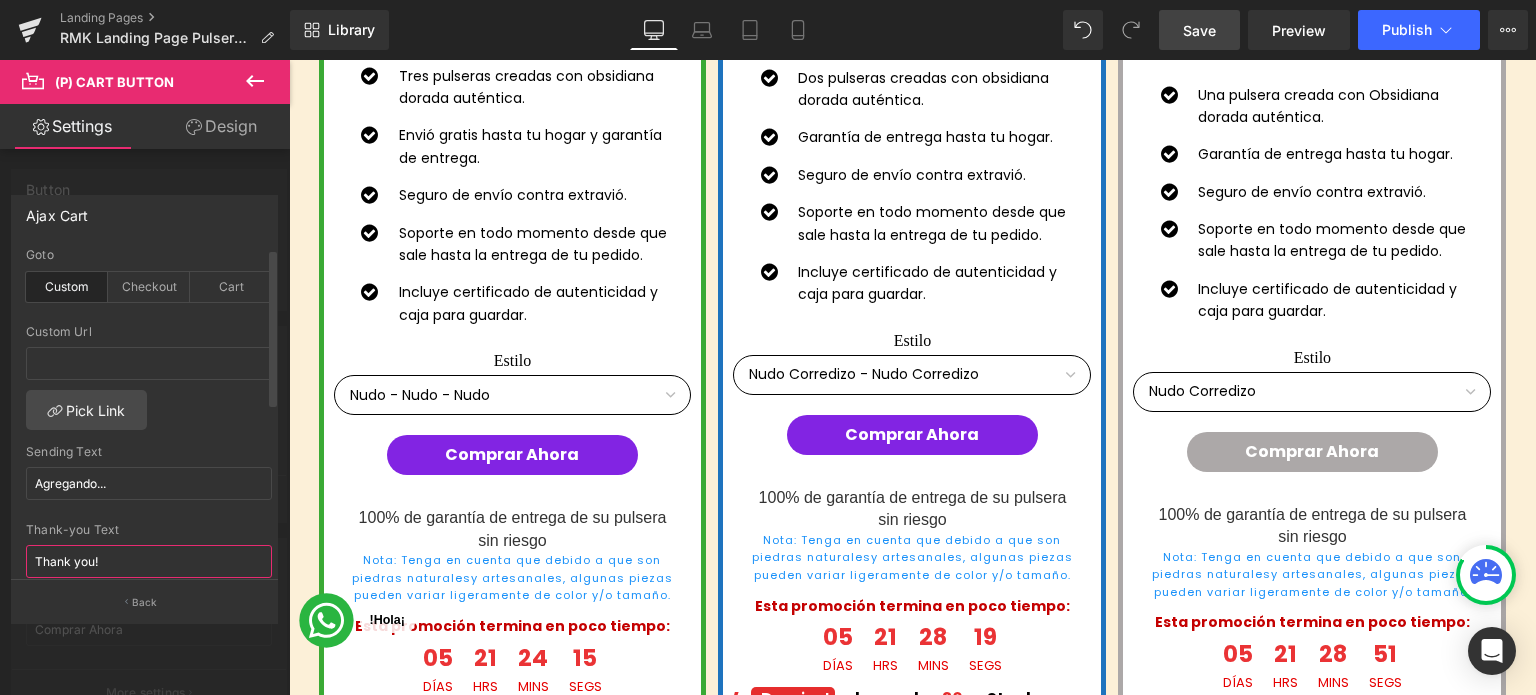 click on "Thank you!" at bounding box center [149, 561] 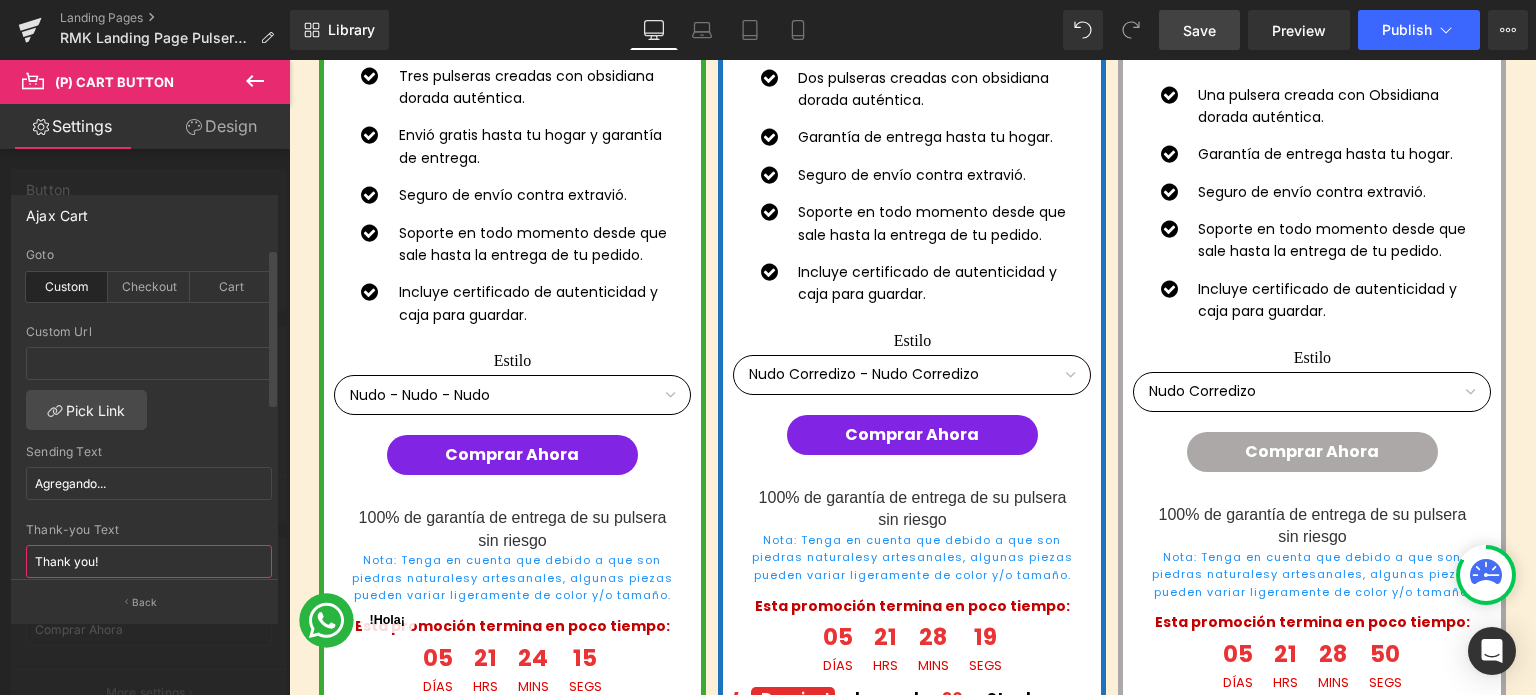 click on "Thank you!" at bounding box center (149, 561) 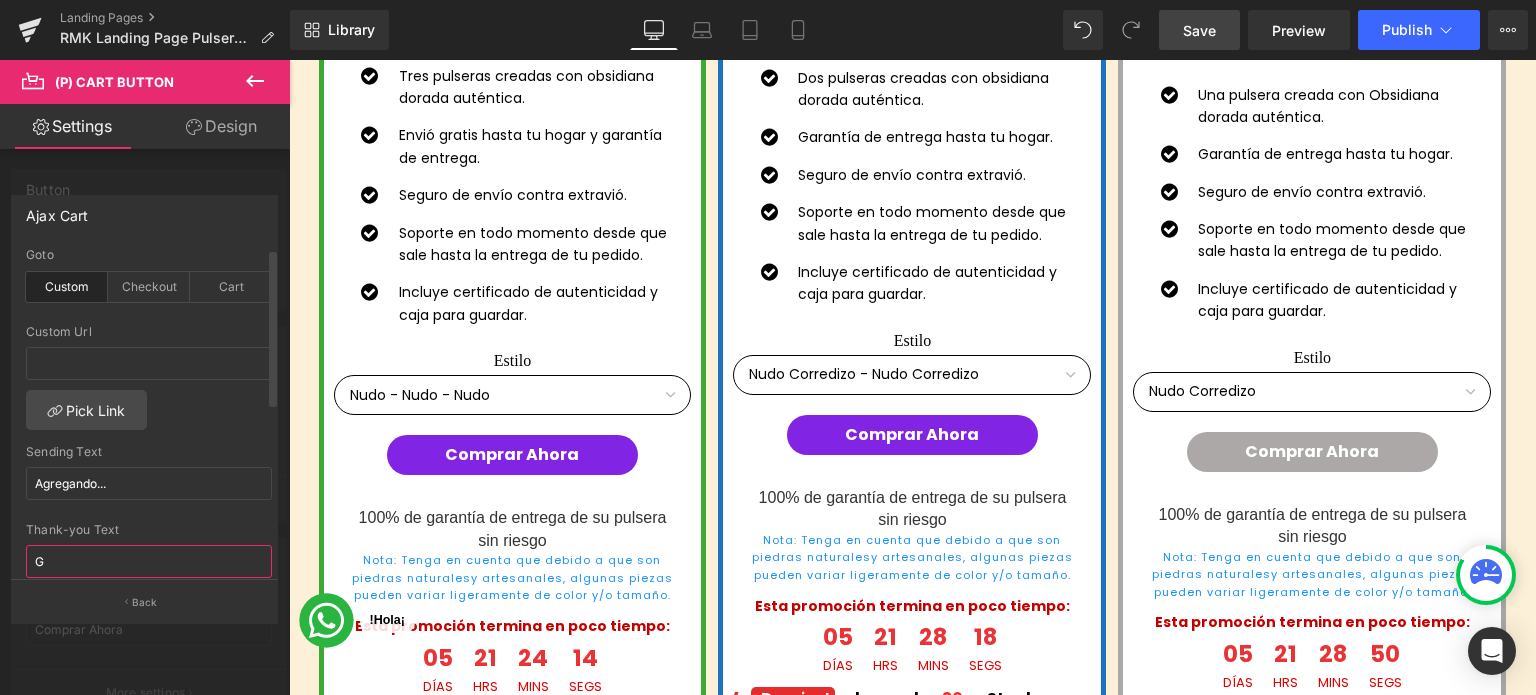 scroll, scrollTop: 3, scrollLeft: 0, axis: vertical 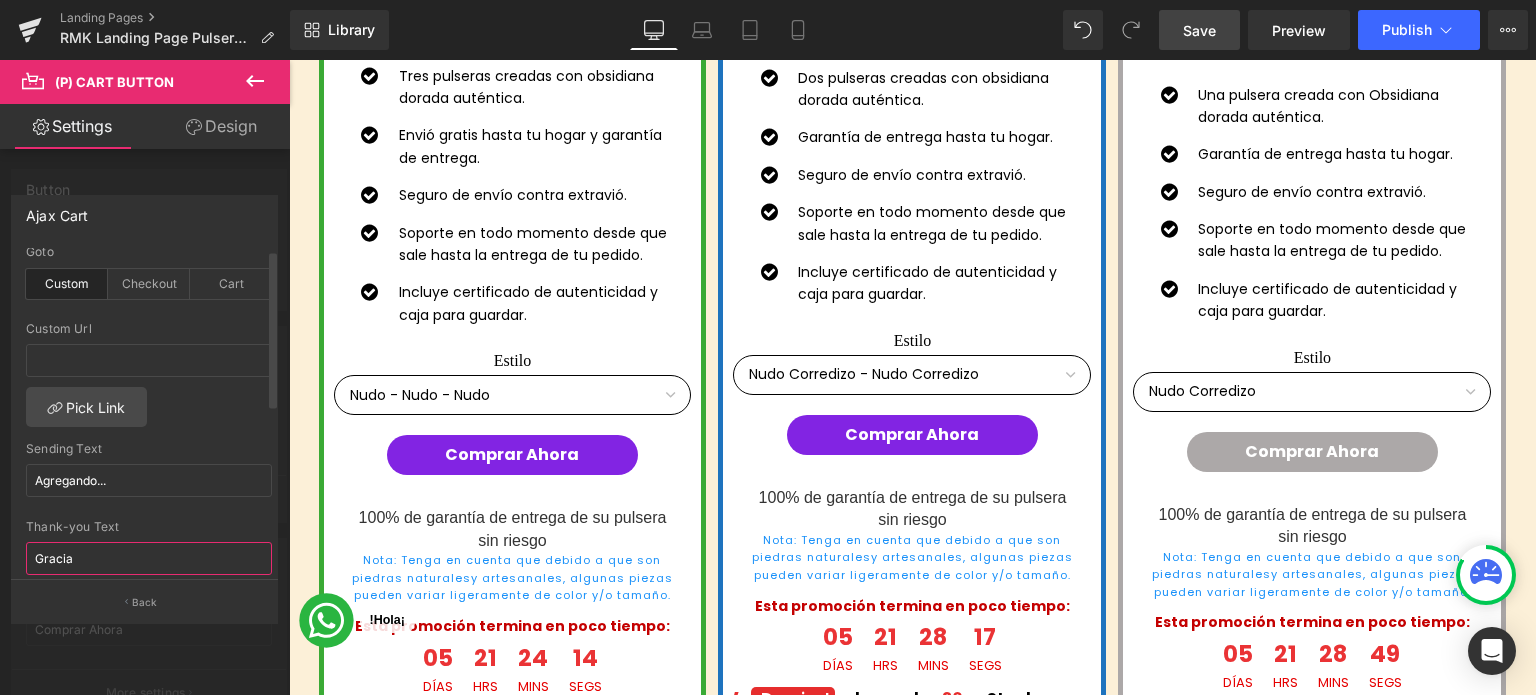 type on "Gracias" 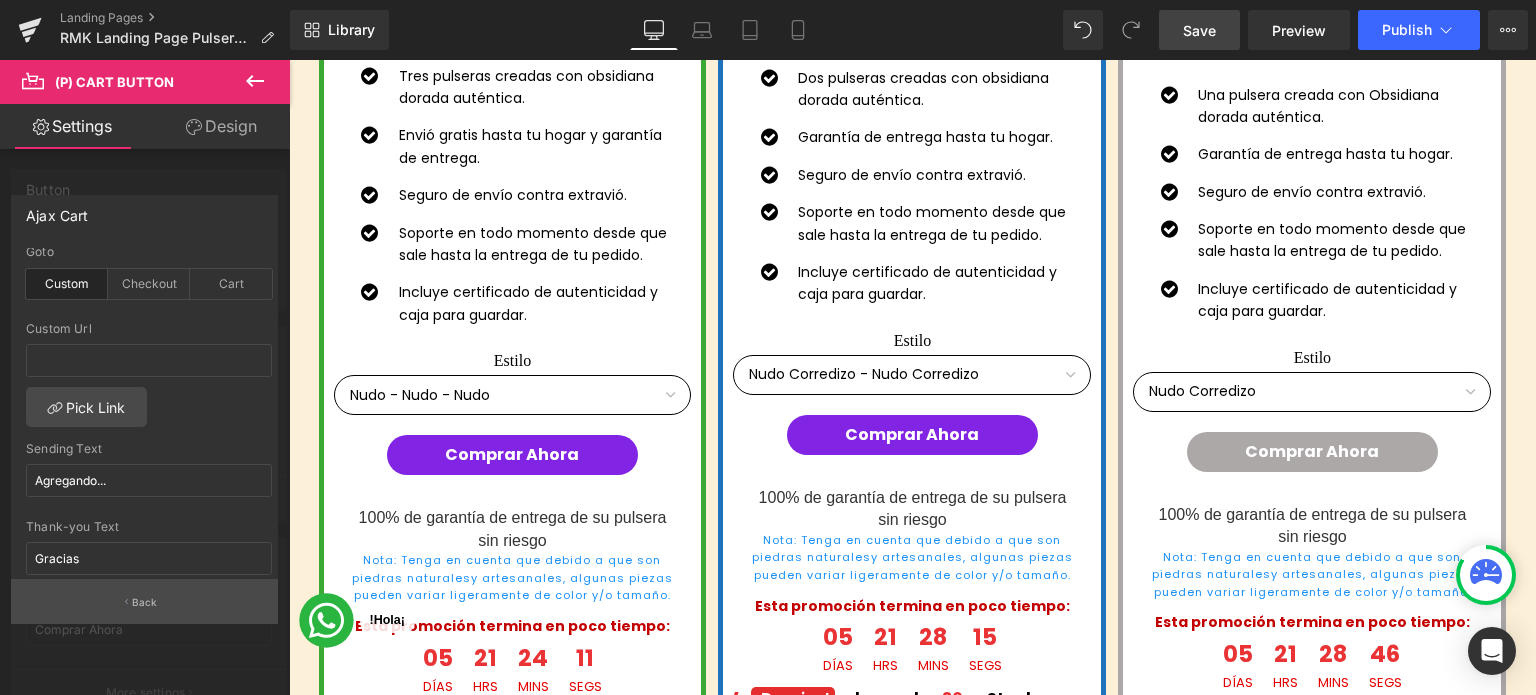 click on "Back" at bounding box center [145, 602] 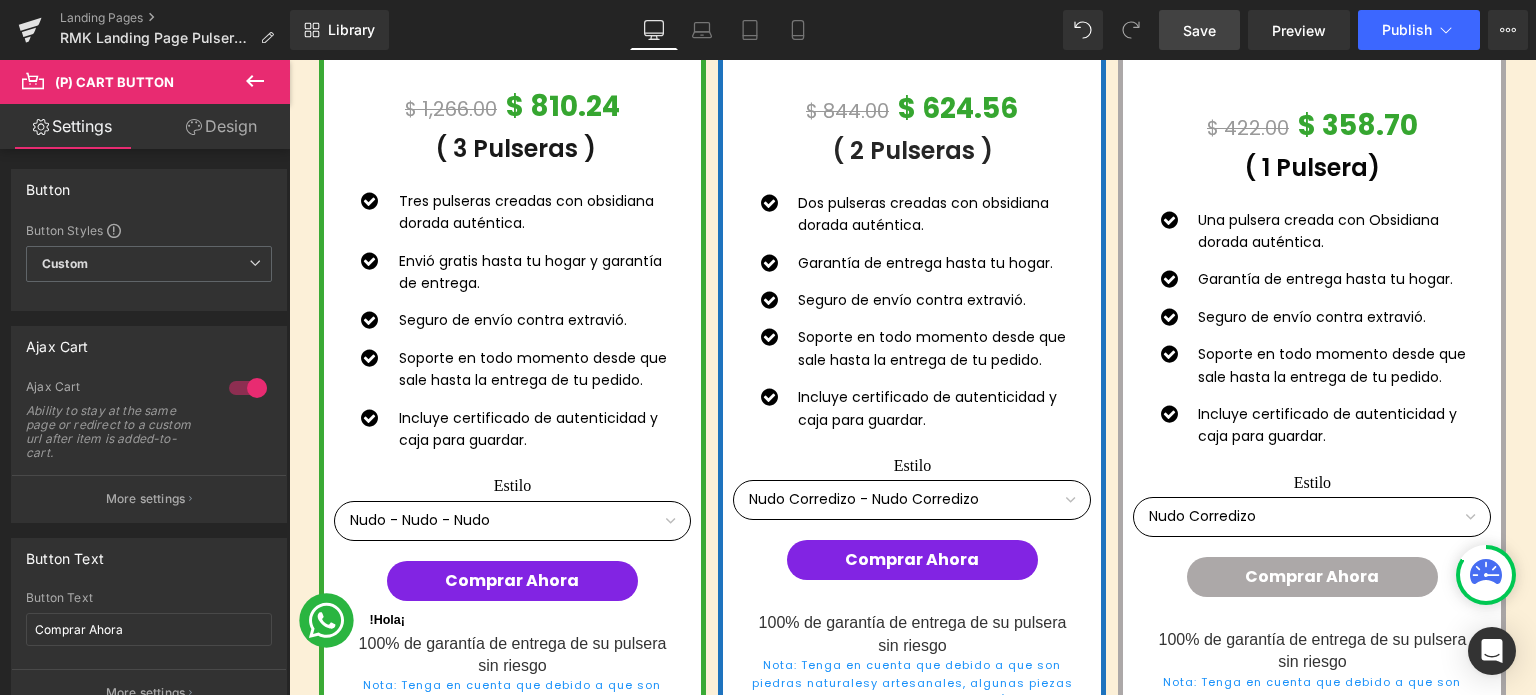 scroll, scrollTop: 9200, scrollLeft: 0, axis: vertical 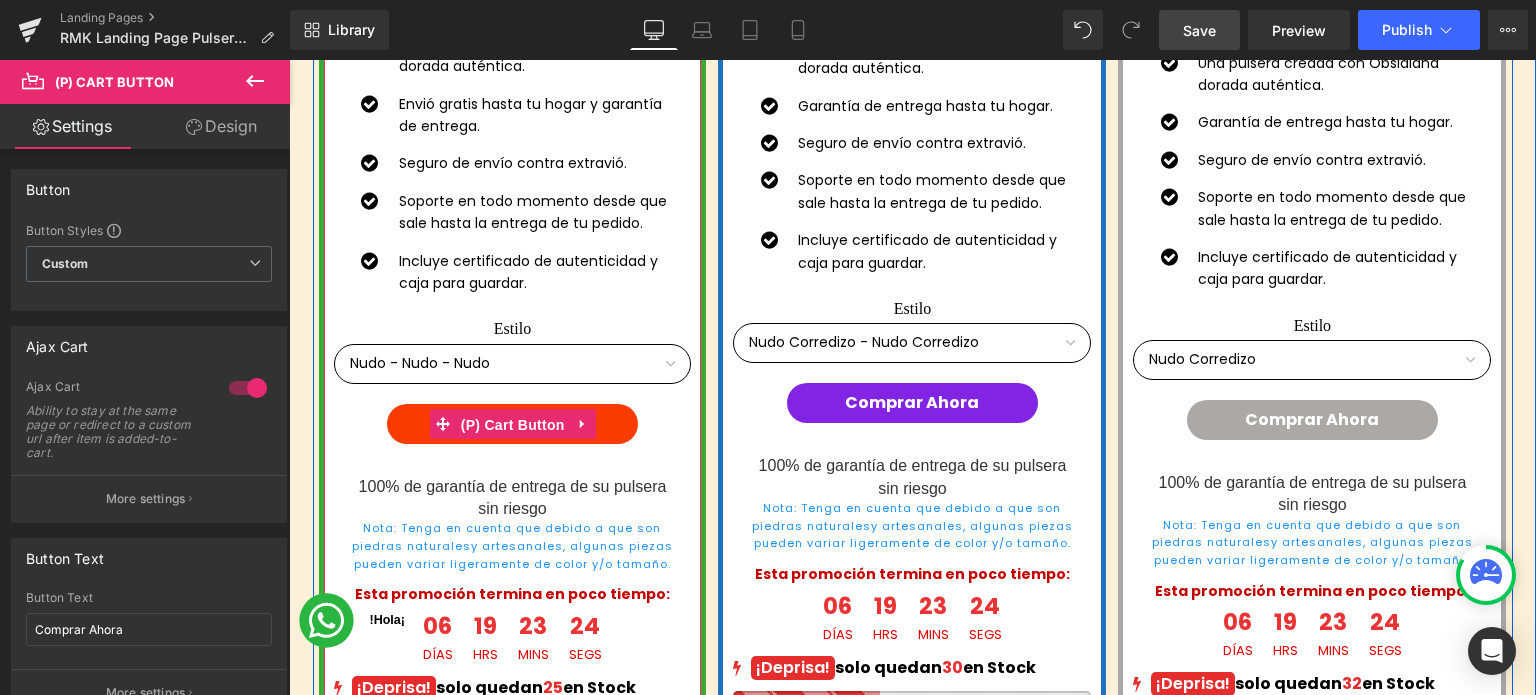 click on "(P) Cart Button" at bounding box center (513, 425) 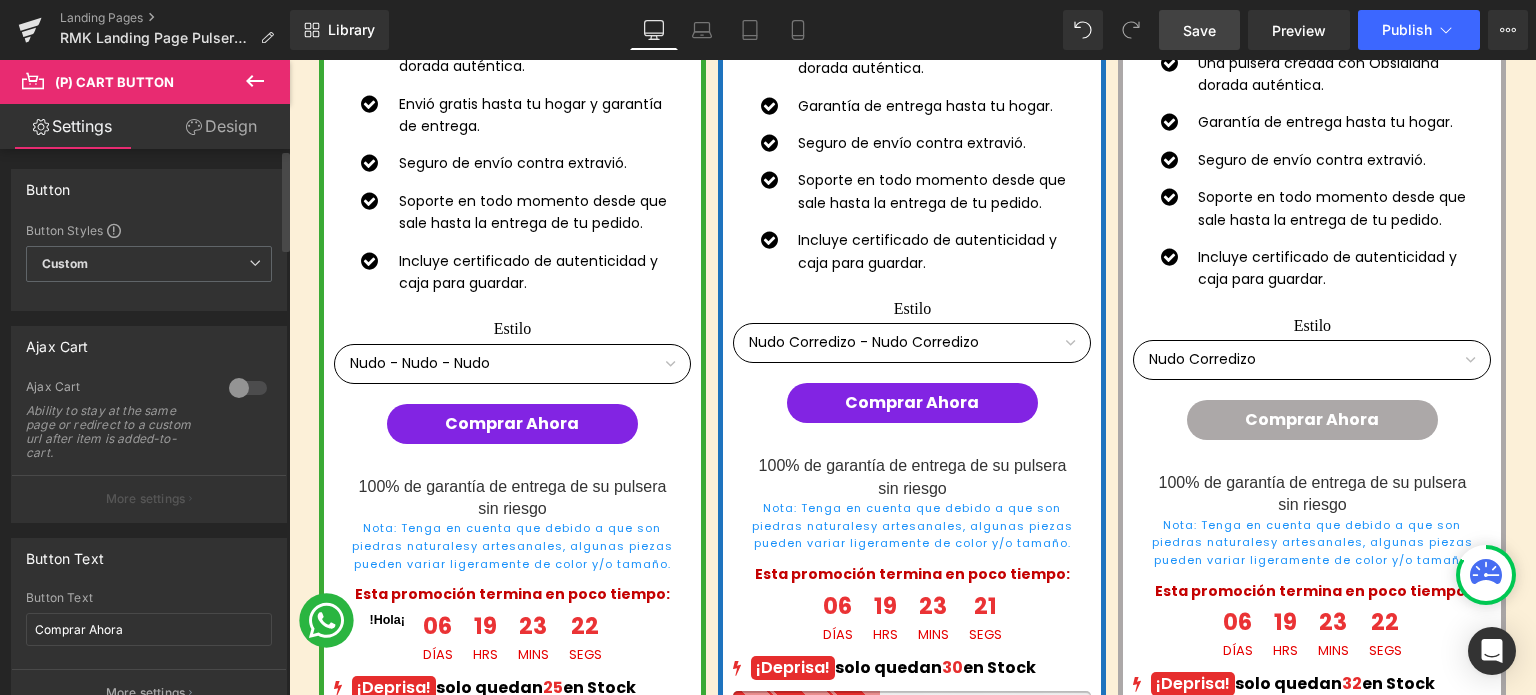 click at bounding box center [248, 388] 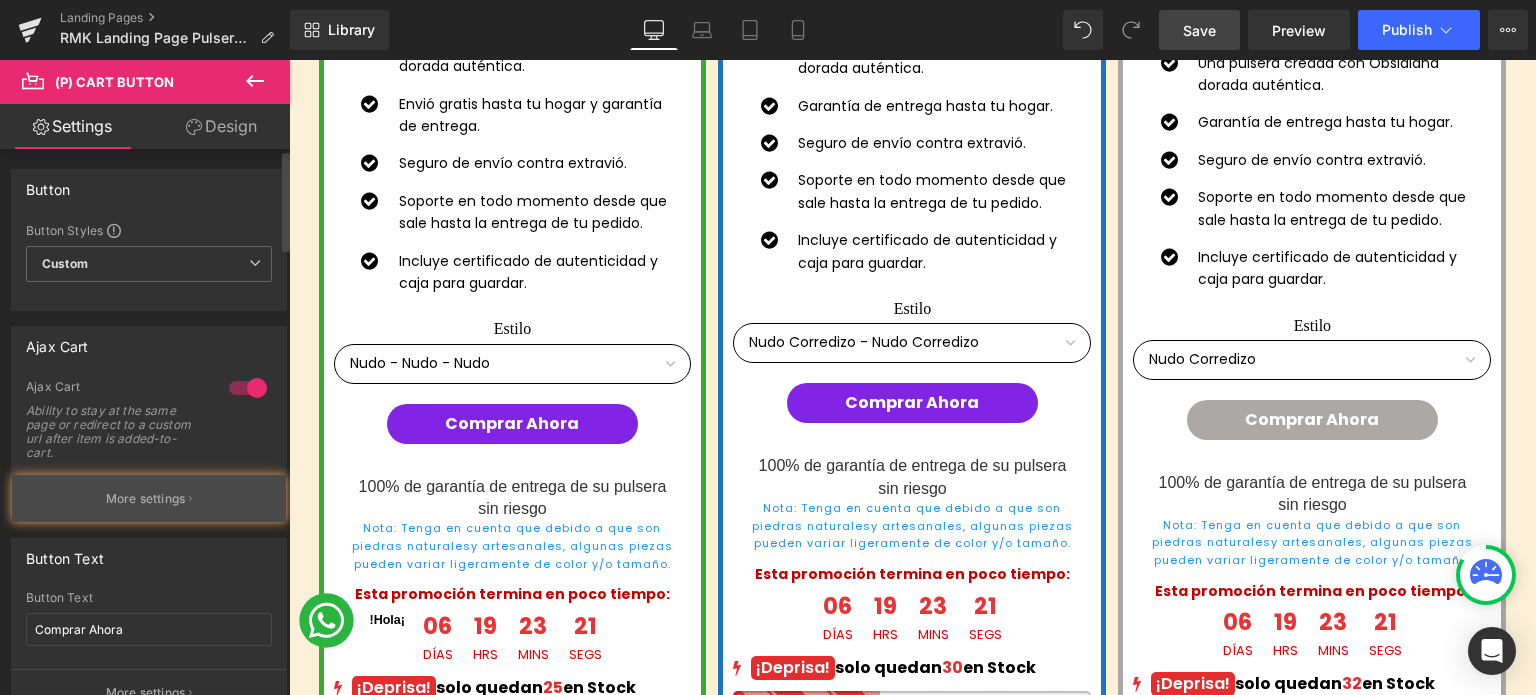 click on "More settings" at bounding box center (146, 499) 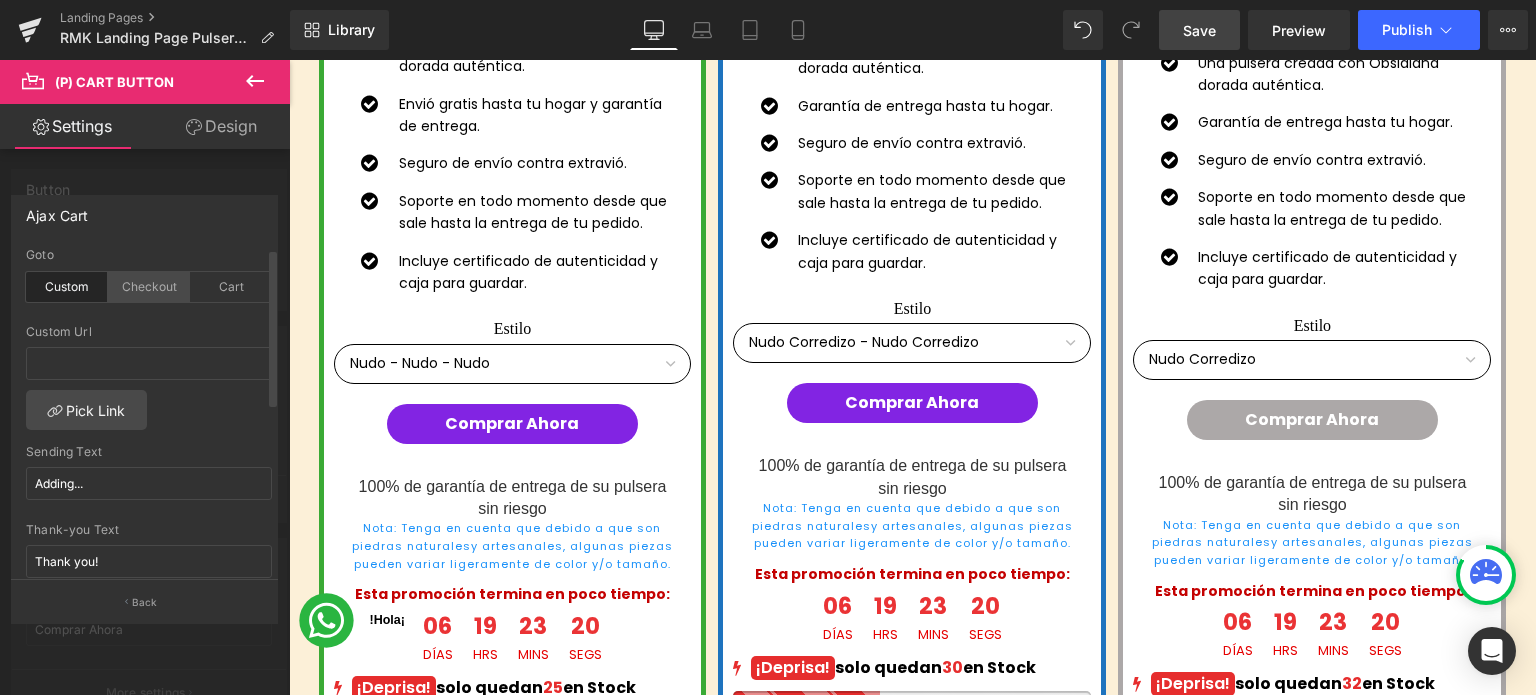 click on "Checkout" at bounding box center [149, 287] 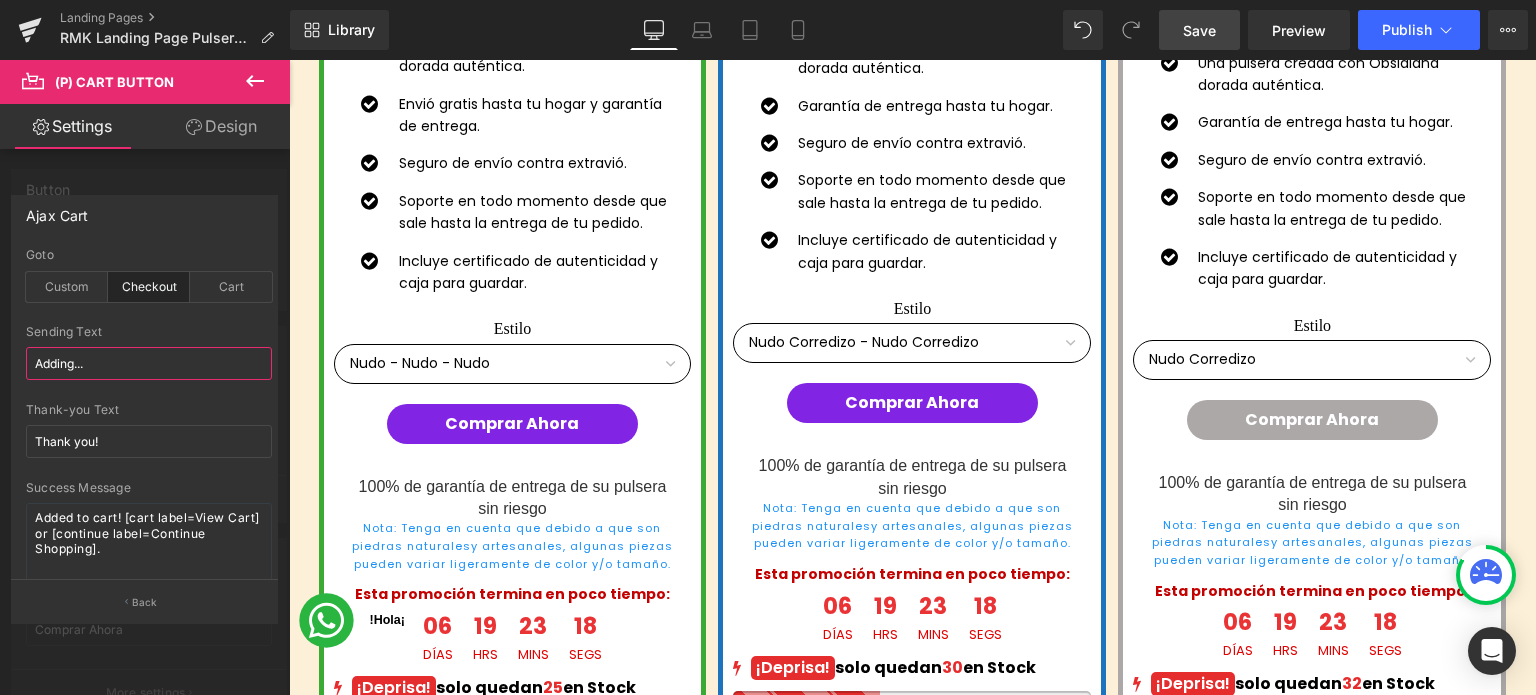 drag, startPoint x: 127, startPoint y: 374, endPoint x: 0, endPoint y: 366, distance: 127.25172 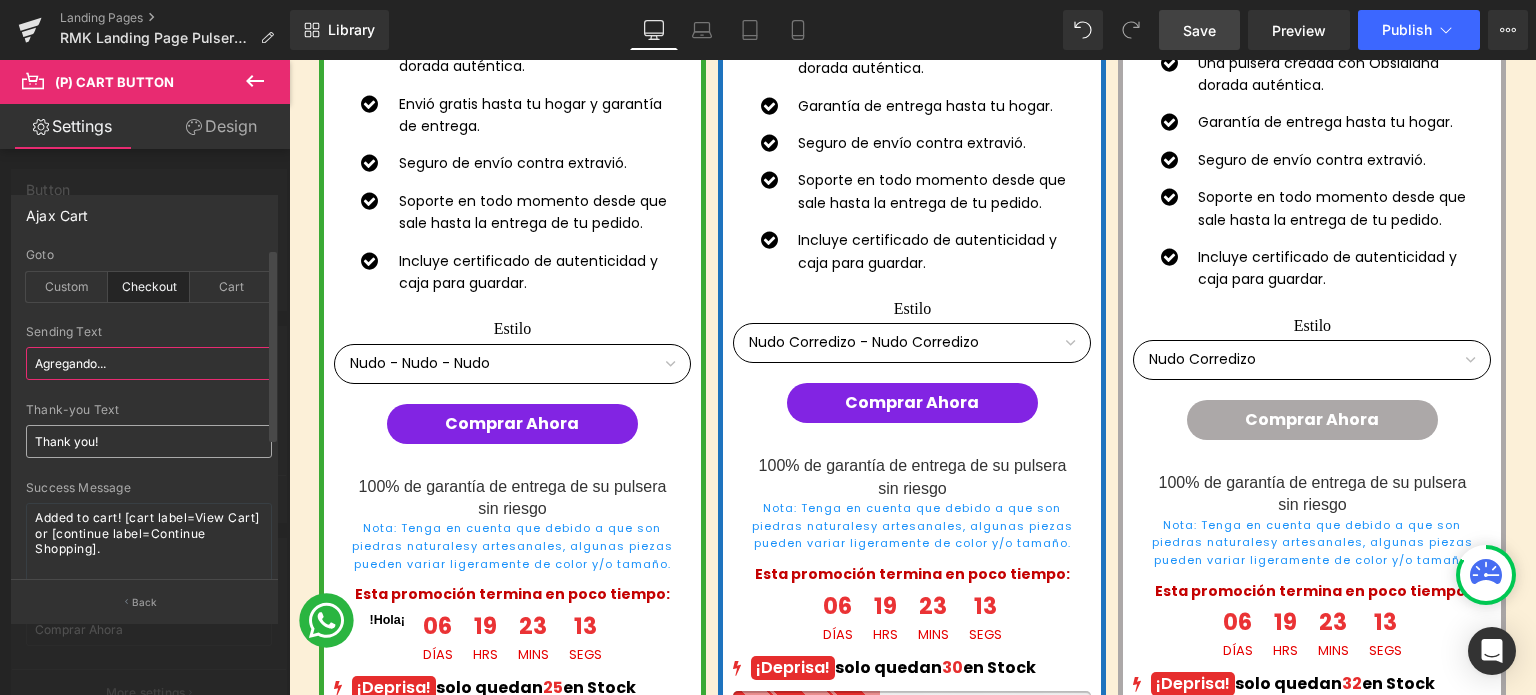 type on "Agregando..." 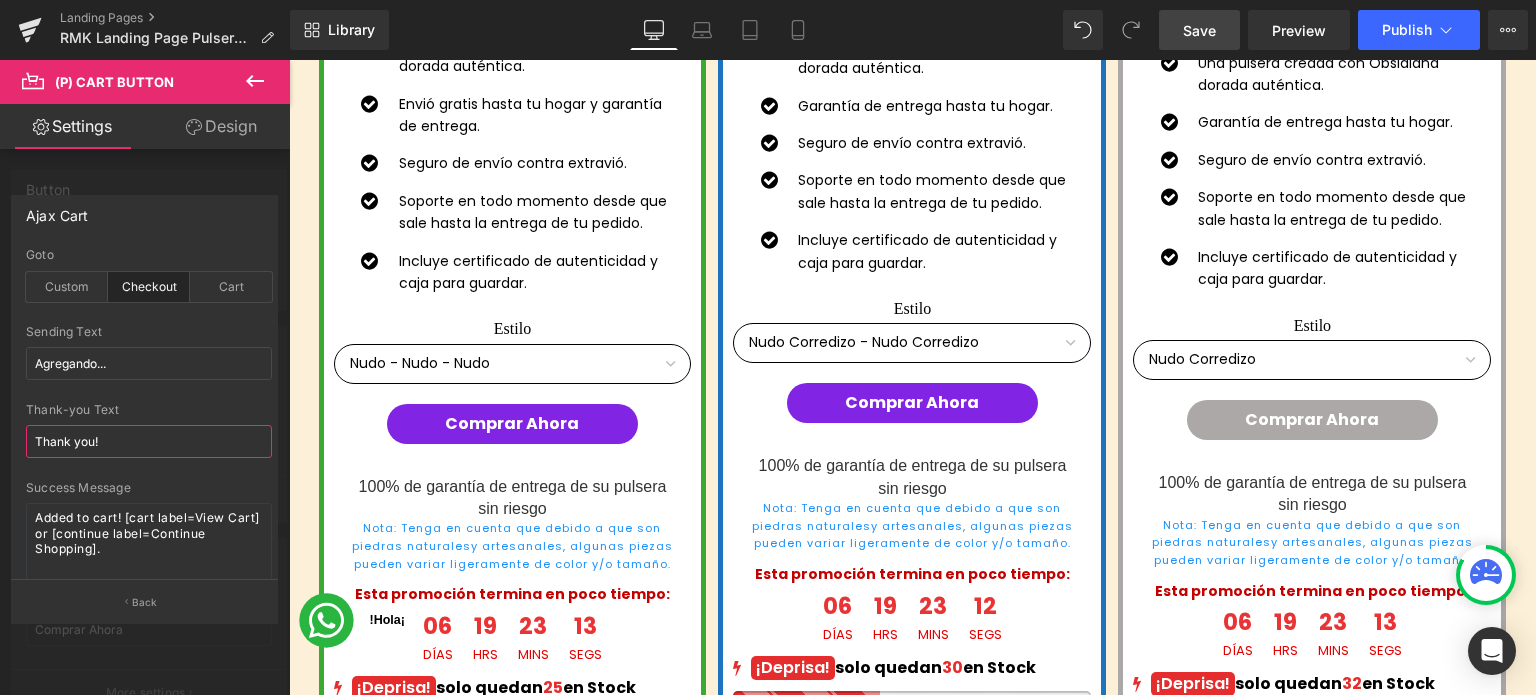 drag, startPoint x: 105, startPoint y: 446, endPoint x: 0, endPoint y: 452, distance: 105.17129 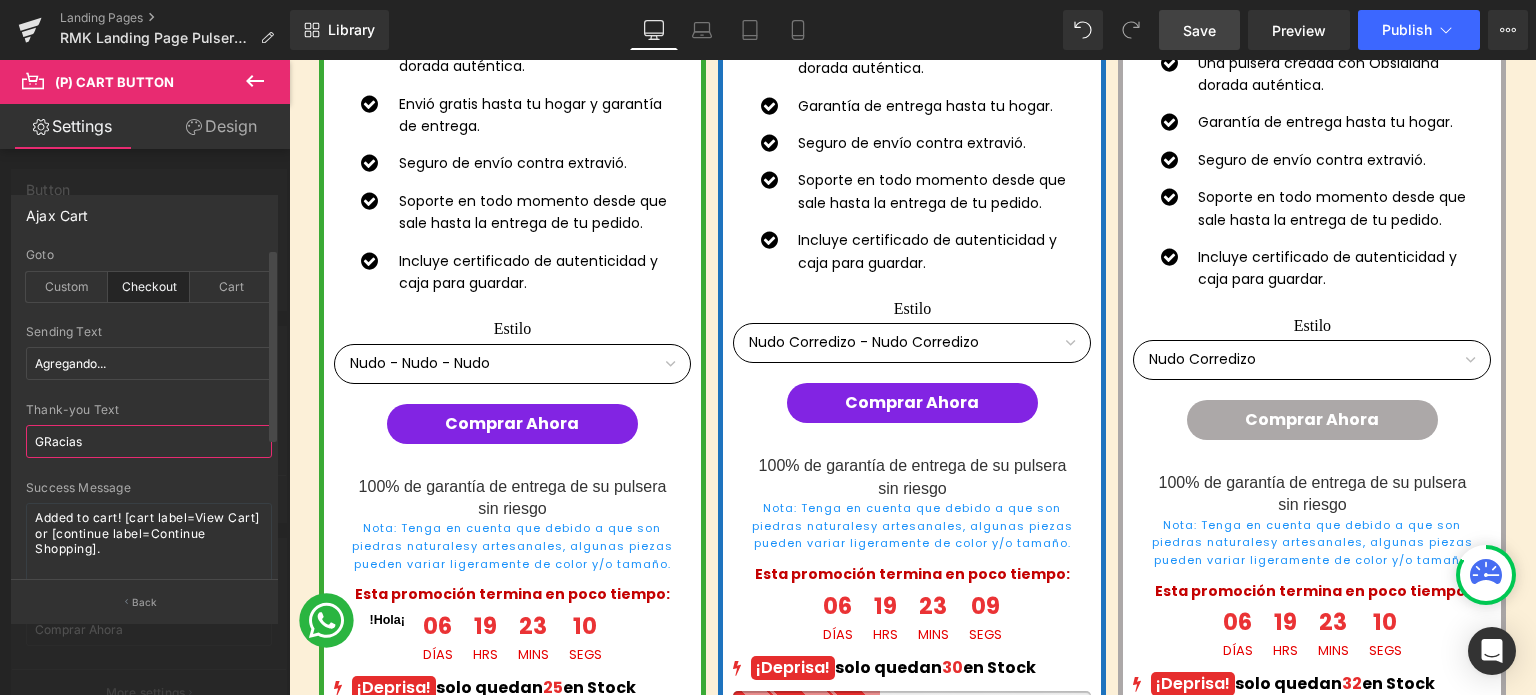 click on "GRacias" at bounding box center (149, 441) 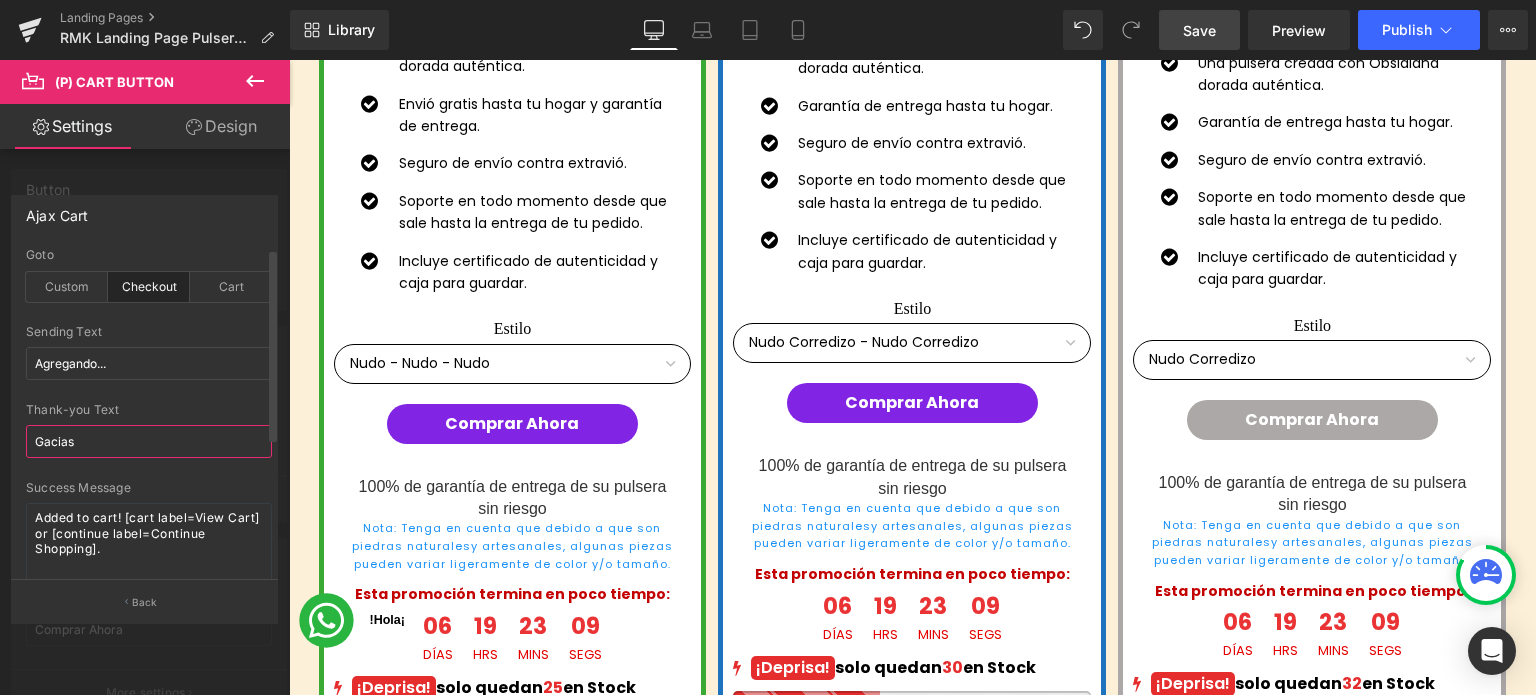 type on "Gracias" 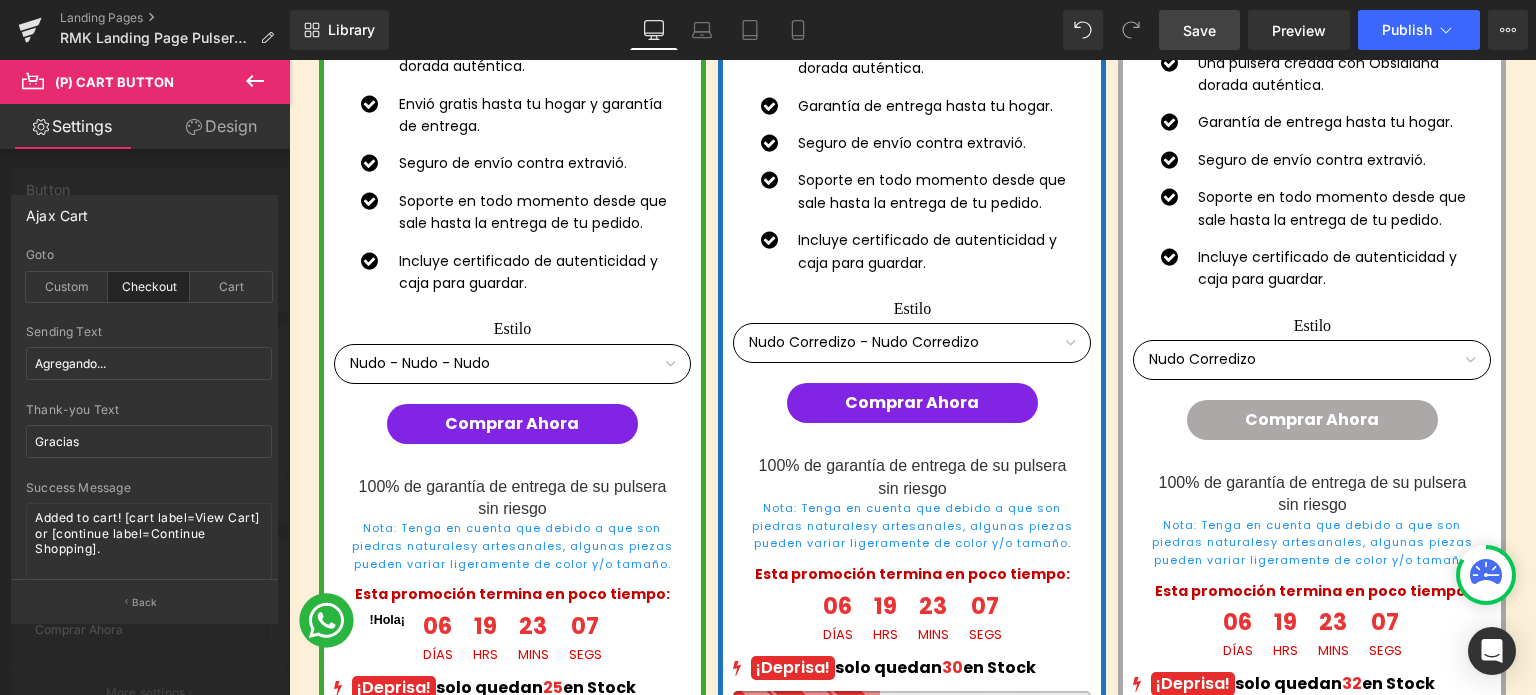 click on "Saltar al contenido
Costos de Envío: $99.00 MXN GRATIS en Pedidos Mayores a $798.00 MXN Tiempo de Entrega de 2 a 5 Días Hábiles
INICIO CATÁLOGO
LIQUIDACION PULSERAS COLLARES CON DIJE SOBRE NOSOTROS BLOG CONTÁCTANOS
0
/
$ 0.00
03 Días
23 Horas
10 Mins
35 Secs
Countdown Timer         ¡Última oportunidad para obtener tu pulsera ahora con el  36% de Descuento ! Heading         Row         Row         Image         Ahora Text Block         --- hasta--- Text Block         36% Text Block         Row" at bounding box center (912, -2955) 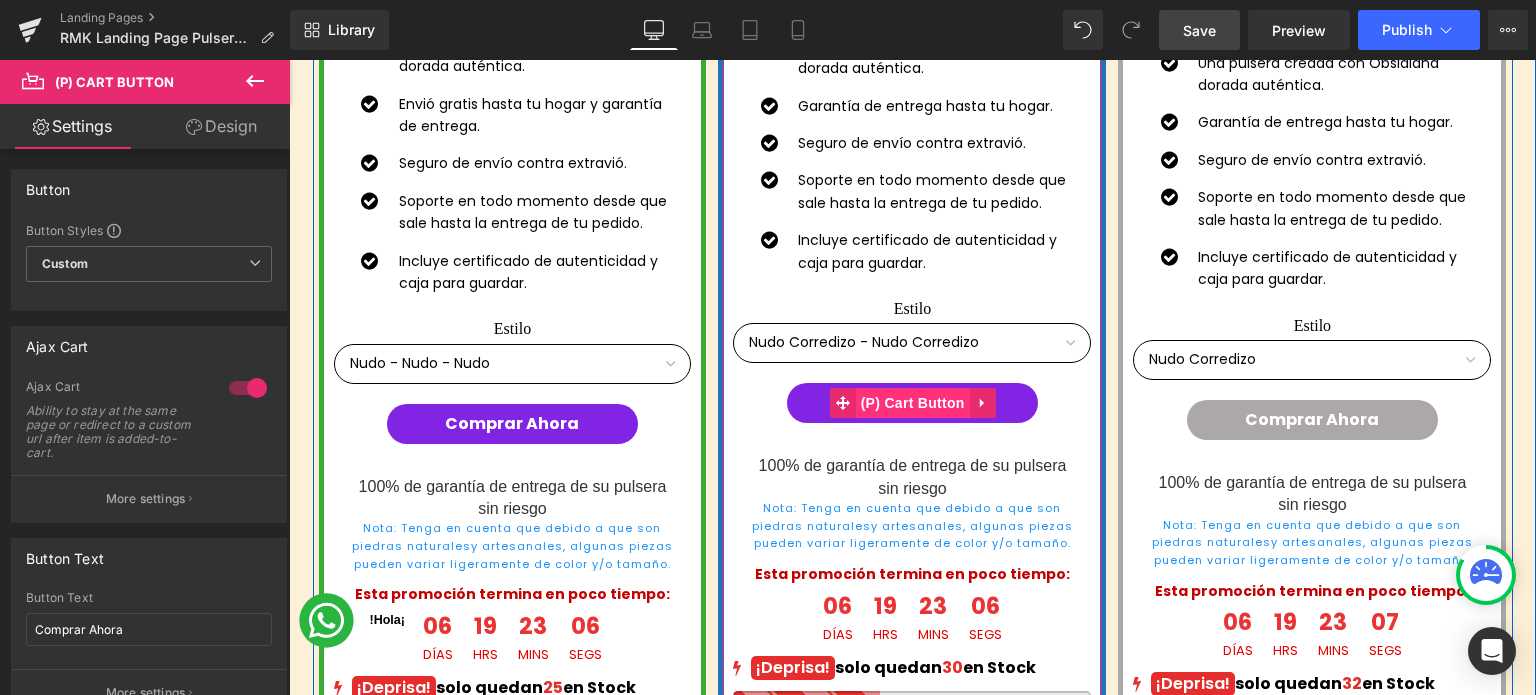 click on "(P) Cart Button" at bounding box center [913, 403] 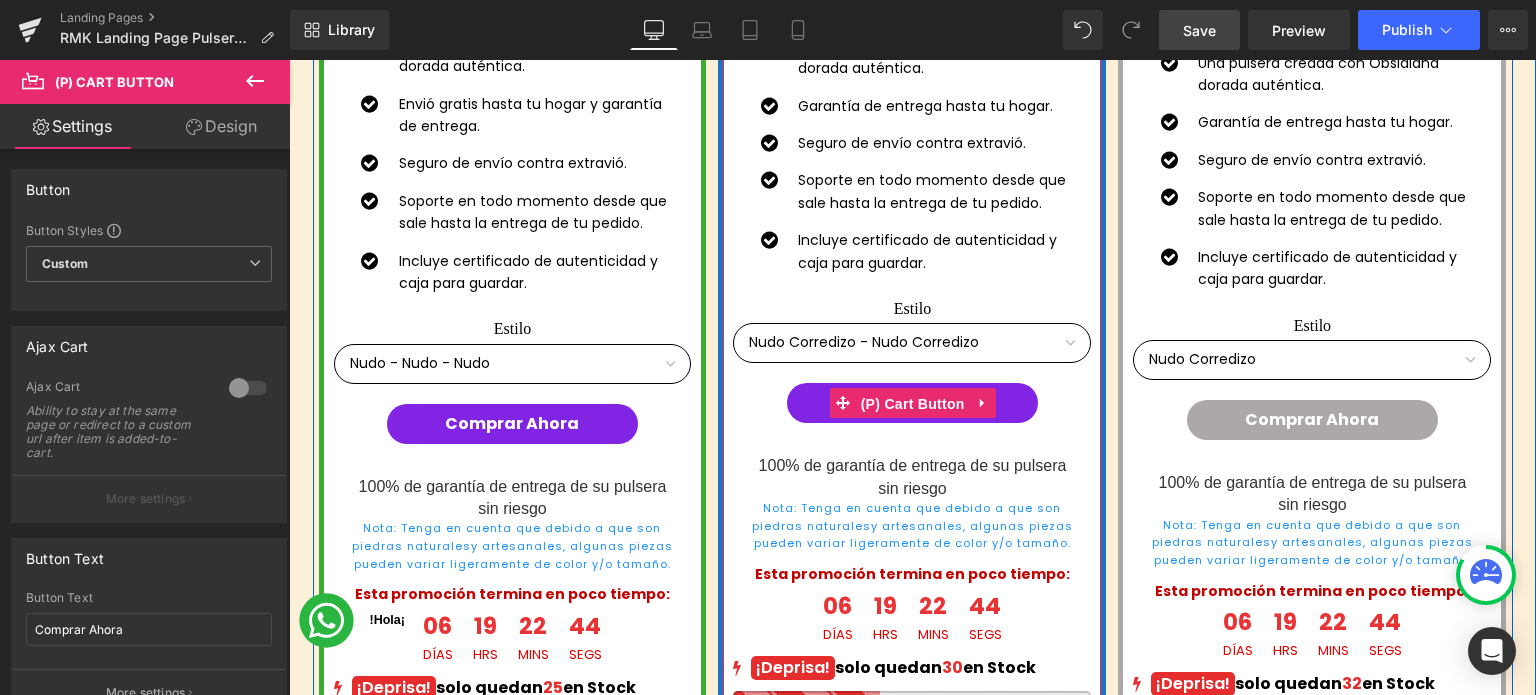 click on "(P) Cart Button" at bounding box center [913, 404] 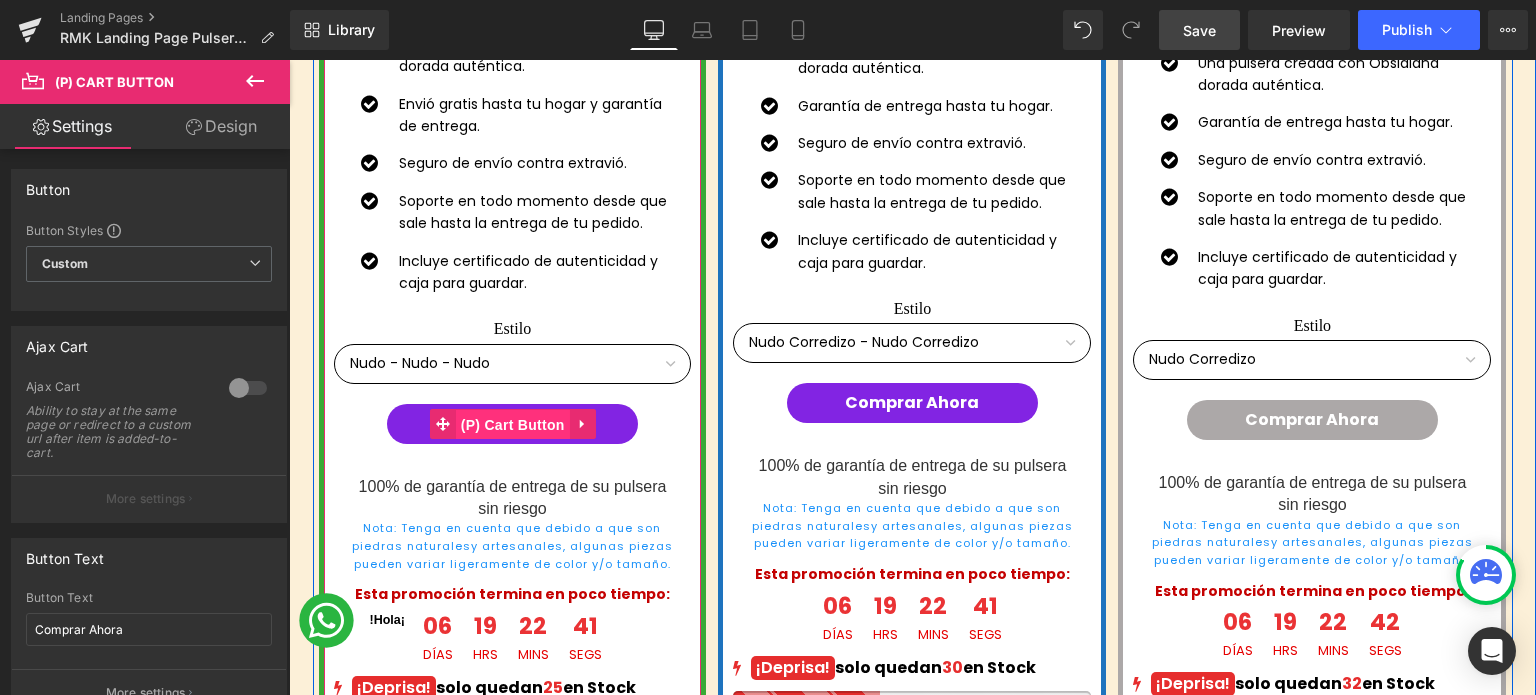 click on "(P) Cart Button" at bounding box center [513, 425] 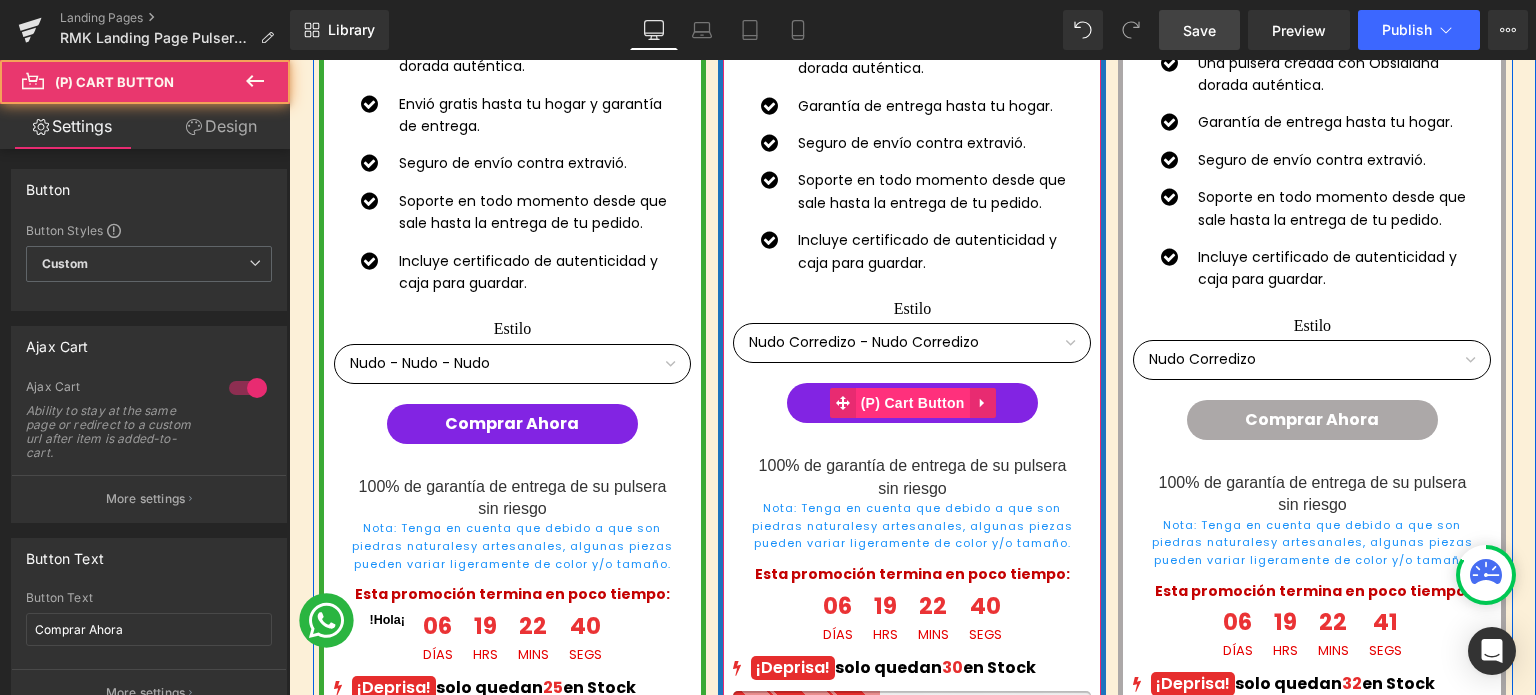 click on "(P) Cart Button" at bounding box center (913, 403) 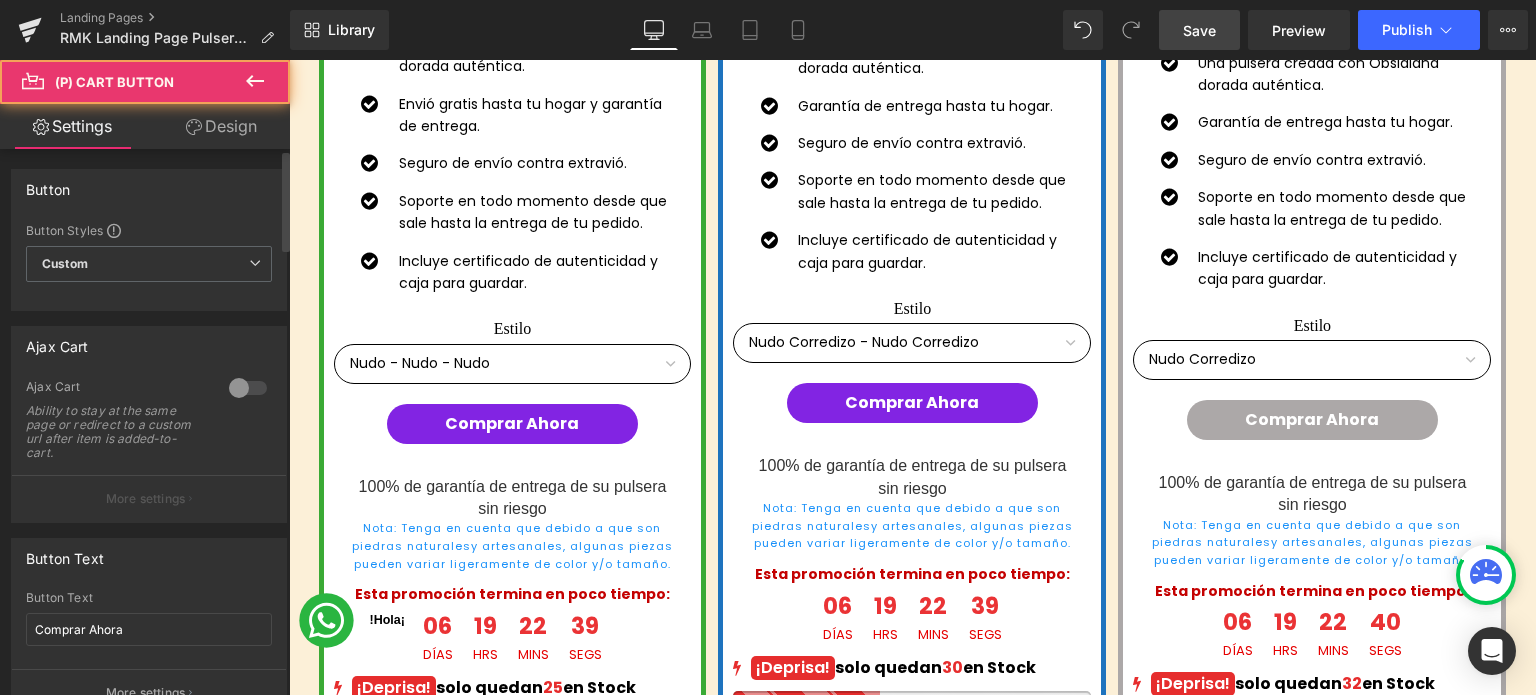 click at bounding box center (248, 388) 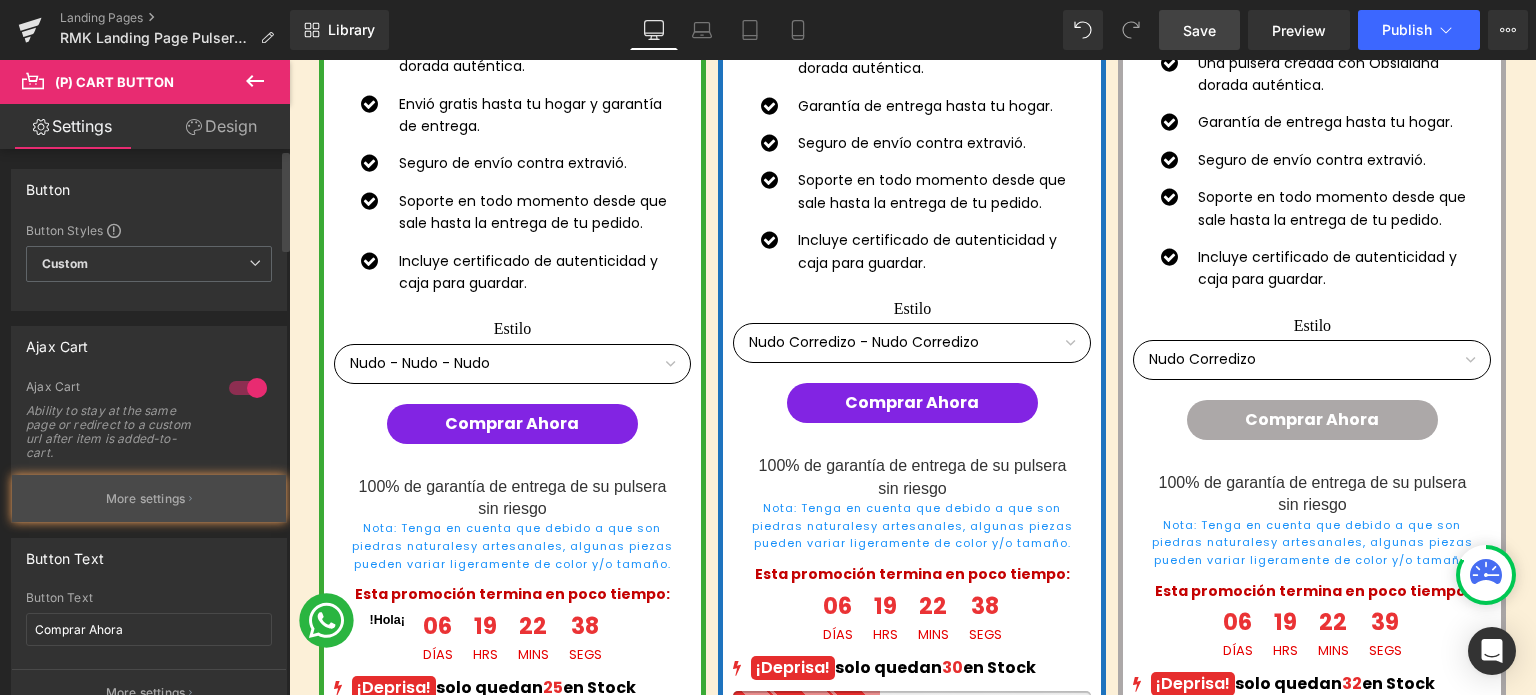 click on "More settings" at bounding box center (149, 498) 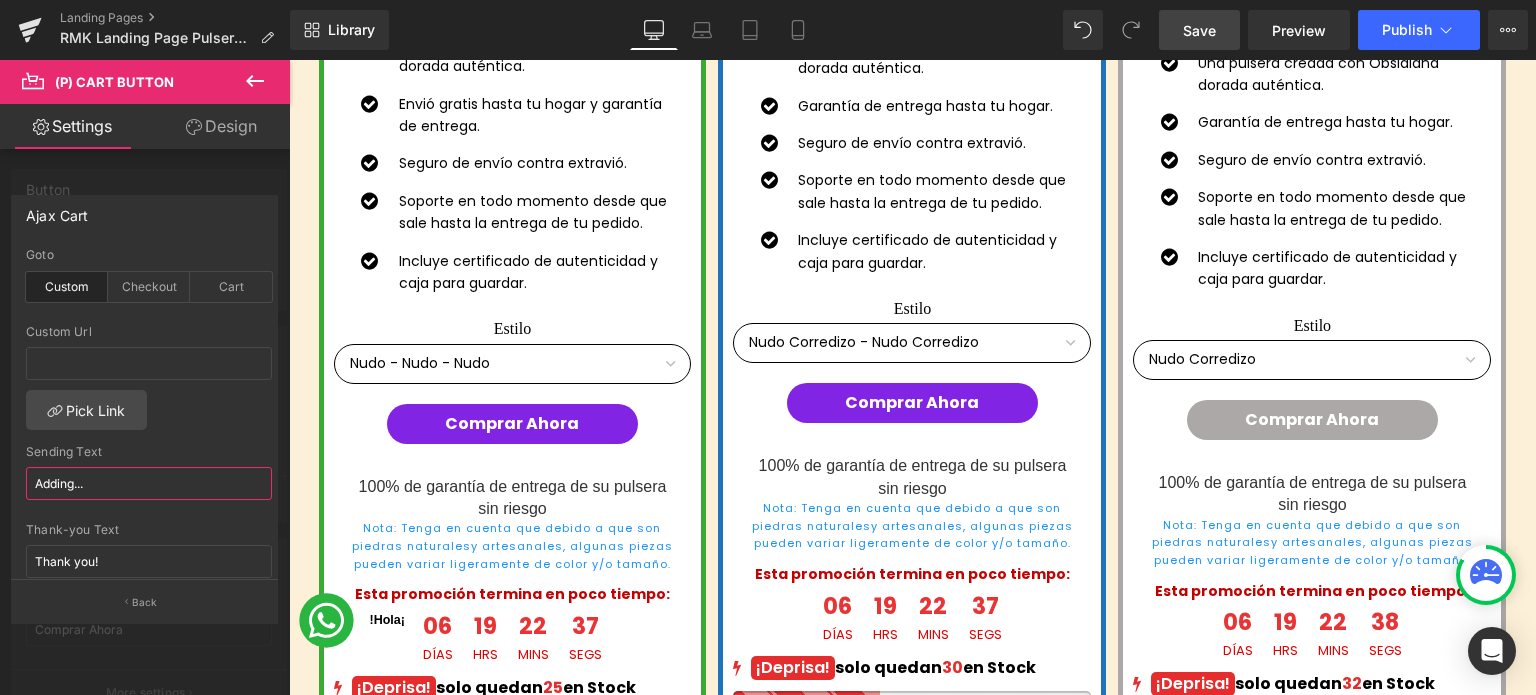 drag, startPoint x: 91, startPoint y: 491, endPoint x: 3, endPoint y: 484, distance: 88.27797 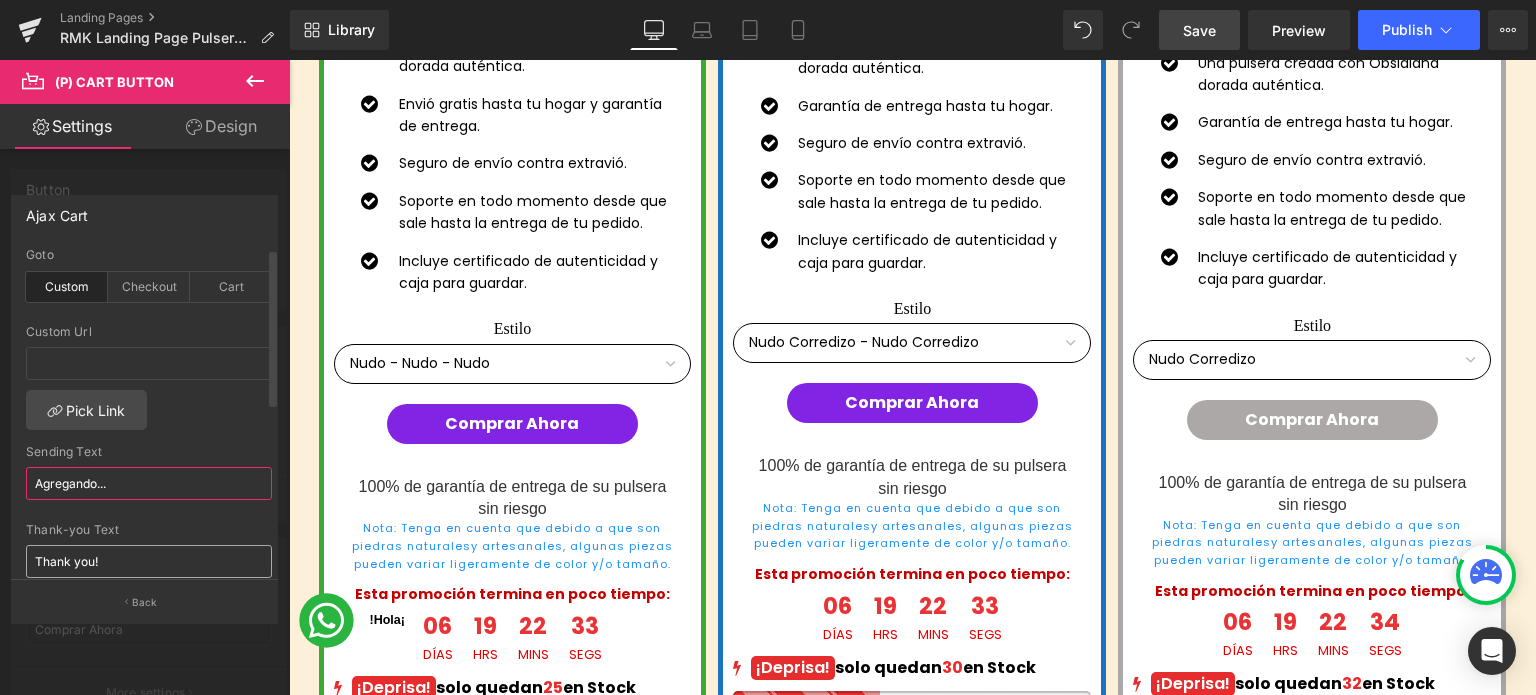 type on "Agregando..." 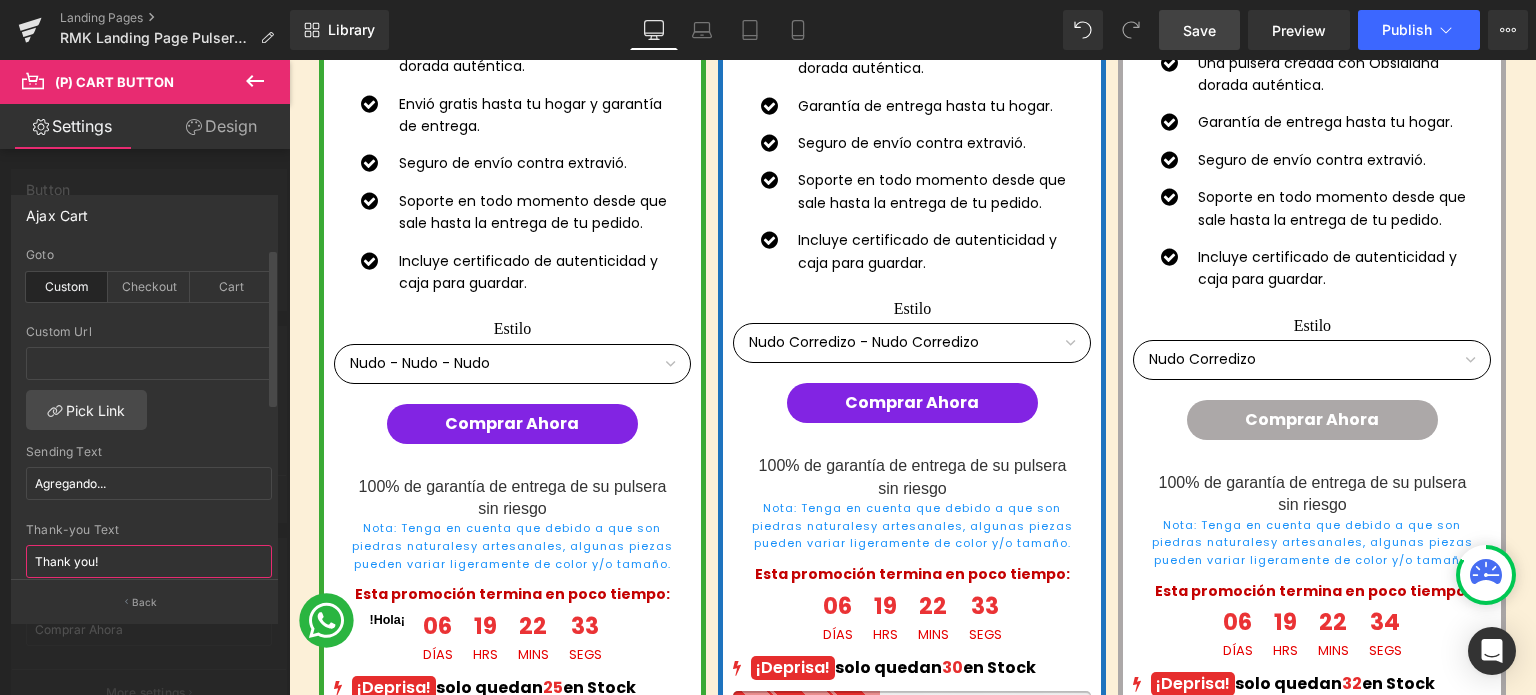 click on "Thank you!" at bounding box center [149, 561] 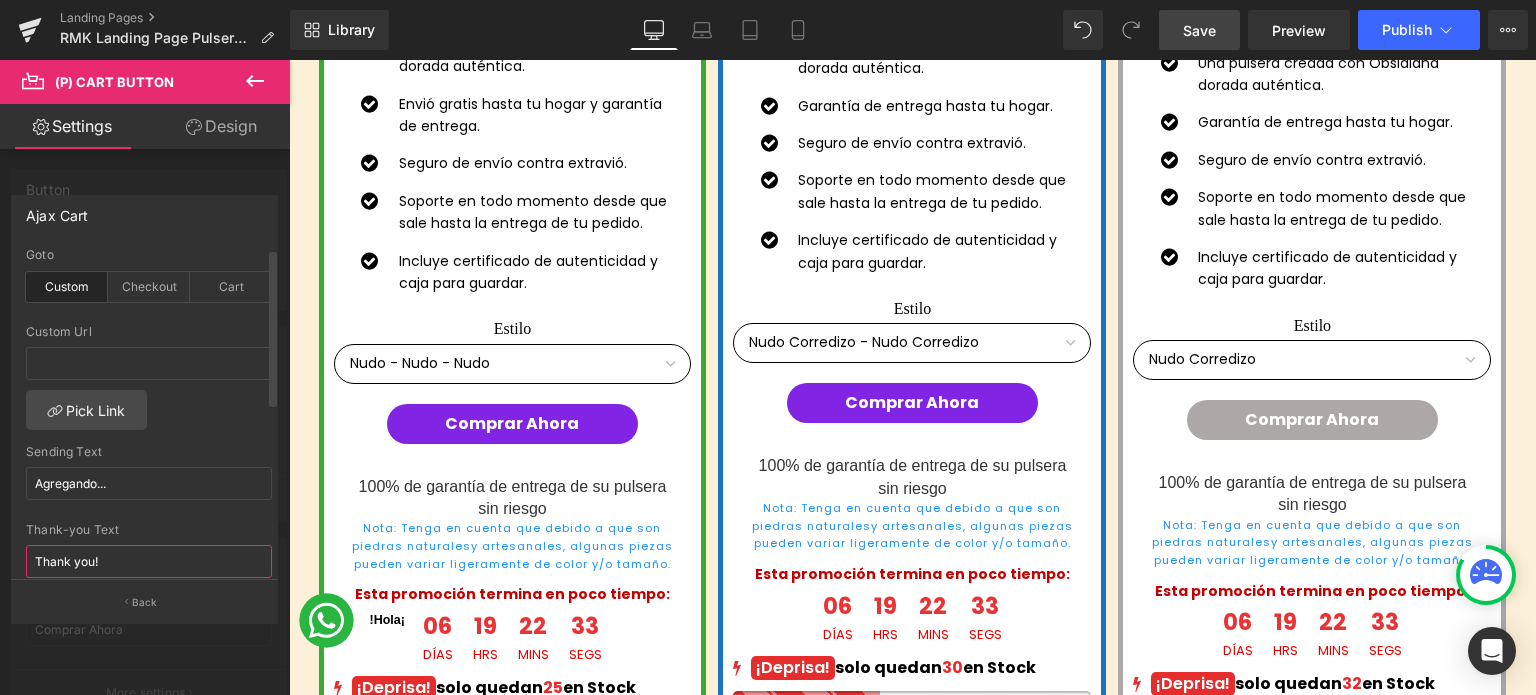 click on "Thank you!" at bounding box center (149, 561) 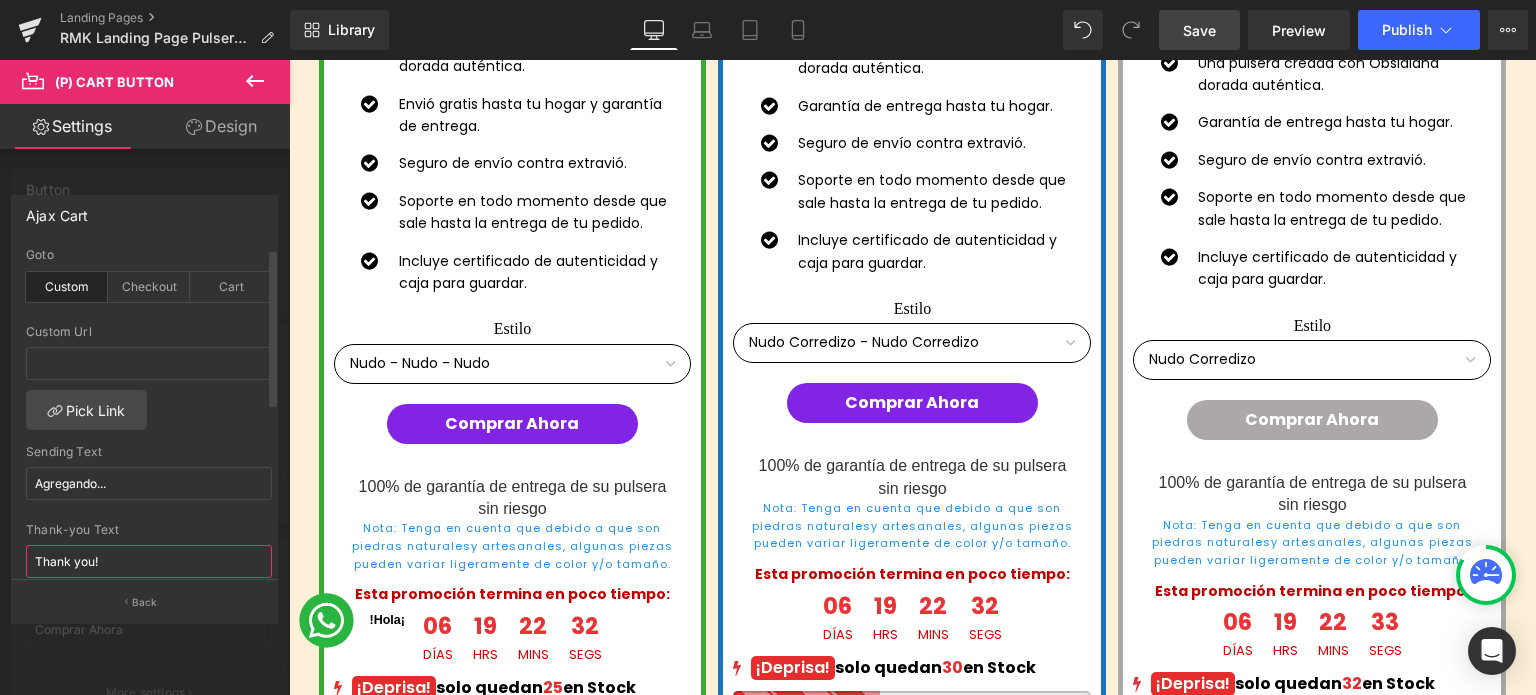 type on "A" 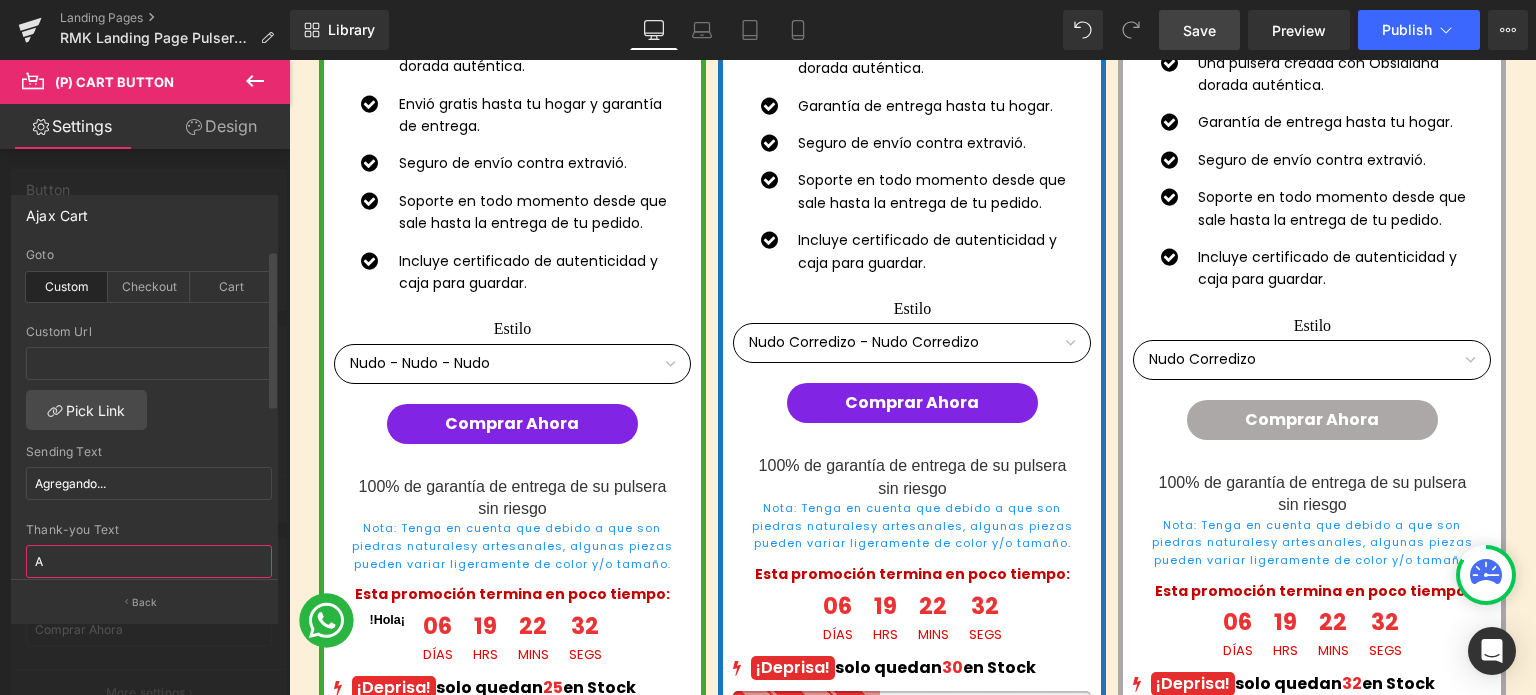 scroll, scrollTop: 3, scrollLeft: 0, axis: vertical 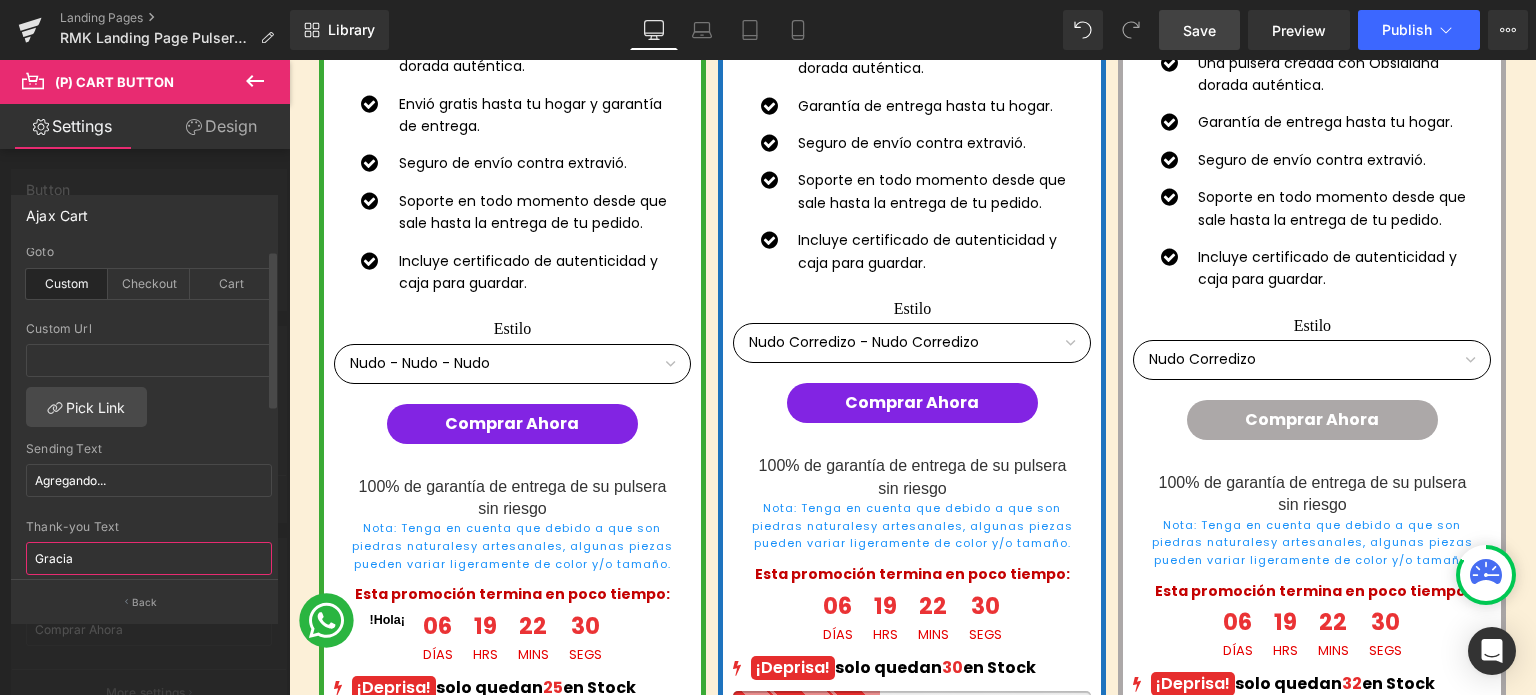 type on "Gracias" 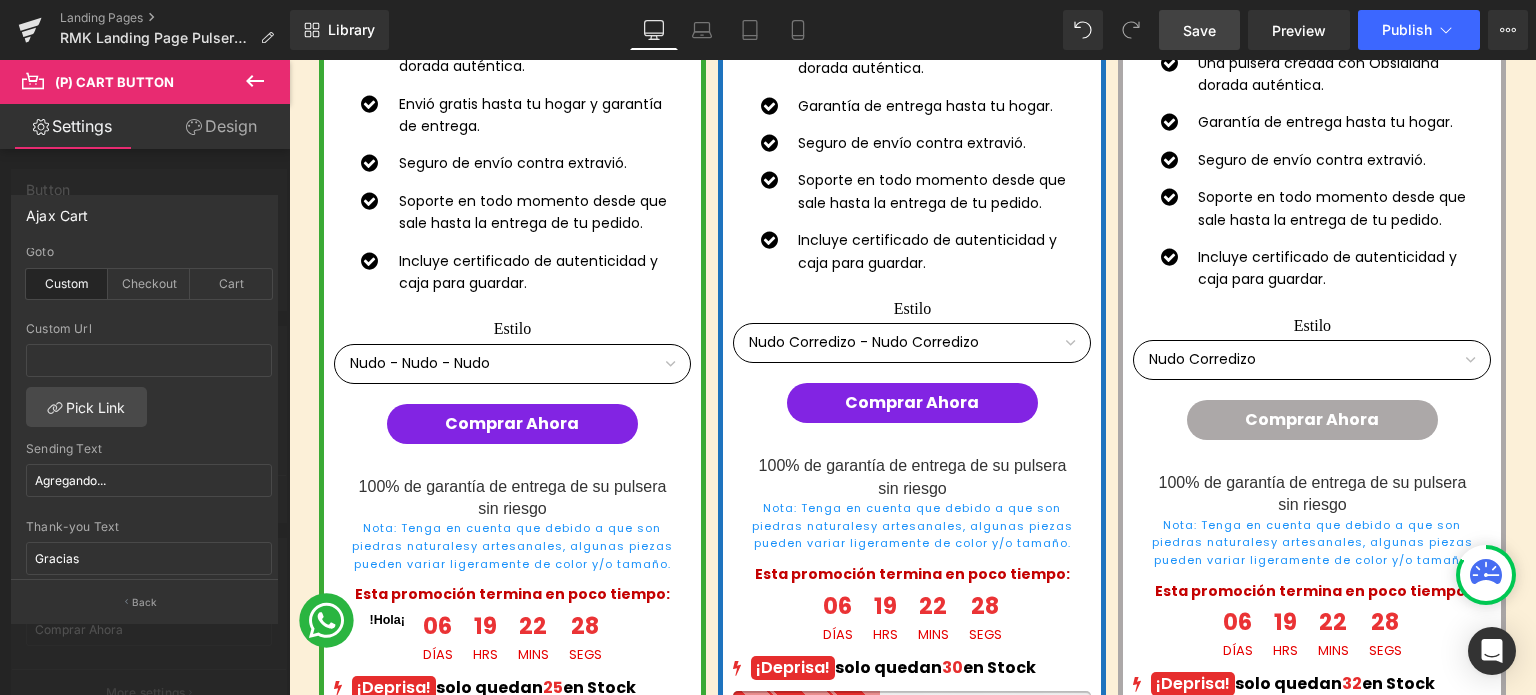 click on "Saltar al contenido
Costos de Envío: $99.00 MXN GRATIS en Pedidos Mayores a $798.00 MXN Tiempo de Entrega de 2 a 5 Días Hábiles
INICIO CATÁLOGO
LIQUIDACION PULSERAS COLLARES CON DIJE SOBRE NOSOTROS BLOG CONTÁCTANOS
0
/
$ 0.00
03 Días
23 Horas
09 Mins
56 Secs
Countdown Timer         ¡Última oportunidad para obtener tu pulsera ahora con el  36% de Descuento ! Heading         Row         Row         Image         Ahora Text Block         --- hasta--- Text Block         36% Text Block         Row" at bounding box center [912, -2955] 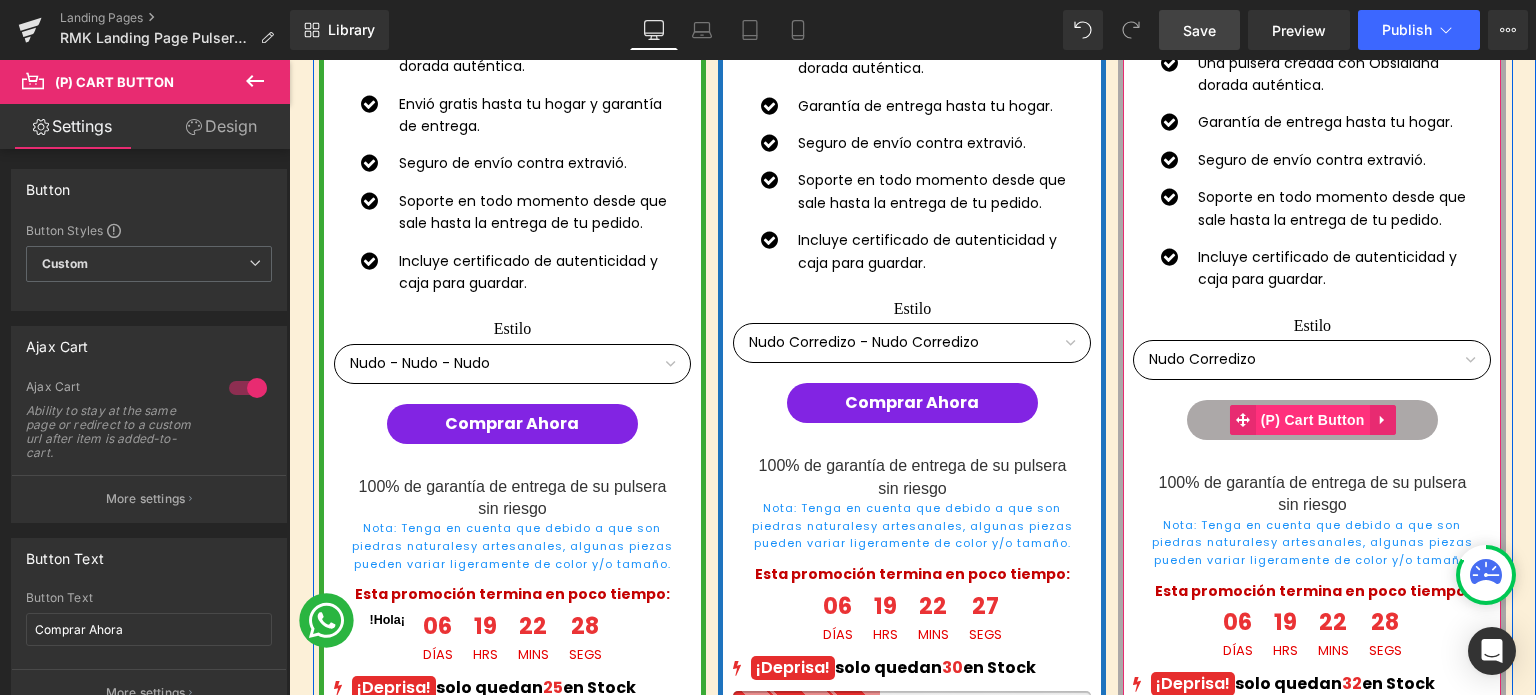 click on "(P) Cart Button" at bounding box center (1313, 420) 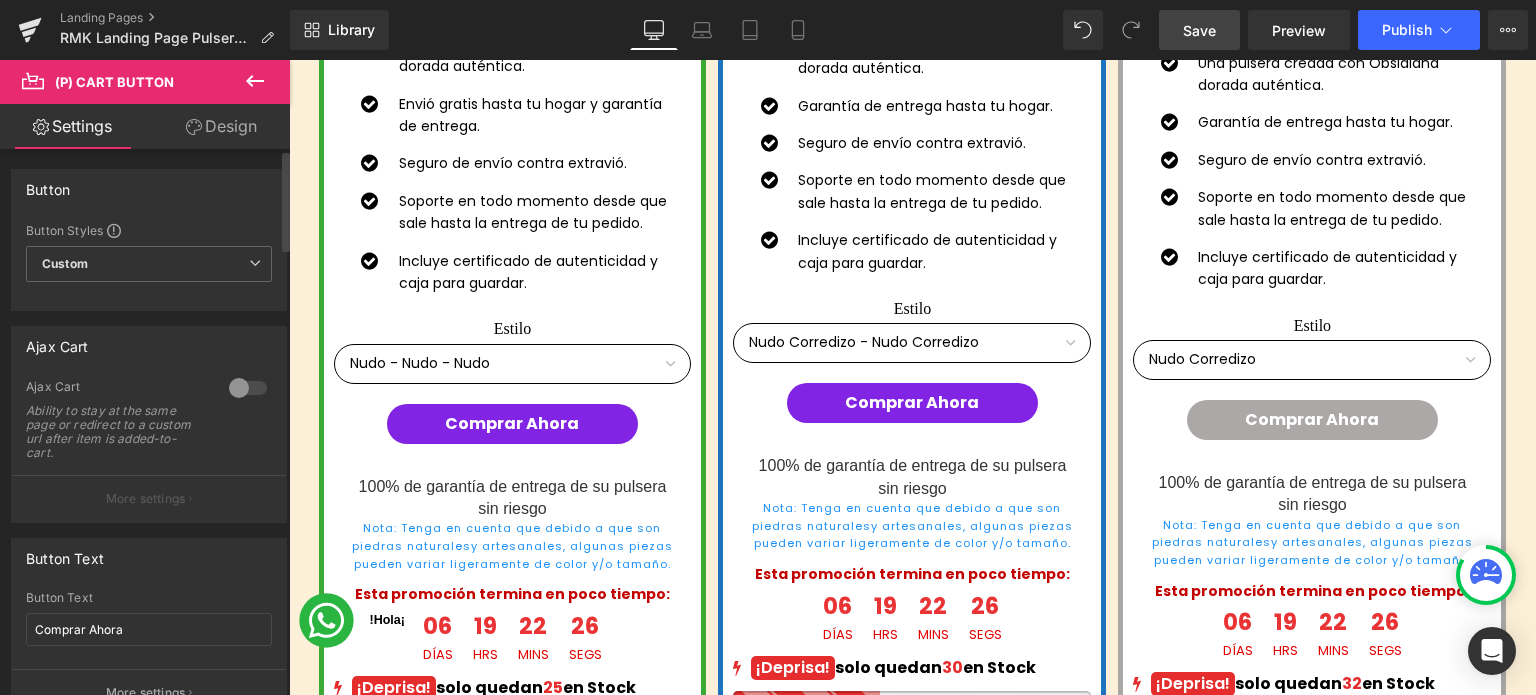click at bounding box center [248, 388] 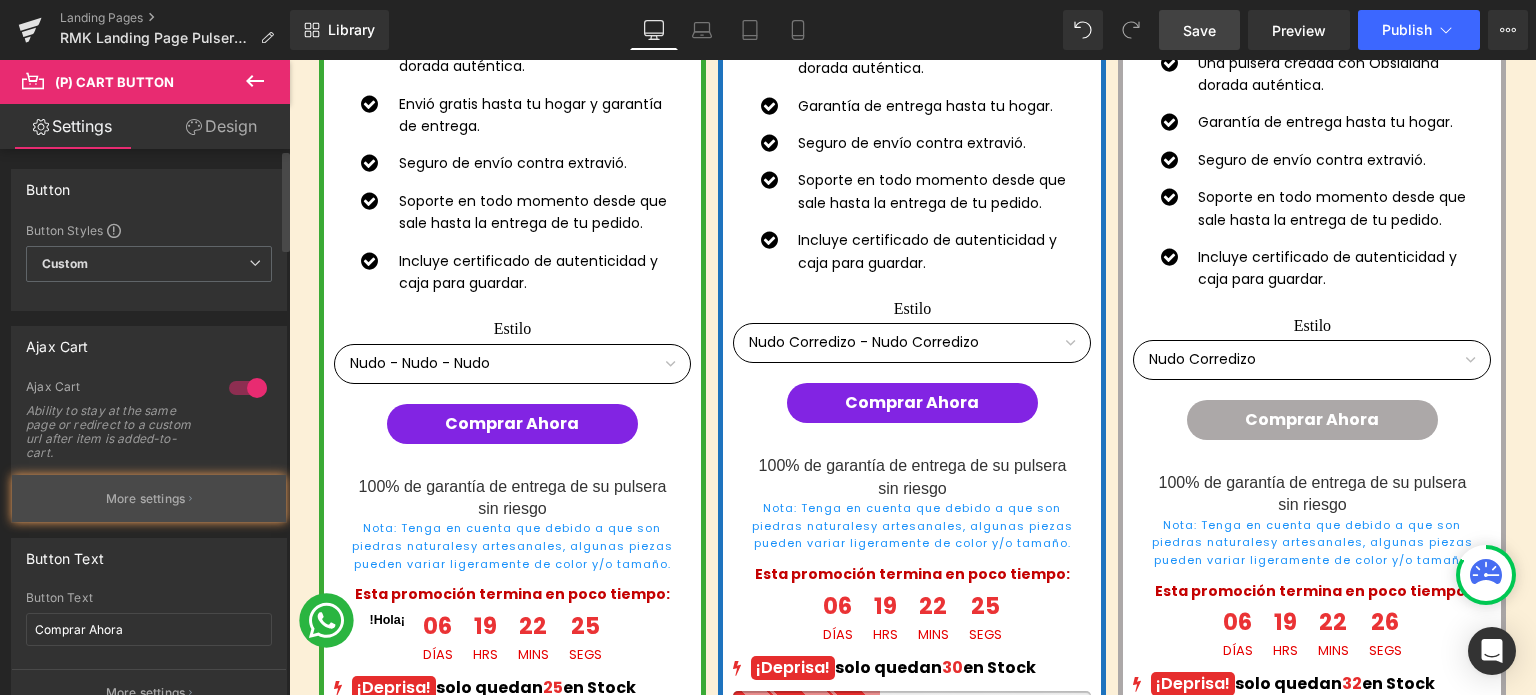 click on "More settings" at bounding box center (146, 499) 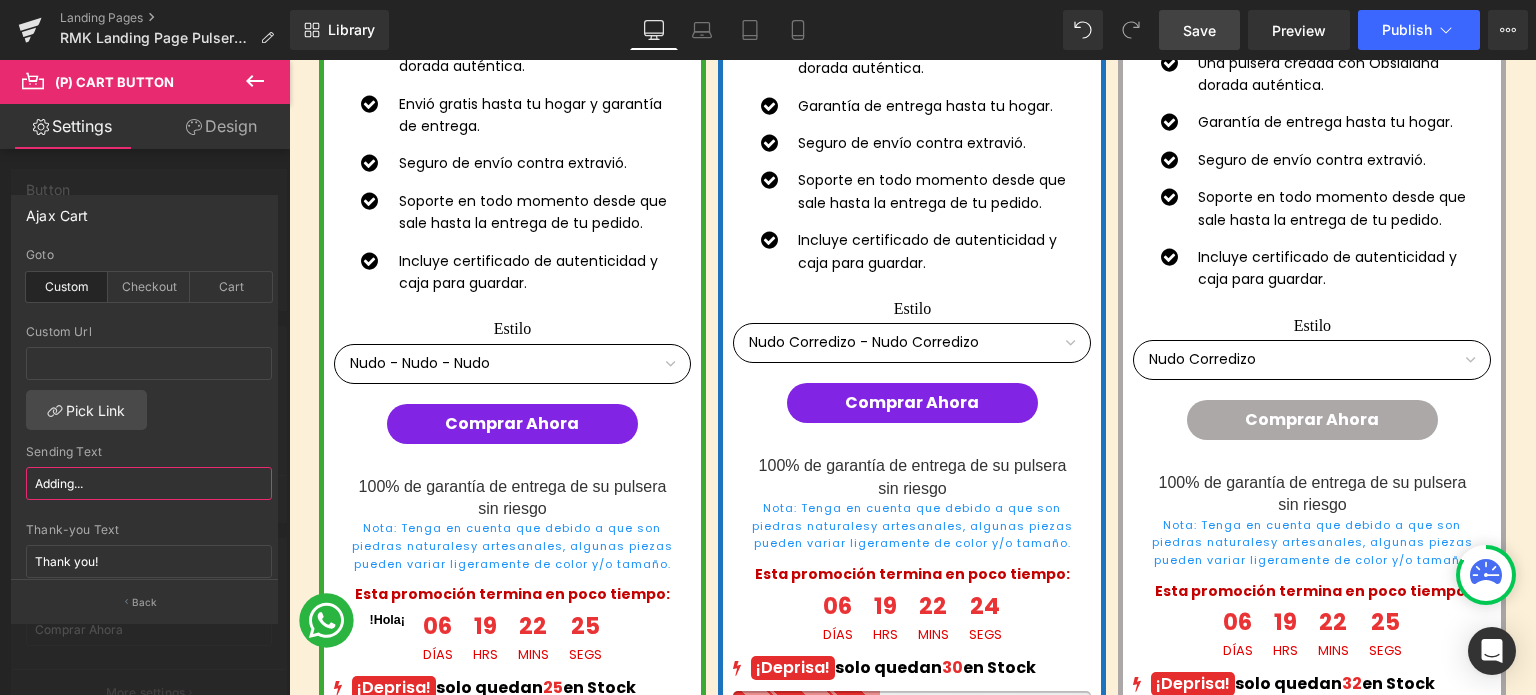 drag, startPoint x: 99, startPoint y: 482, endPoint x: 0, endPoint y: 483, distance: 99.00505 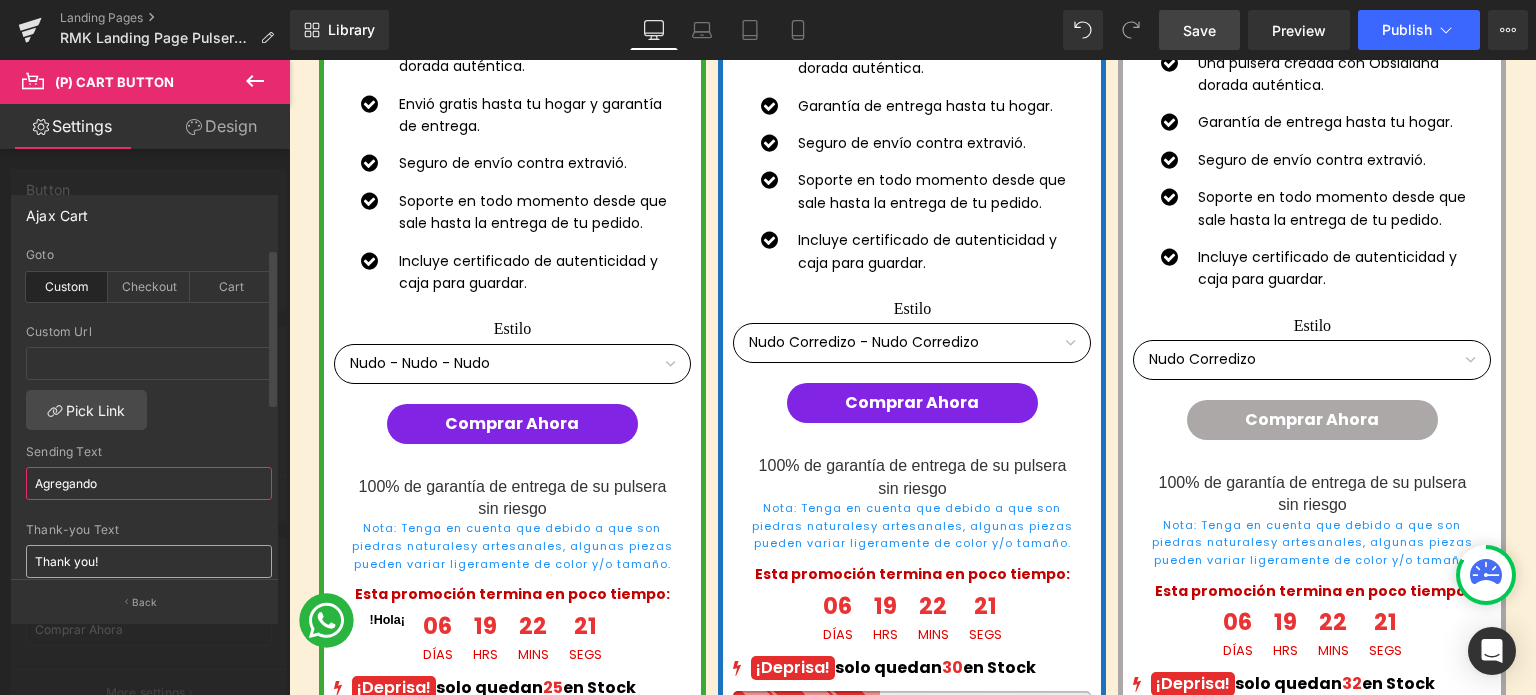 type on "Agregando" 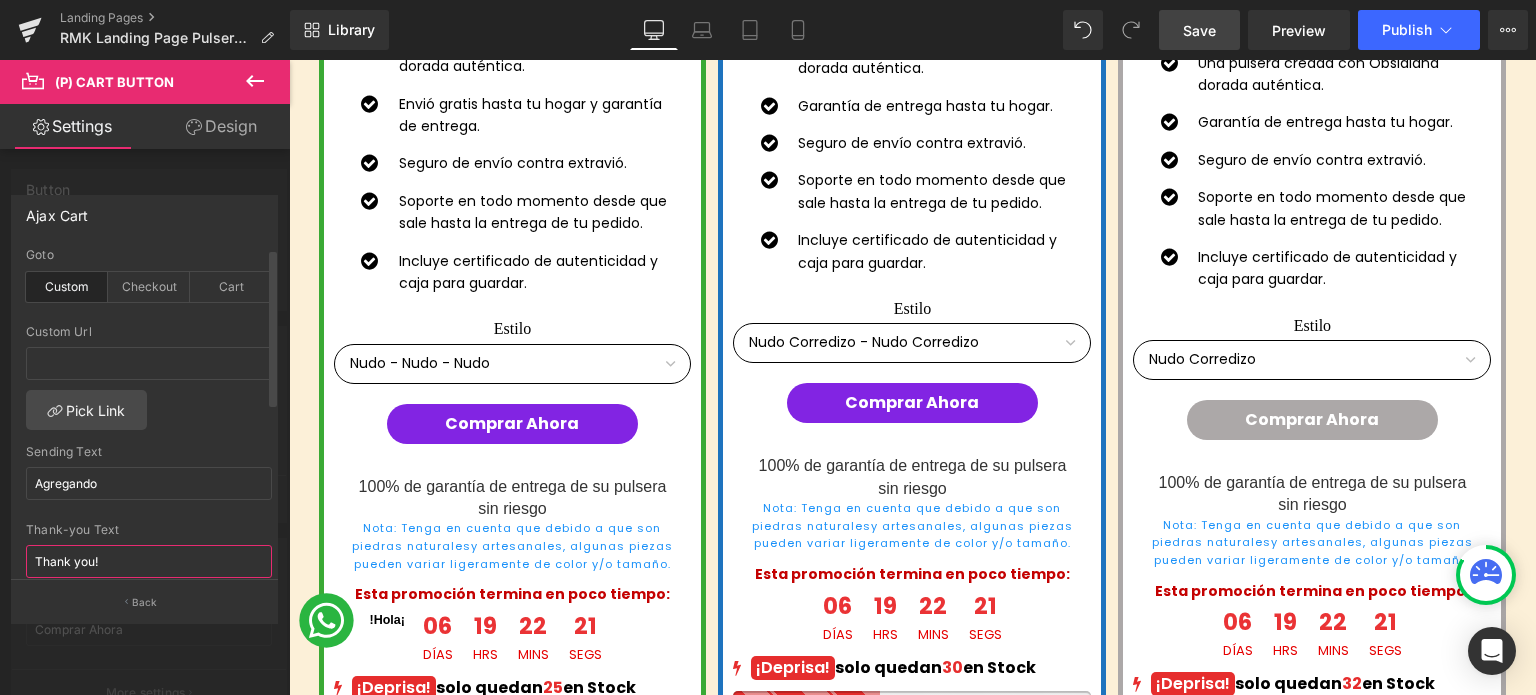click on "Thank you!" at bounding box center [149, 561] 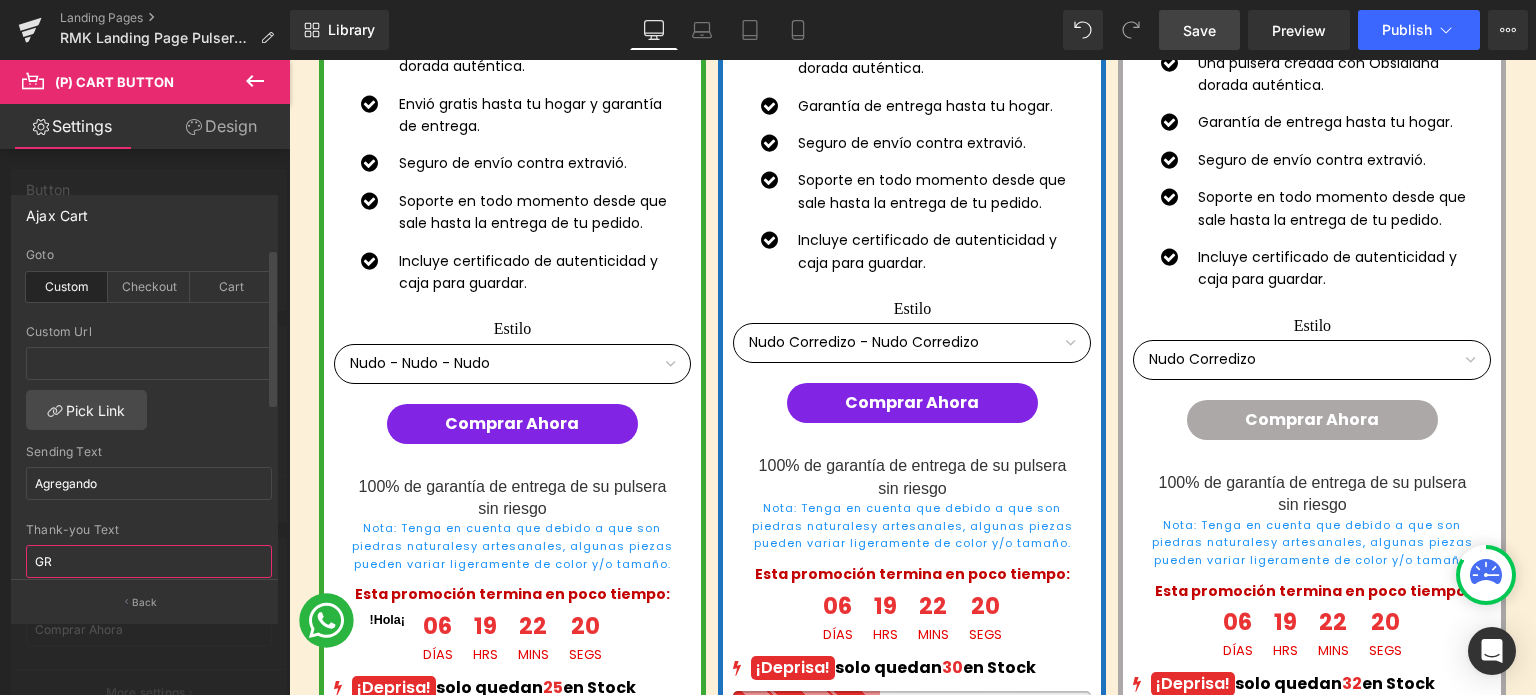 scroll, scrollTop: 3, scrollLeft: 0, axis: vertical 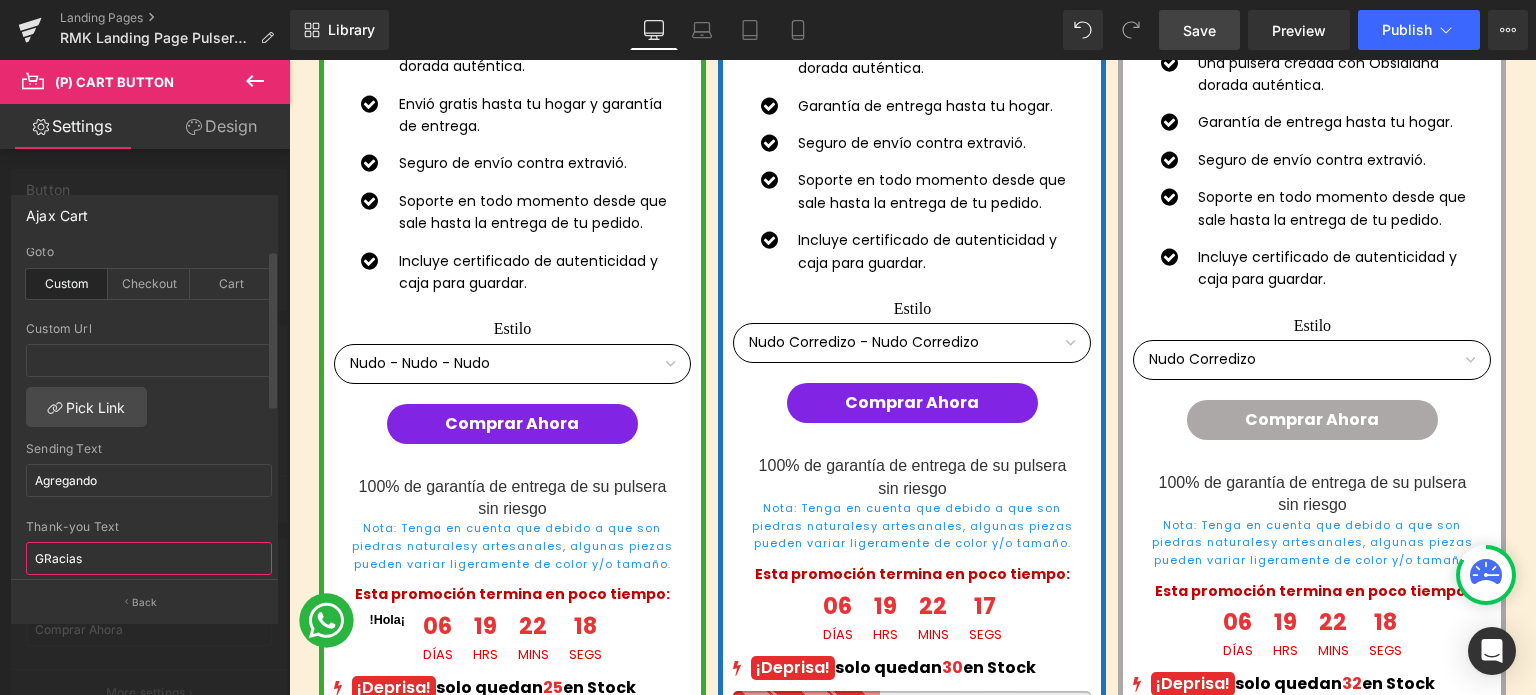 click on "GRacias" at bounding box center (149, 558) 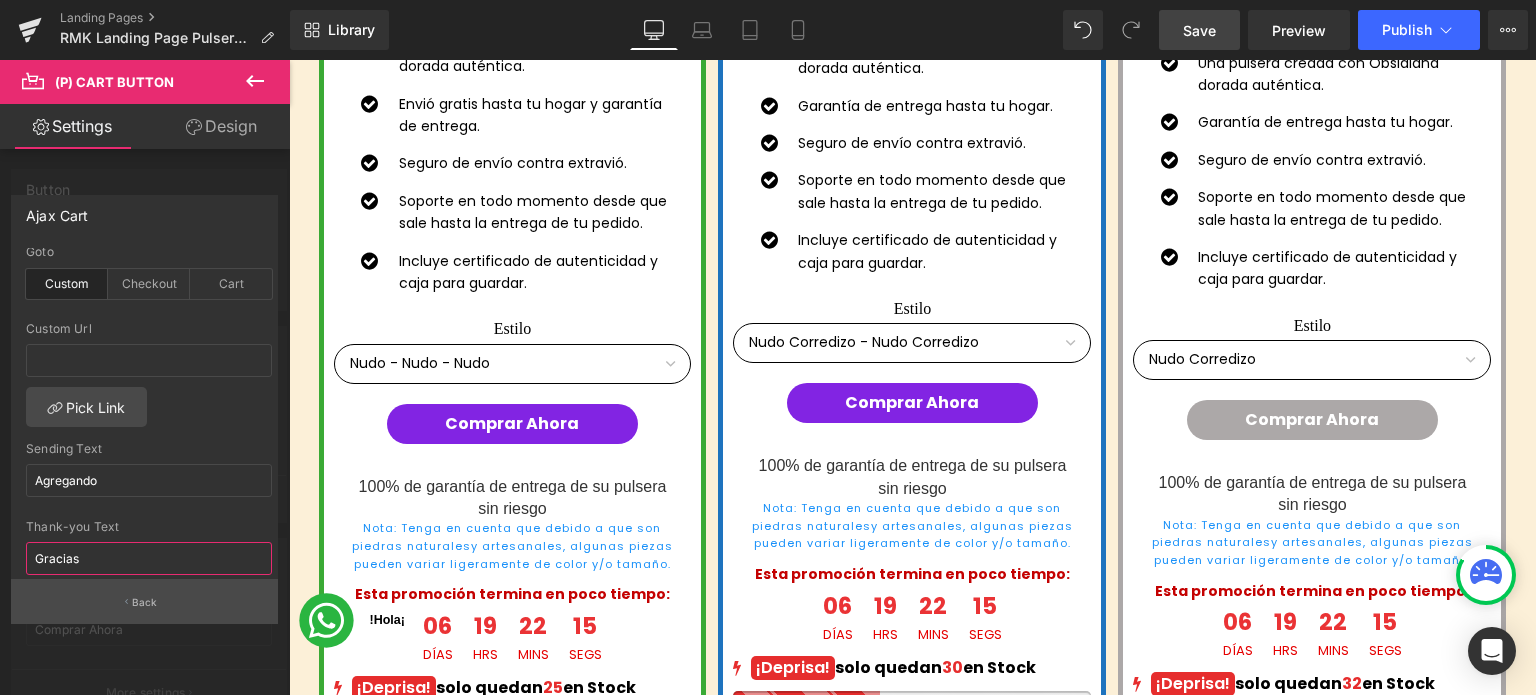 type on "Gracias" 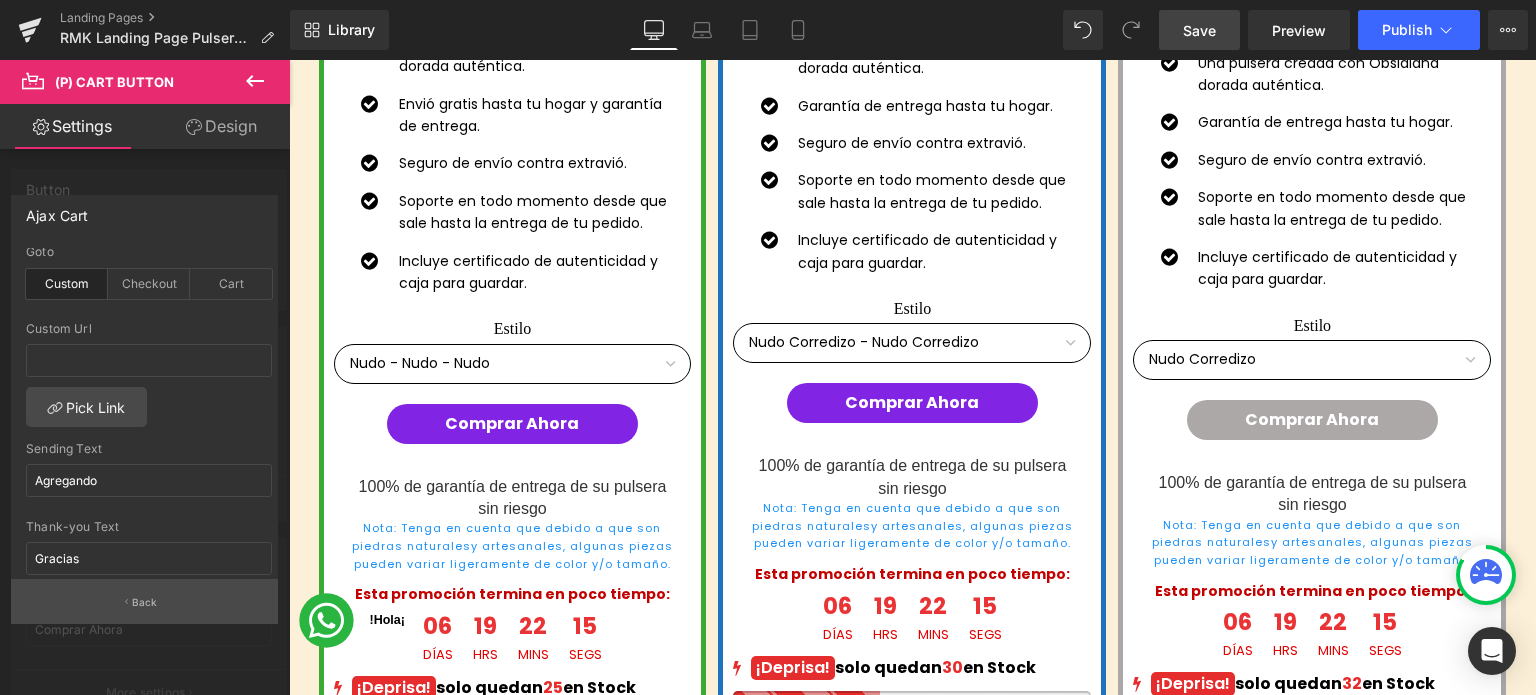 click on "Back" at bounding box center (144, 601) 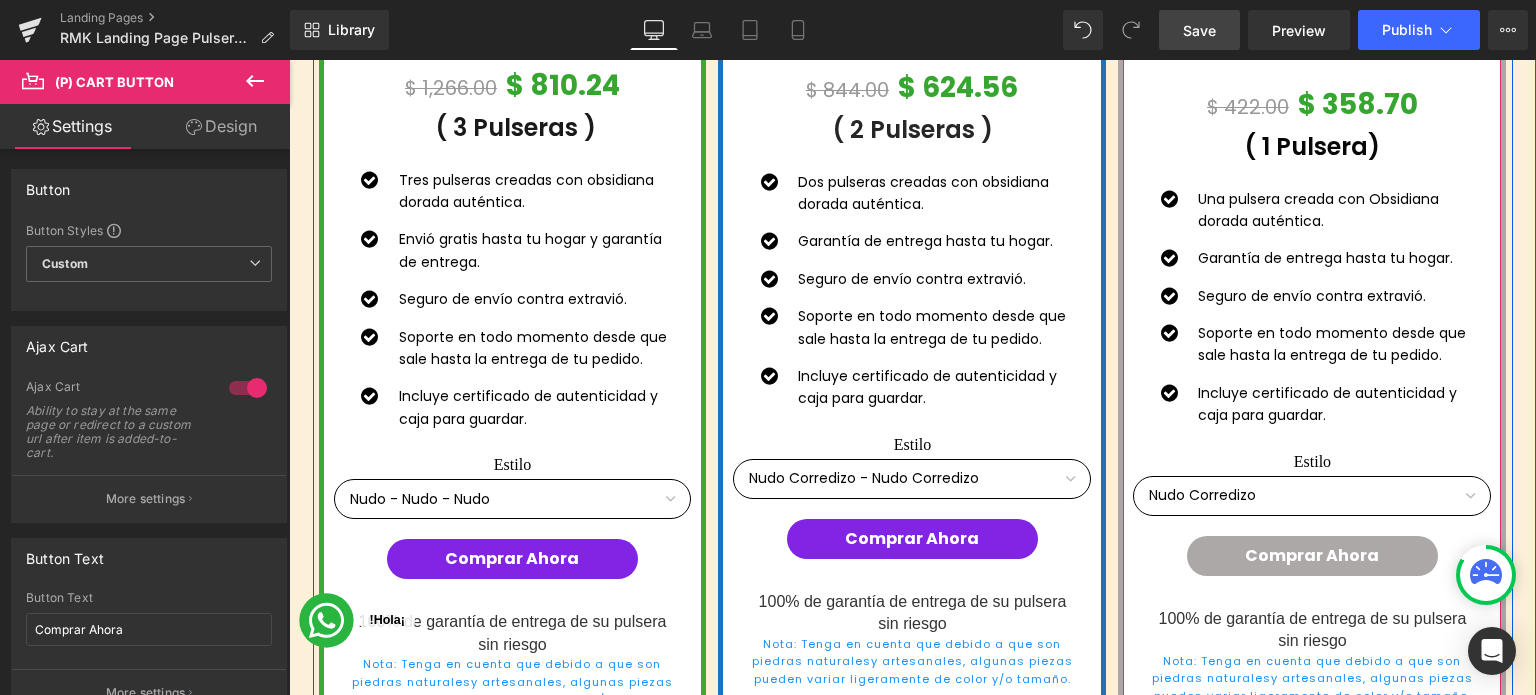 scroll, scrollTop: 2000, scrollLeft: 0, axis: vertical 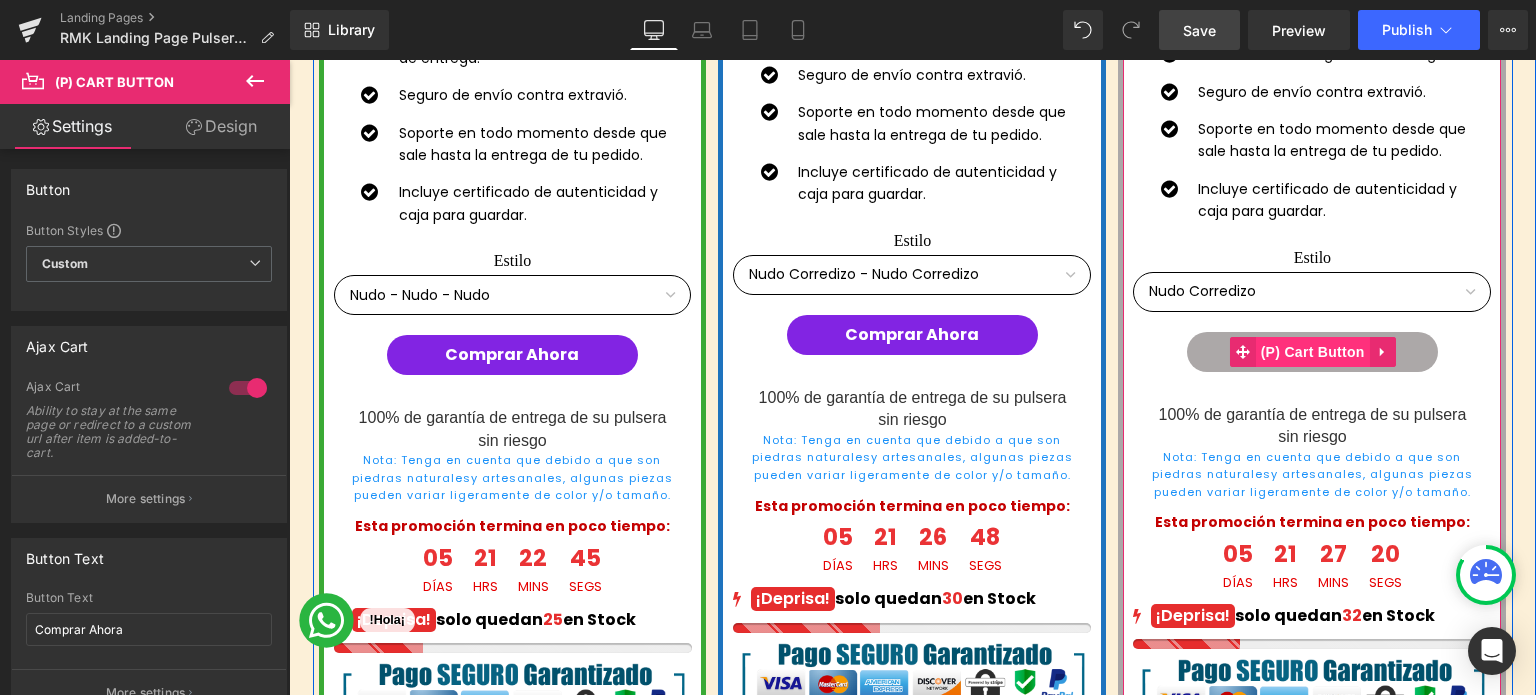 click on "(P) Cart Button" at bounding box center [1313, 352] 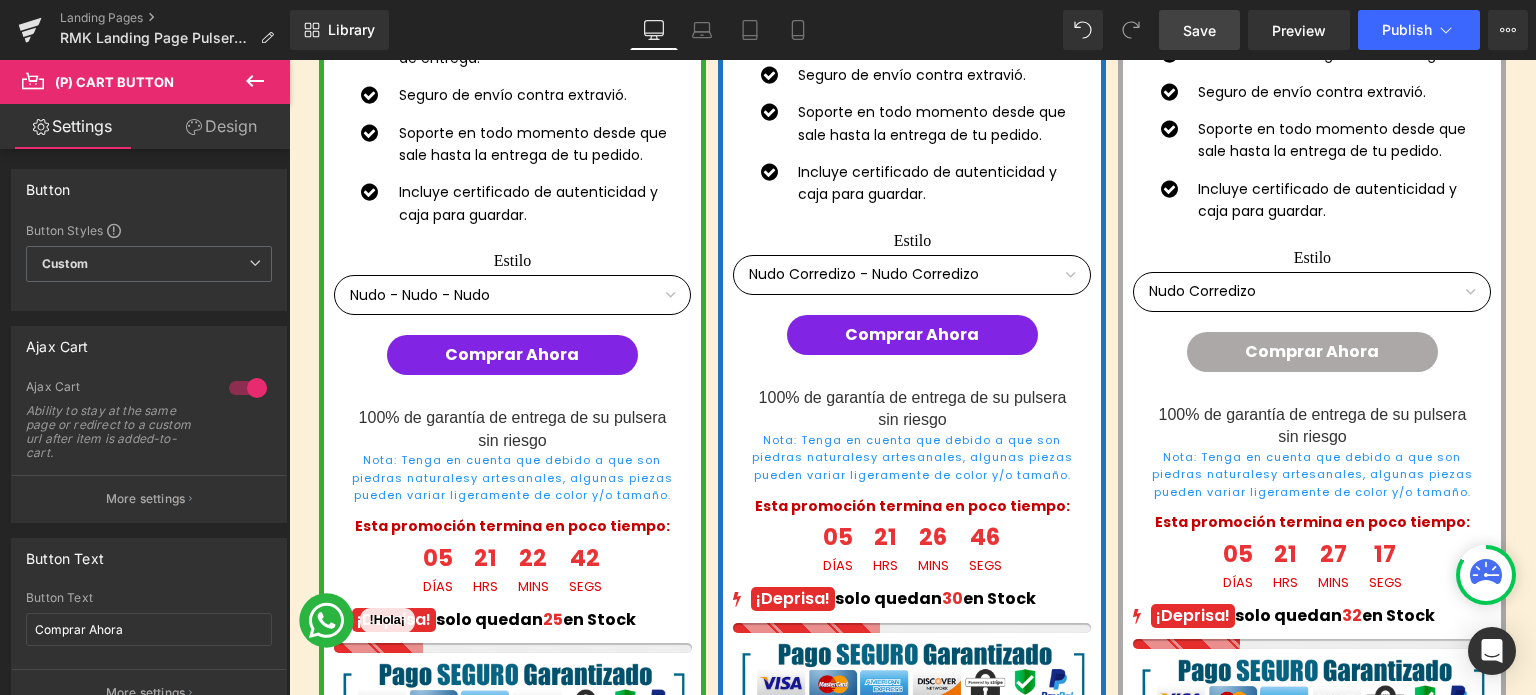click on "Save" at bounding box center (1199, 30) 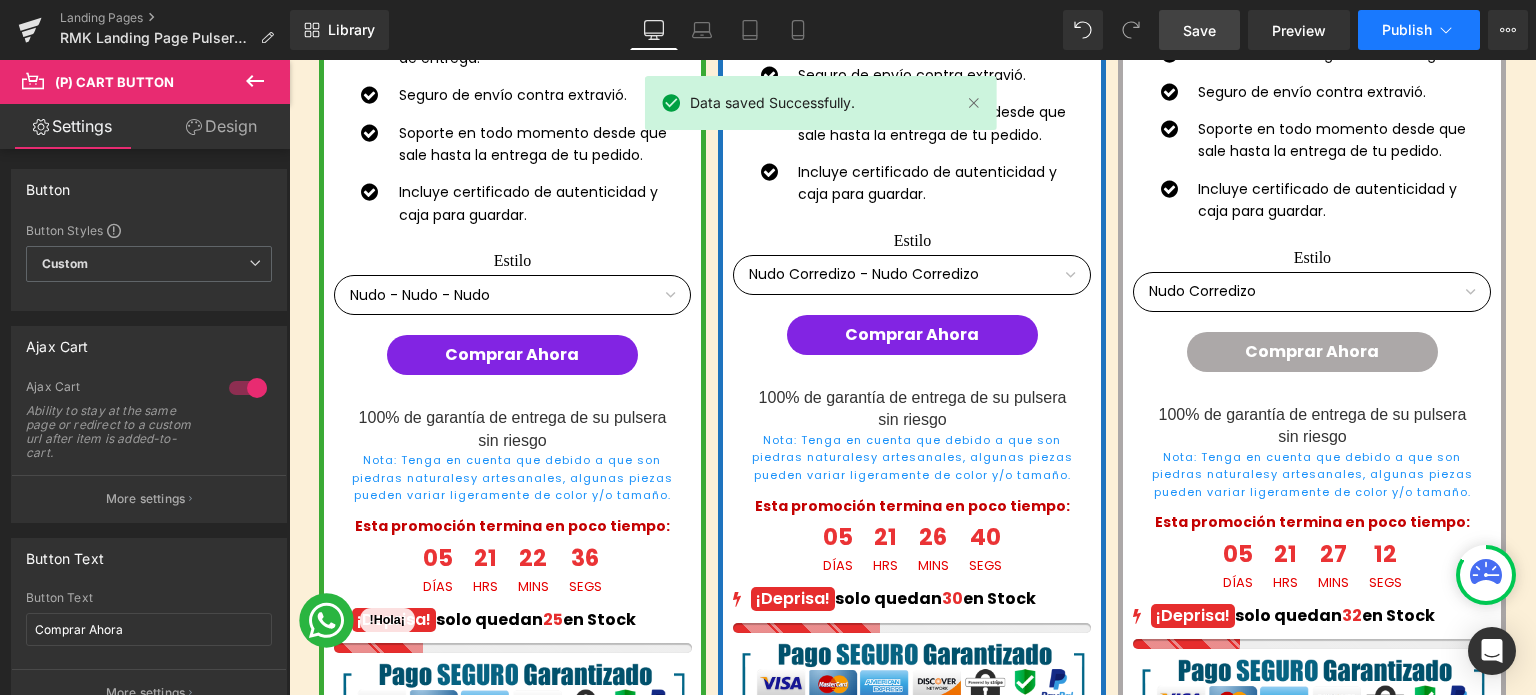 click on "Publish" at bounding box center (1419, 30) 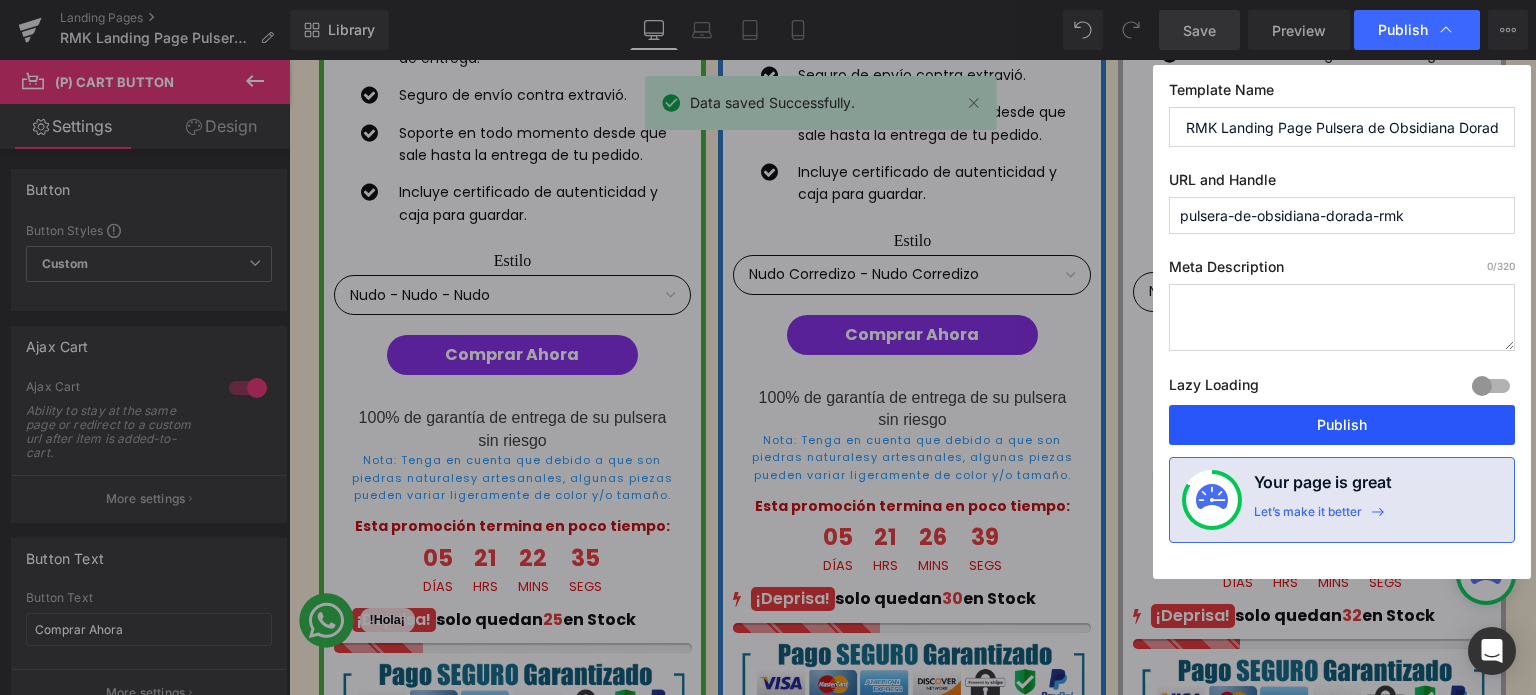 click on "Publish" at bounding box center (1342, 425) 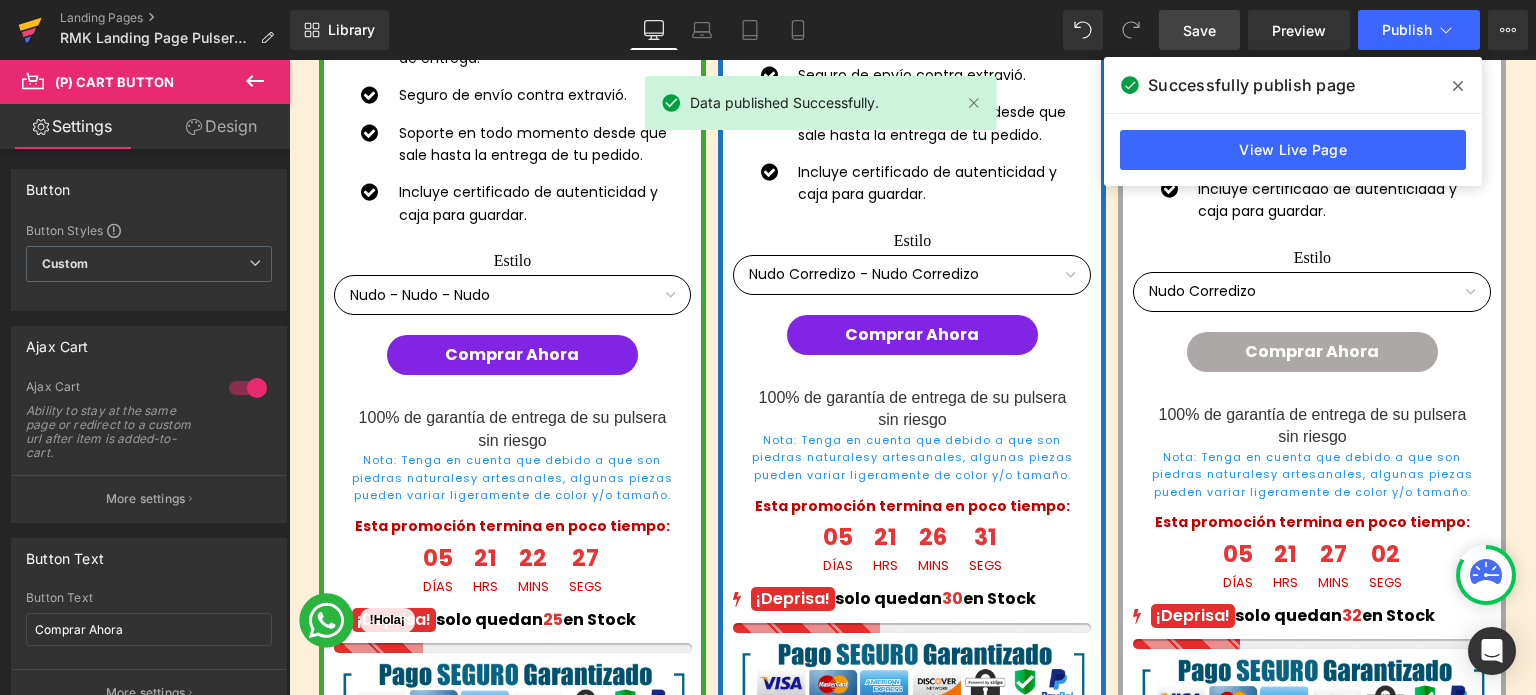 click 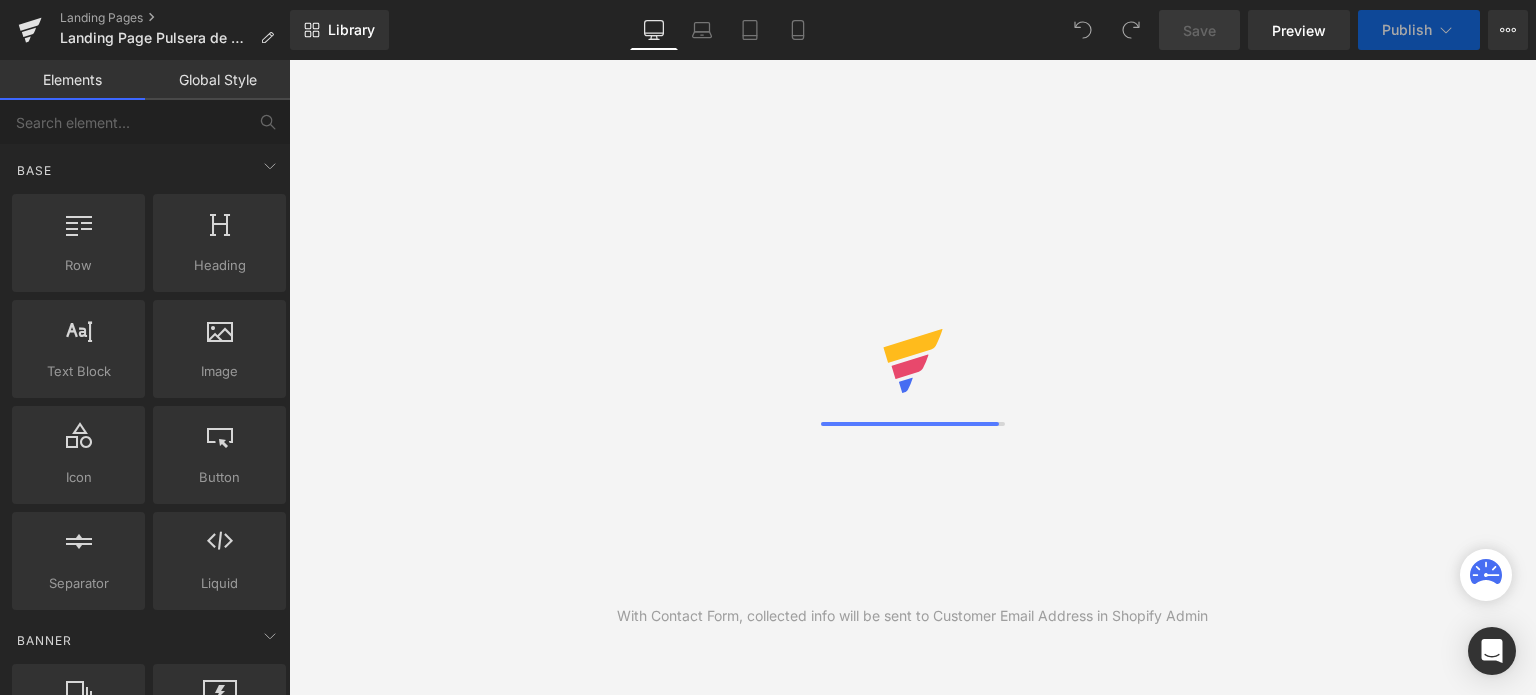scroll, scrollTop: 0, scrollLeft: 0, axis: both 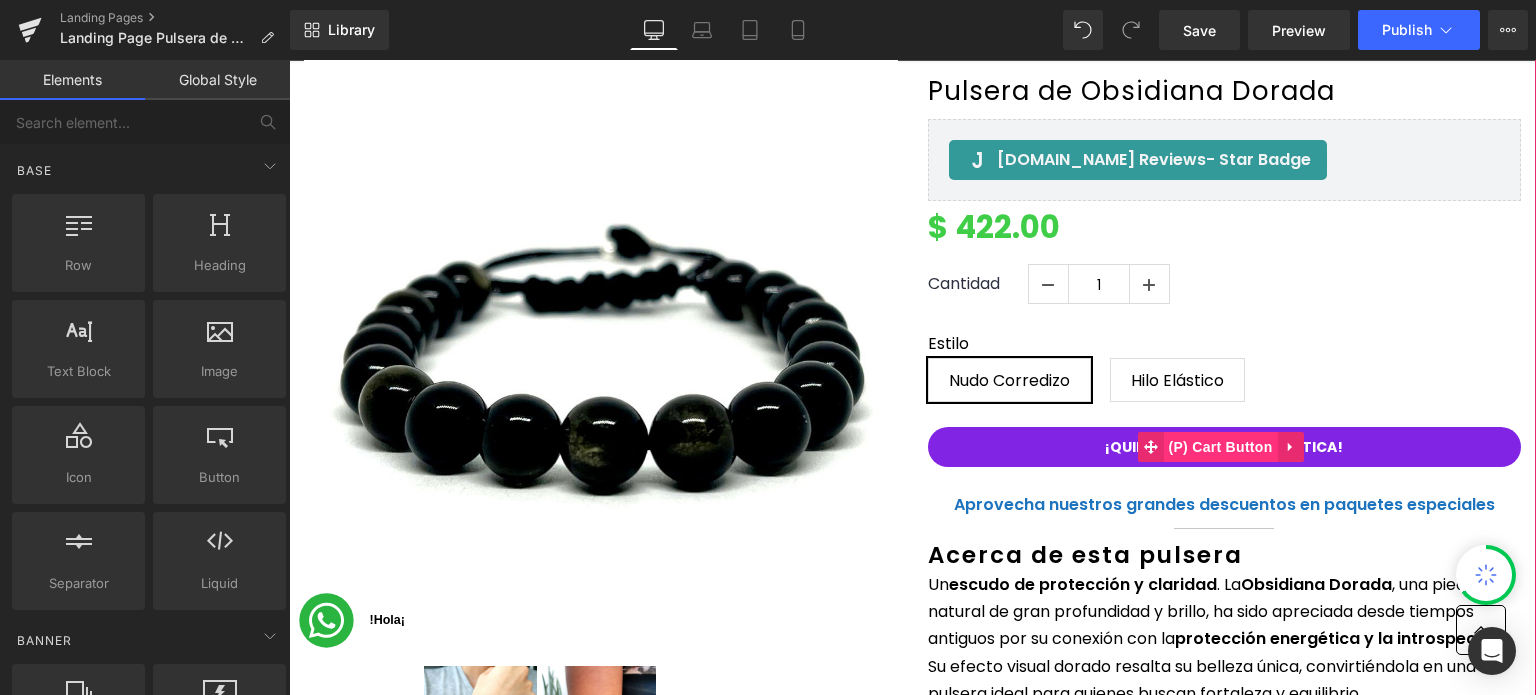 click on "(P) Cart Button" at bounding box center (1220, 447) 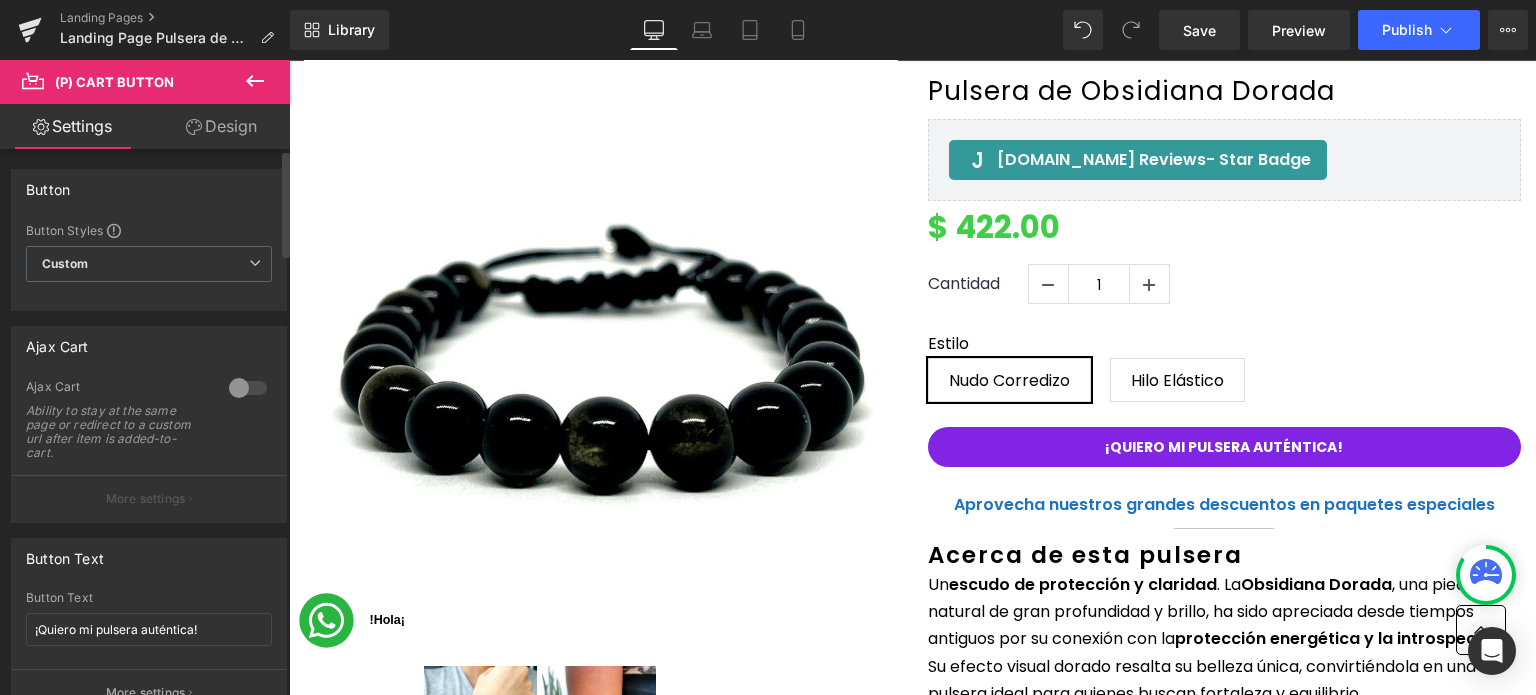 click at bounding box center (248, 388) 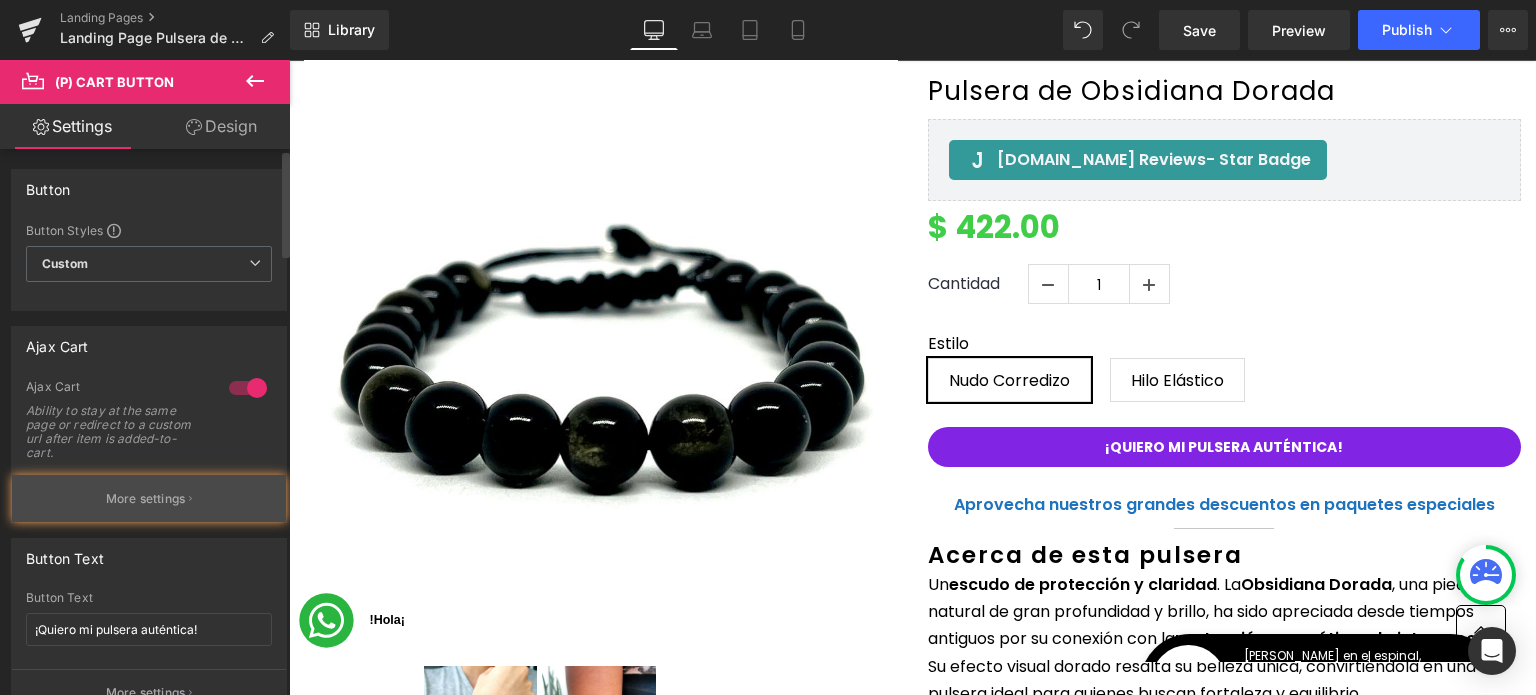 click on "More settings" at bounding box center [146, 499] 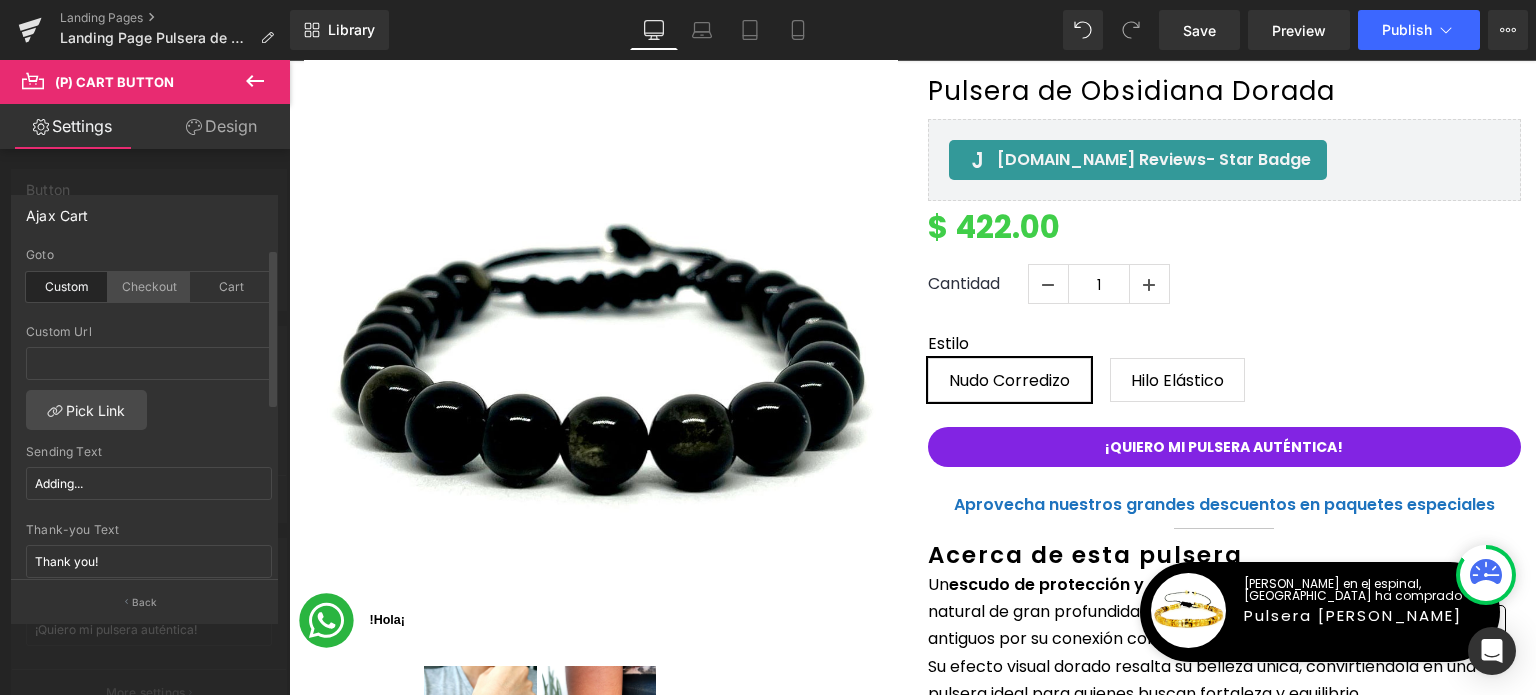 click on "Checkout" at bounding box center [149, 287] 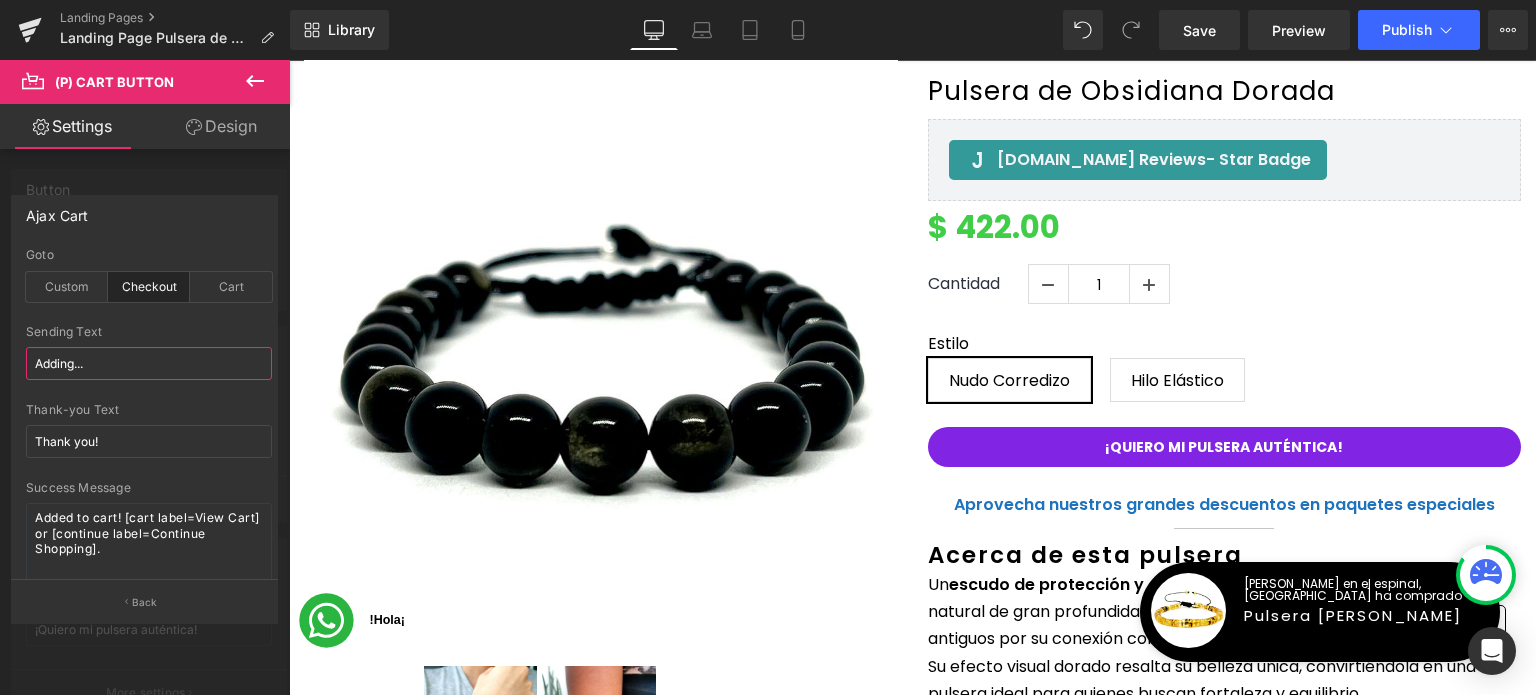 drag, startPoint x: 97, startPoint y: 362, endPoint x: 3, endPoint y: 362, distance: 94 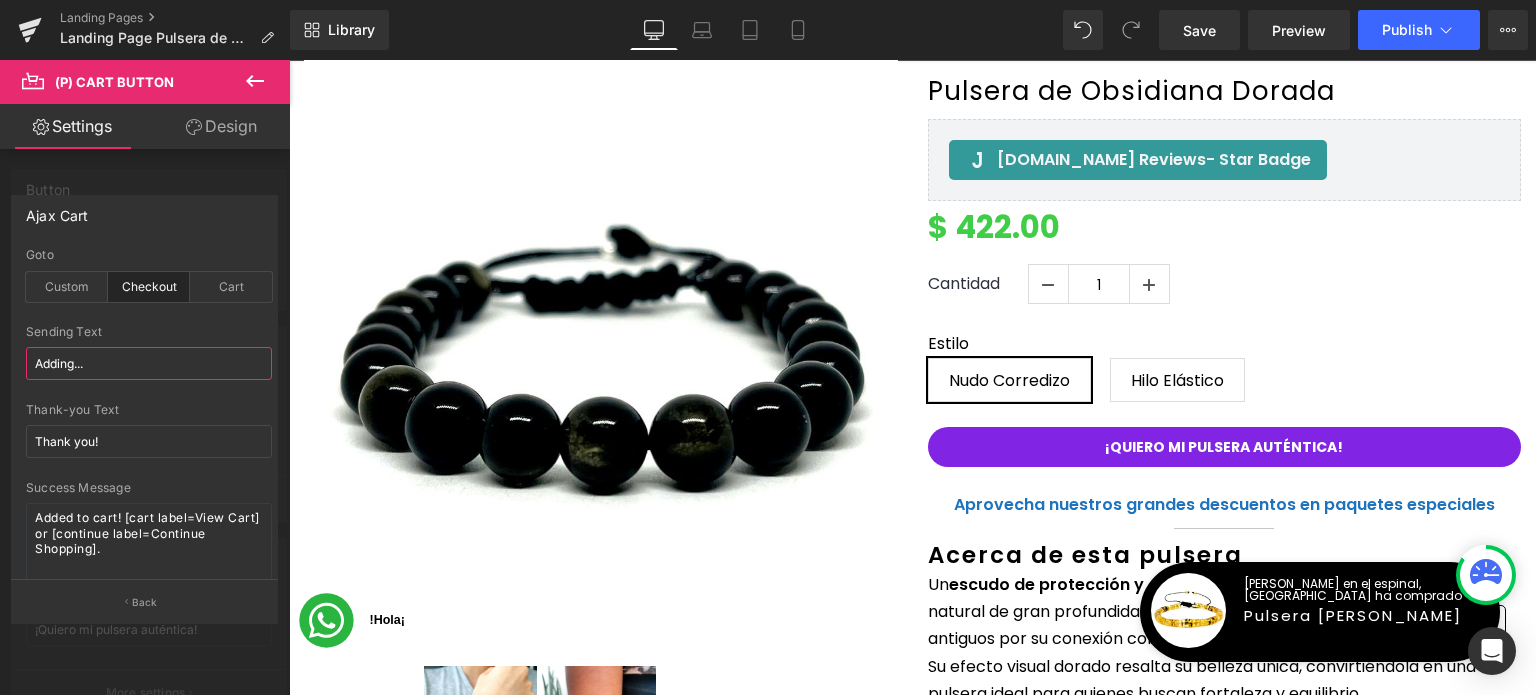 click on "Ajax Cart custom Goto Custom Checkout Cart Custom Url  Pick Link Adding... Sending Text Adding... Thank you! Thank-you Text Thank you! Success Message Added to cart! [cart label=View Cart] or [continue label=Continue Shopping]. Continue Link If you leave this blank, continue link will go to all products page.  Pick Link Back" at bounding box center [145, 401] 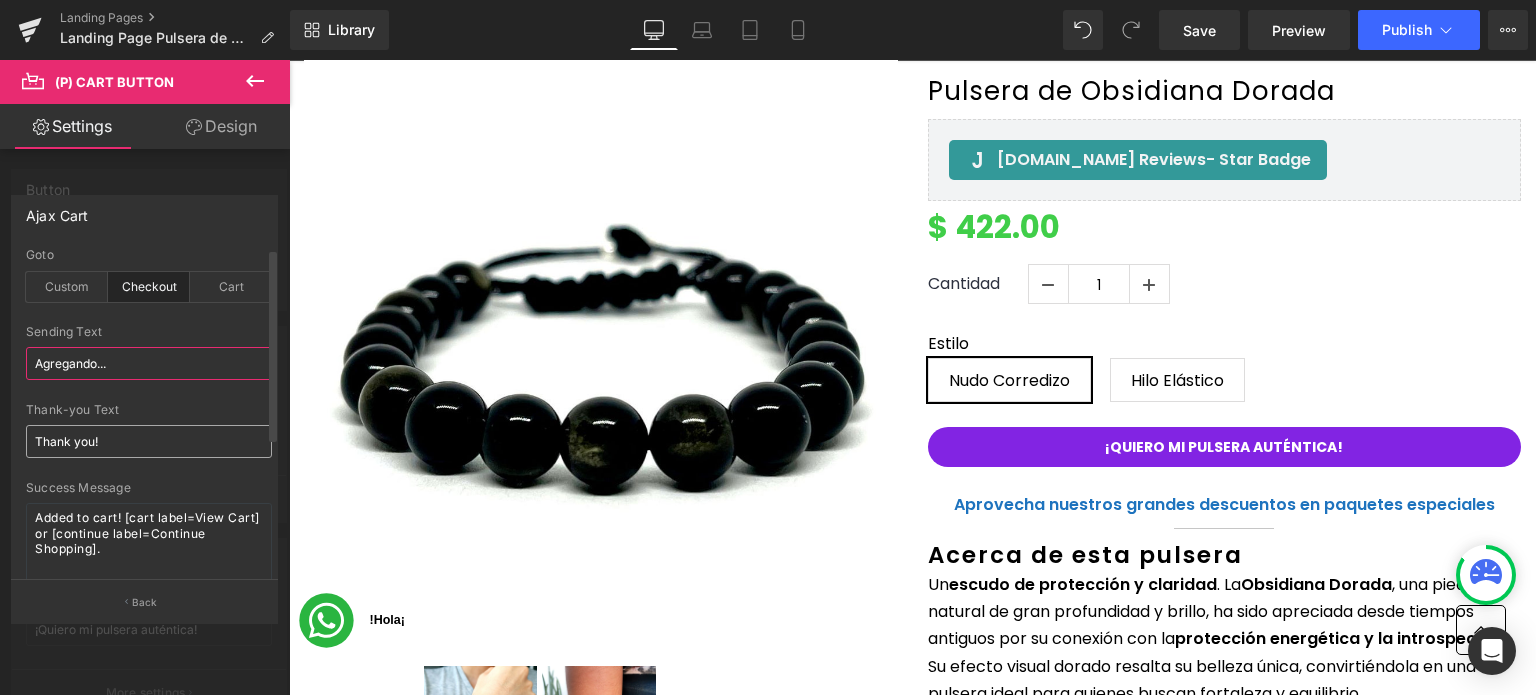 type on "Agregando..." 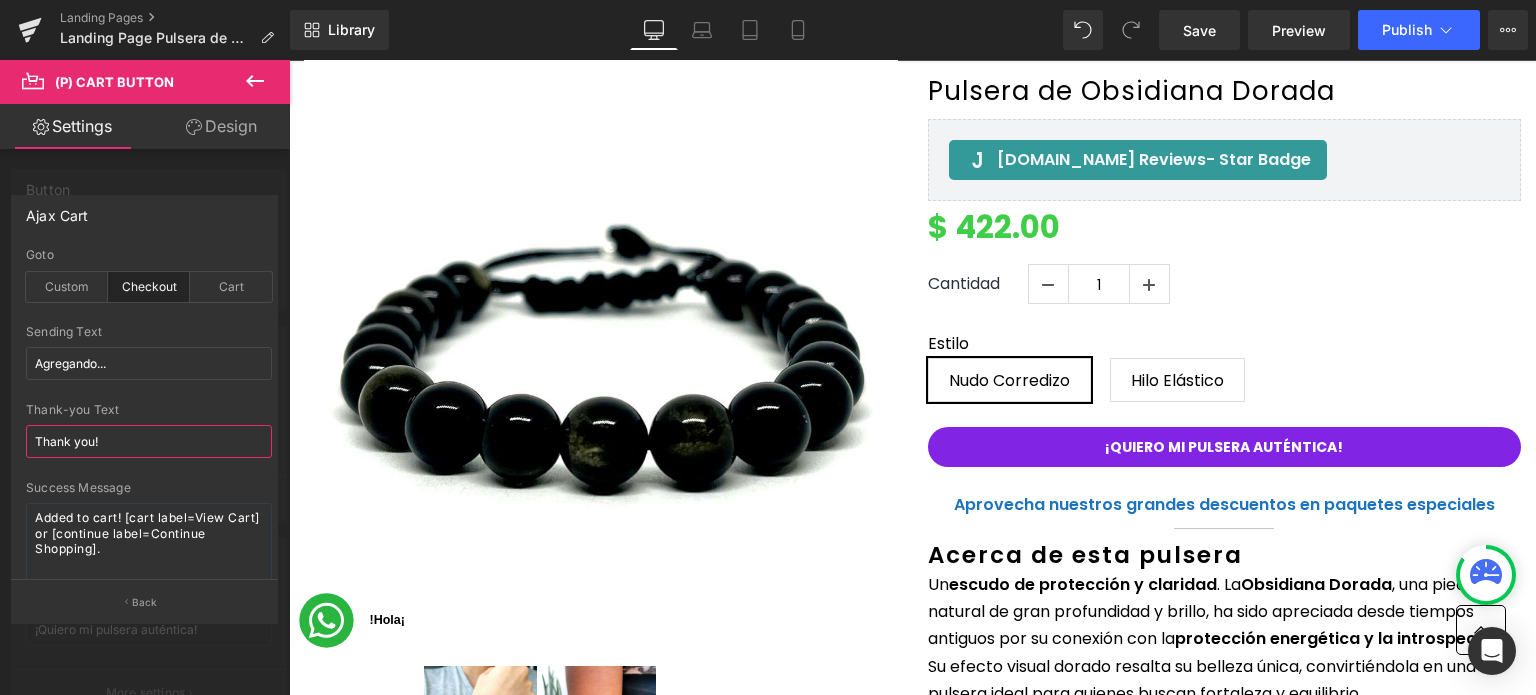 drag, startPoint x: 108, startPoint y: 447, endPoint x: 0, endPoint y: 427, distance: 109.83624 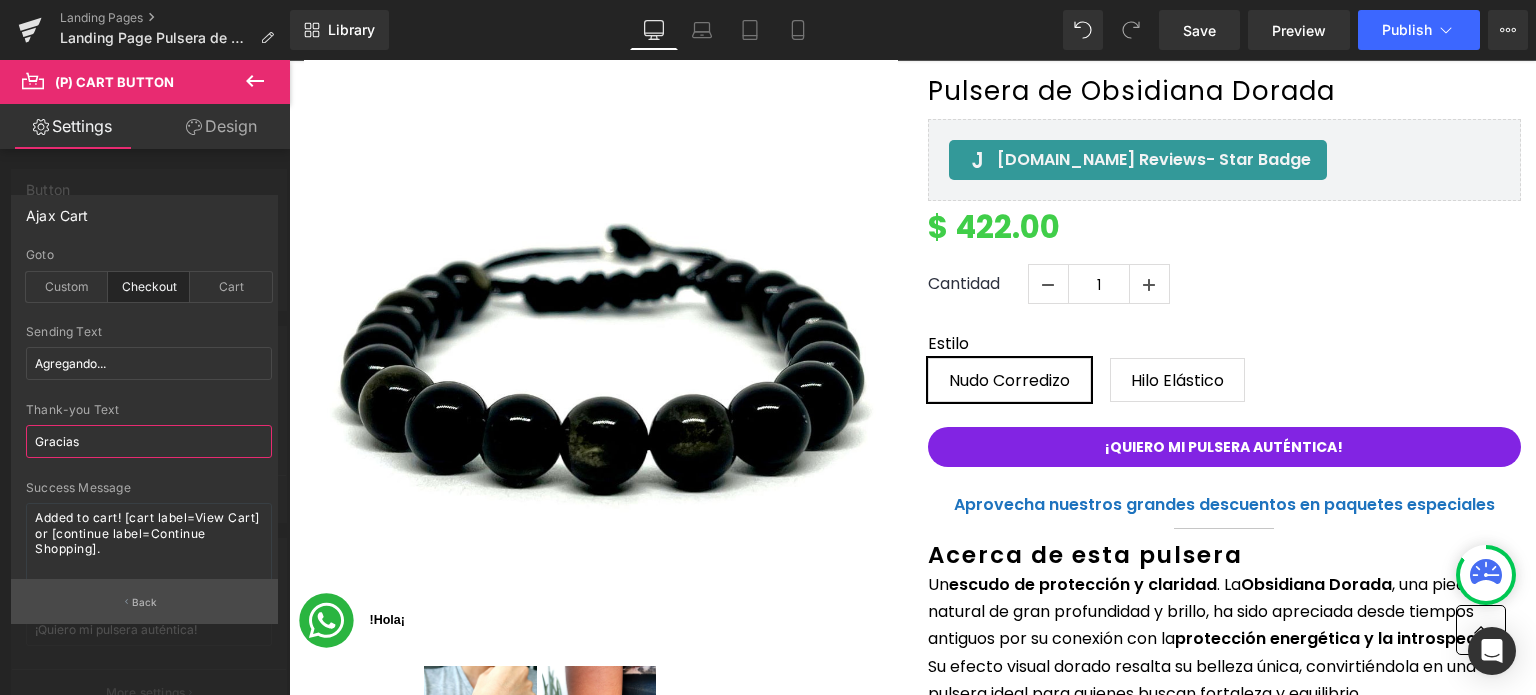 type on "Gracias" 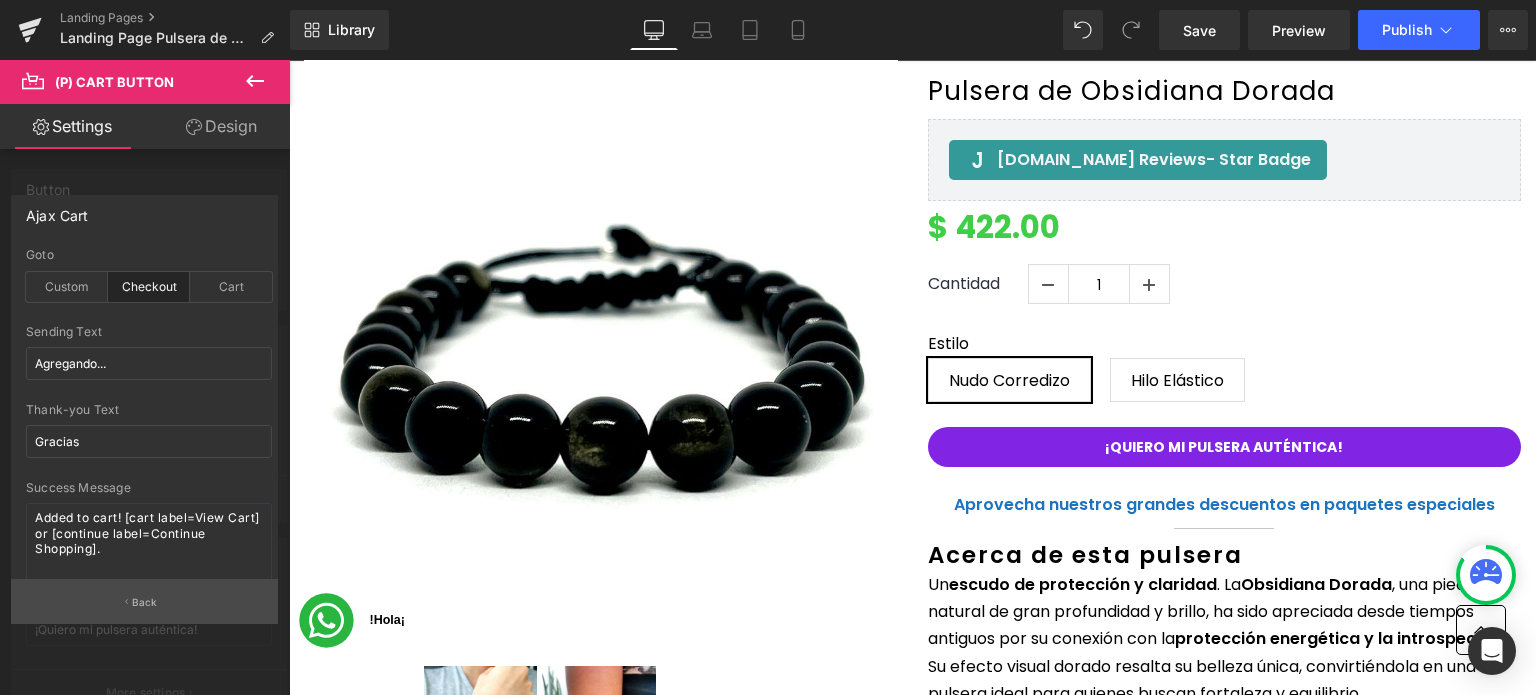 click on "Back" at bounding box center [145, 602] 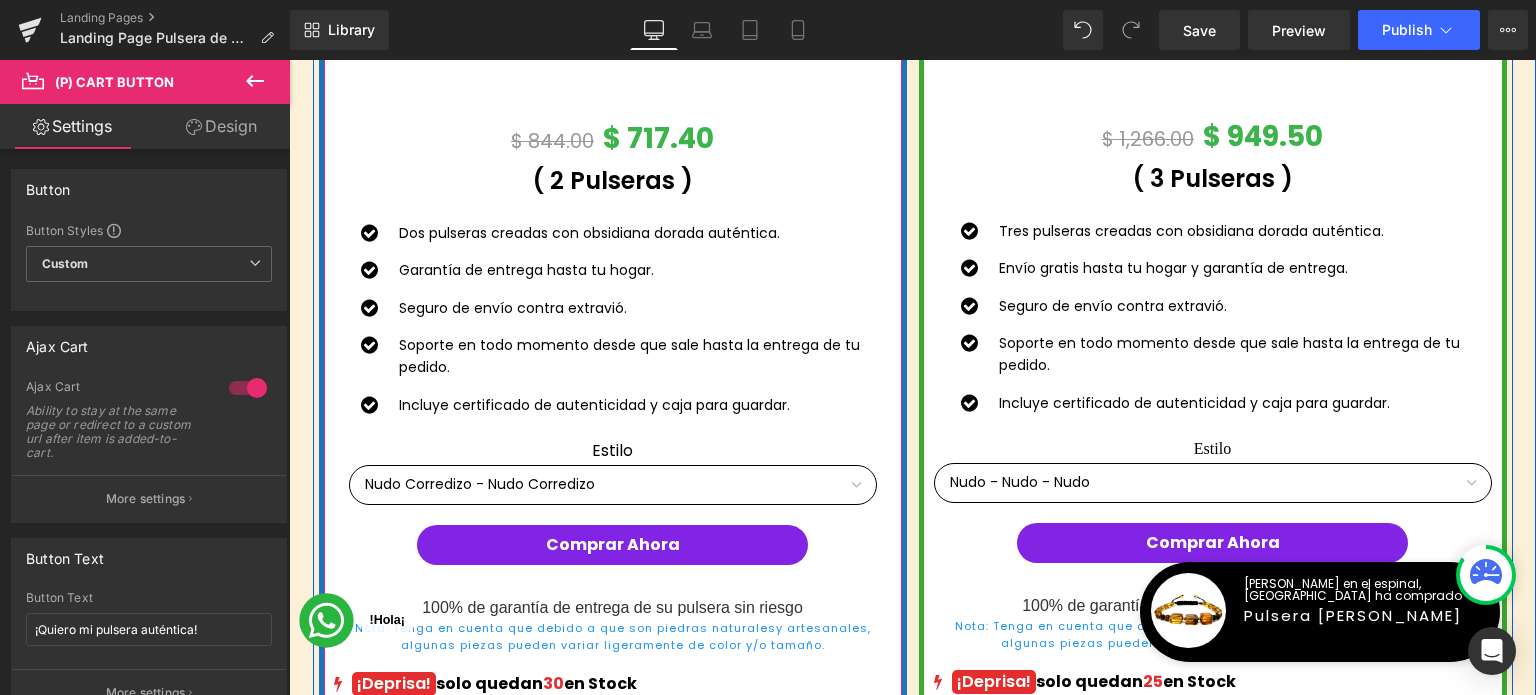 scroll, scrollTop: 6200, scrollLeft: 0, axis: vertical 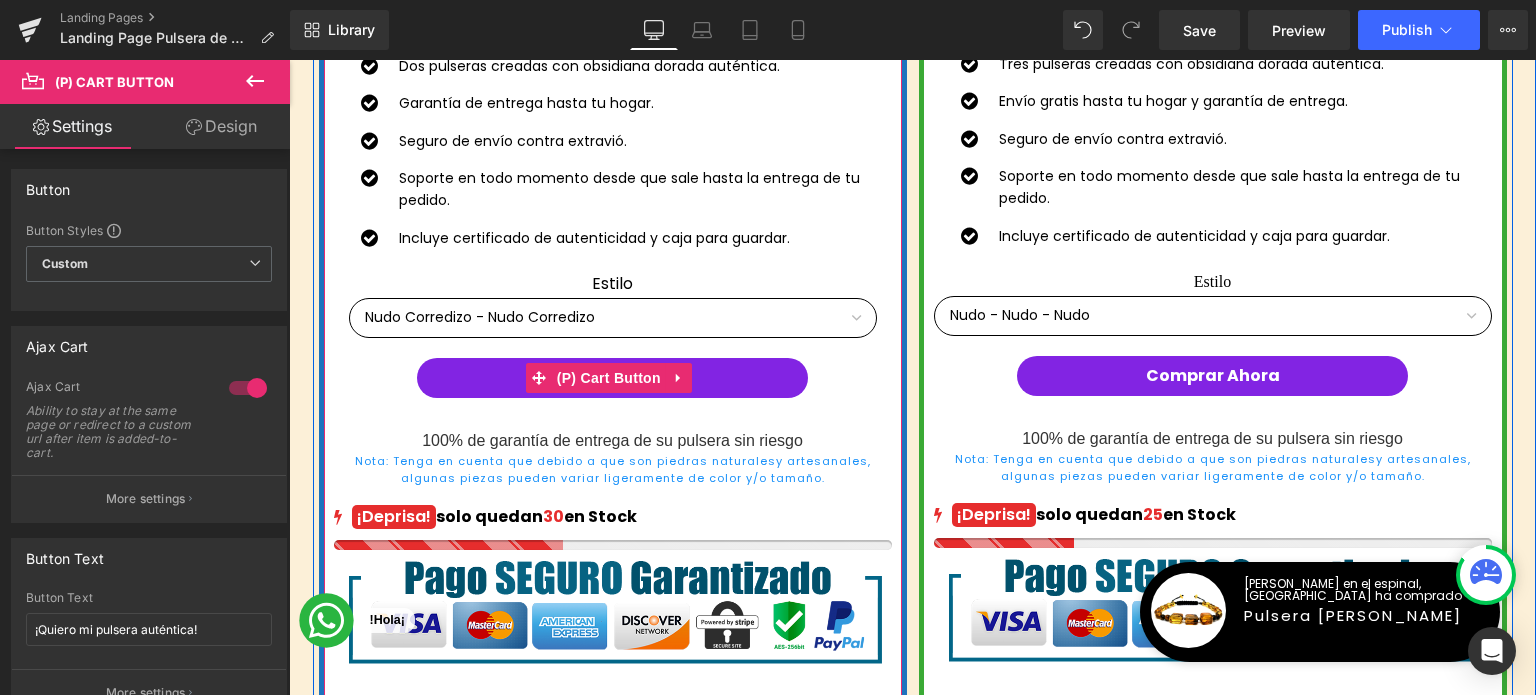click on "(P) Cart Button" at bounding box center [596, 378] 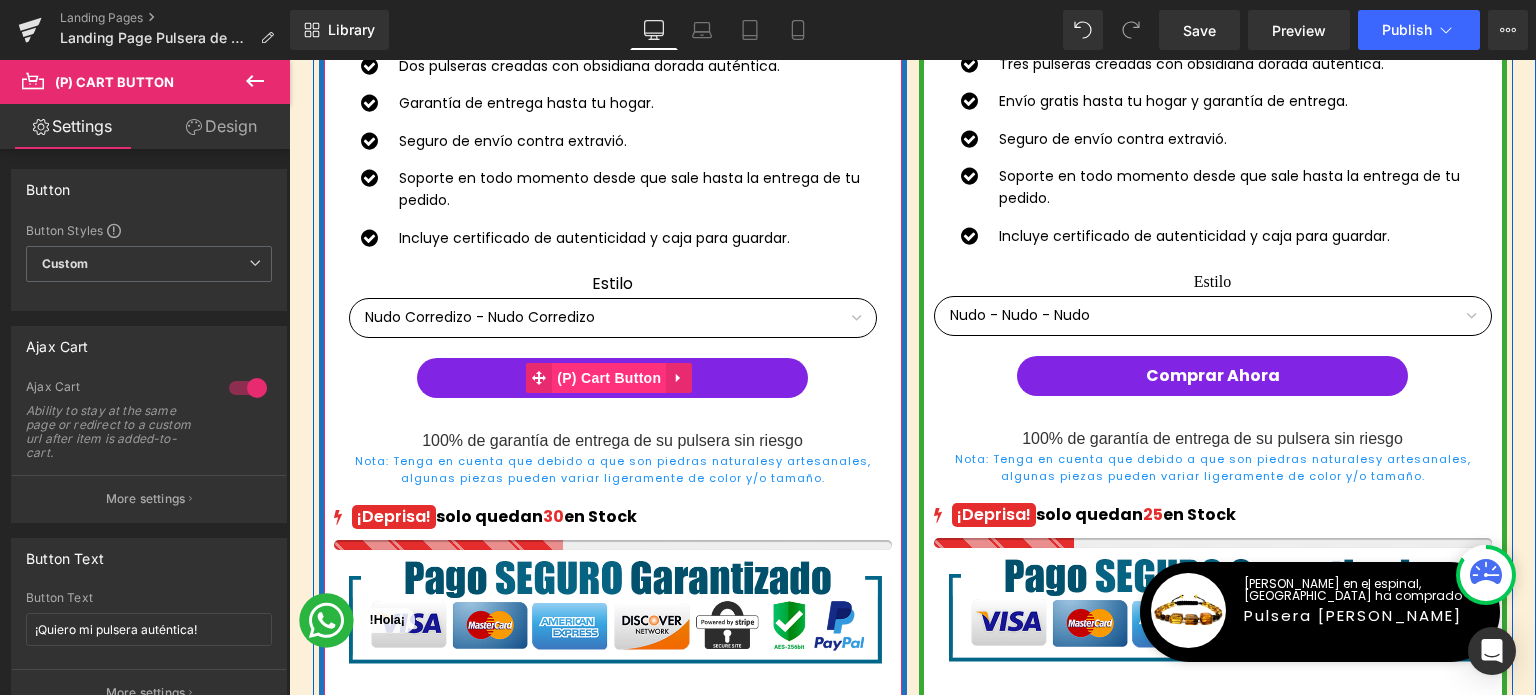 click on "(P) Cart Button" at bounding box center (609, 378) 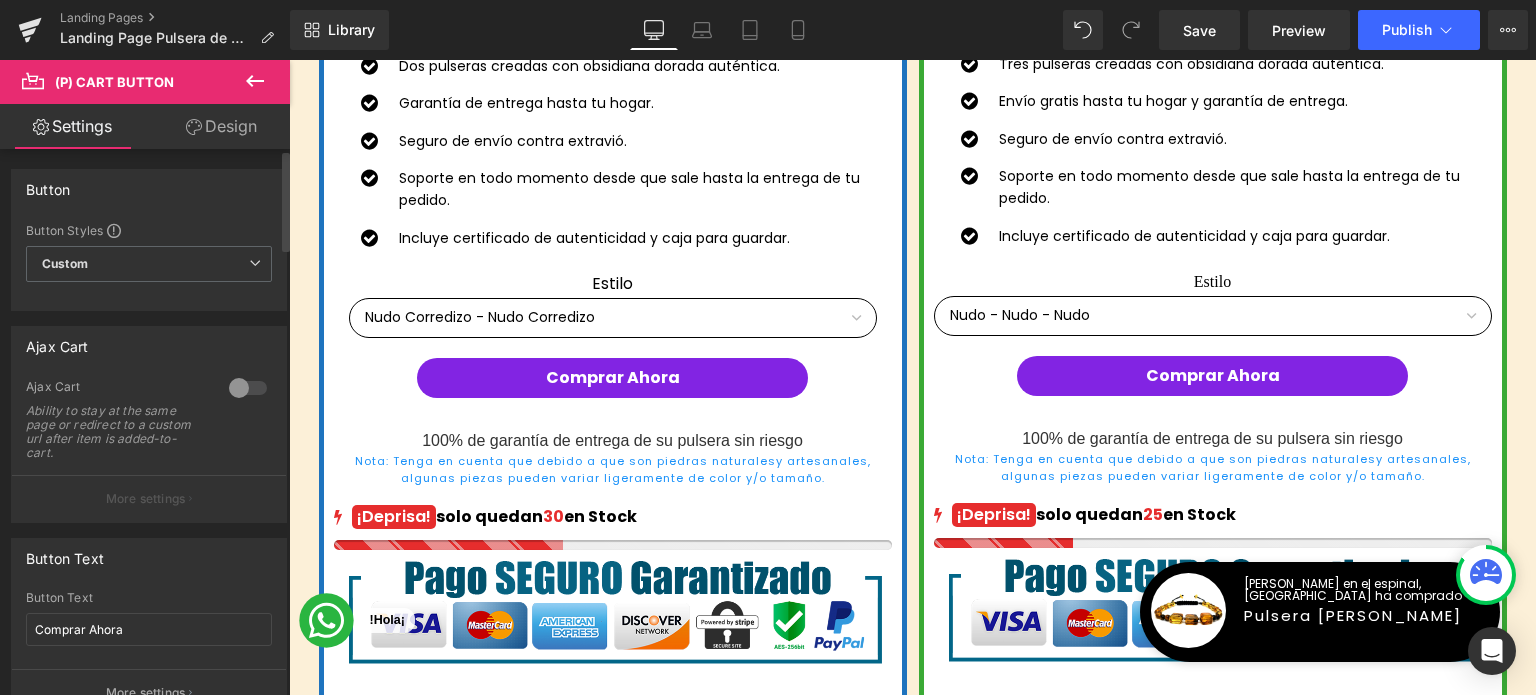 click at bounding box center (248, 388) 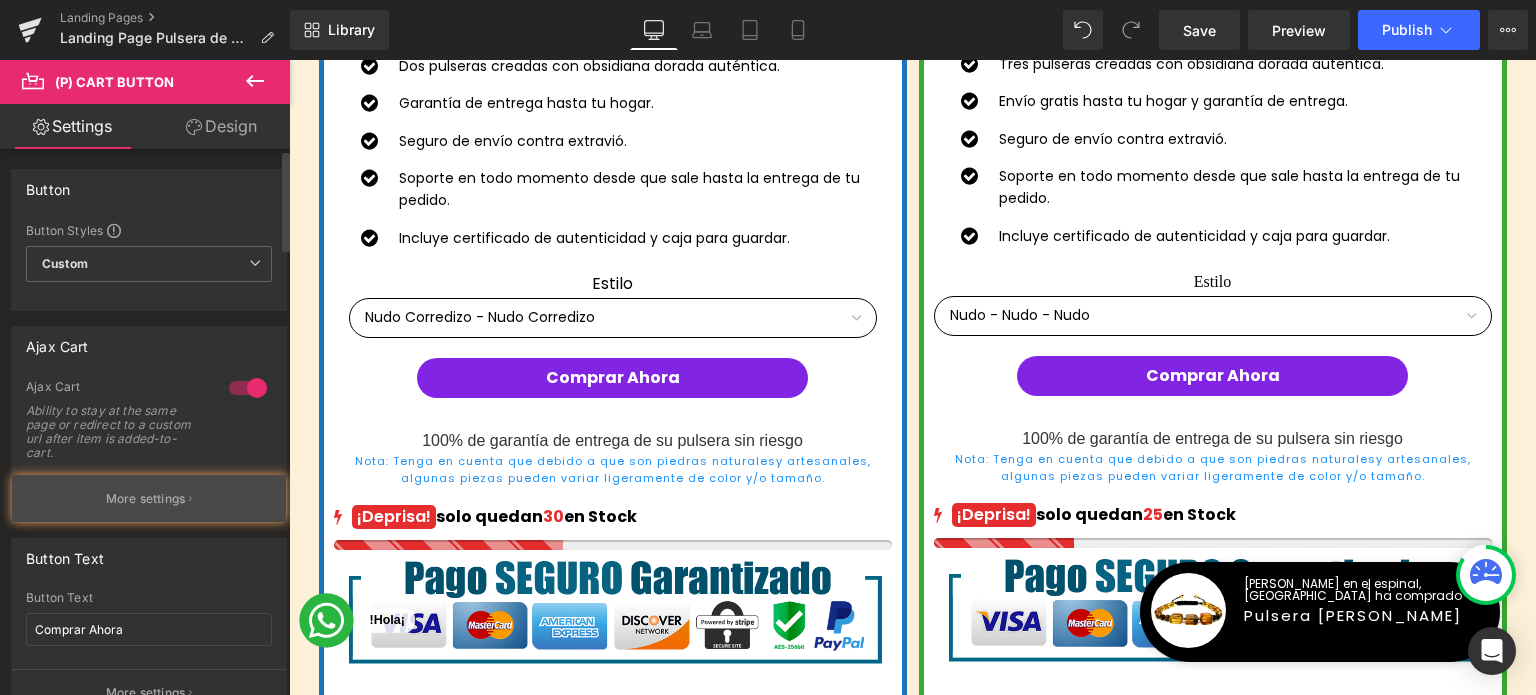click on "More settings" at bounding box center (149, 498) 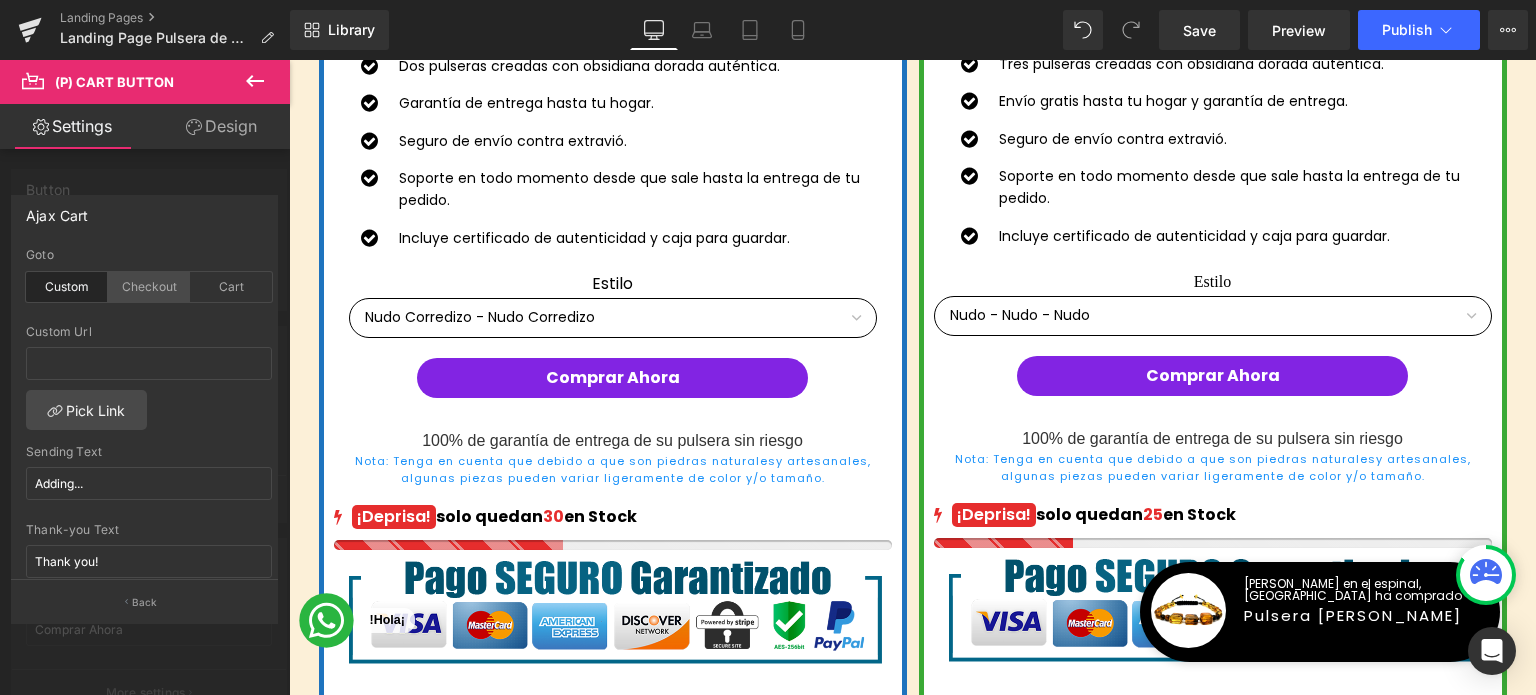 click on "Checkout" at bounding box center [149, 287] 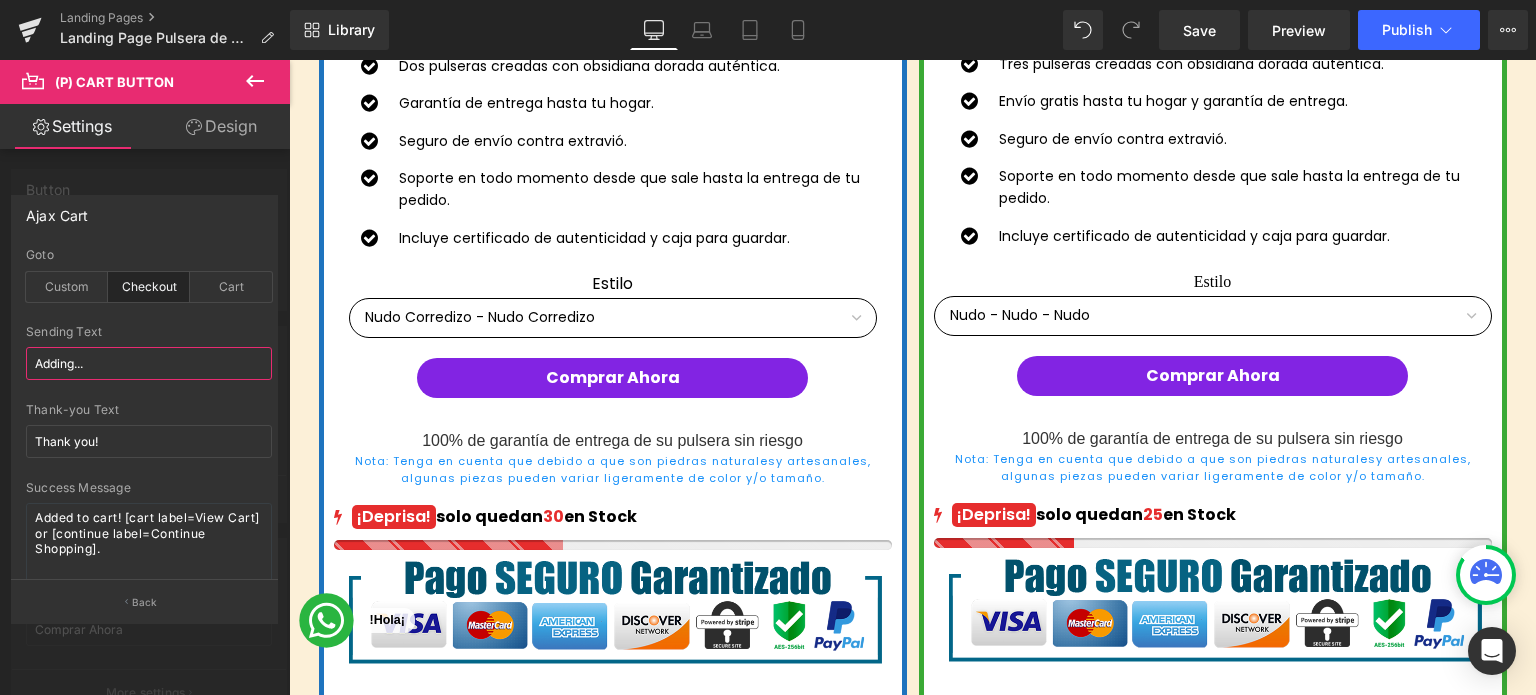 drag, startPoint x: 126, startPoint y: 370, endPoint x: 0, endPoint y: 368, distance: 126.01587 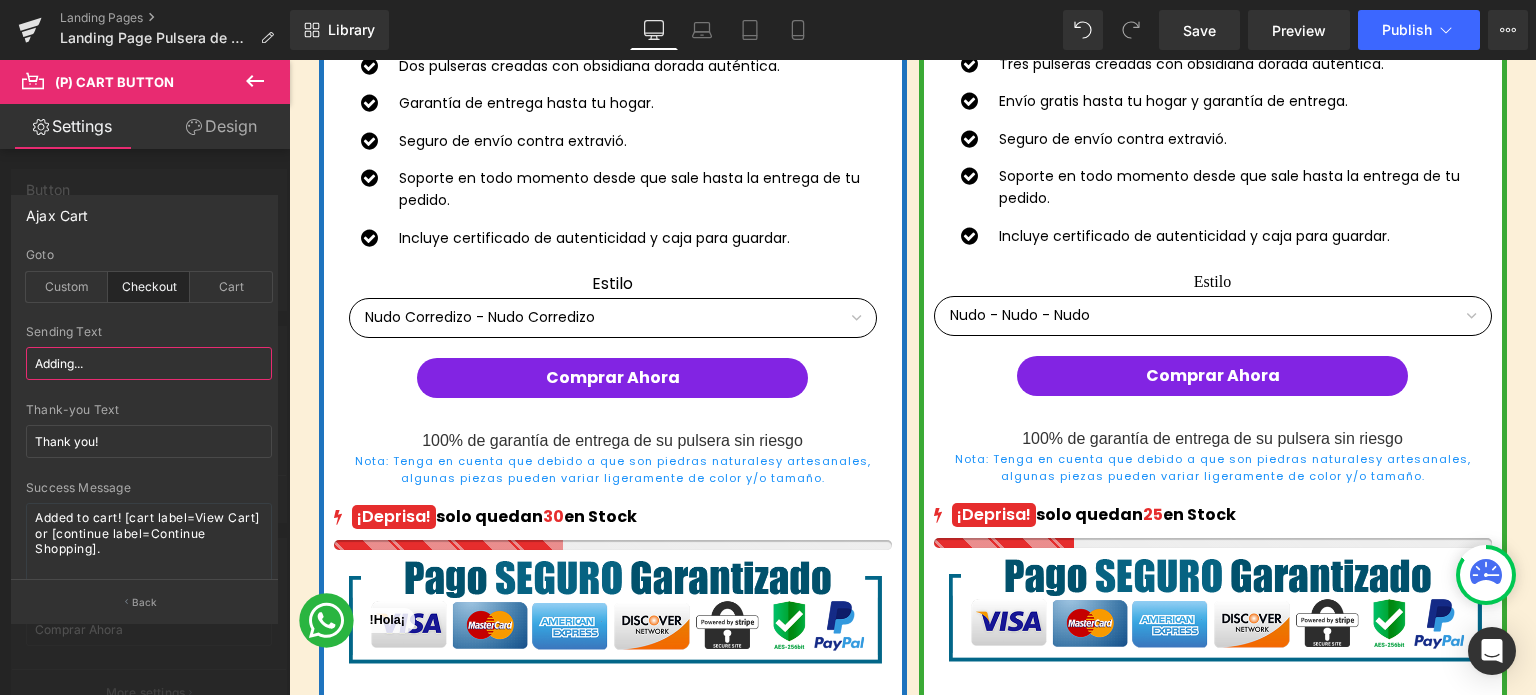 click on "Ajax Cart custom Goto Custom Checkout Cart Custom Url  Pick Link Adding... Sending Text Adding... Thank you! Thank-you Text Thank you! Success Message Added to cart! [cart label=View Cart] or [continue label=Continue Shopping]. Continue Link If you leave this blank, continue link will go to all products page.  Pick Link Back" at bounding box center [145, 401] 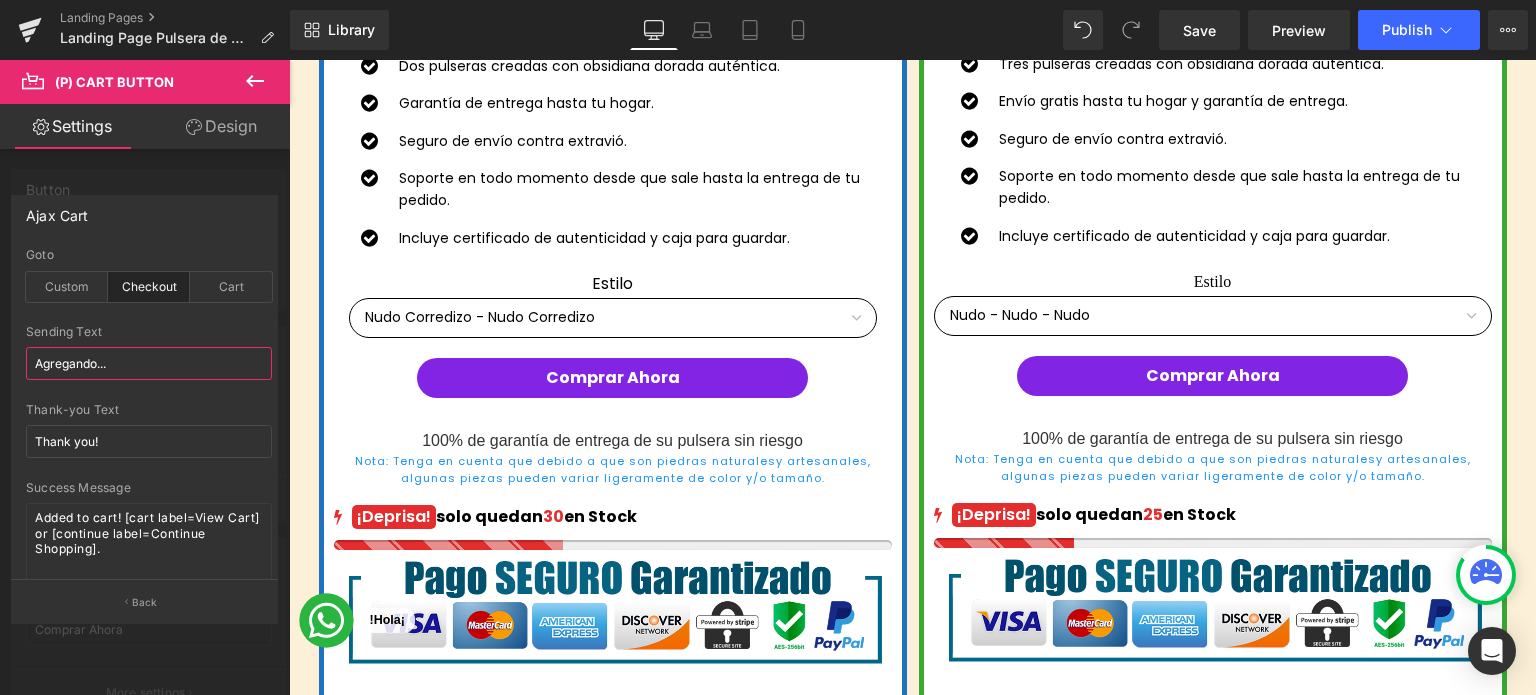 type on "Agregando..." 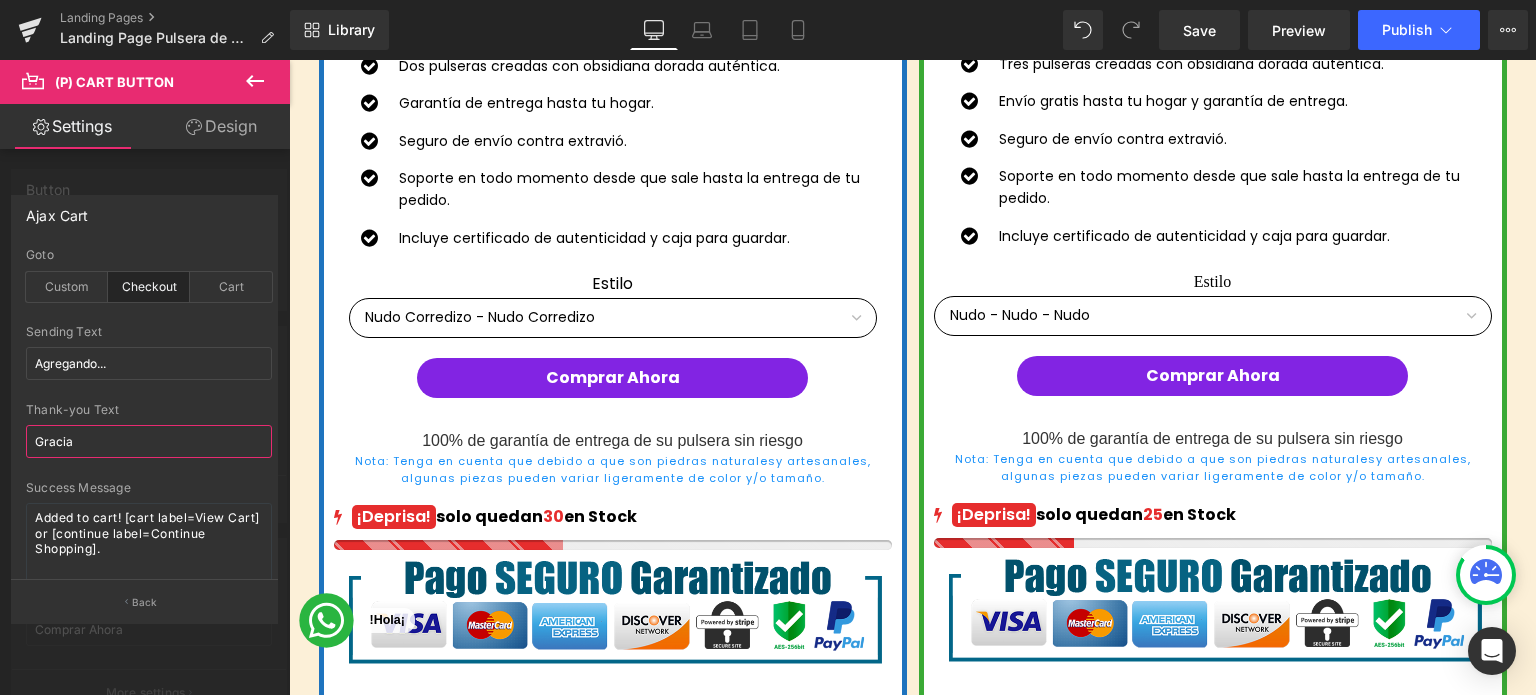 type on "Gracias" 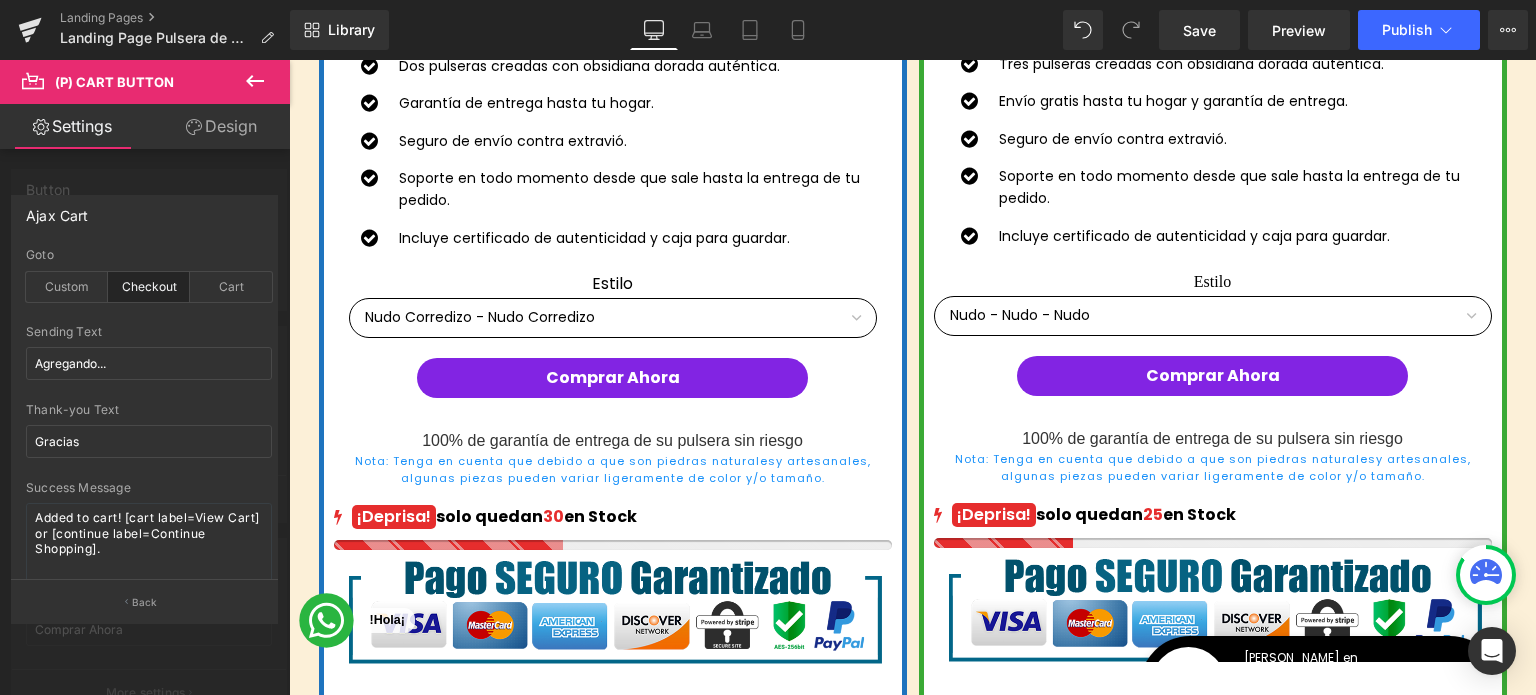 click on "Saltar al contenido
Costos de Envío: $99.00 MXN GRATIS en Pedidos Mayores a $798.00 MXN Tiempo de Entrega de 2 a 5 Días Hábiles
INICIO CATÁLOGO
LIQUIDACION PULSERAS COLLARES CON DIJE SOBRE NOSOTROS BLOG CONTÁCTANOS
0
/
$ 0.00
03 Días
23 Horas
08 Mins
08 Secs
Countdown Timer         Descuentos de hasta el 25% ¡No te lo pierdas! Los pulseras se agotan rápidamente ¡Apresúrate! Heading         Row         Row         Image         Hasta Text Block         --- el --- Text Block         25% Text Block" at bounding box center [912, 3668] 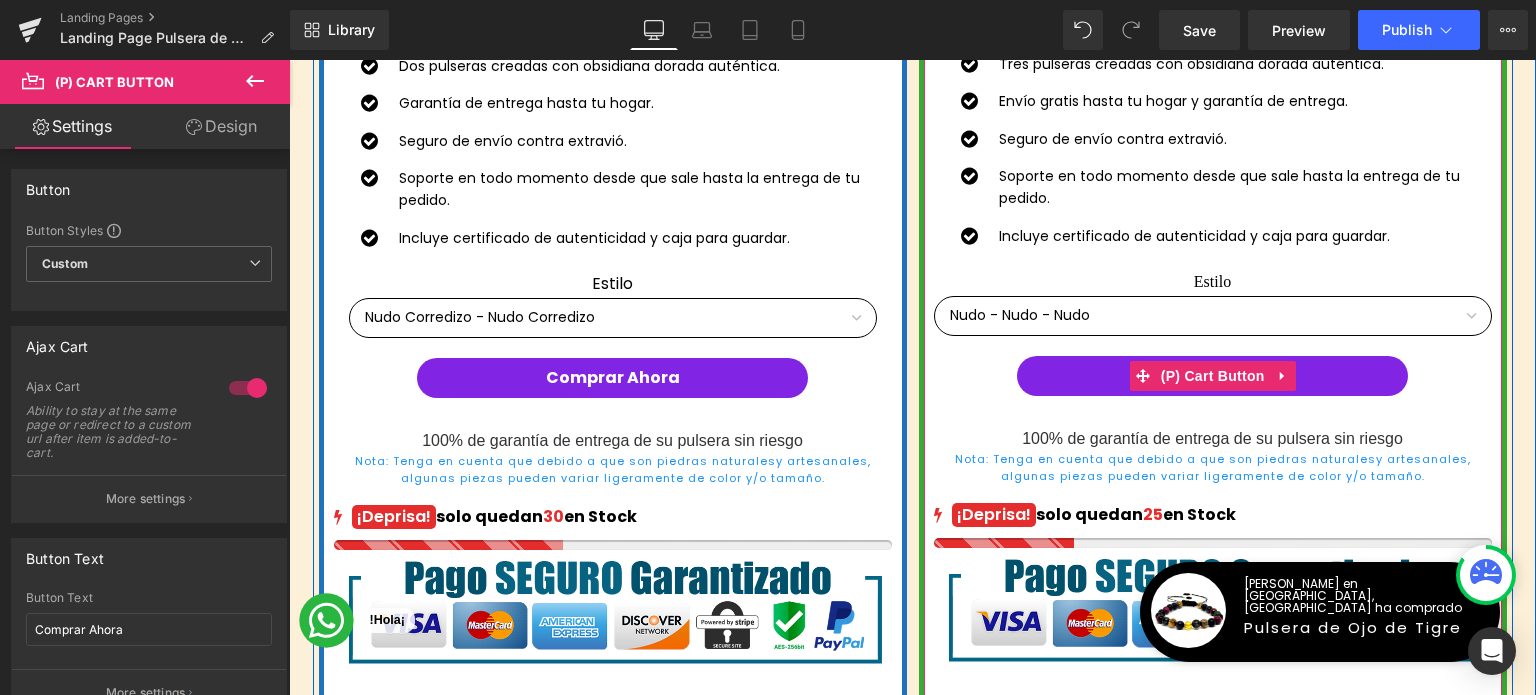 click on "(P) Cart Button" at bounding box center (1213, 376) 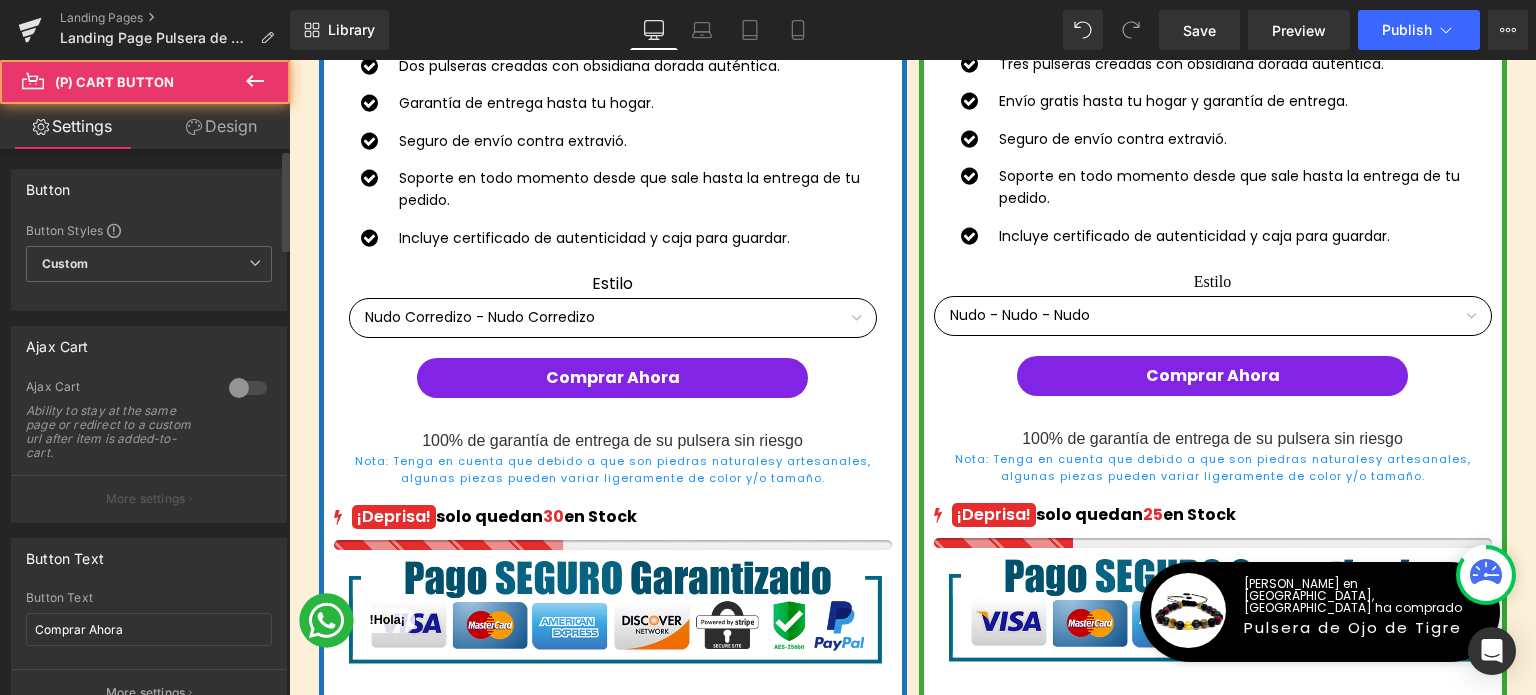 click at bounding box center (248, 388) 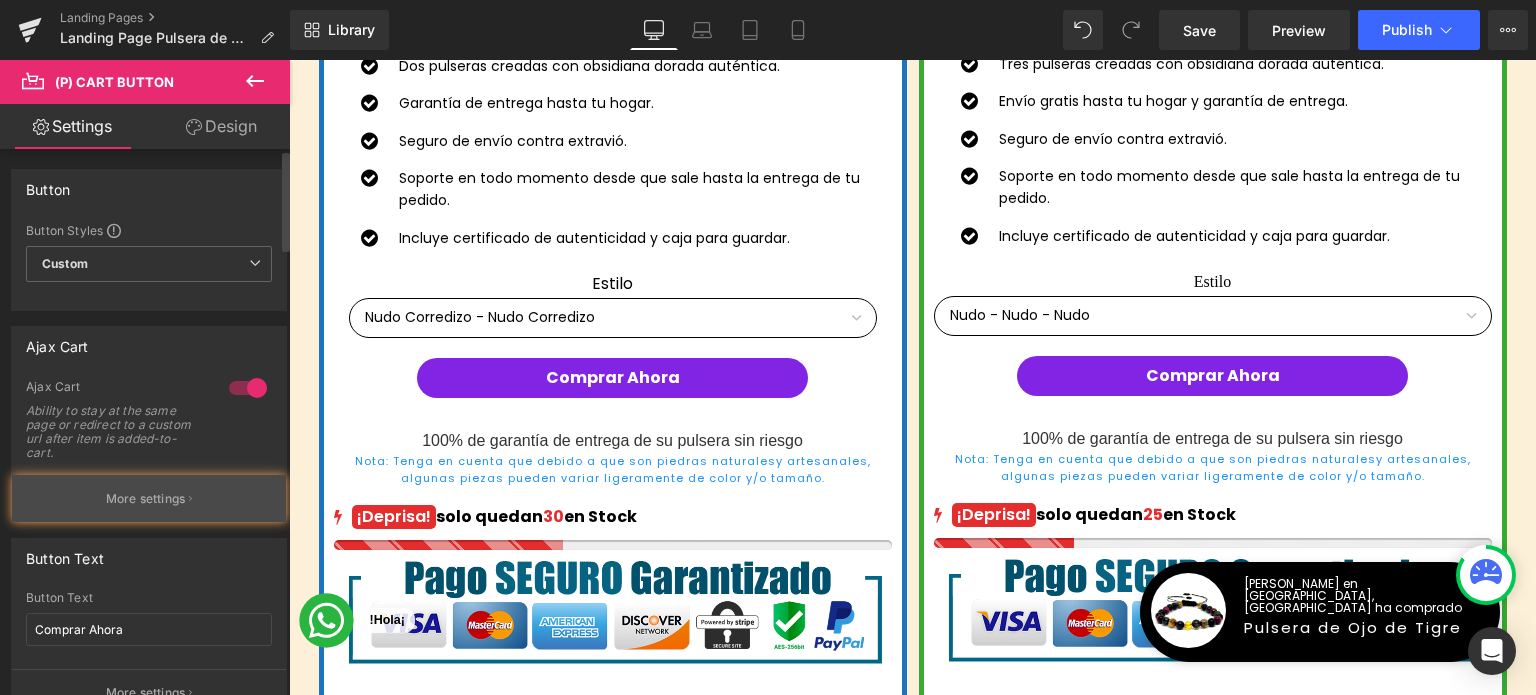 click on "More settings" at bounding box center (149, 498) 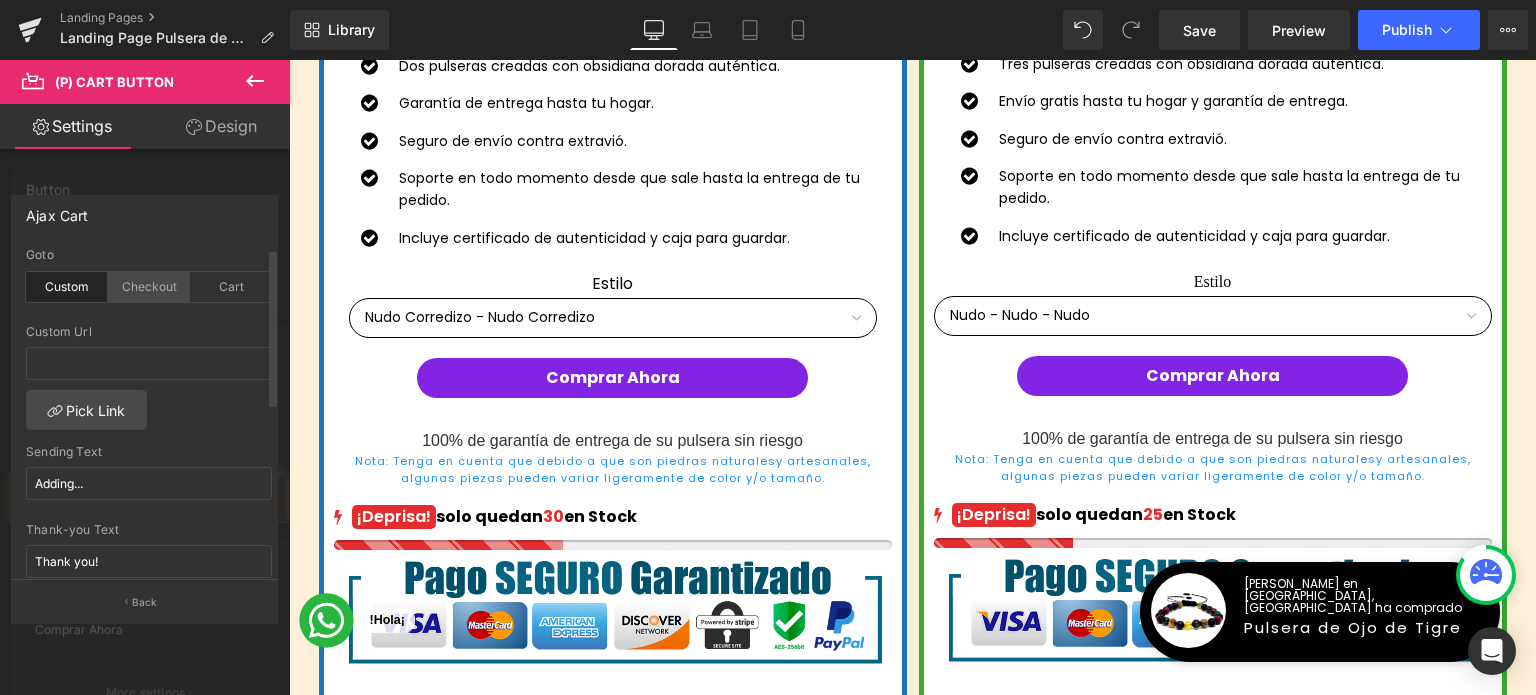 click on "Checkout" at bounding box center (149, 287) 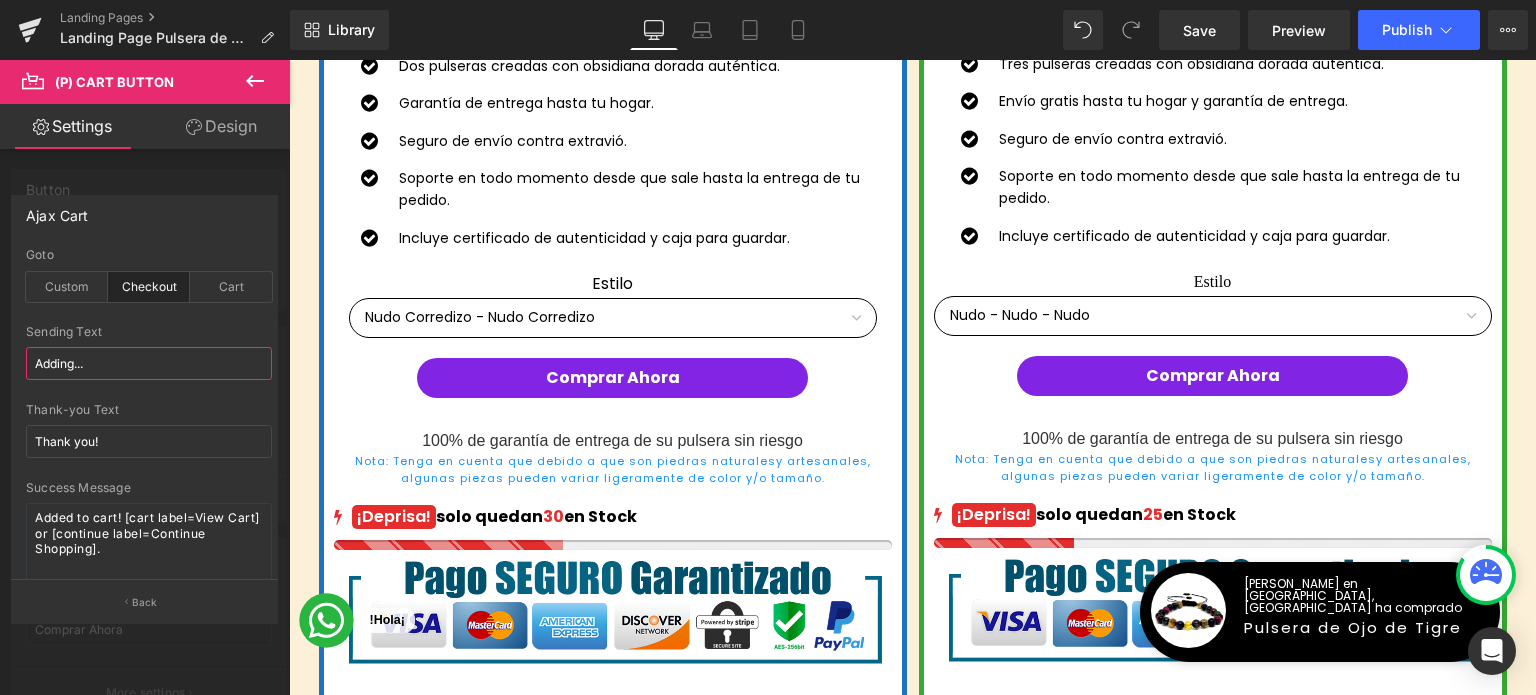 drag, startPoint x: 118, startPoint y: 367, endPoint x: 0, endPoint y: 351, distance: 119.0798 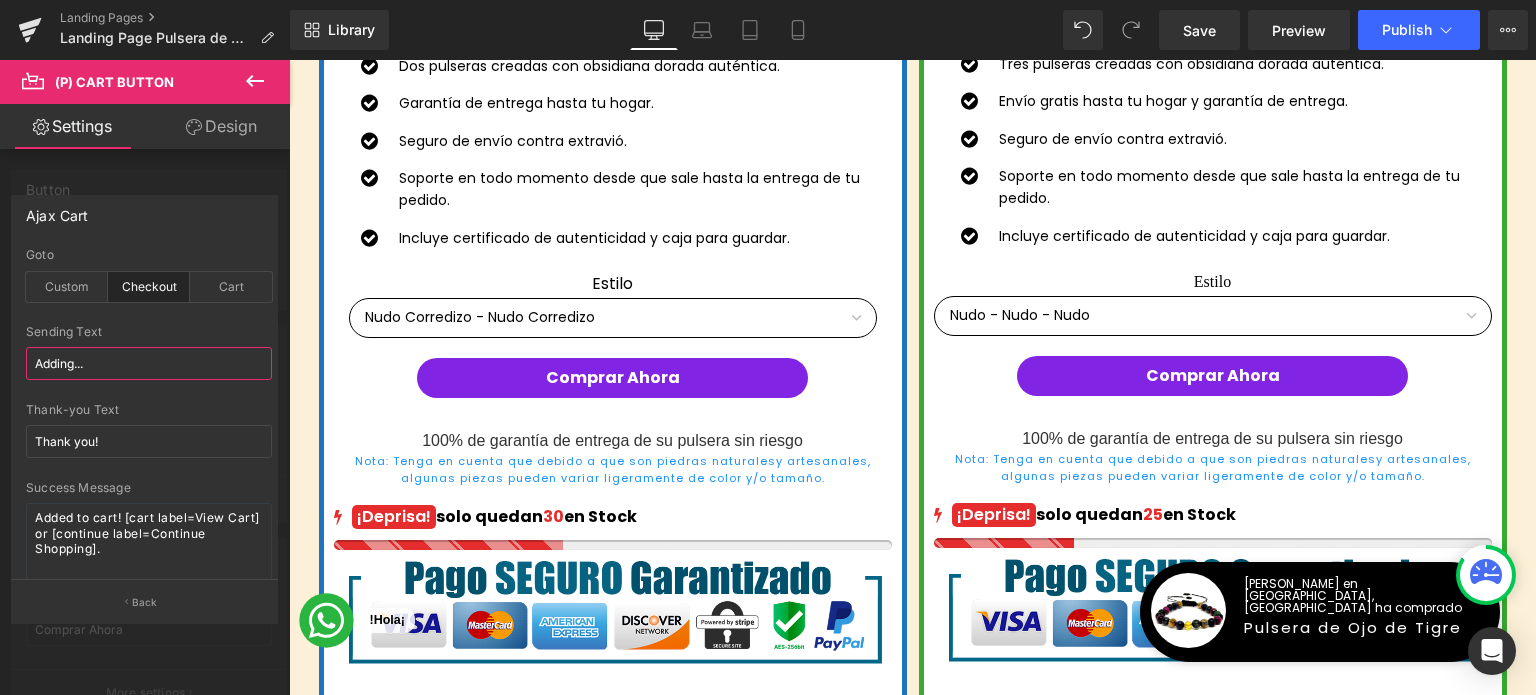 click on "Ajax Cart custom Goto Custom Checkout Cart Custom Url  Pick Link Adding... Sending Text Adding... Thank you! Thank-you Text Thank you! Success Message Added to cart! [cart label=View Cart] or [continue label=Continue Shopping]. Continue Link If you leave this blank, continue link will go to all products page.  Pick Link Back" at bounding box center (145, 401) 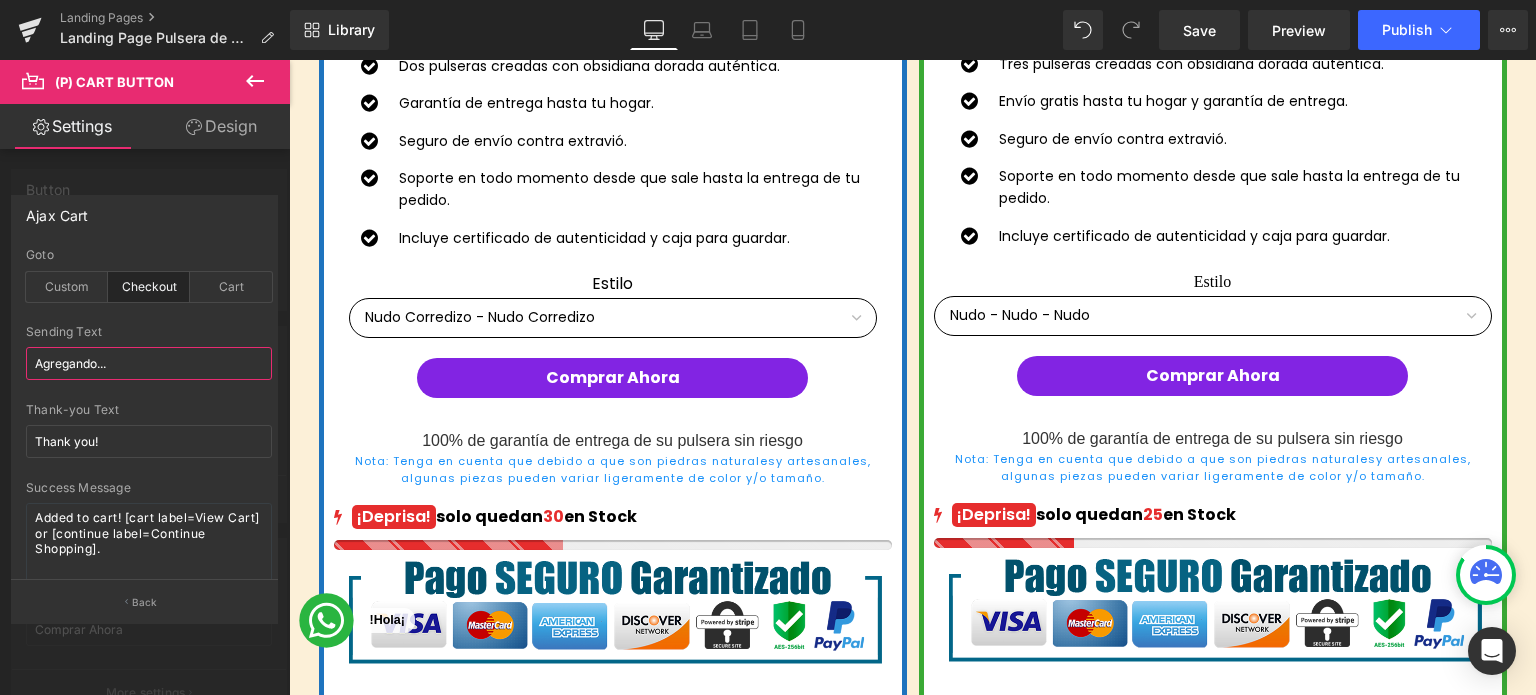 type on "Agregando..." 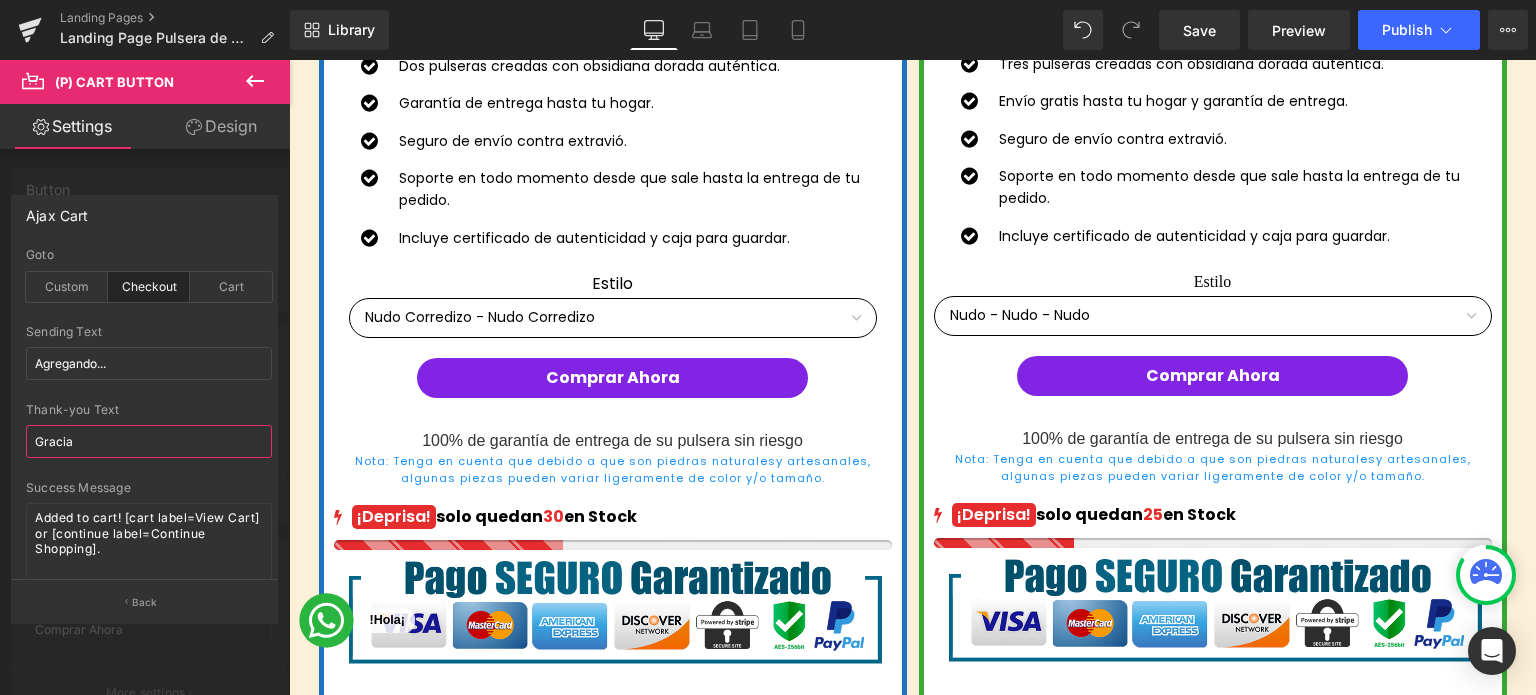 type on "Gracias" 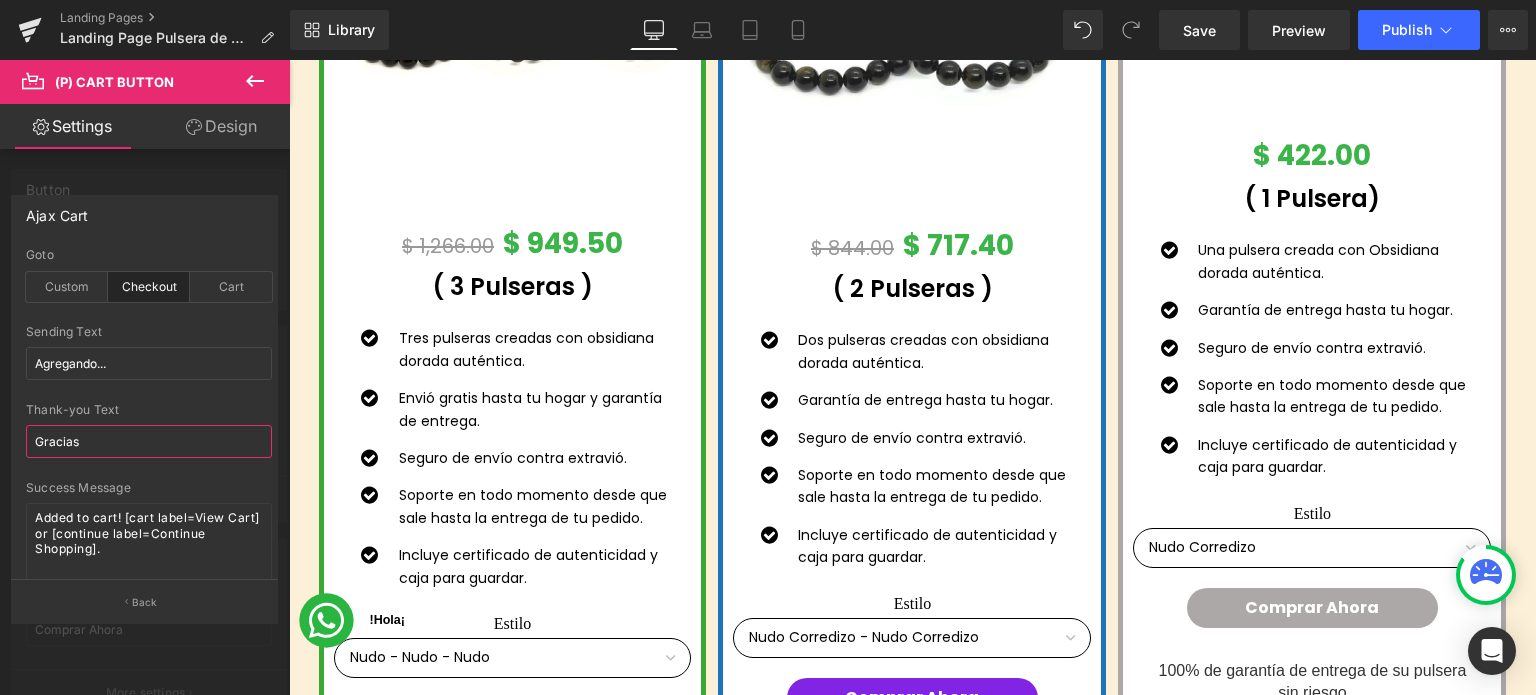 scroll, scrollTop: 10800, scrollLeft: 0, axis: vertical 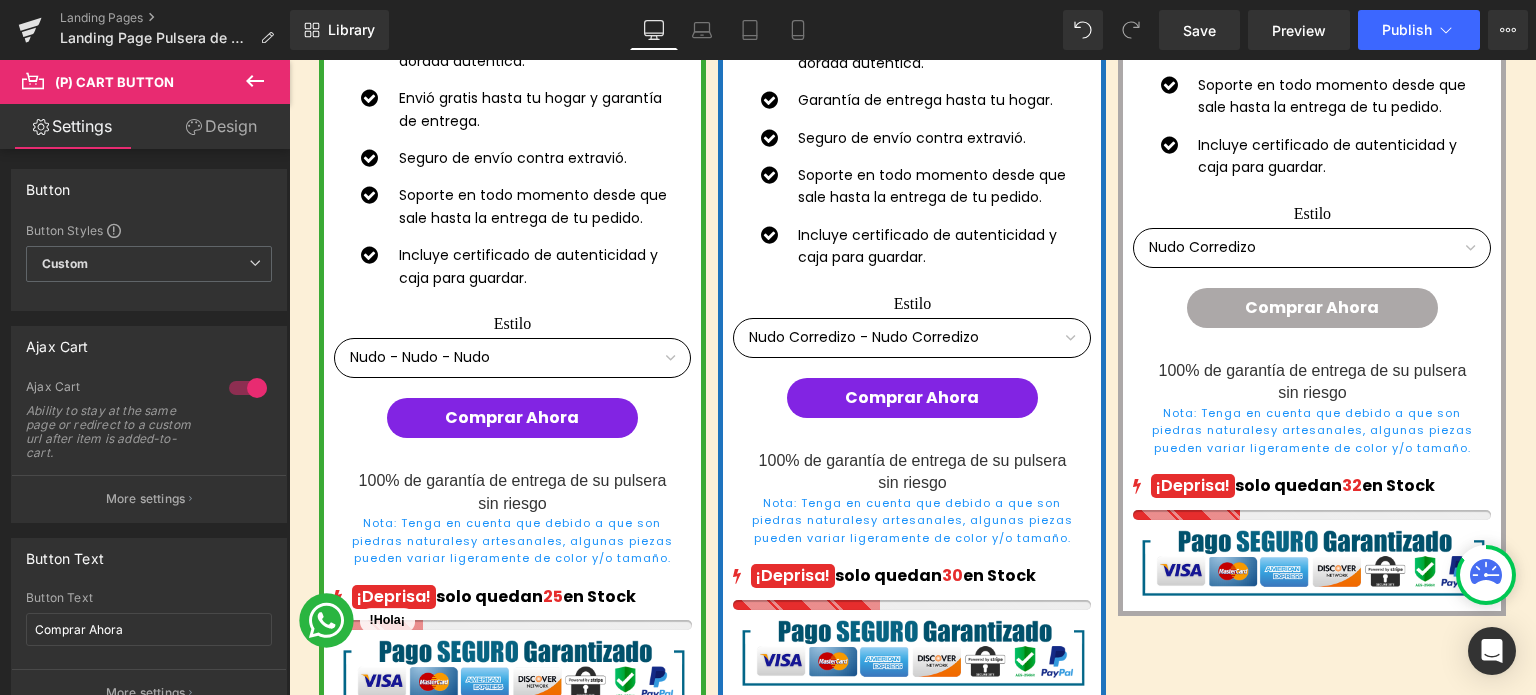 click on "Saltar al contenido
Costos de Envío: $99.00 MXN GRATIS en Pedidos Mayores a $798.00 MXN Tiempo de Entrega de 2 a 5 Días Hábiles
INICIO CATÁLOGO
LIQUIDACION PULSERAS COLLARES CON DIJE SOBRE NOSOTROS BLOG CONTÁCTANOS
0
/
$ 0.00
03 Días
23 Horas
07 Mins
54 Secs
Countdown Timer         Descuentos de hasta el 25% ¡No te lo pierdas! Los pulseras se agotan rápidamente ¡Apresúrate! Heading         Row         Row         Image         Hasta Text Block         --- el --- Text Block         25% Text Block" at bounding box center (912, -932) 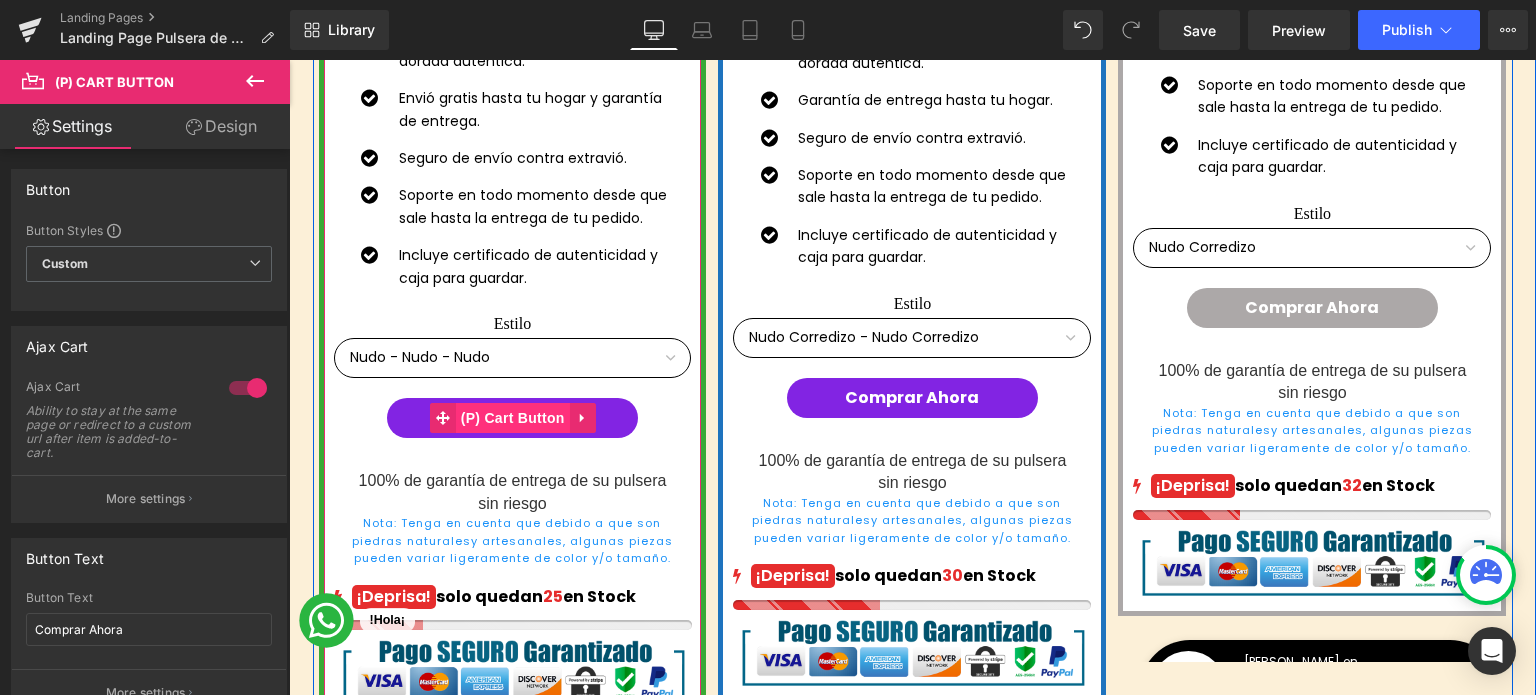 click on "(P) Cart Button" at bounding box center [513, 418] 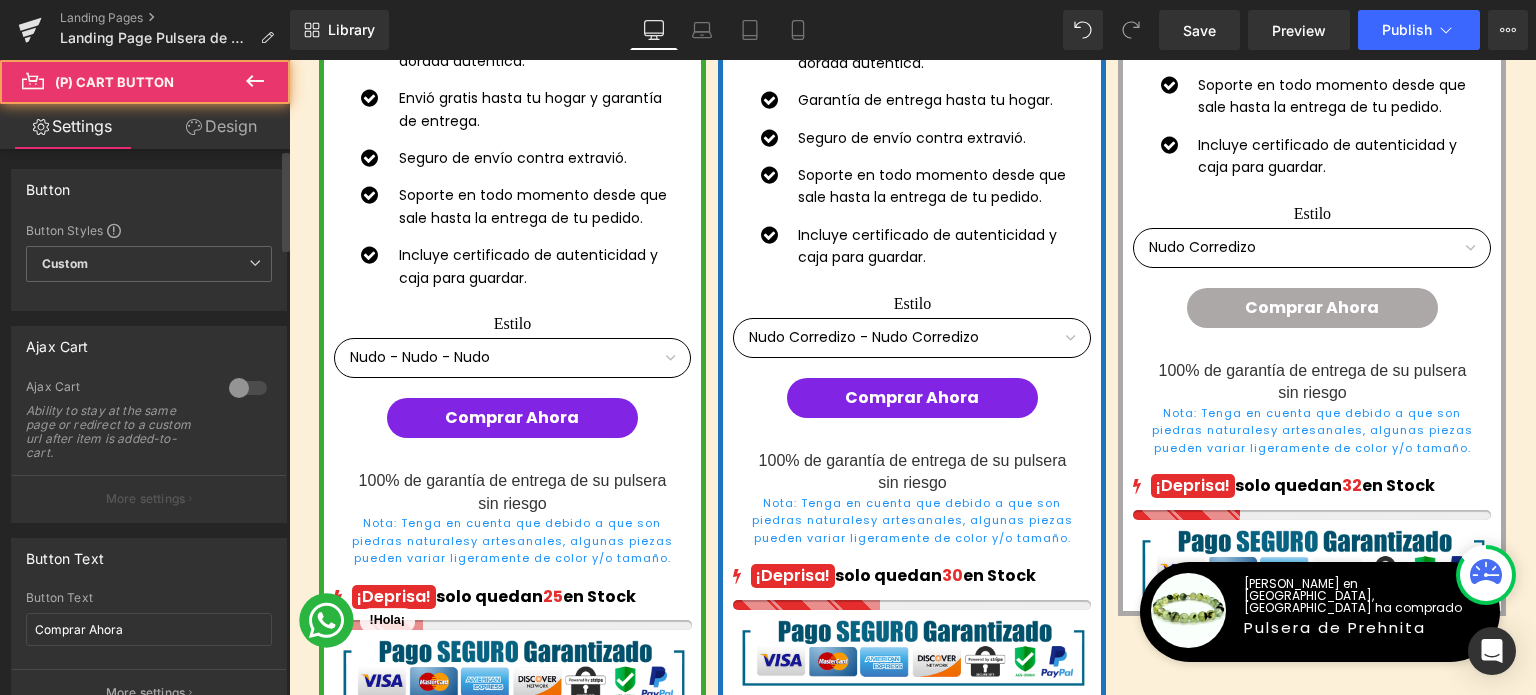 click on "More settings" at bounding box center [146, 499] 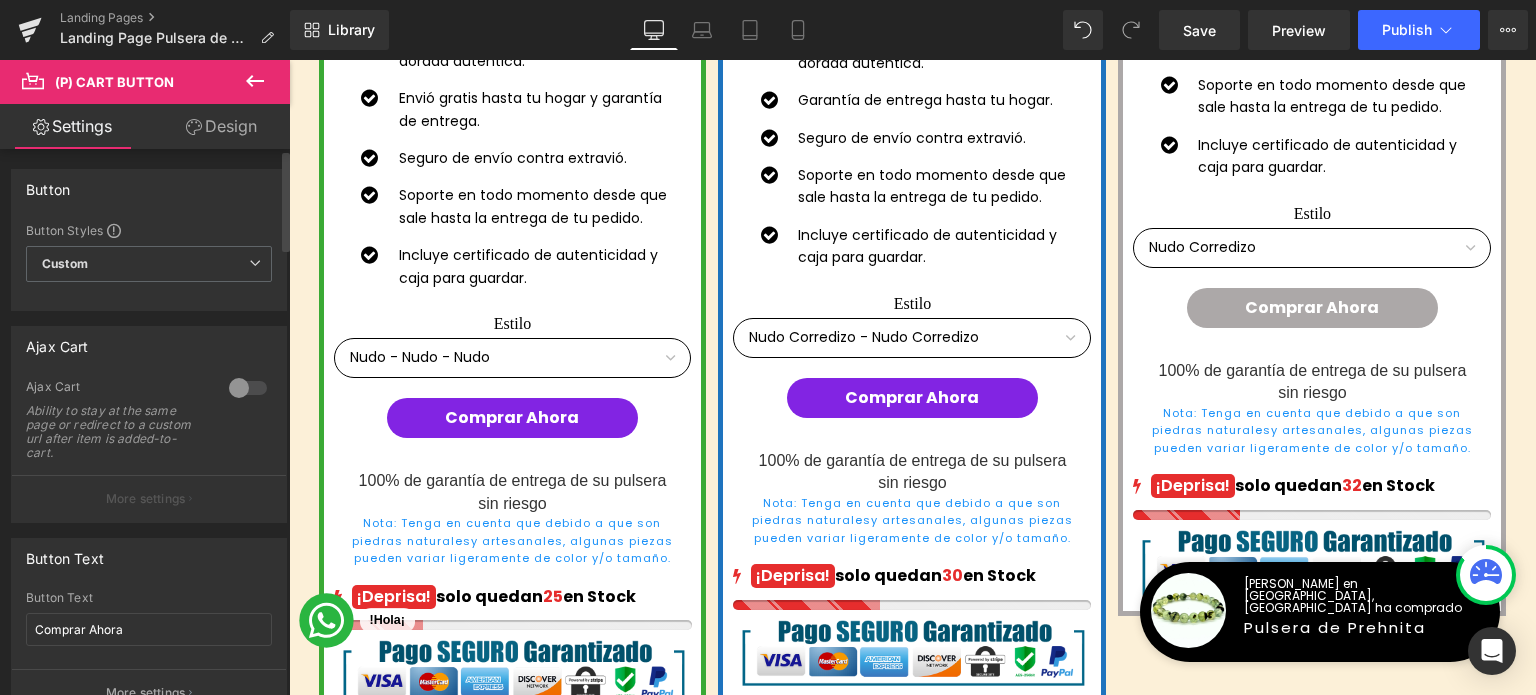 click at bounding box center (248, 388) 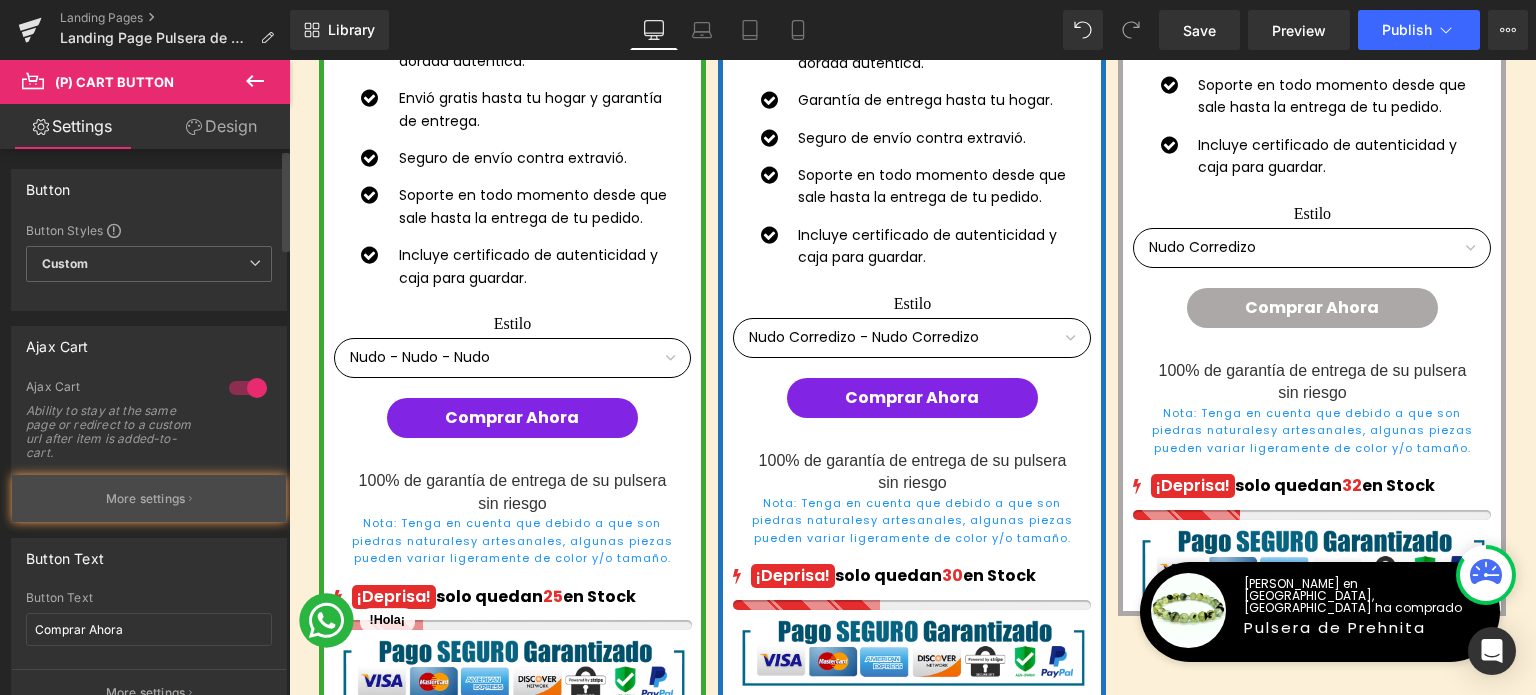 click on "More settings" at bounding box center (149, 498) 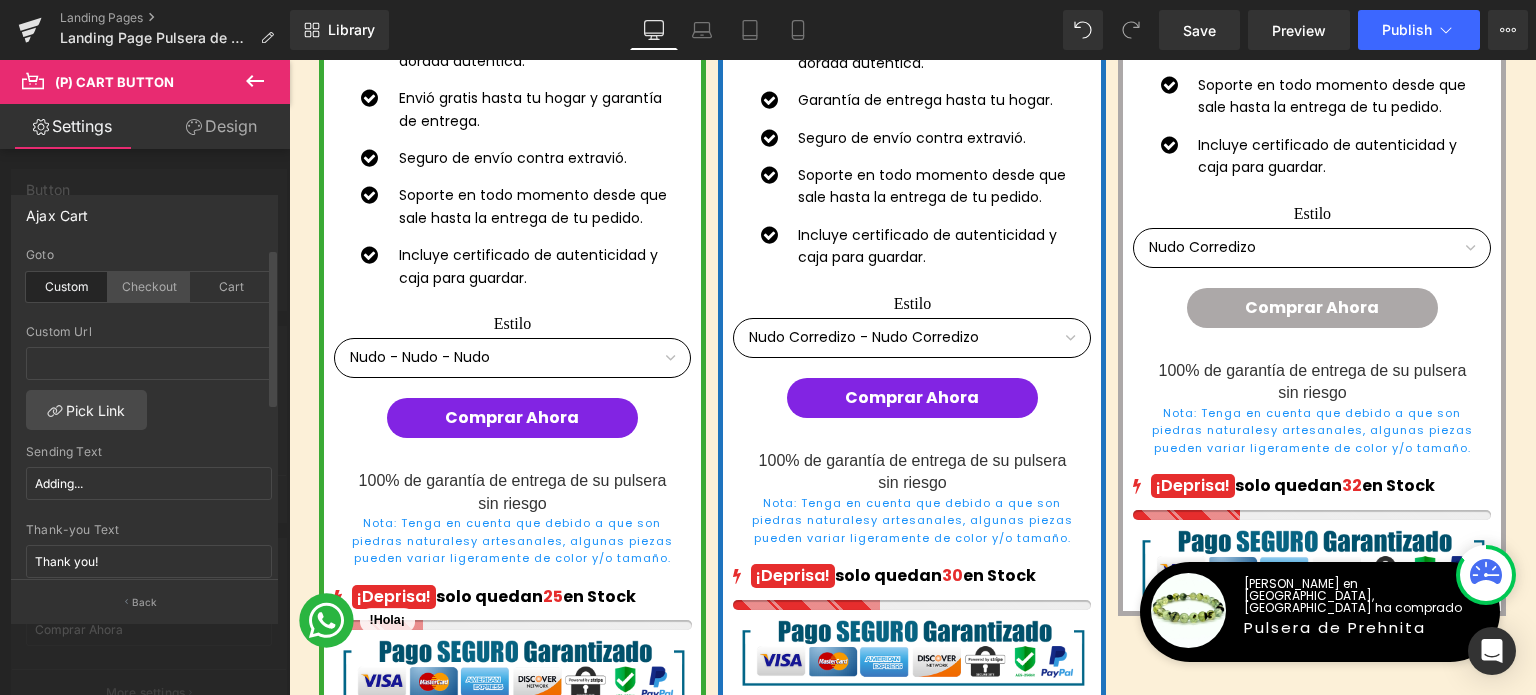 click on "Checkout" at bounding box center [149, 287] 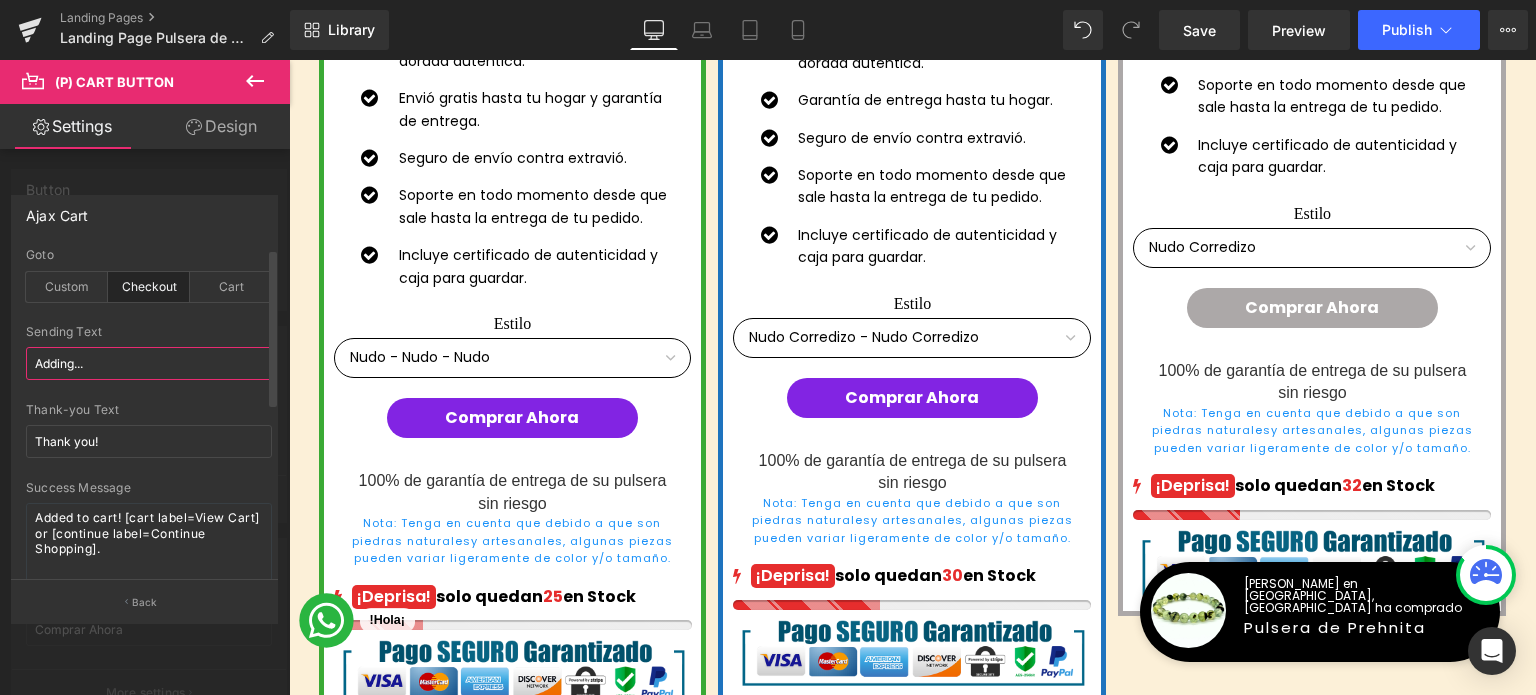 click on "Adding..." at bounding box center (149, 363) 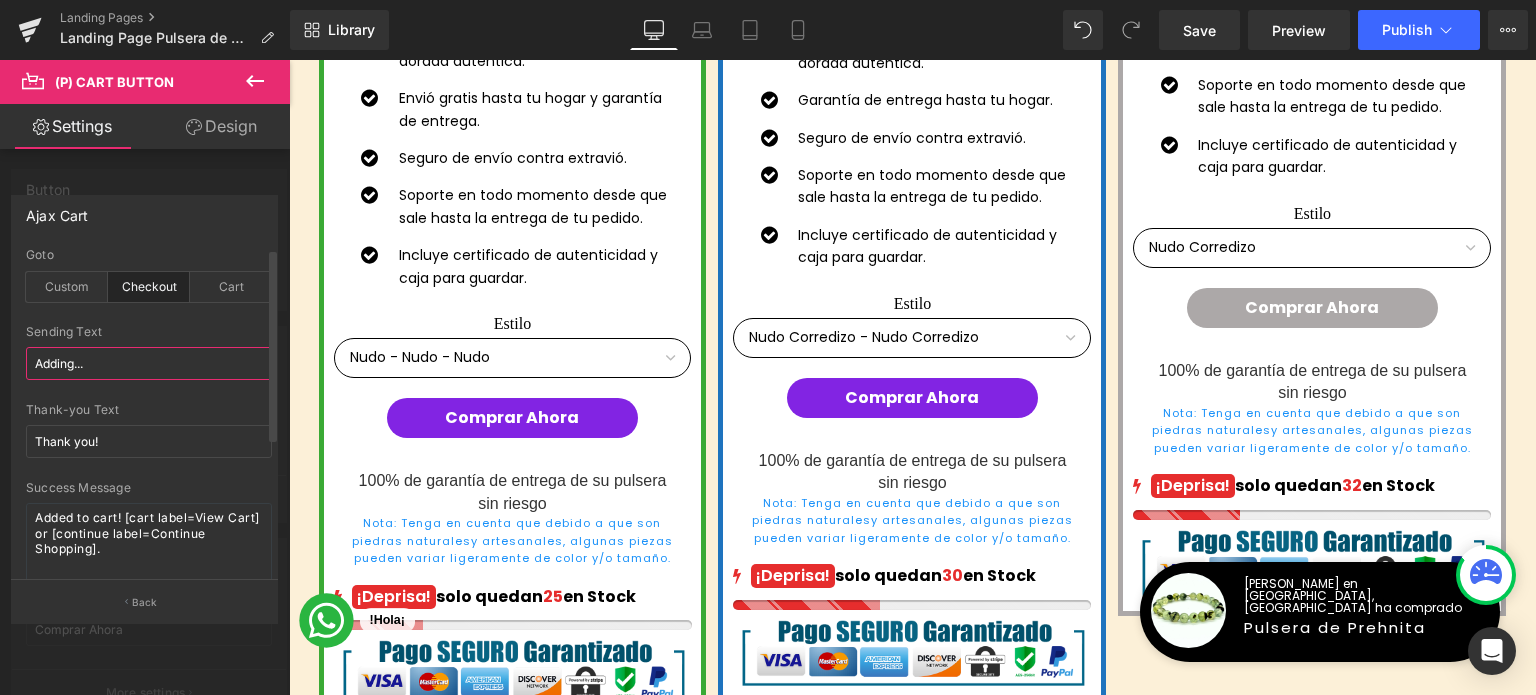 click on "Adding..." at bounding box center [149, 363] 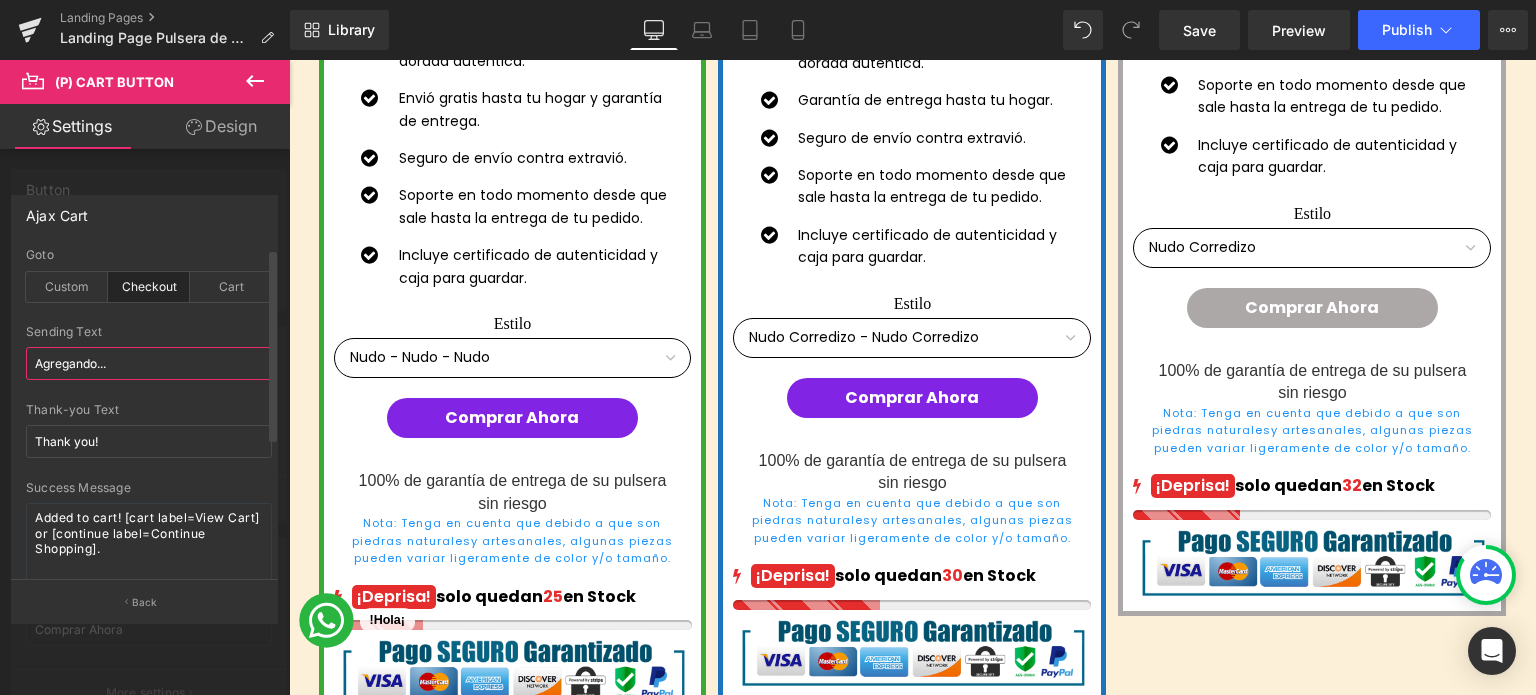 type on "Agregando..." 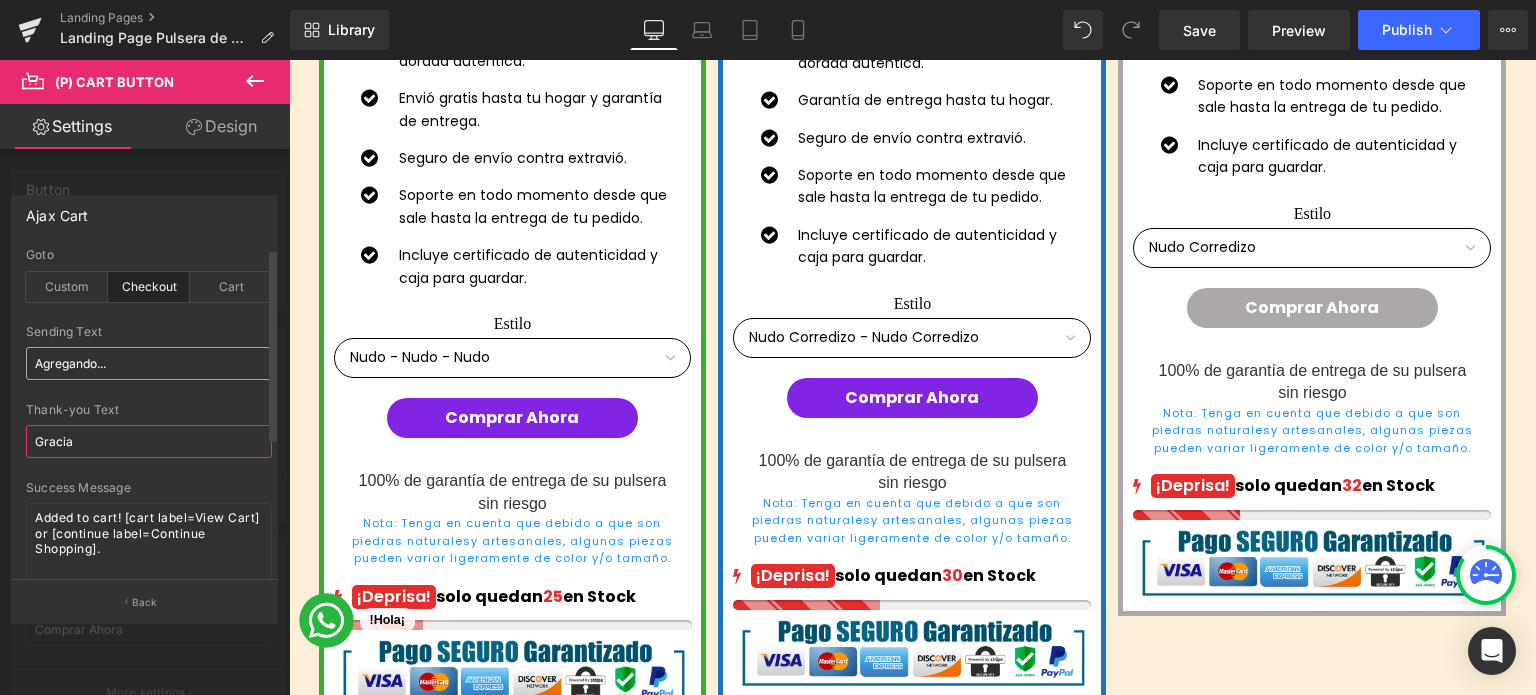 type on "Gracias" 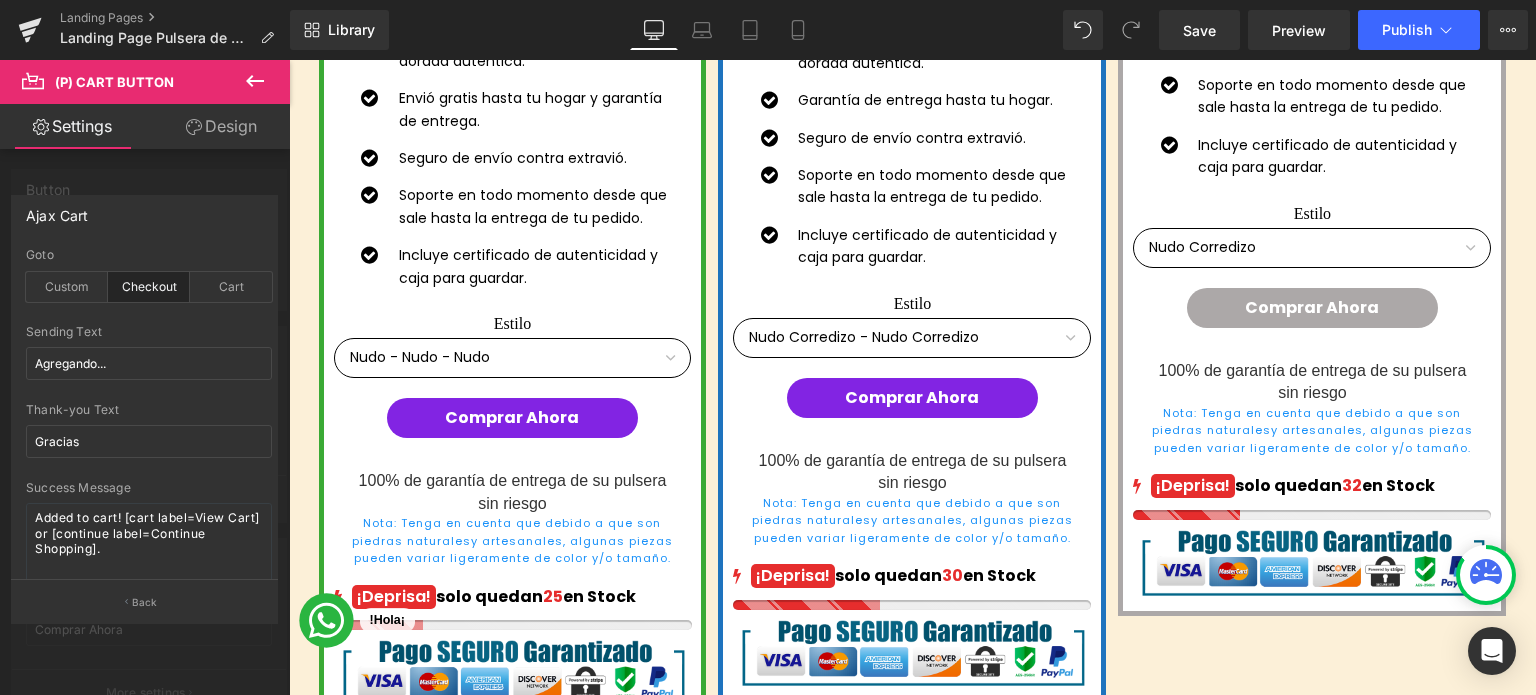 click on "Saltar al contenido
Costos de Envío: $99.00 MXN GRATIS en Pedidos Mayores a $798.00 MXN Tiempo de Entrega de 2 a 5 Días Hábiles
INICIO CATÁLOGO
LIQUIDACION PULSERAS COLLARES CON DIJE SOBRE NOSOTROS BLOG CONTÁCTANOS
0
/
$ 0.00
03 Días
23 Horas
07 Mins
42 Secs
Countdown Timer         Descuentos de hasta el 25% ¡No te lo pierdas! Los pulseras se agotan rápidamente ¡Apresúrate! Heading         Row         Row         Image         Hasta Text Block         --- el --- Text Block         25% Text Block" at bounding box center (912, -932) 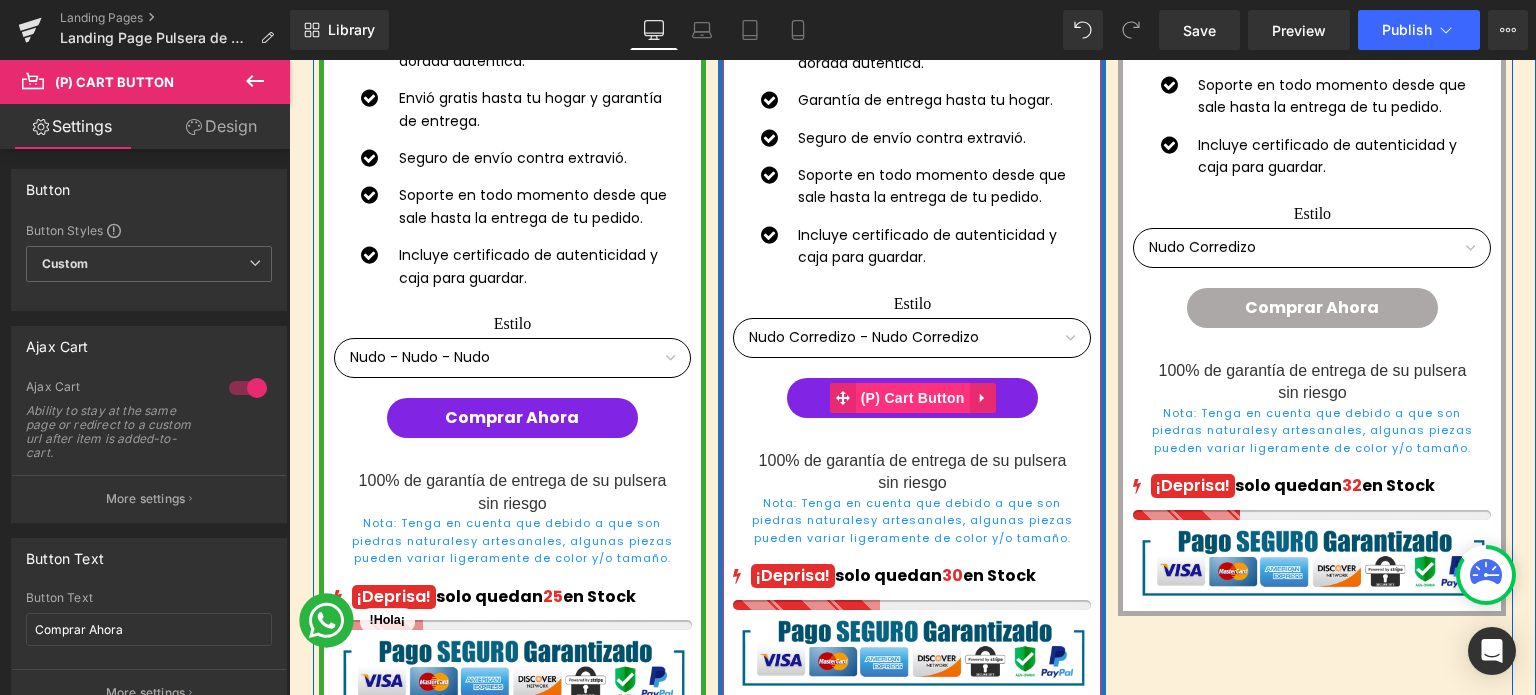 click on "(P) Cart Button" at bounding box center [913, 398] 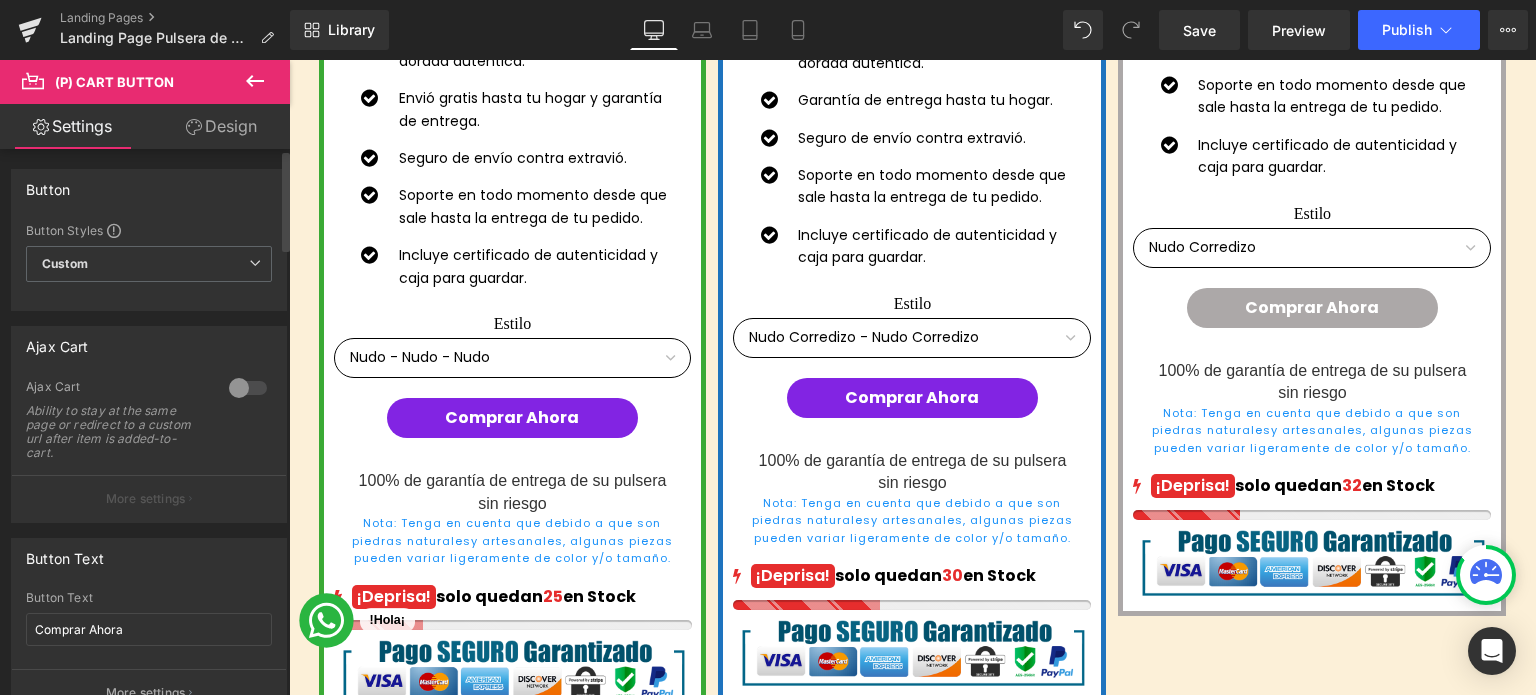 click at bounding box center [248, 388] 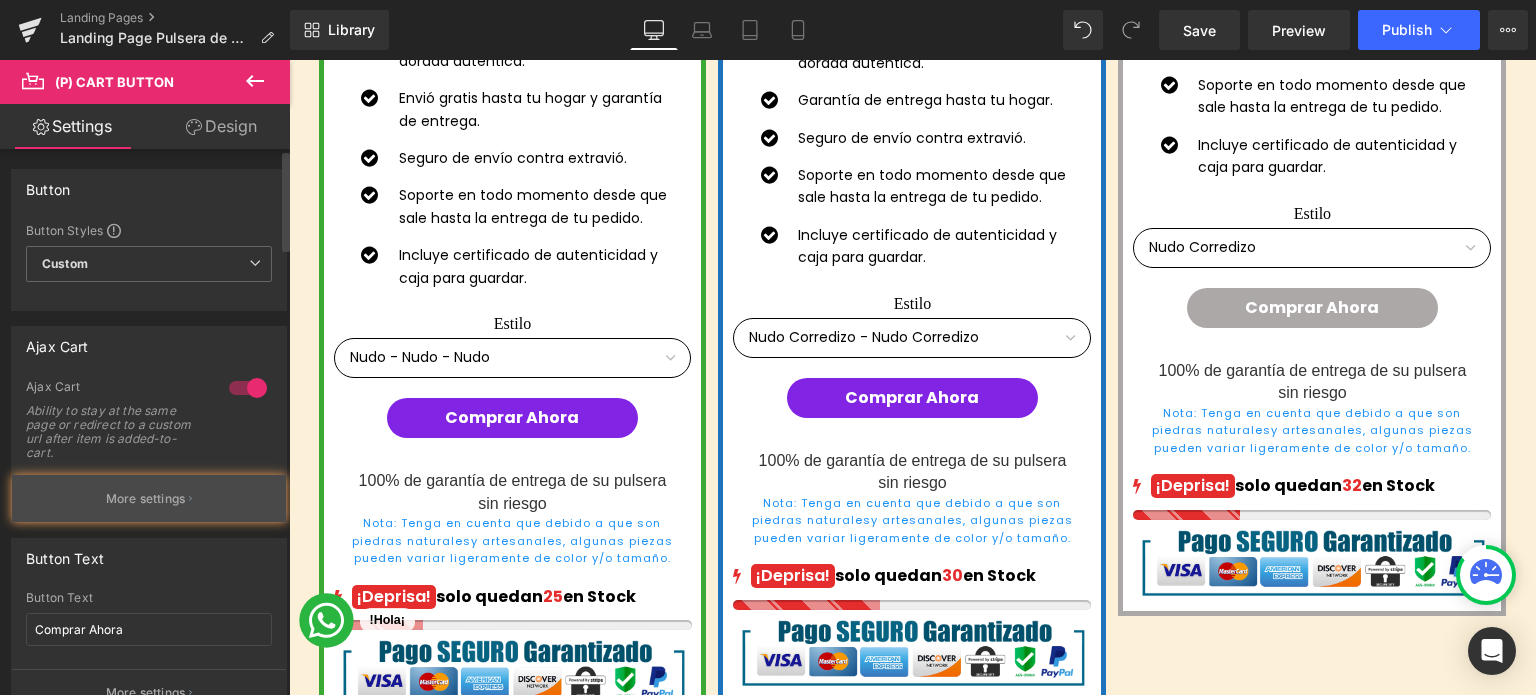 click on "More settings" at bounding box center [149, 498] 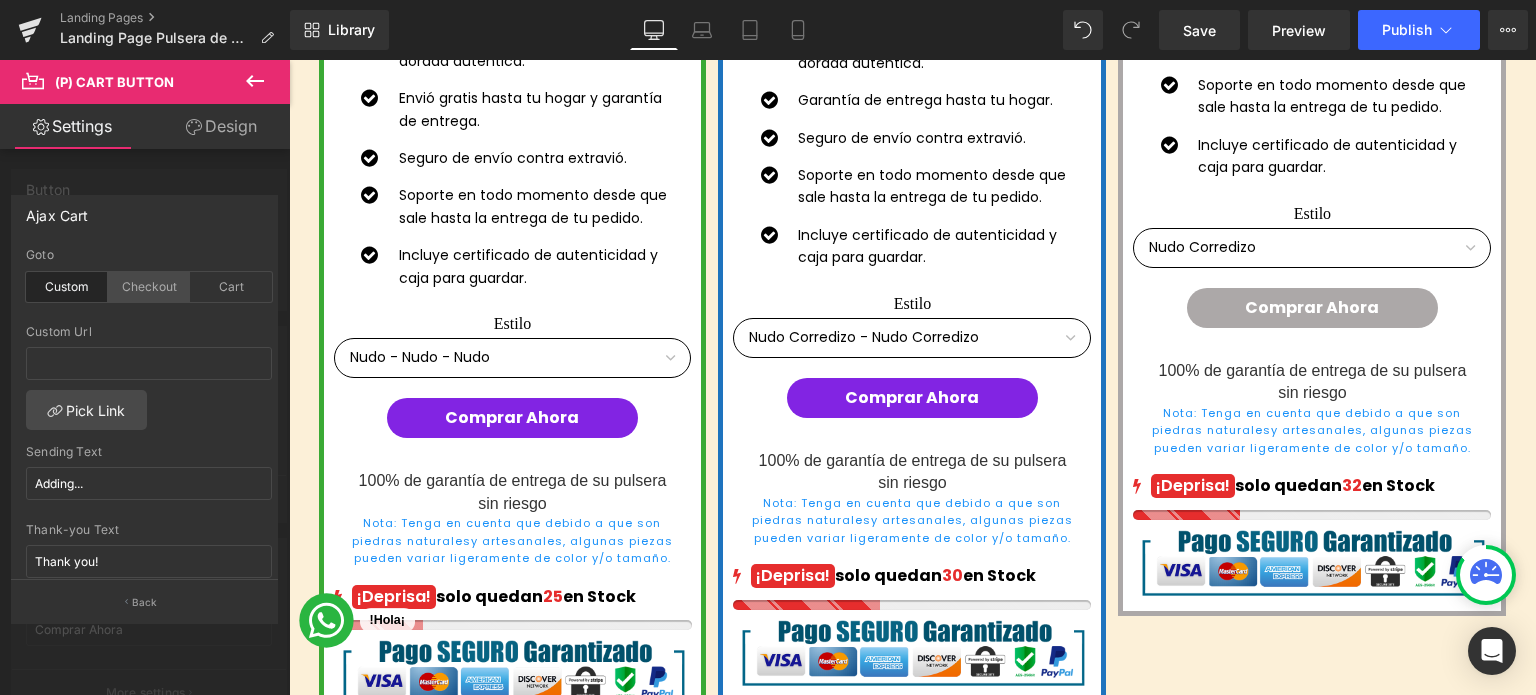 click on "Checkout" at bounding box center (149, 287) 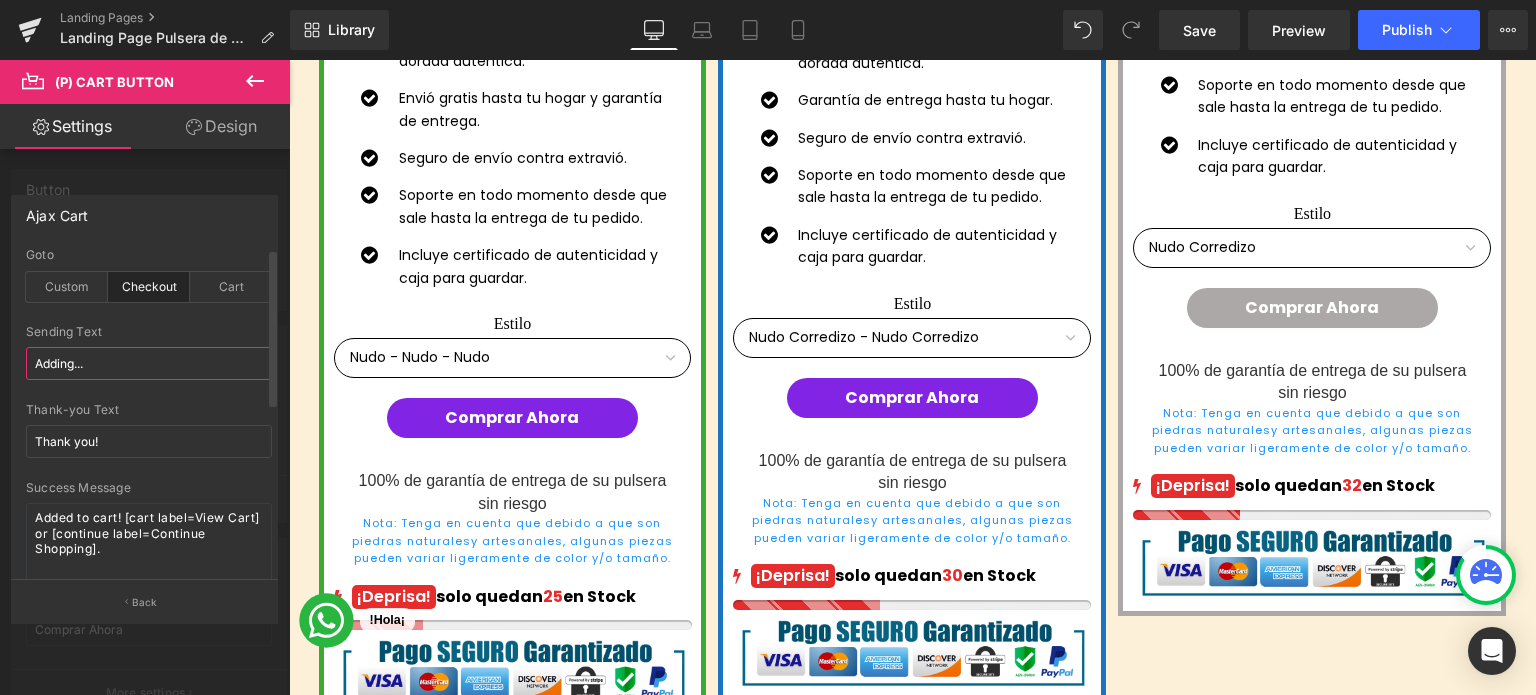 click on "Adding..." at bounding box center [149, 363] 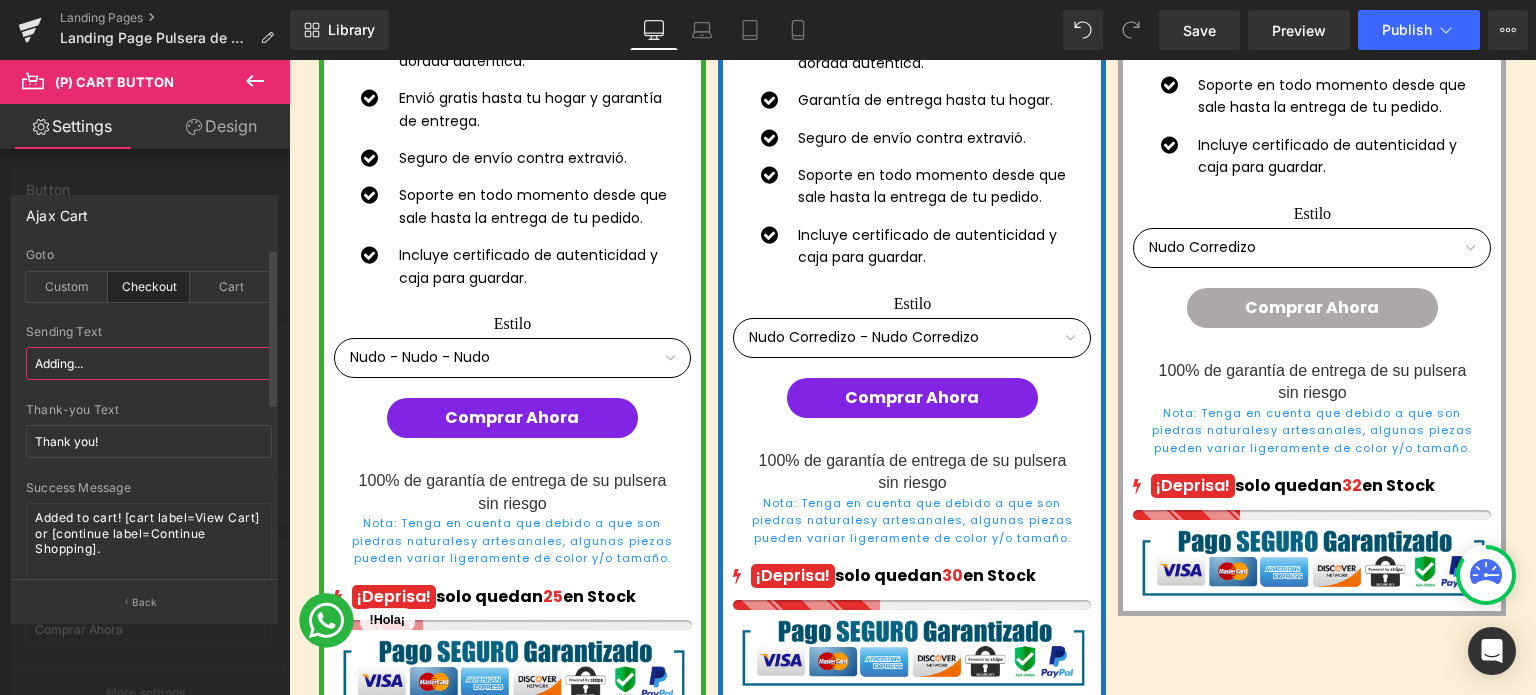 click on "Adding..." at bounding box center [149, 363] 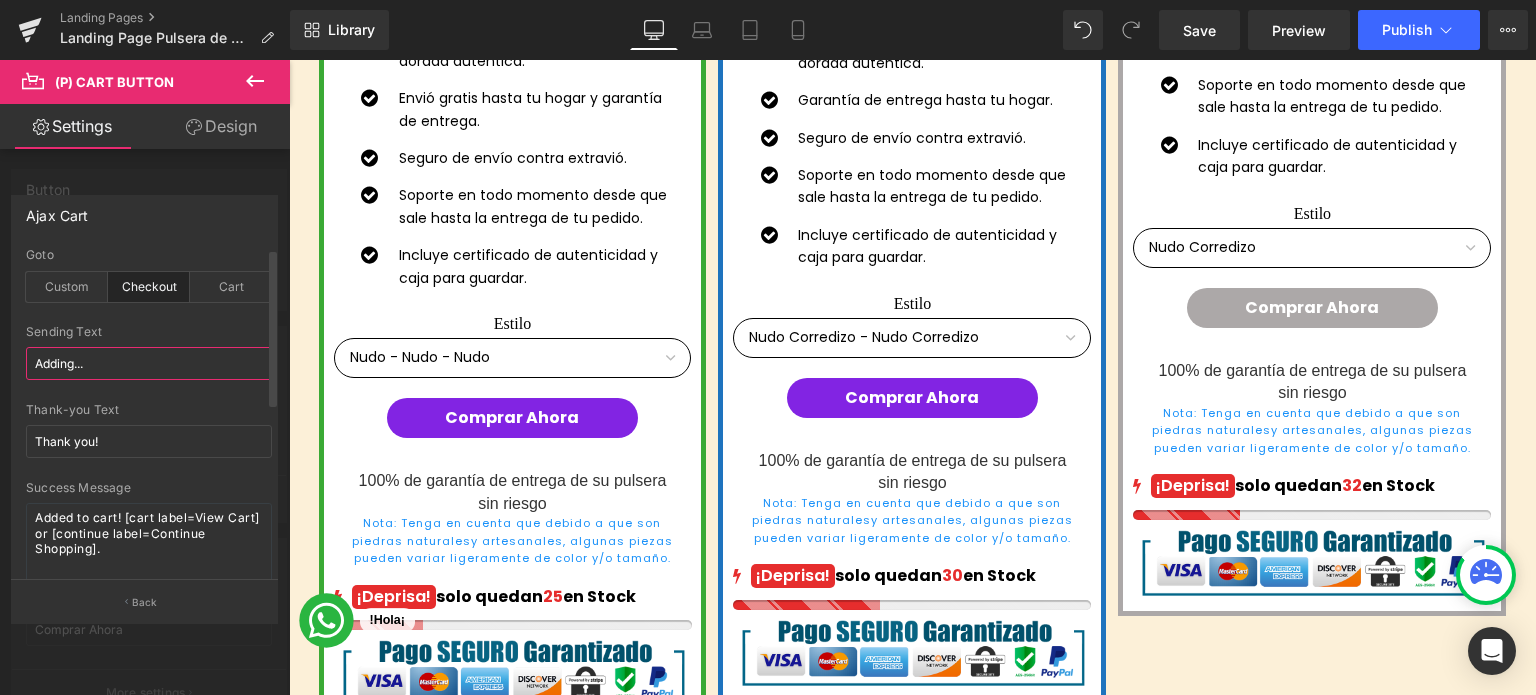 click on "Adding..." at bounding box center [149, 363] 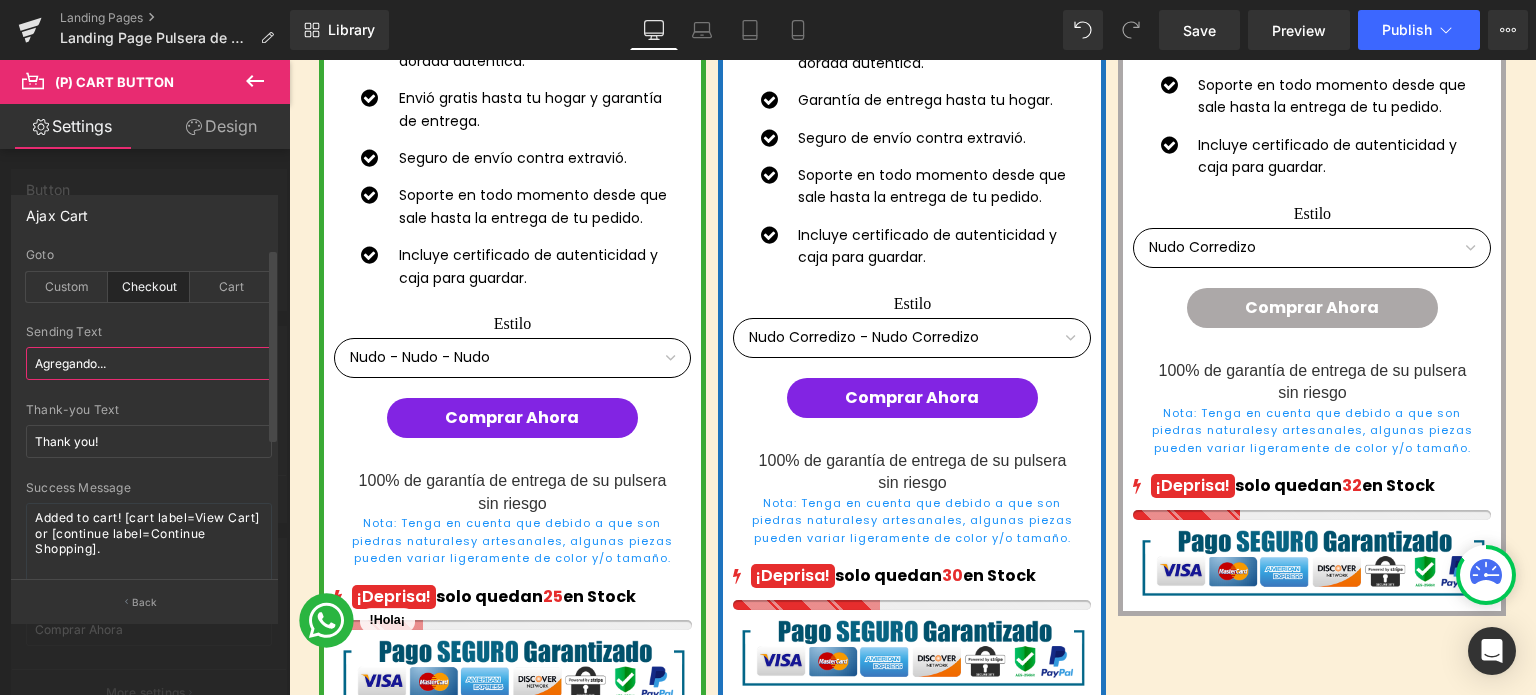 type on "Agregando..." 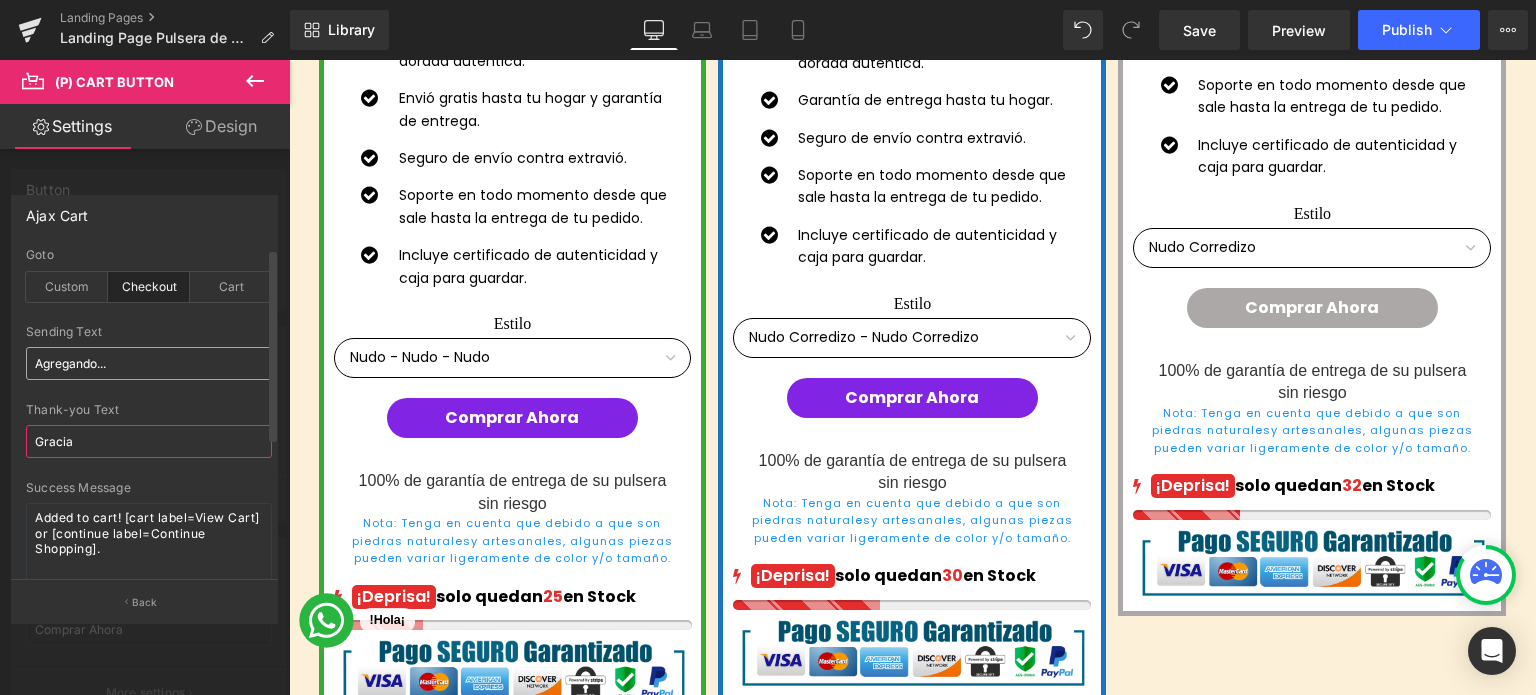 type on "Gracias" 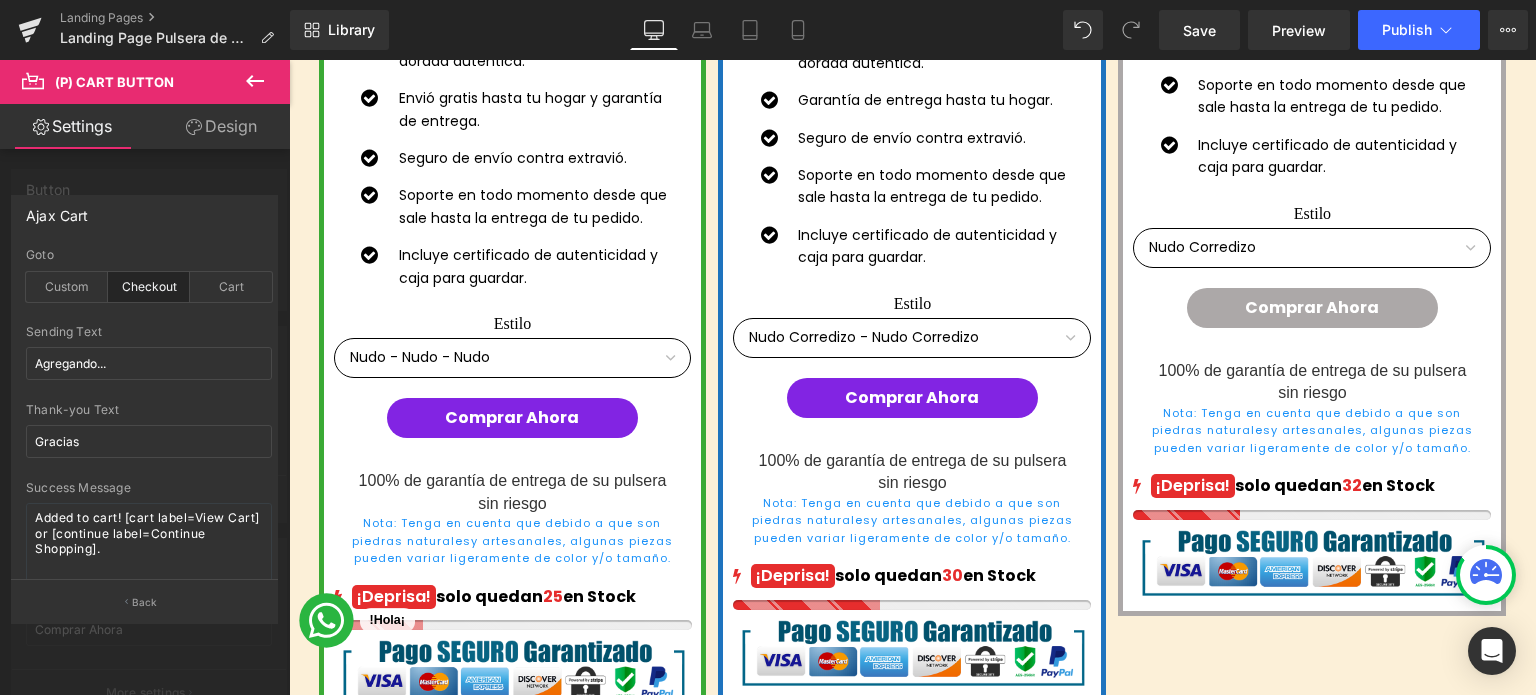click on "Saltar al contenido
Costos de Envío: $99.00 MXN GRATIS en Pedidos Mayores a $798.00 MXN Tiempo de Entrega de 2 a 5 Días Hábiles
INICIO CATÁLOGO
LIQUIDACION PULSERAS COLLARES CON DIJE SOBRE NOSOTROS BLOG CONTÁCTANOS
0
/
$ 0.00
03 Días
23 Horas
07 Mins
30 Secs
Countdown Timer         Descuentos de hasta el 25% ¡No te lo pierdas! Los pulseras se agotan rápidamente ¡Apresúrate! Heading         Row         Row         Image         Hasta Text Block         --- el --- Text Block         25% Text Block" at bounding box center (912, -932) 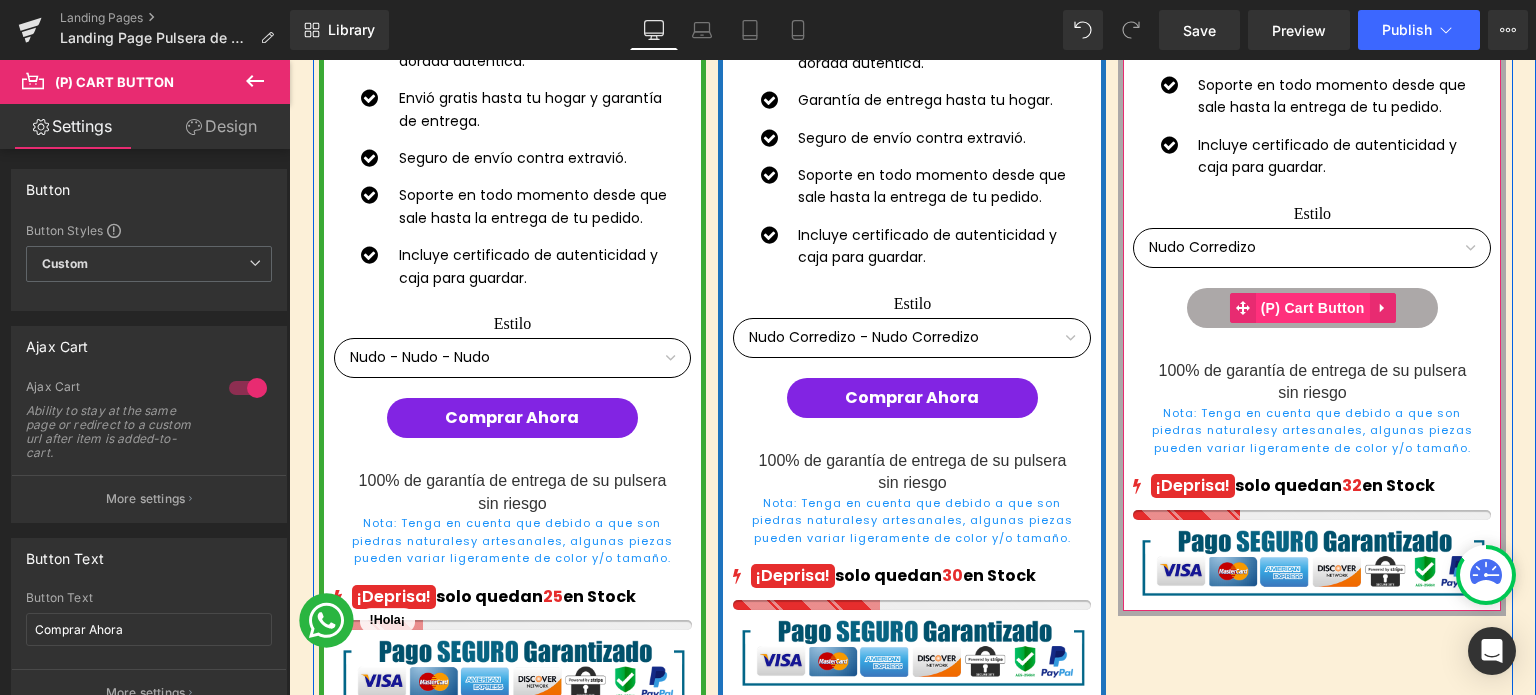 click on "(P) Cart Button" at bounding box center [1313, 308] 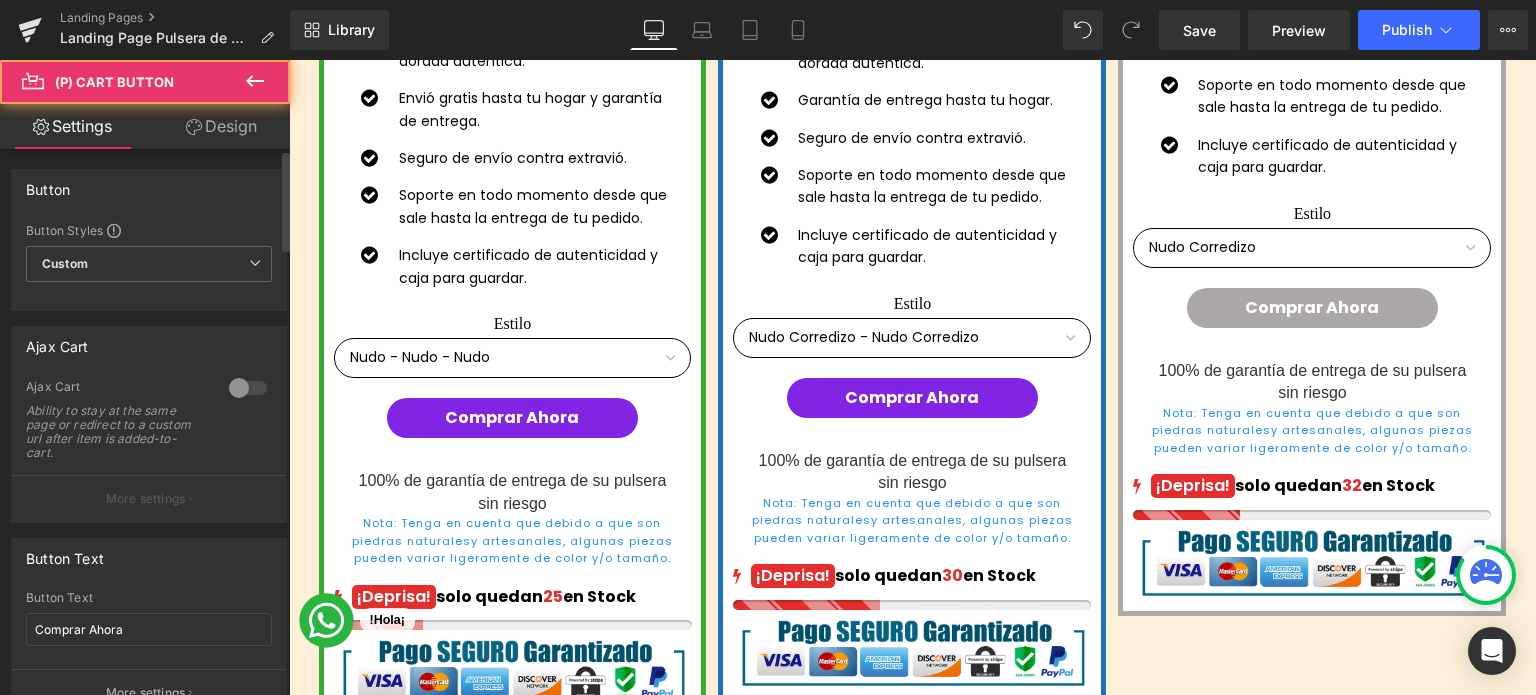 click at bounding box center (248, 388) 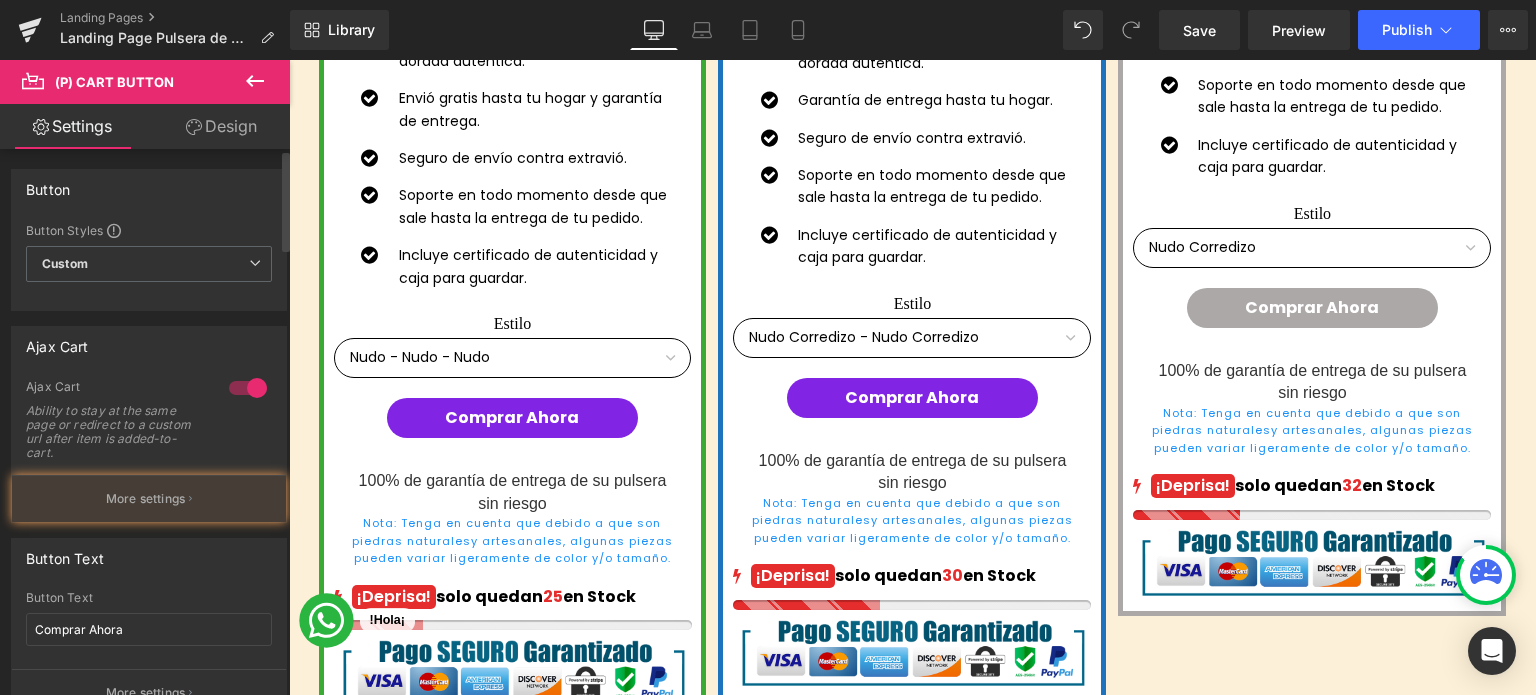 click on "More settings" at bounding box center (149, 498) 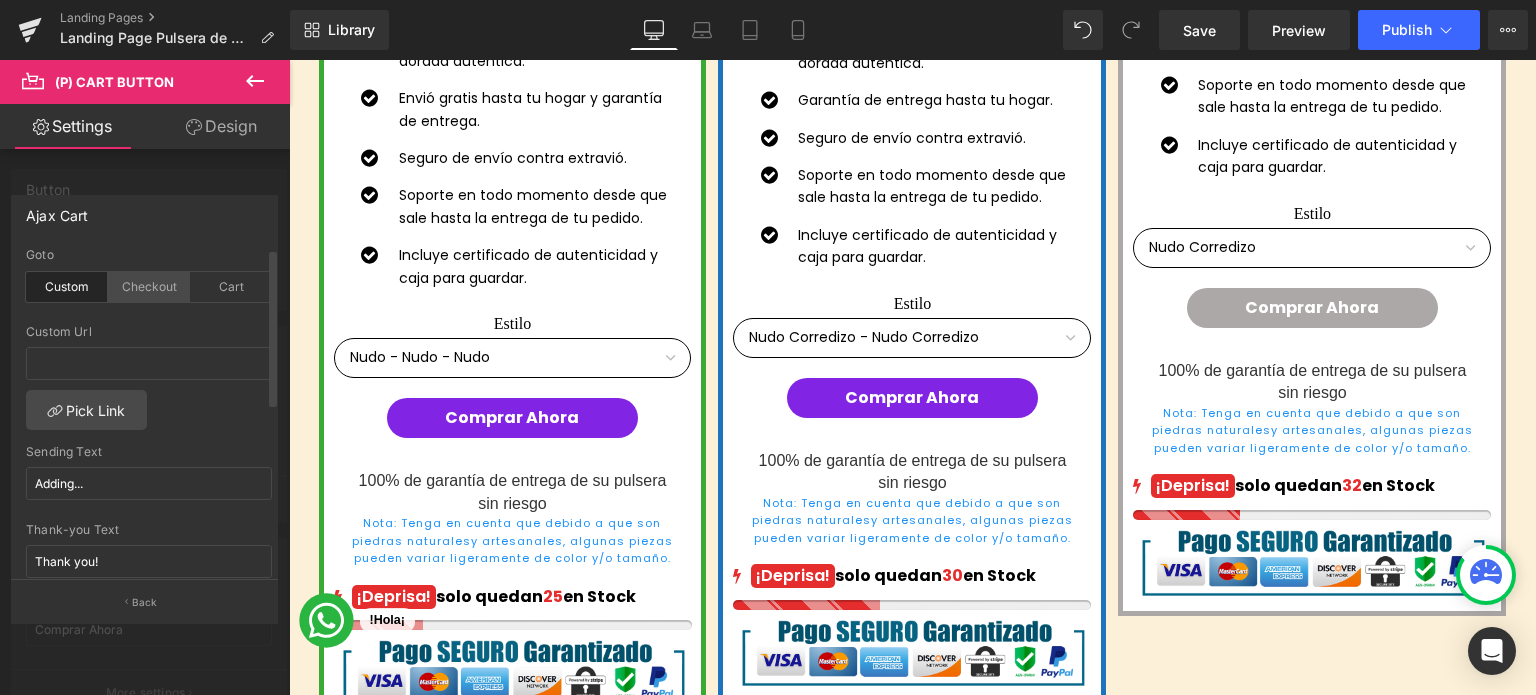 click on "Checkout" at bounding box center [149, 287] 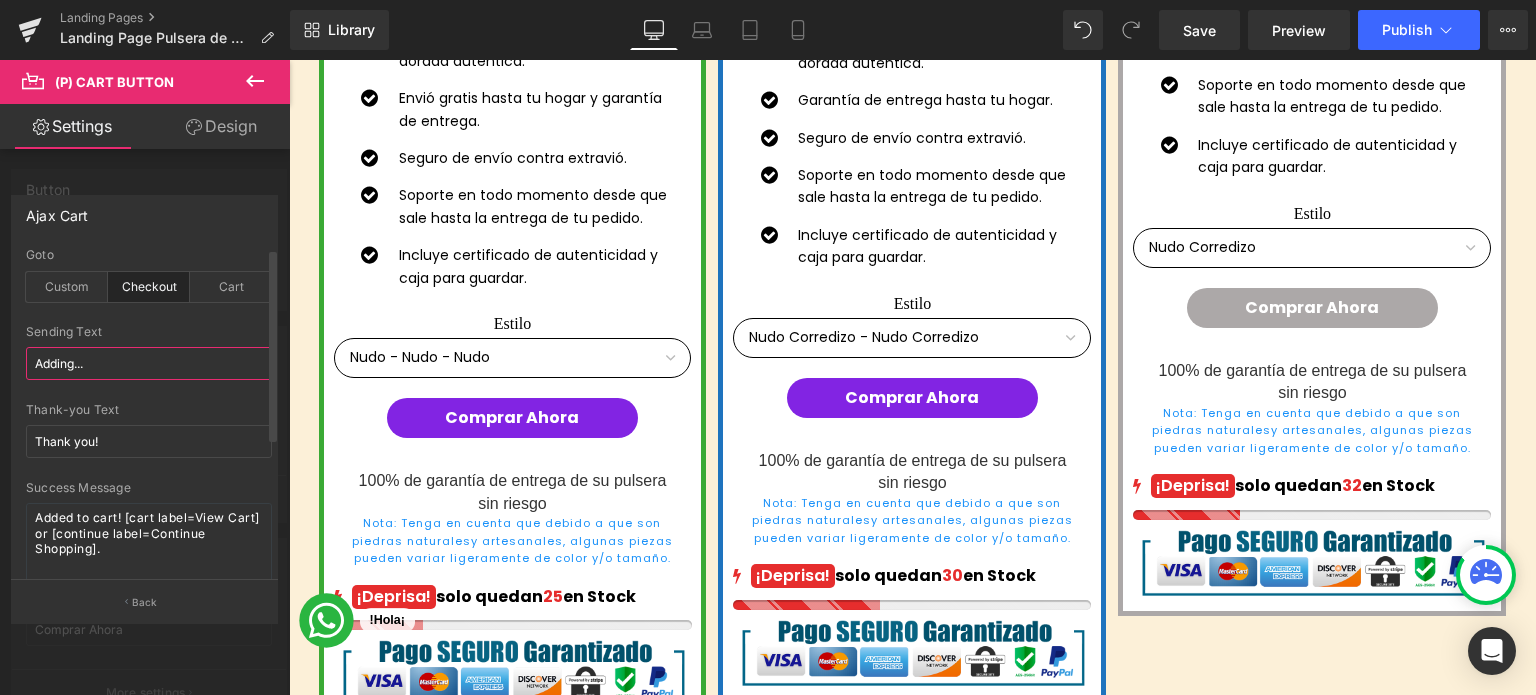 click on "Adding..." at bounding box center (149, 363) 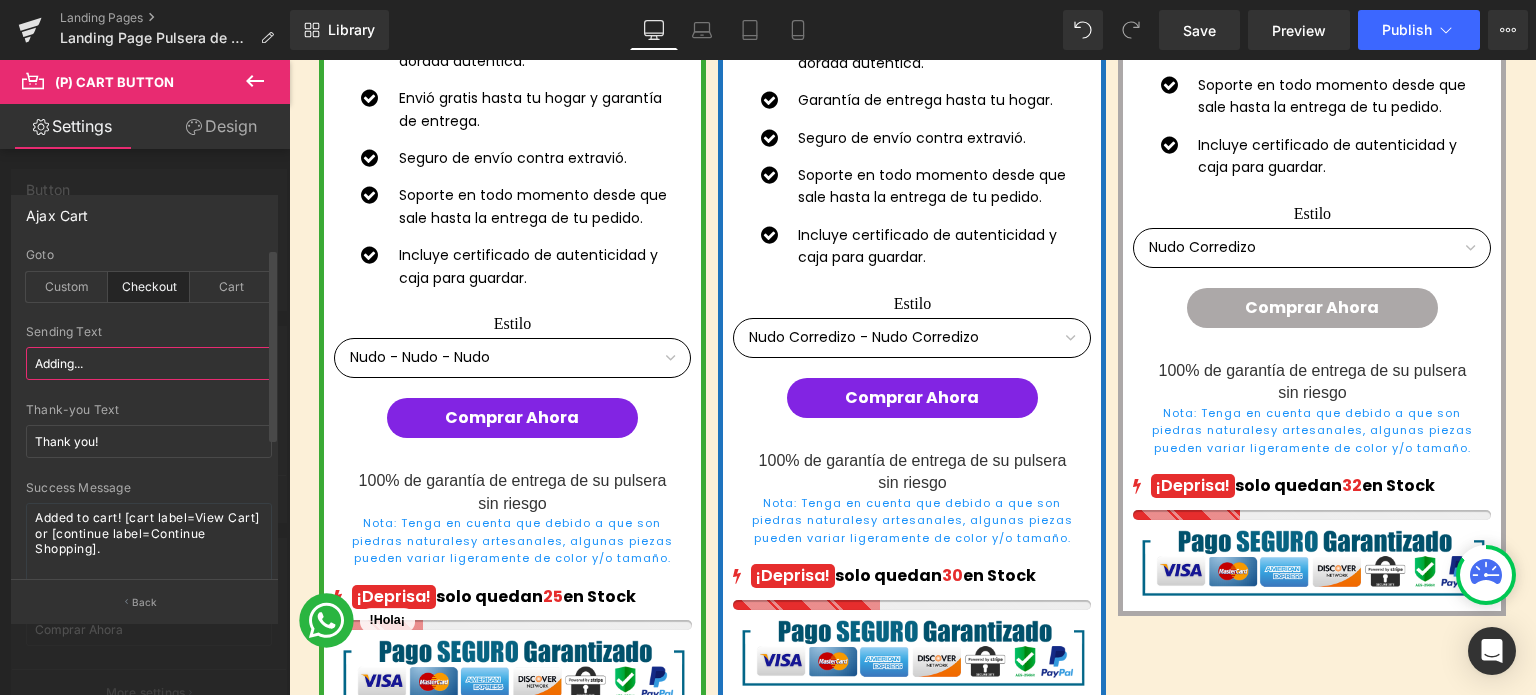click on "Adding..." at bounding box center (149, 363) 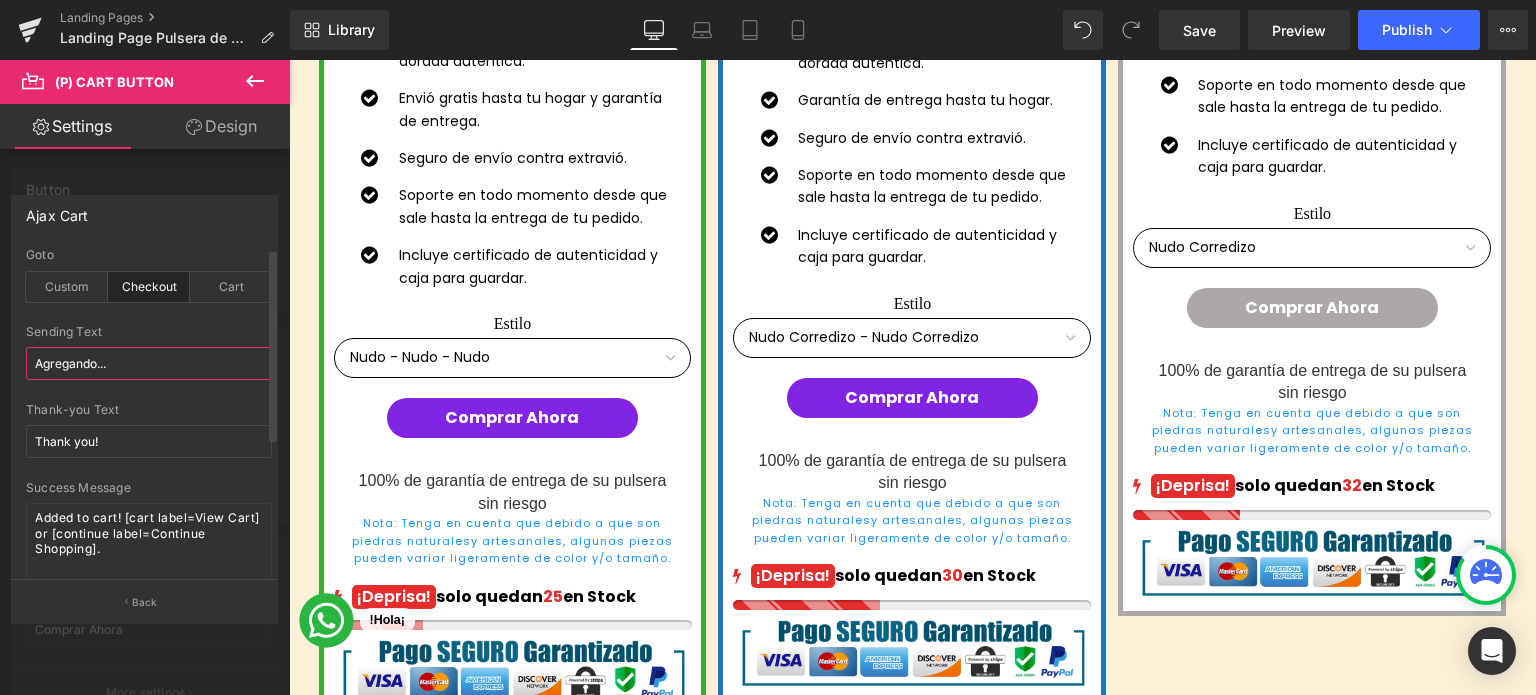 type on "Agregando..." 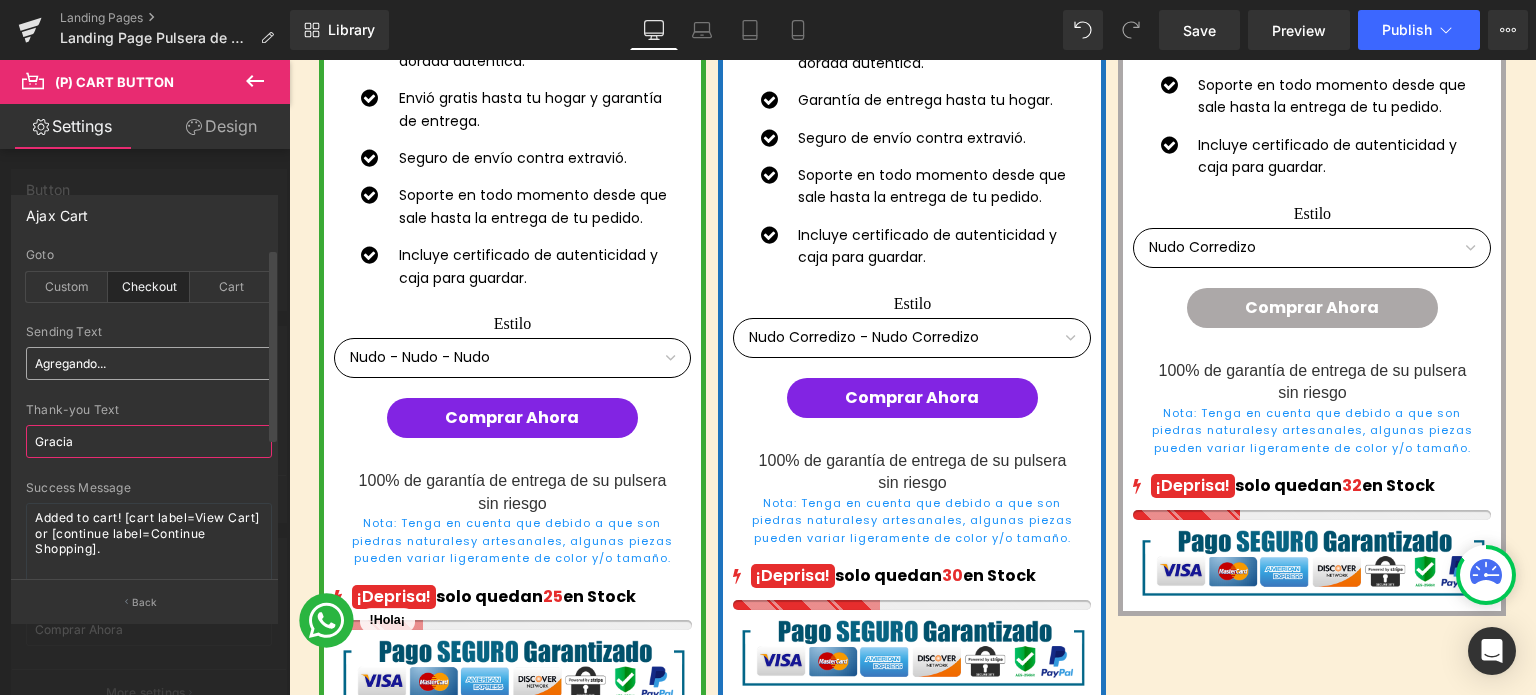 type on "Gracias" 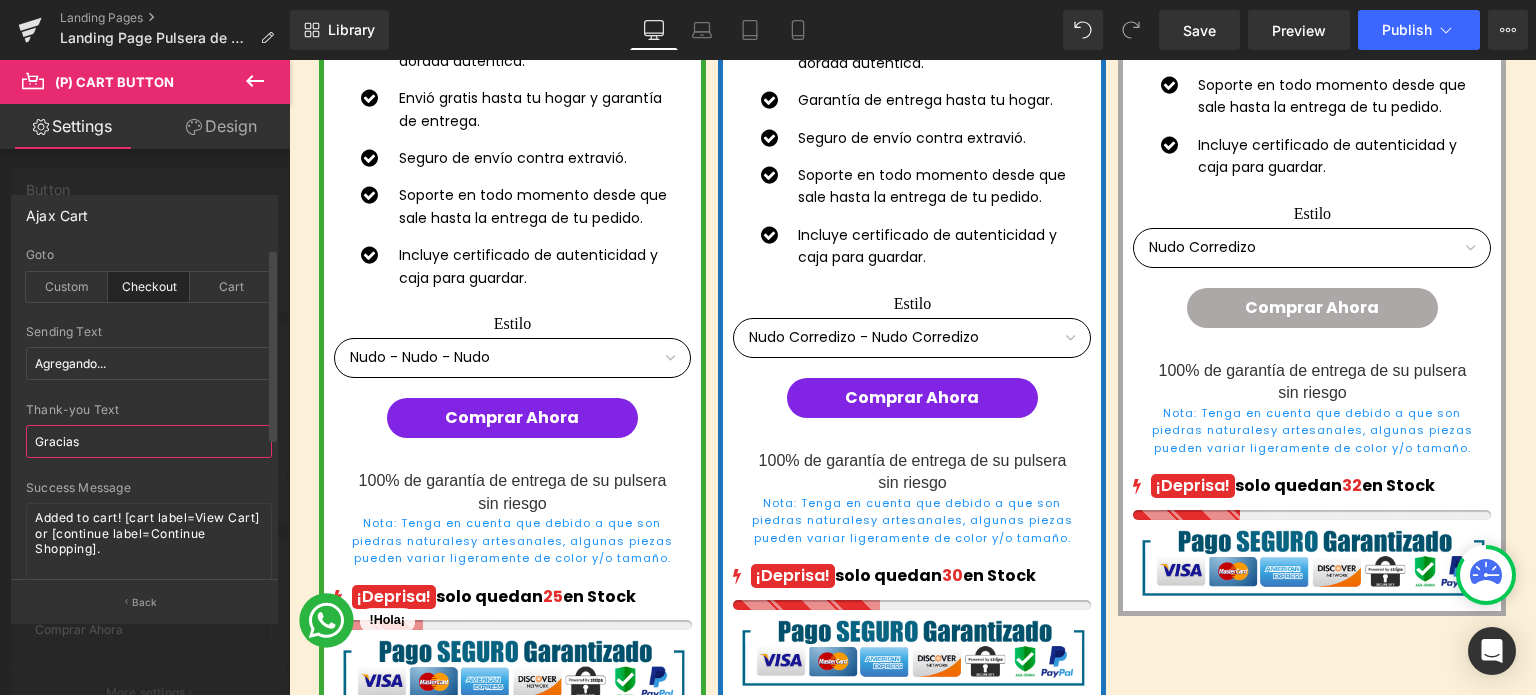 scroll, scrollTop: 224, scrollLeft: 0, axis: vertical 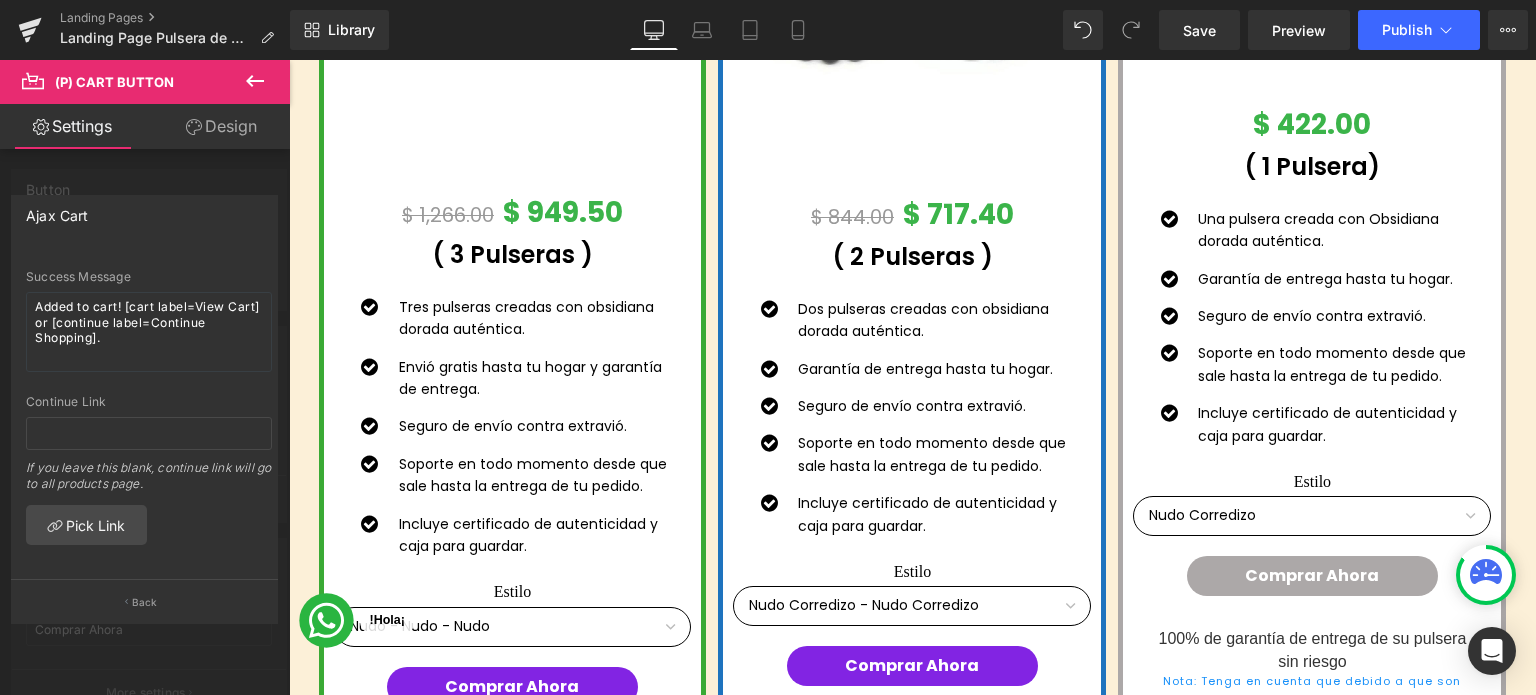 click on "Saltar al contenido
Costos de Envío: $99.00 MXN GRATIS en Pedidos Mayores a $798.00 MXN Tiempo de Entrega de 2 a 5 Días Hábiles
INICIO CATÁLOGO
LIQUIDACION PULSERAS COLLARES CON DIJE SOBRE NOSOTROS BLOG CONTÁCTANOS
0
/
$ 0.00
03 Días
23 Horas
07 Mins
16 Secs
Countdown Timer         Descuentos de hasta el 25% ¡No te lo pierdas! Los pulseras se agotan rápidamente ¡Apresúrate! Heading         Row         Row         Image         Hasta Text Block         --- el --- Text Block         25% Text Block" at bounding box center [912, -6732] 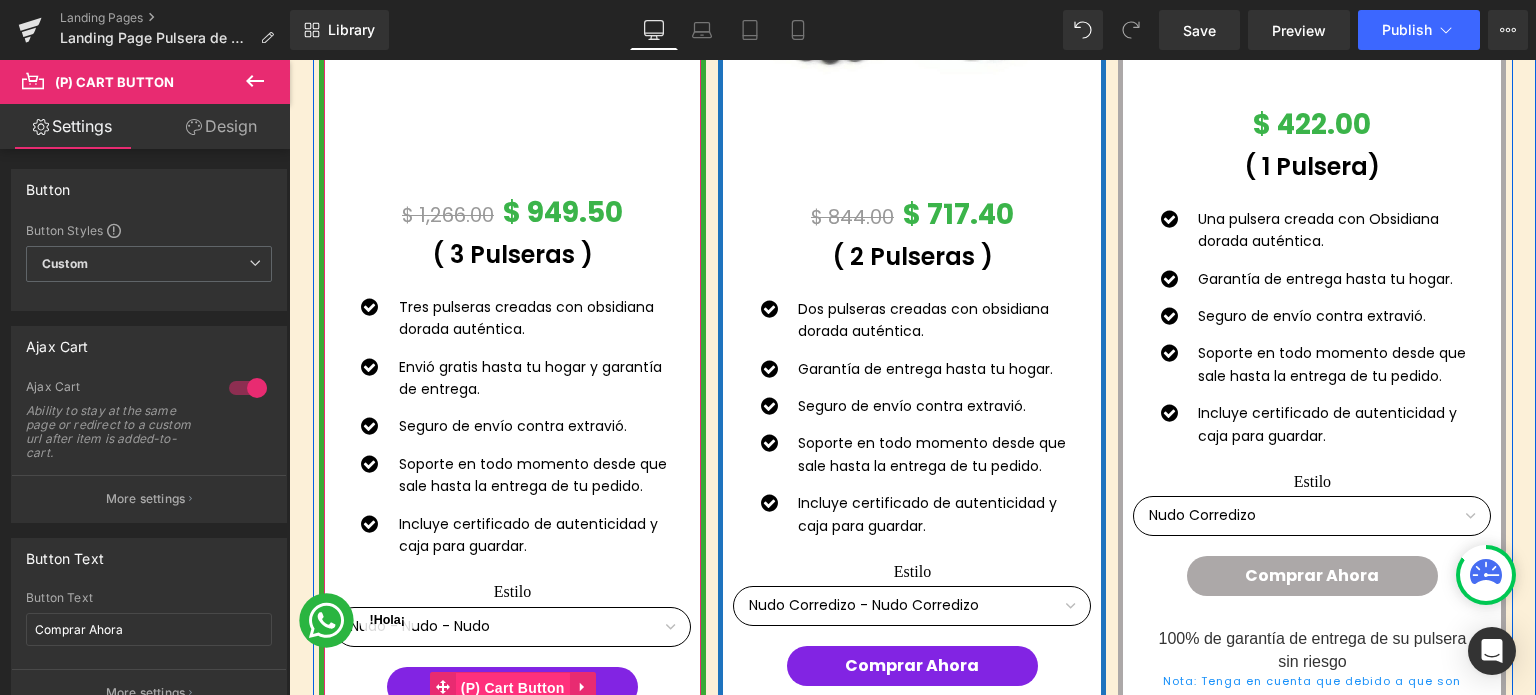 click on "(P) Cart Button" at bounding box center (513, 688) 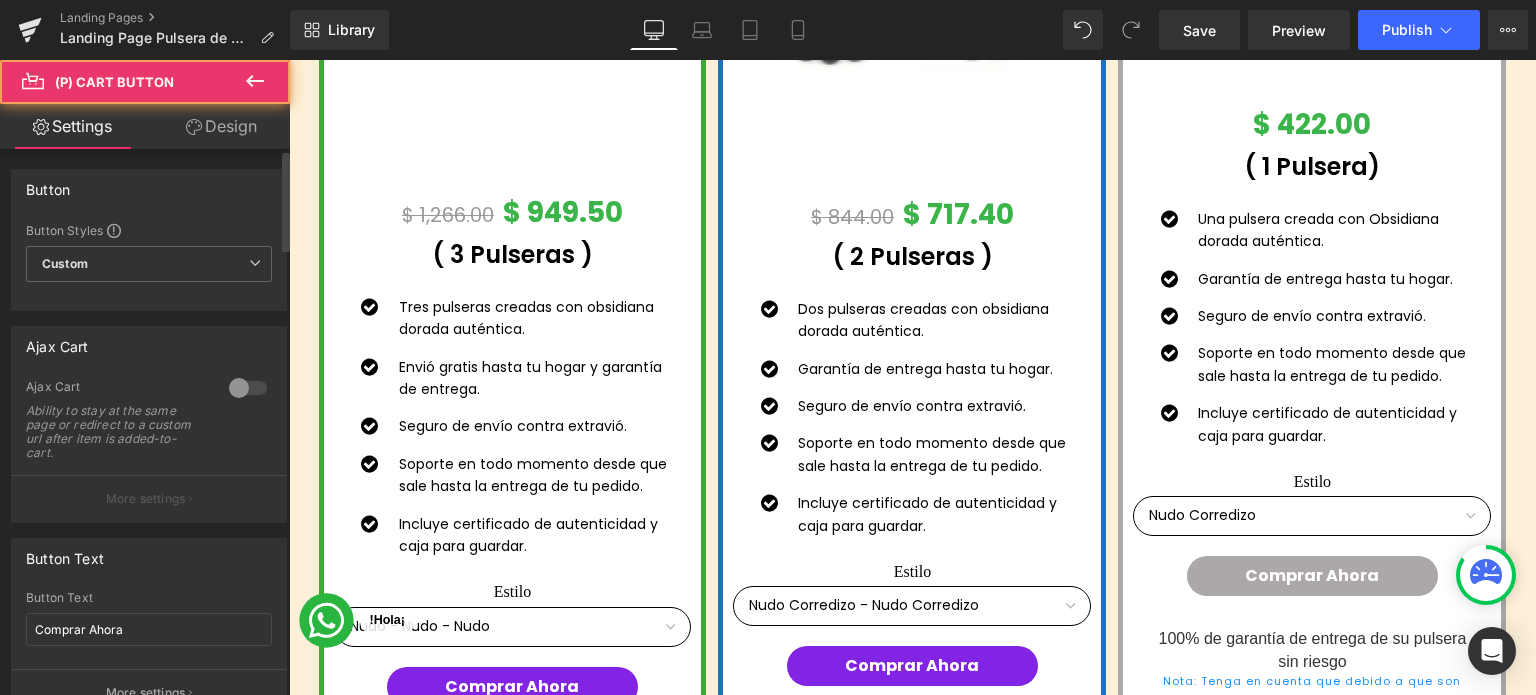 click at bounding box center (248, 388) 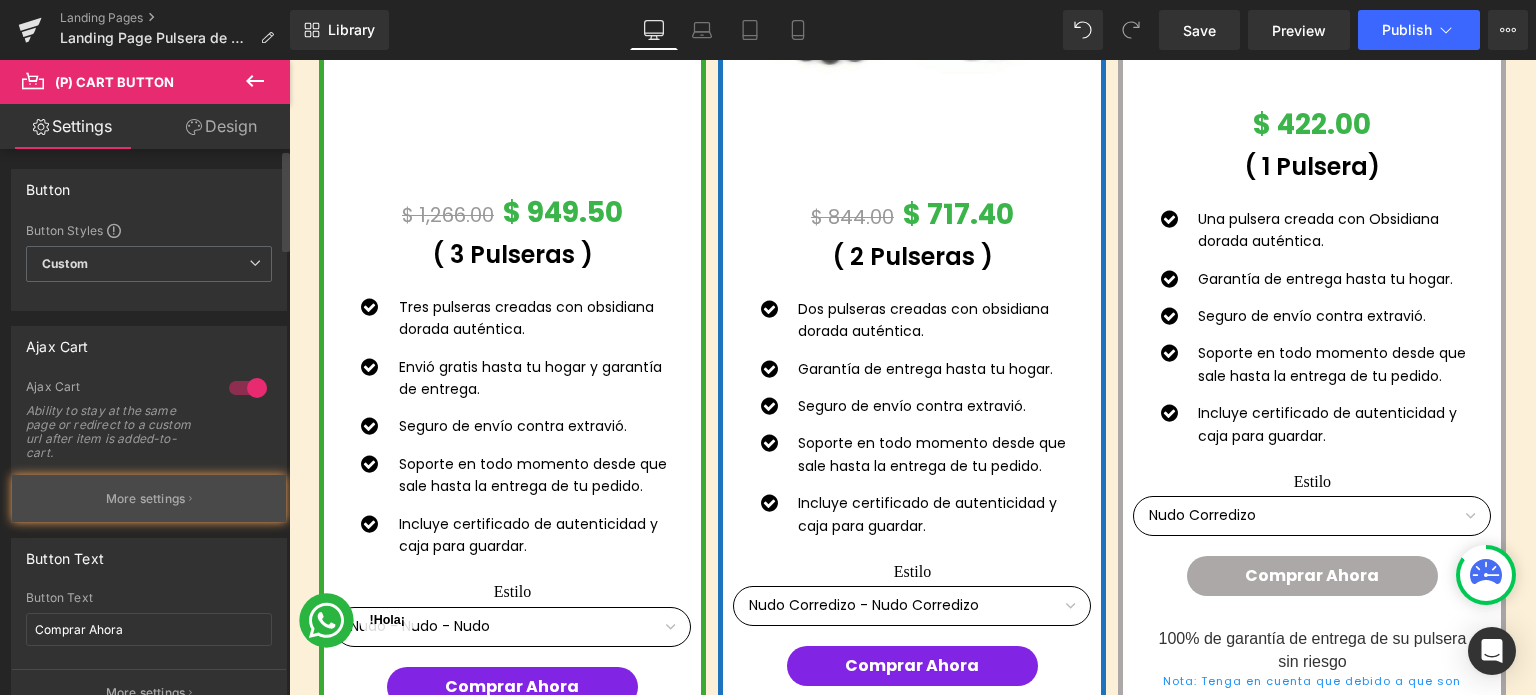 click on "More settings" at bounding box center (146, 499) 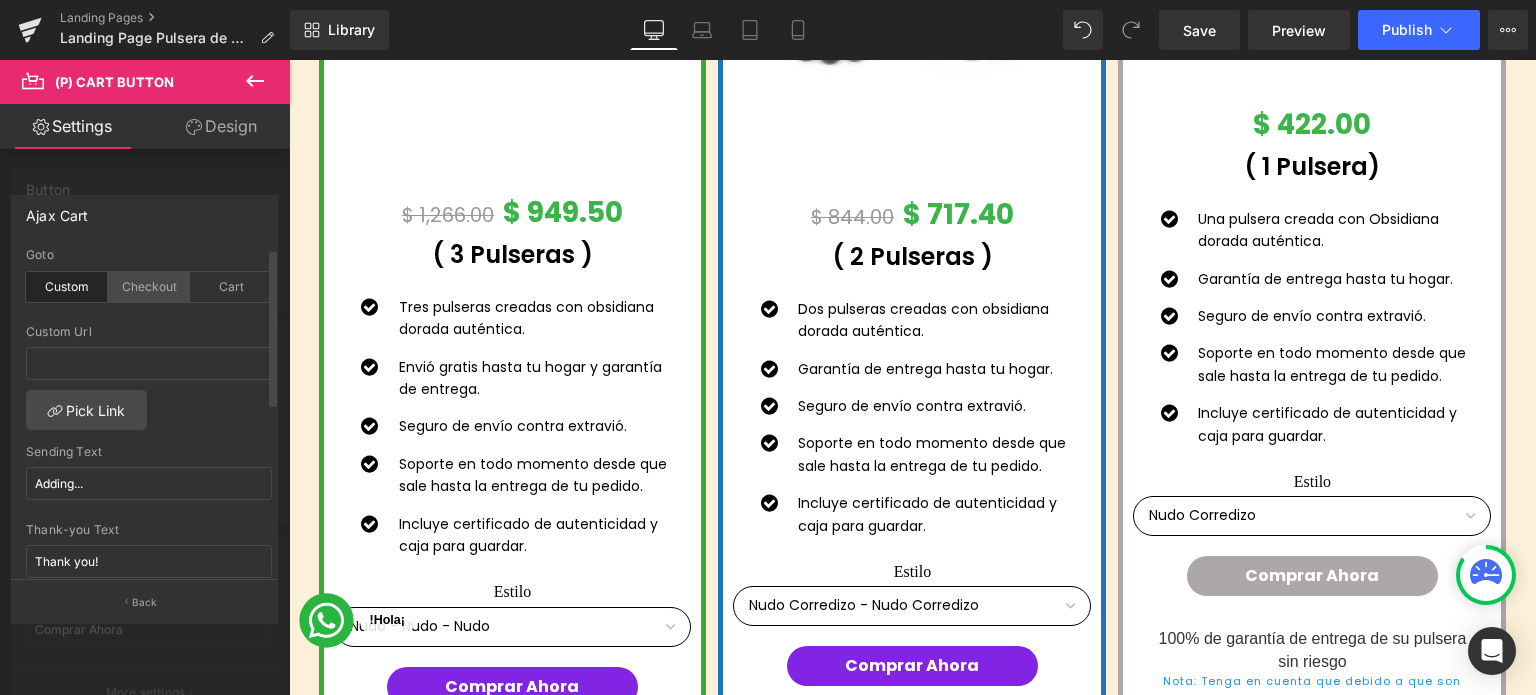 click on "Checkout" at bounding box center [149, 287] 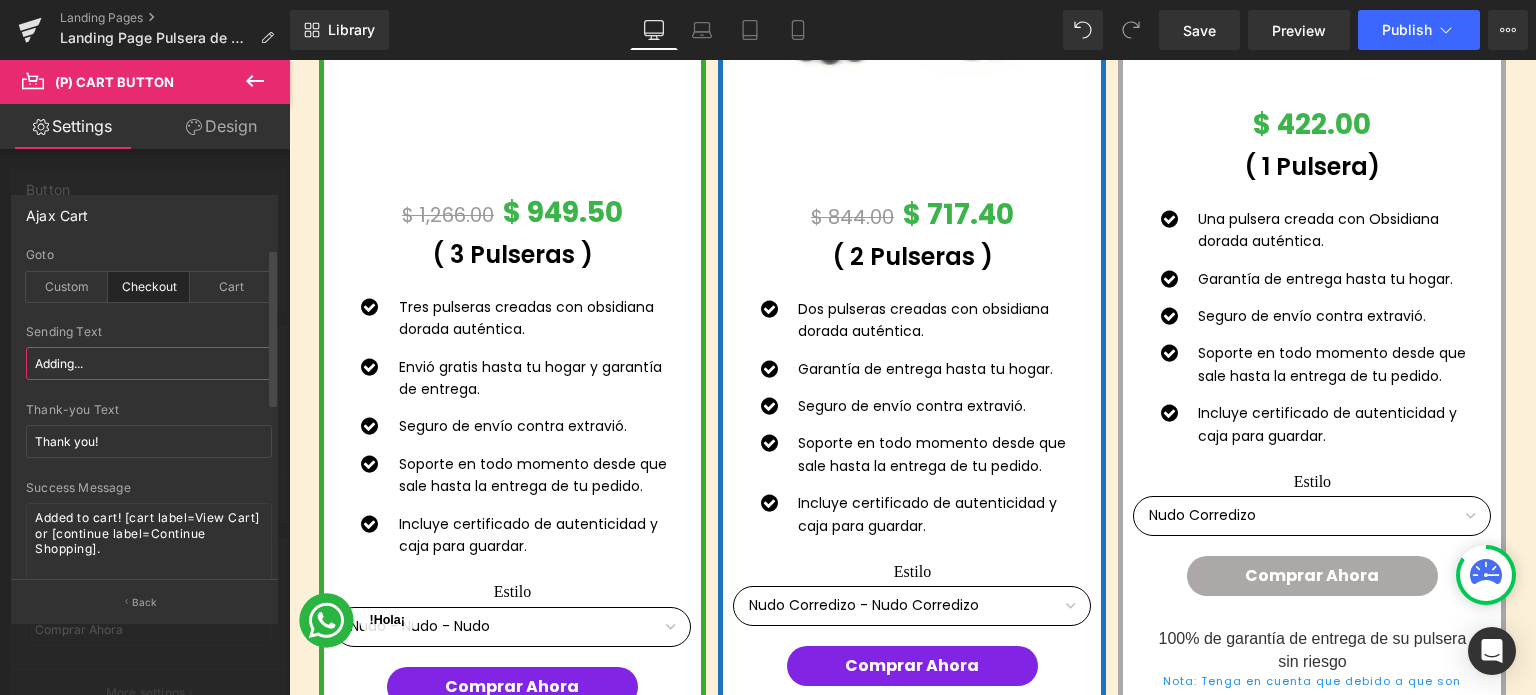 click on "Adding..." at bounding box center [149, 363] 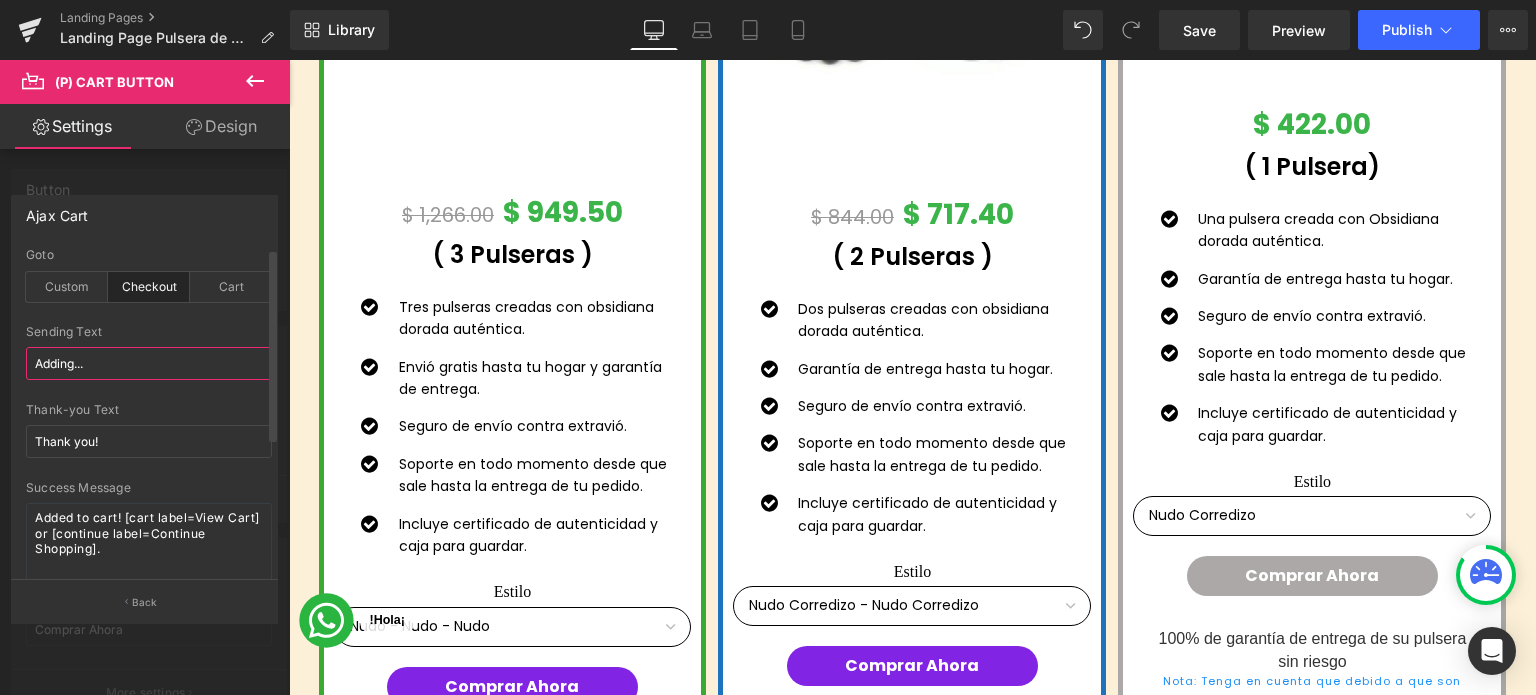 click on "Adding..." at bounding box center (149, 363) 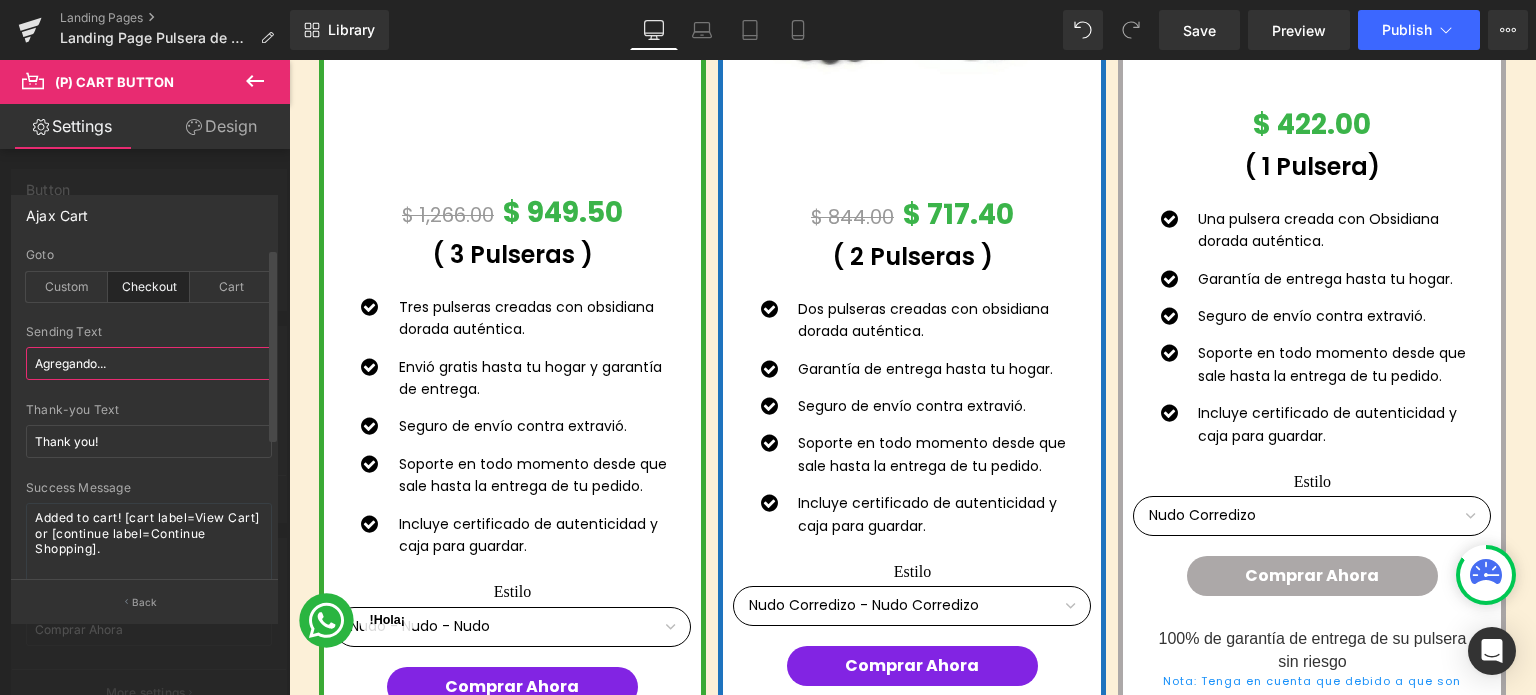 type on "Agregando..." 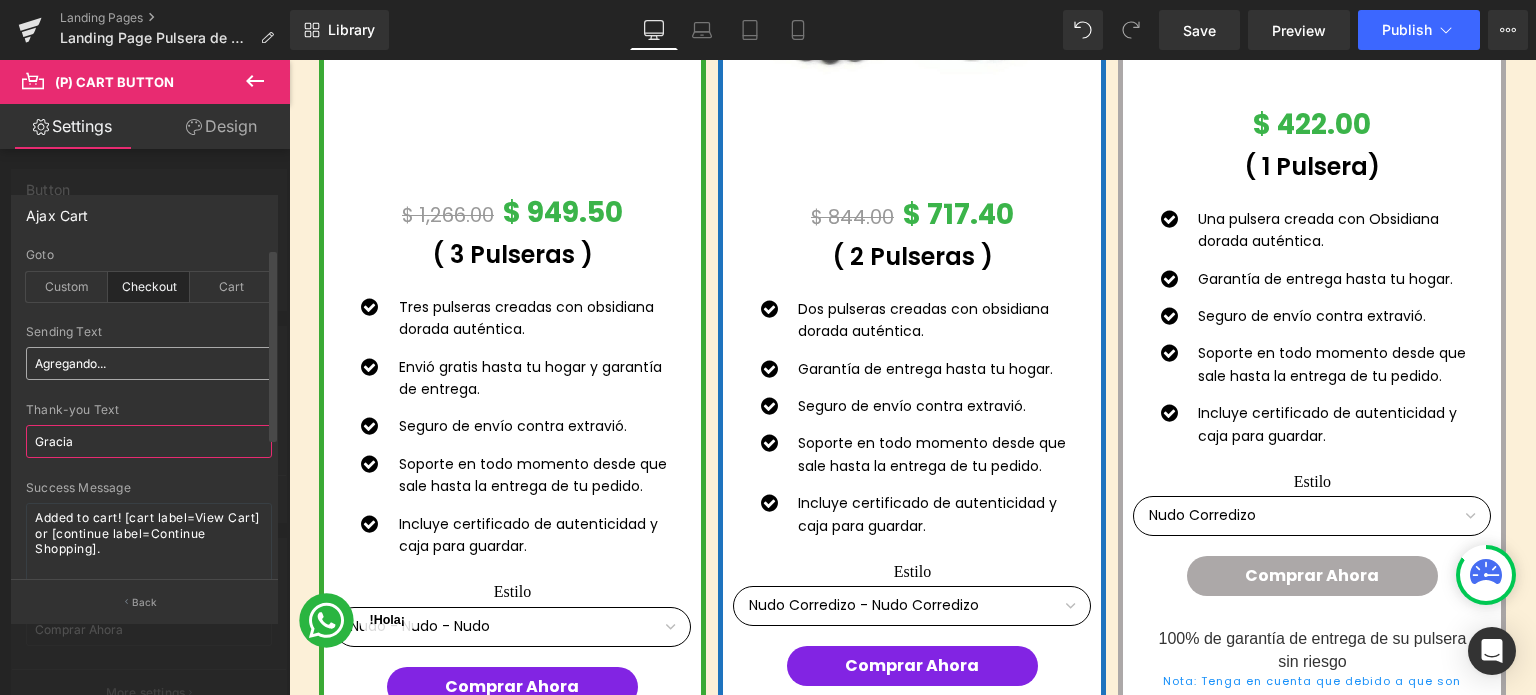 type on "Gracias" 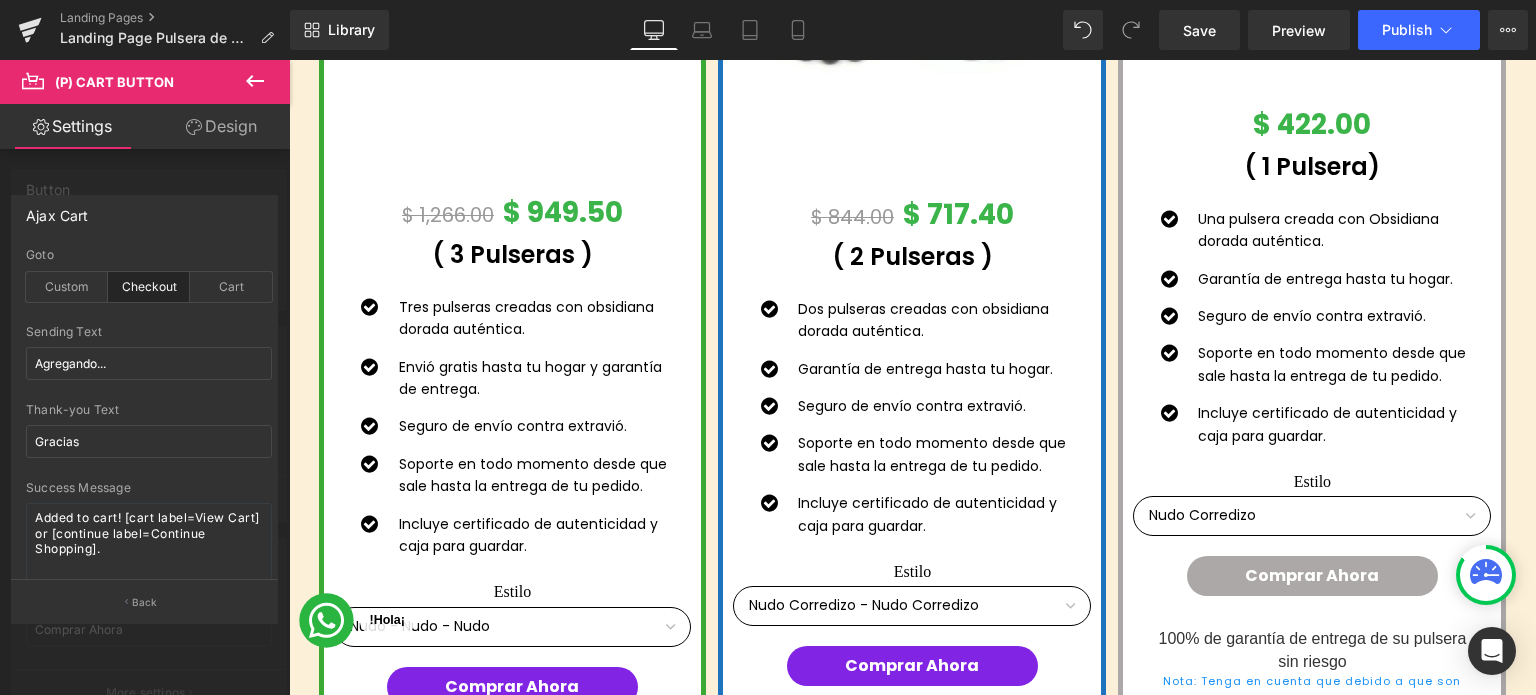 click on "Saltar al contenido
Costos de Envío: $99.00 MXN GRATIS en Pedidos Mayores a $798.00 MXN Tiempo de Entrega de 2 a 5 Días Hábiles
INICIO CATÁLOGO
LIQUIDACION PULSERAS COLLARES CON DIJE SOBRE NOSOTROS BLOG CONTÁCTANOS
0
/
$ 0.00
03 Días
23 Horas
07 Mins
05 Secs
Countdown Timer         Descuentos de hasta el 25% ¡No te lo pierdas! Los pulseras se agotan rápidamente ¡Apresúrate! Heading         Row         Row         Image         Hasta Text Block         --- el --- Text Block         25% Text Block" at bounding box center [912, -6732] 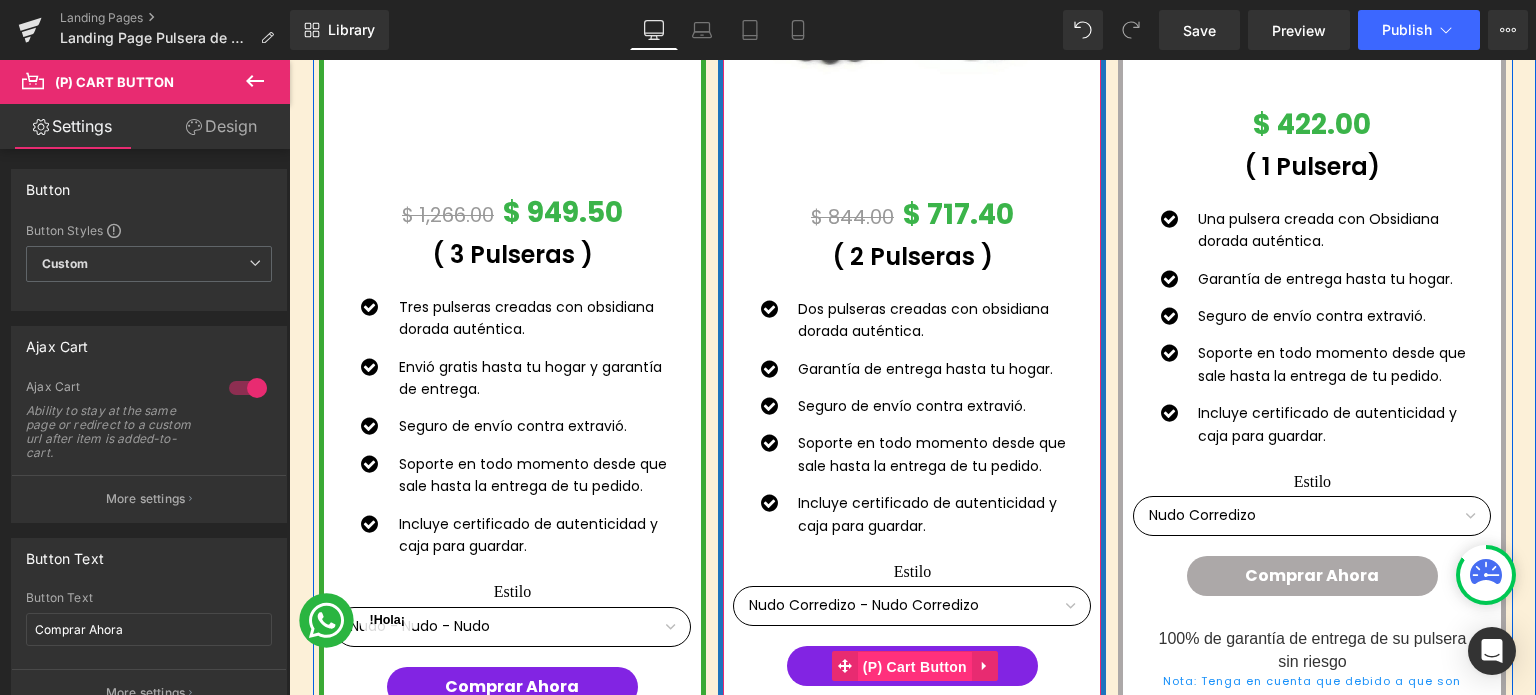 click on "(P) Cart Button" at bounding box center [915, 667] 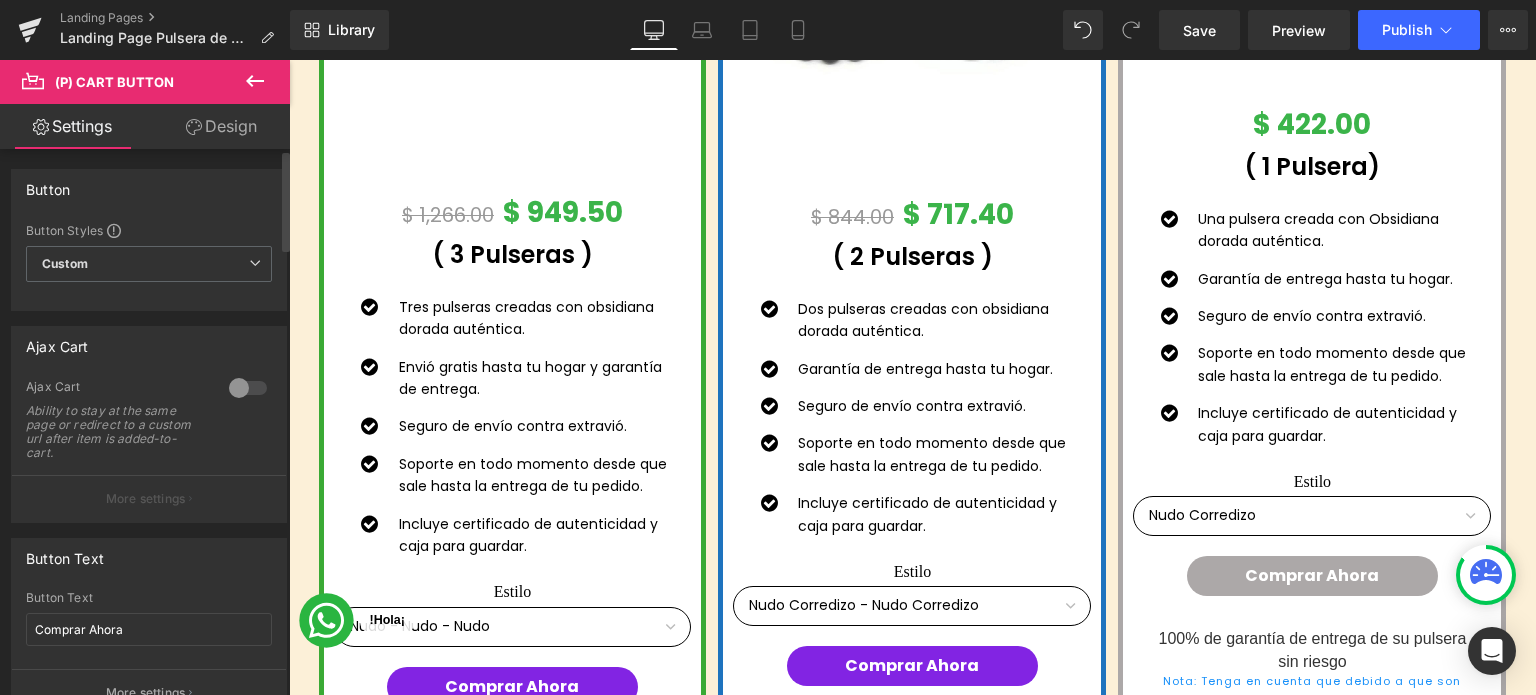 click at bounding box center [248, 388] 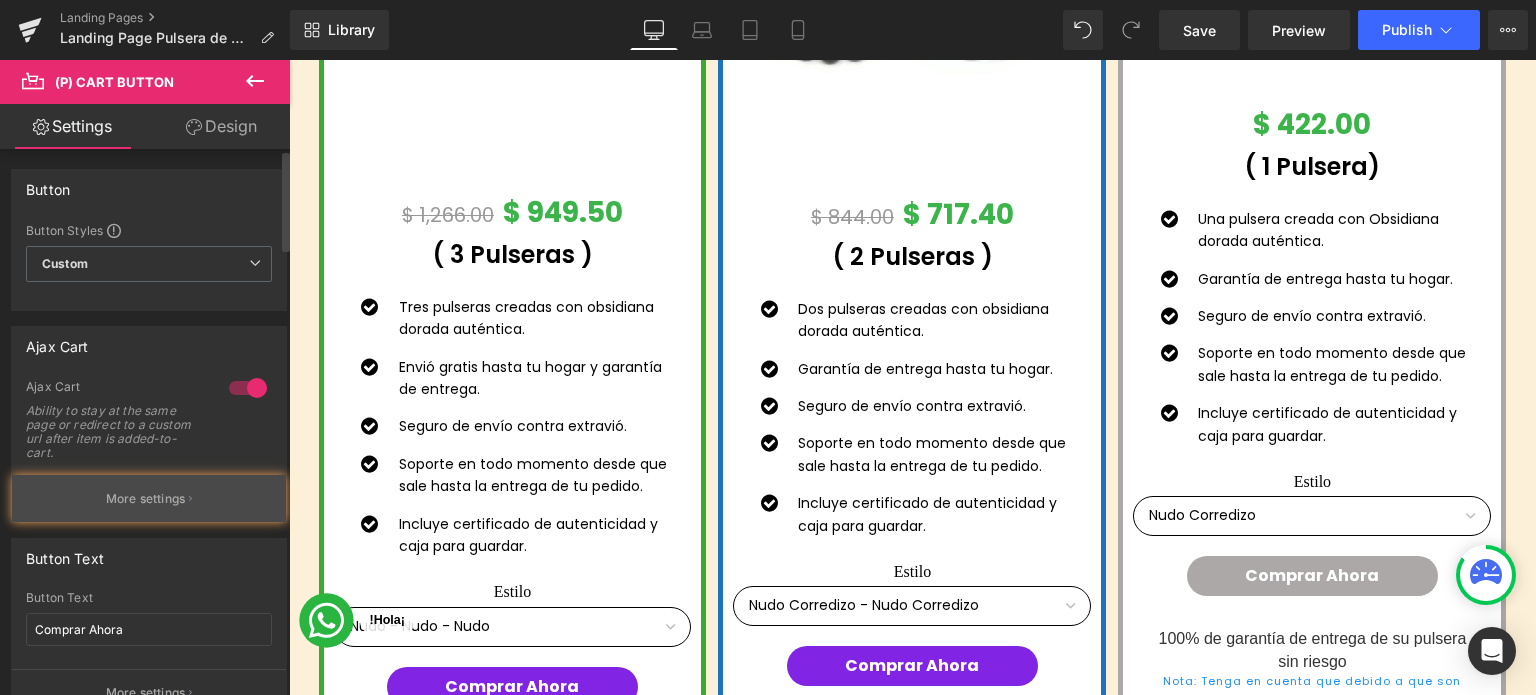 click on "More settings" at bounding box center [146, 499] 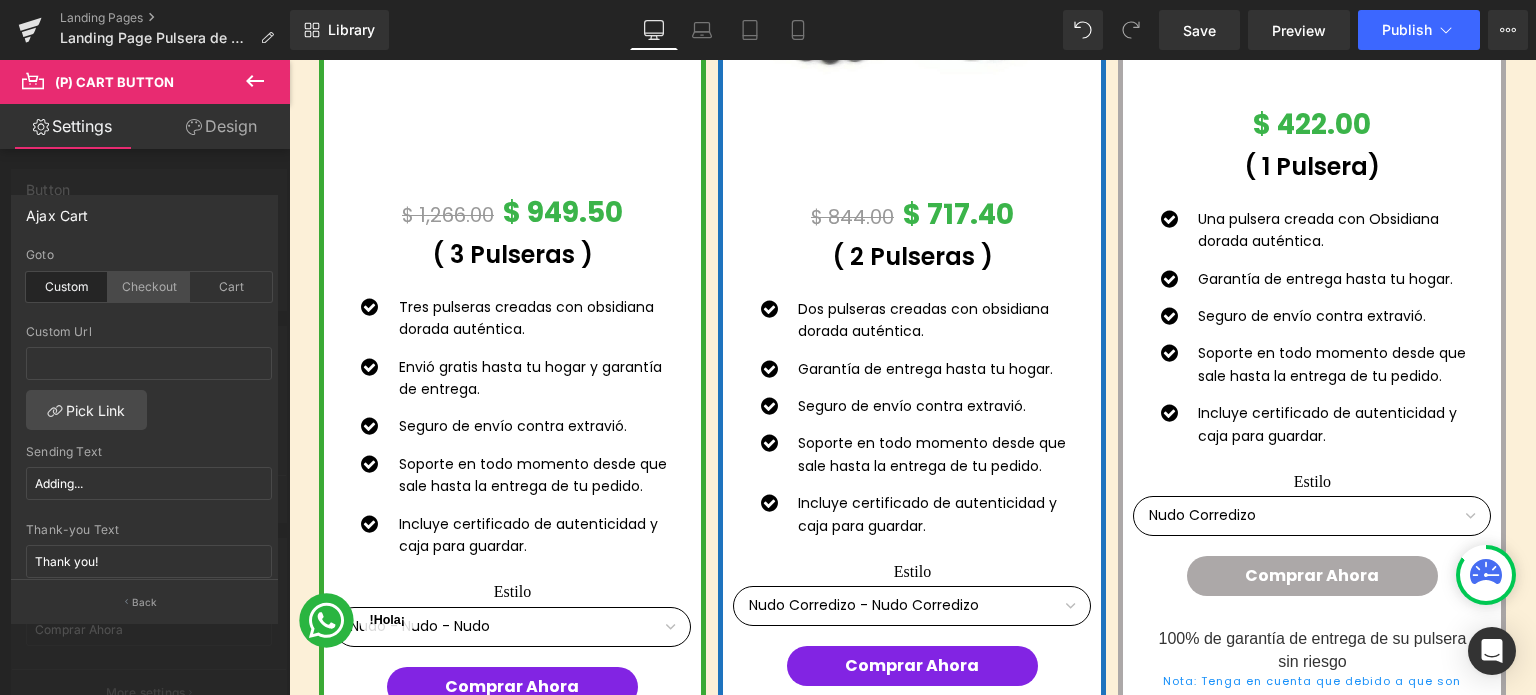 click on "Checkout" at bounding box center (149, 287) 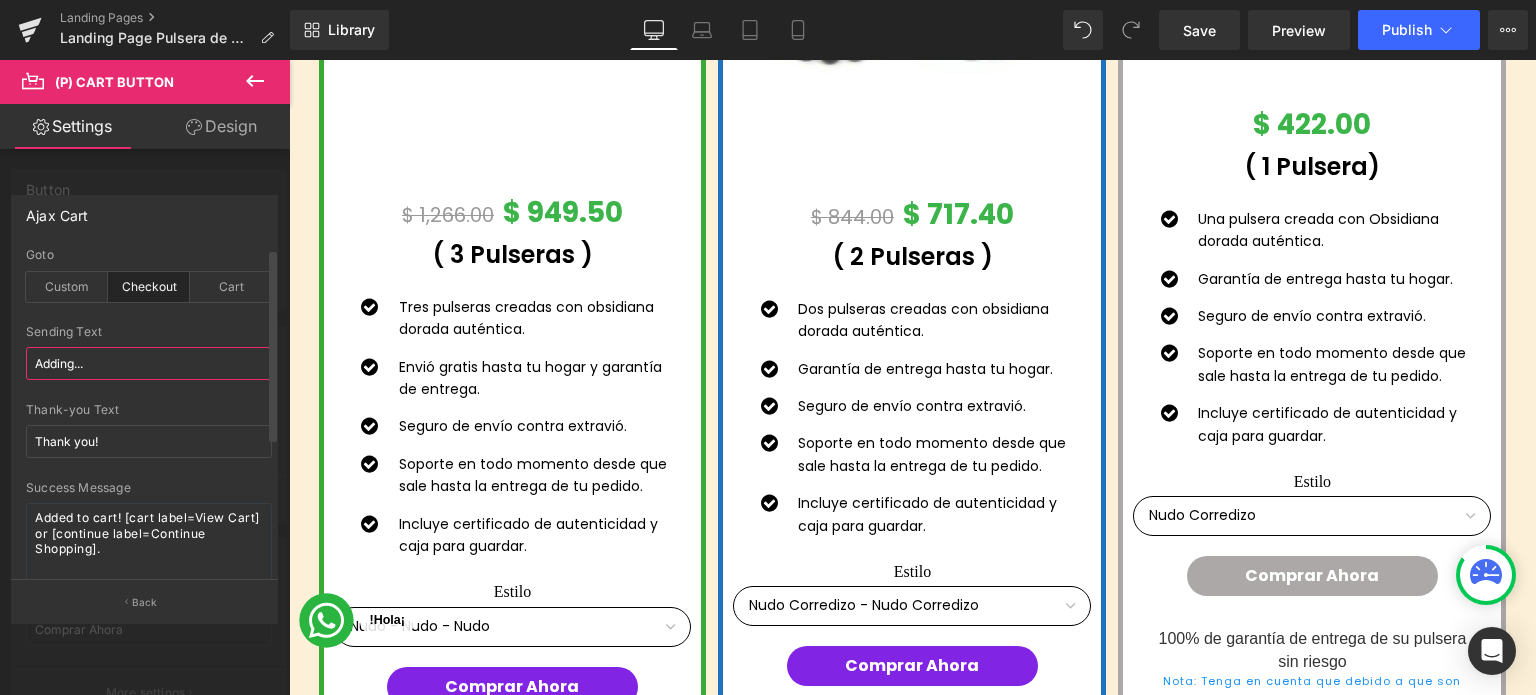 click on "Adding..." at bounding box center [149, 363] 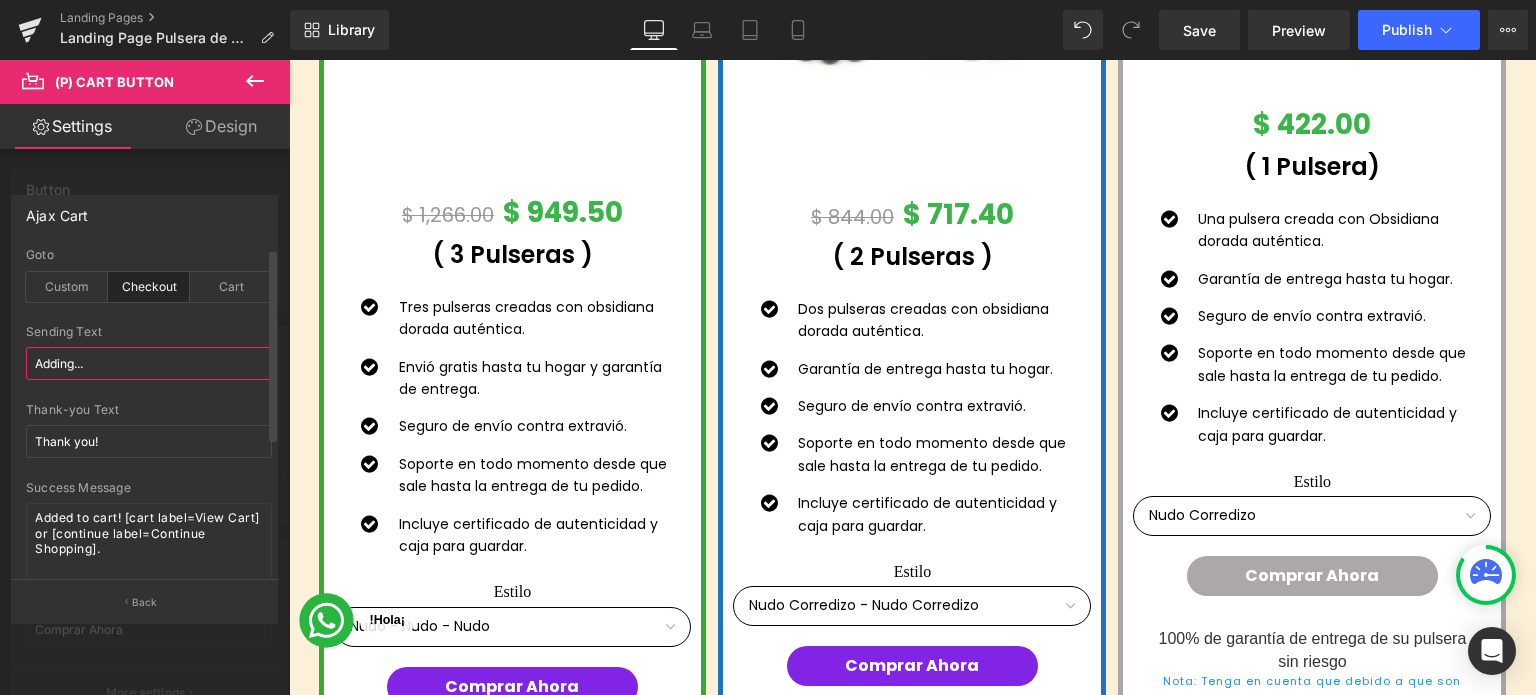 click on "Adding..." at bounding box center (149, 363) 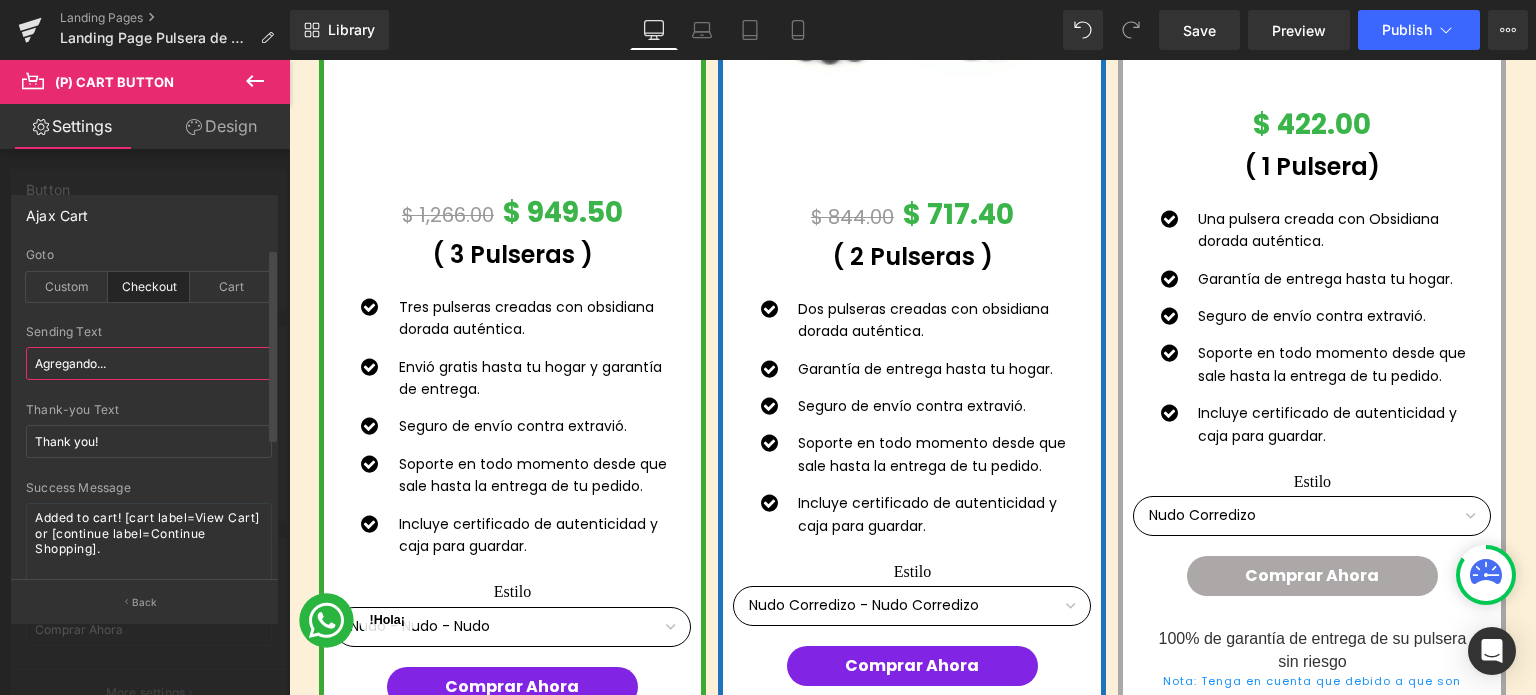 type on "Agregando..." 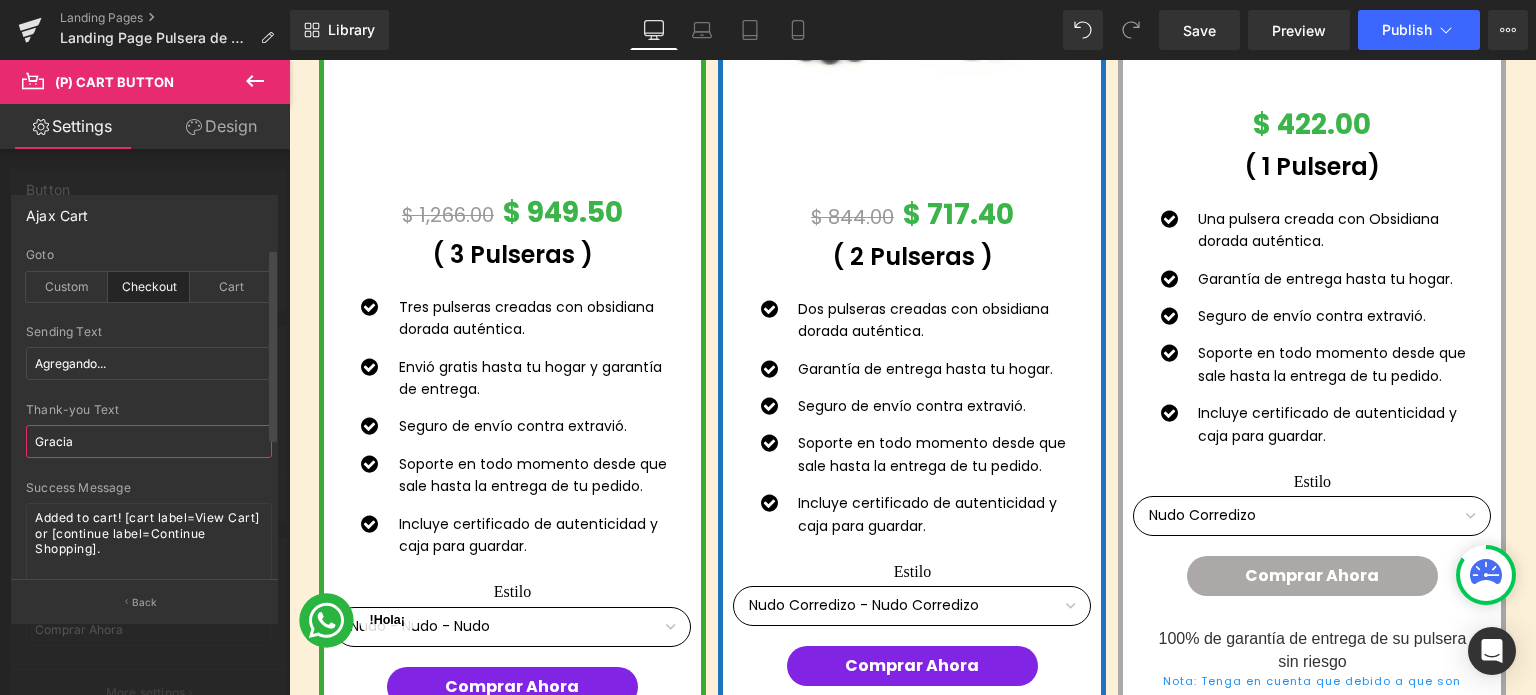 type on "Gracias" 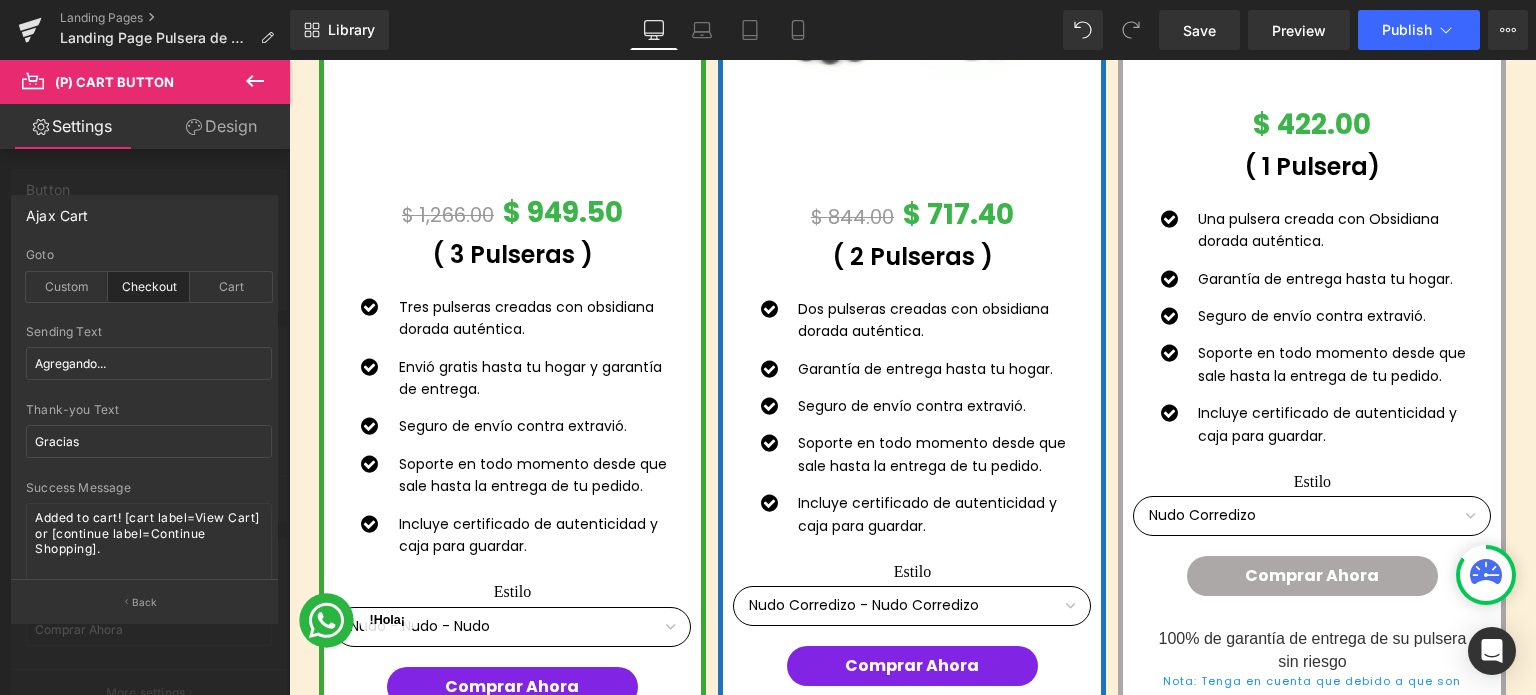 click at bounding box center [912, 377] 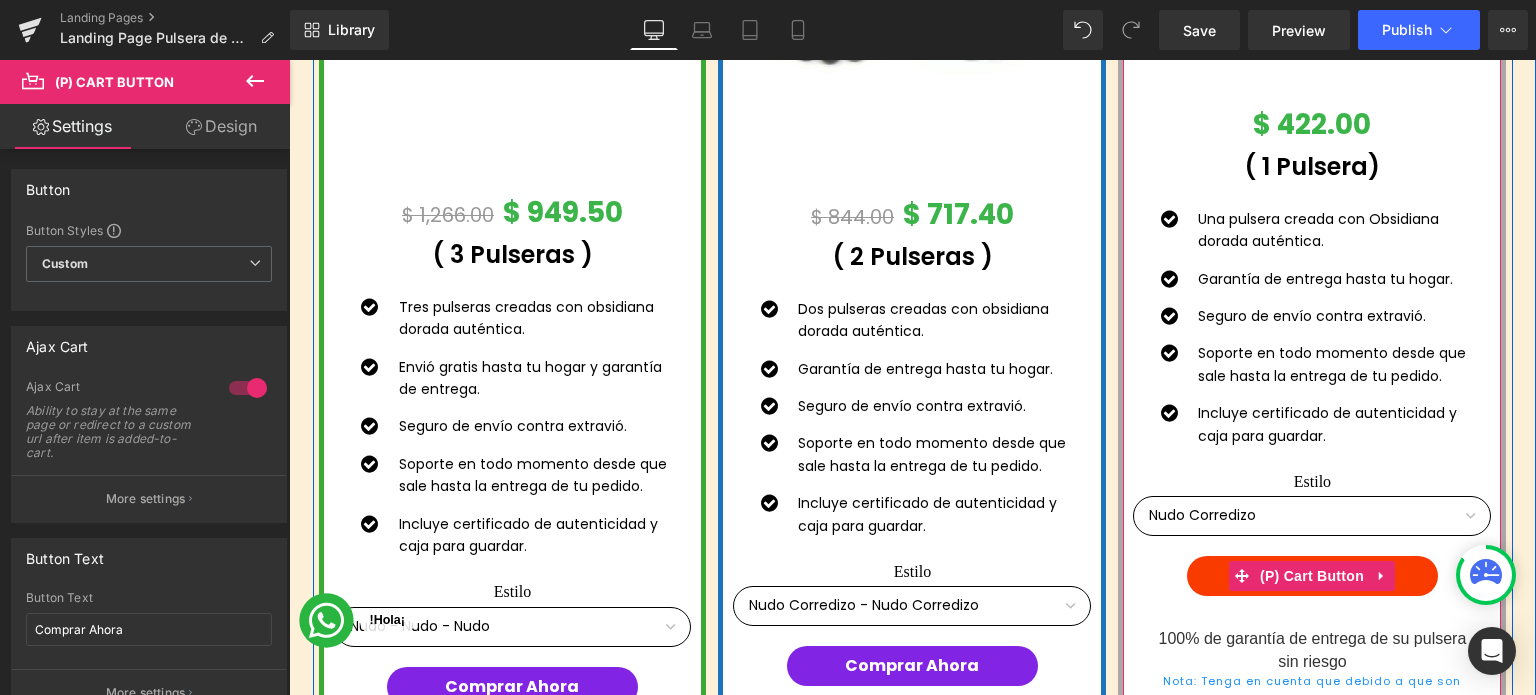 click on "(P) Cart Button" at bounding box center [1312, 576] 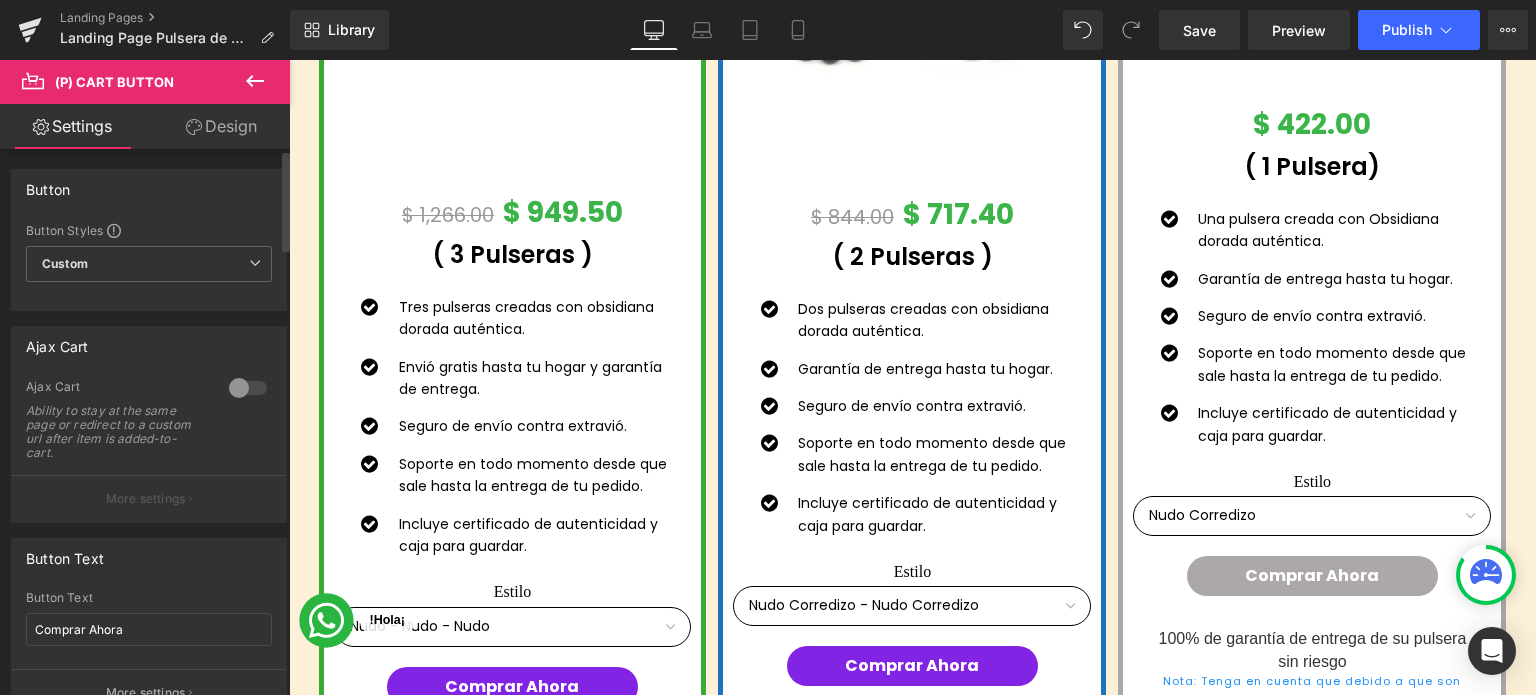 click at bounding box center [248, 388] 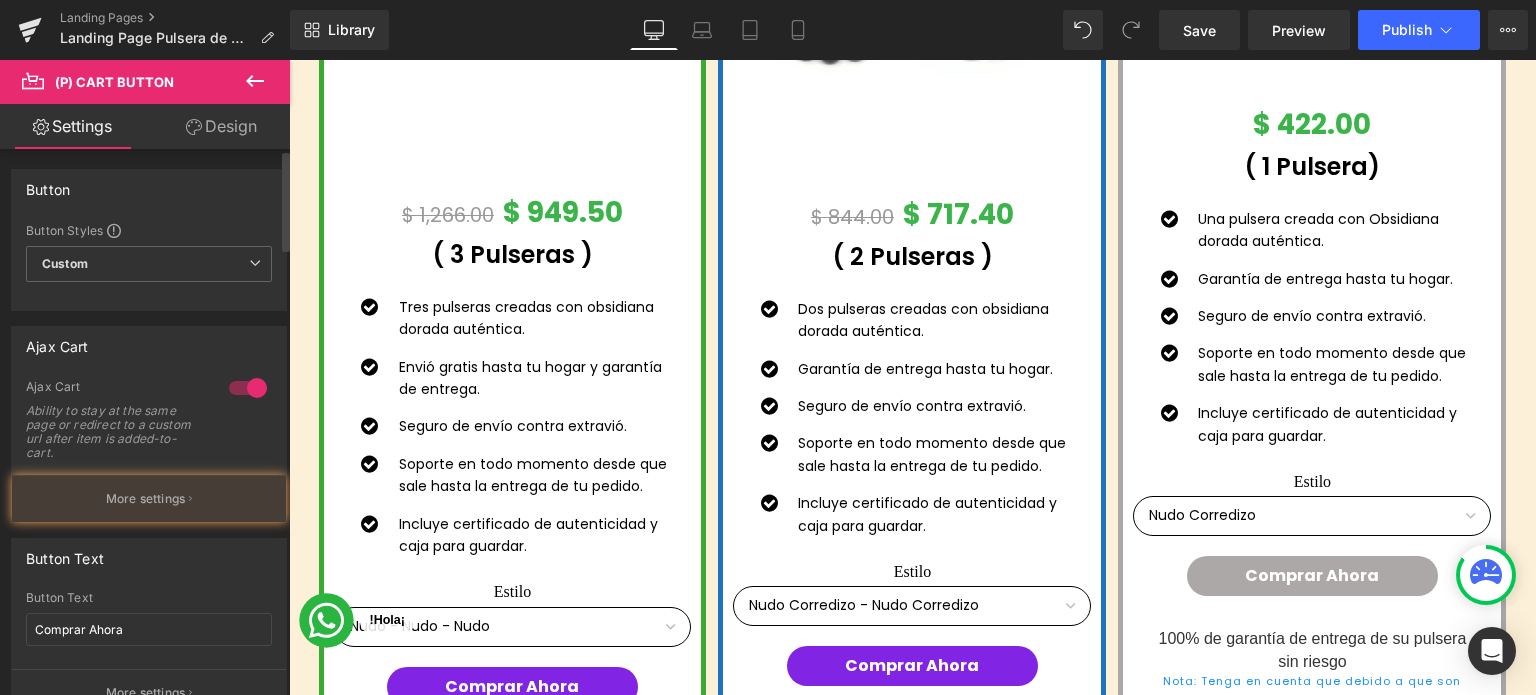 click on "Button Text Comprar Ahora Button Text Comprar Ahora More settings" at bounding box center (149, 620) 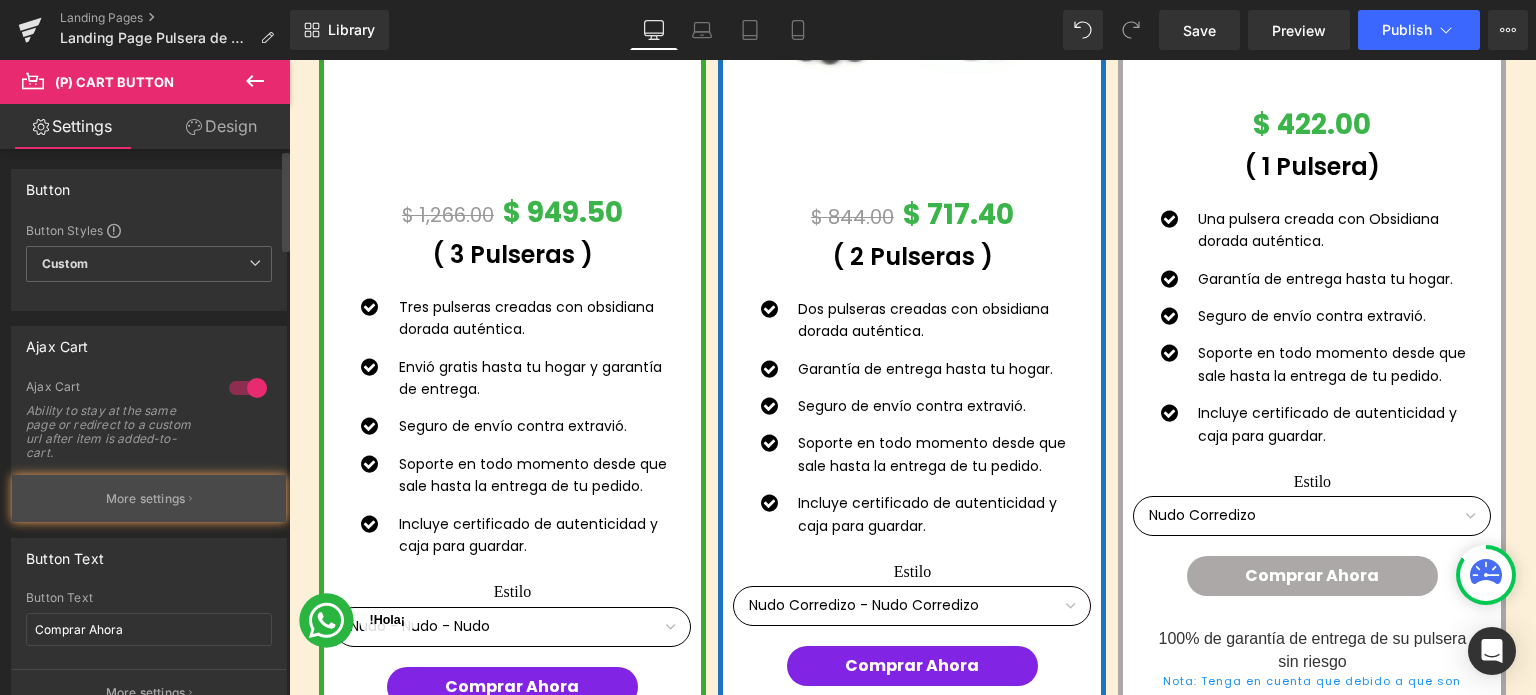 click on "More settings" at bounding box center [149, 498] 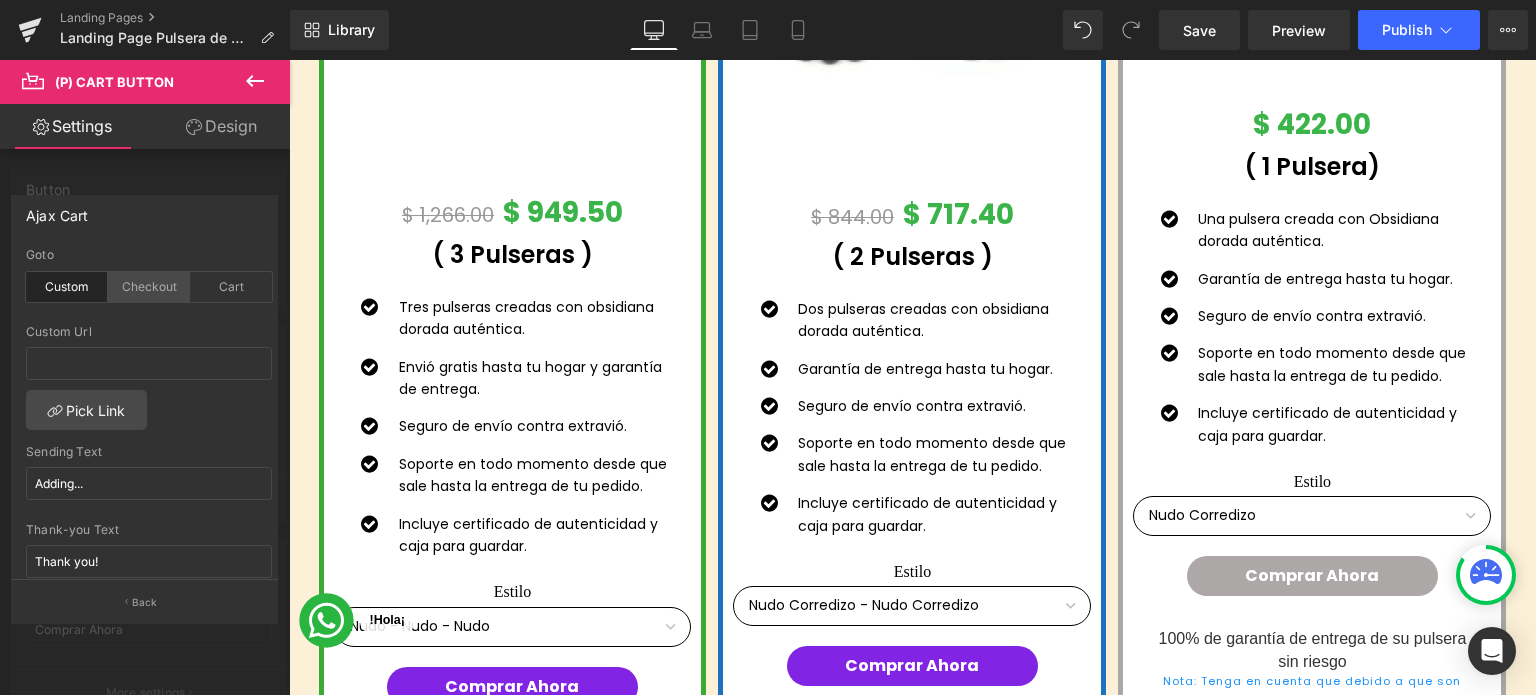click on "Checkout" at bounding box center [149, 287] 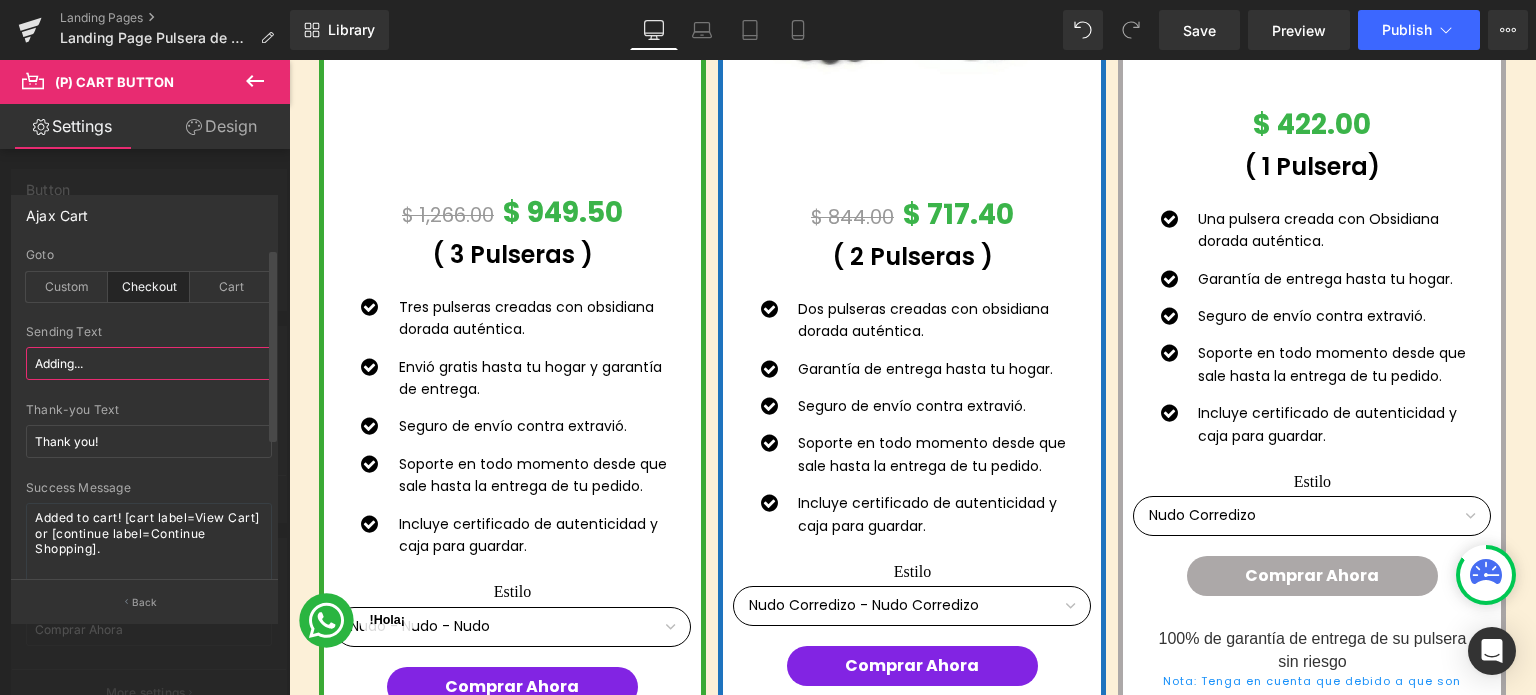 click on "Adding..." at bounding box center (149, 363) 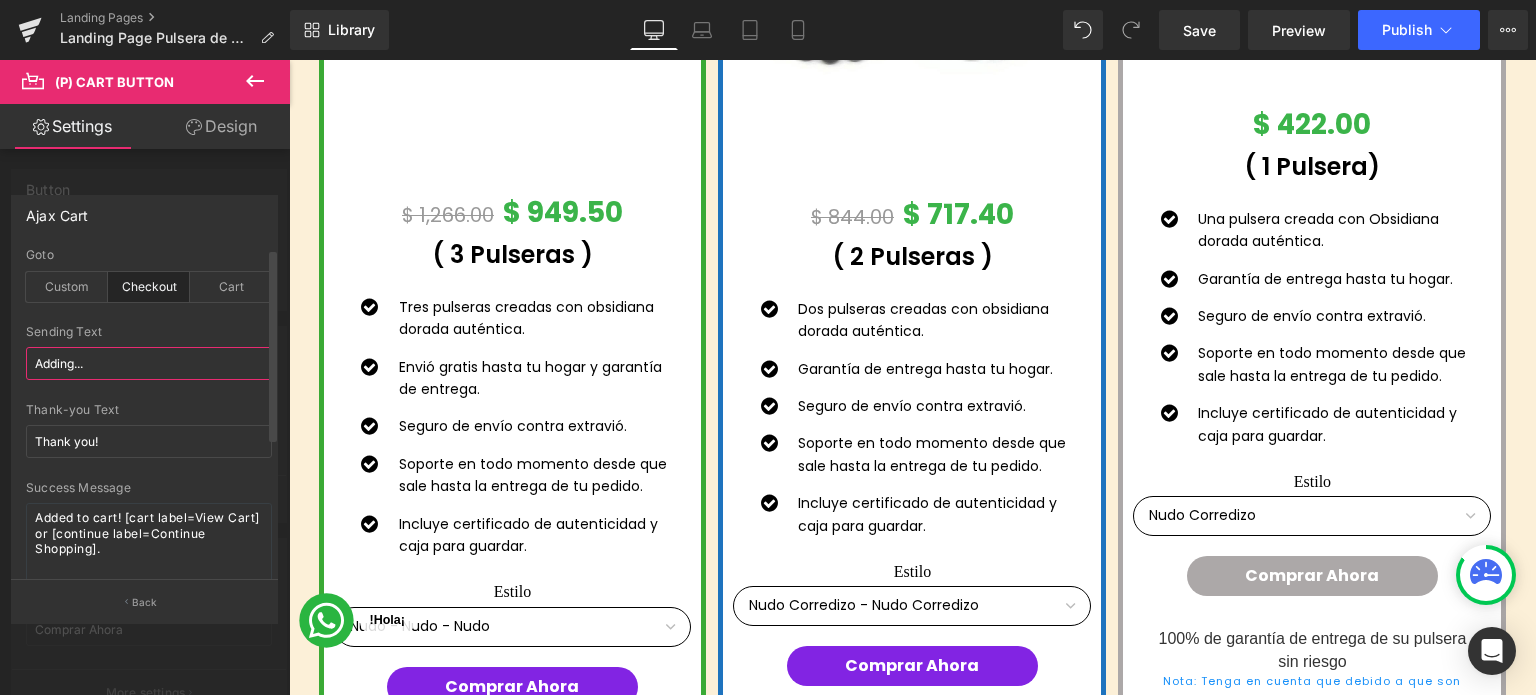 click on "Adding..." at bounding box center (149, 363) 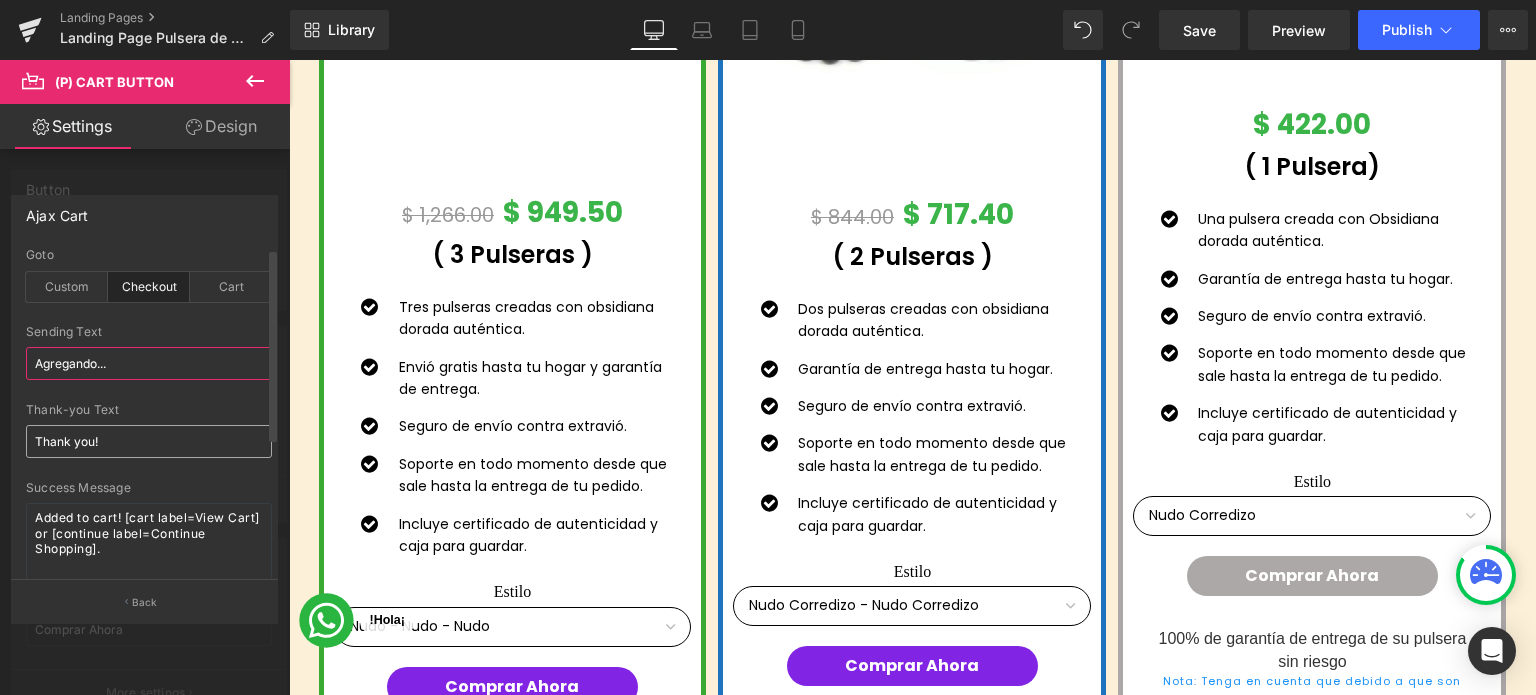 type on "Agregando..." 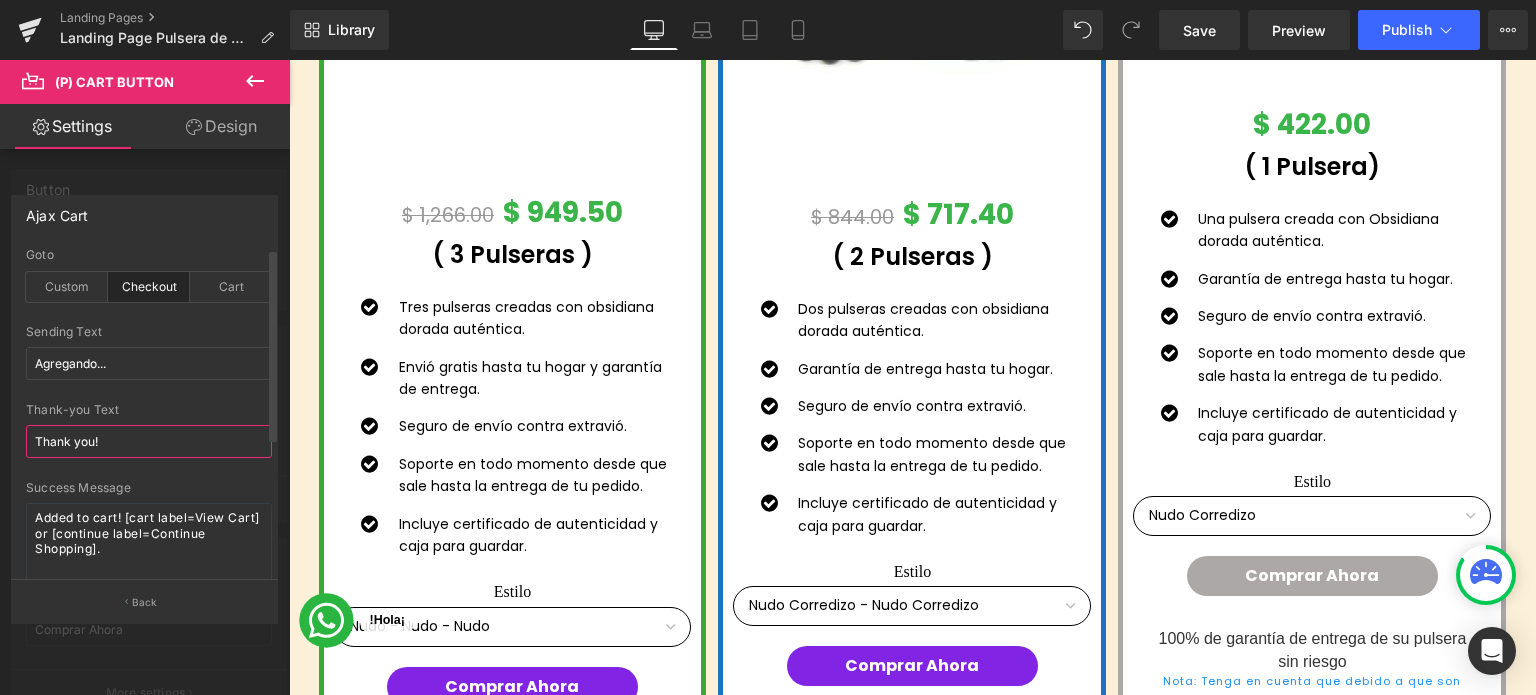 click on "Thank you!" at bounding box center (149, 441) 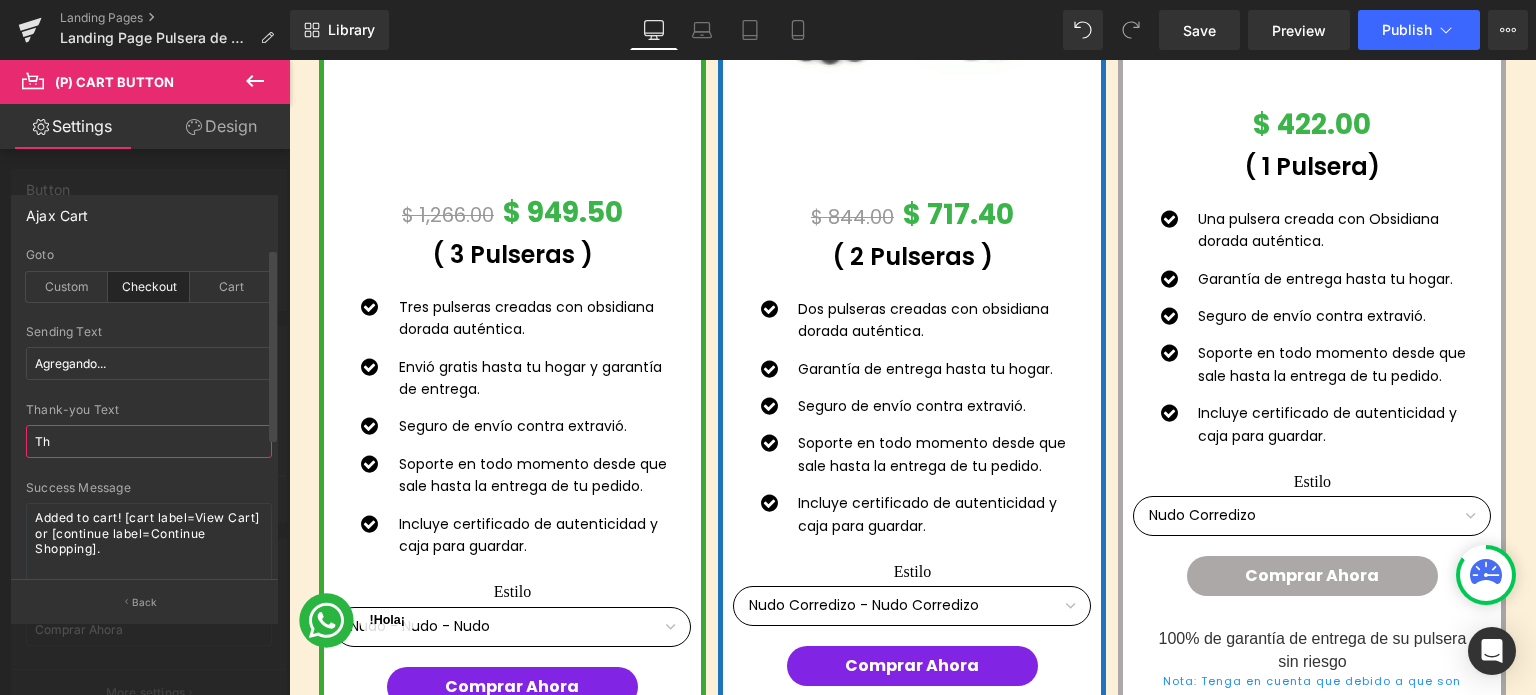 type on "T" 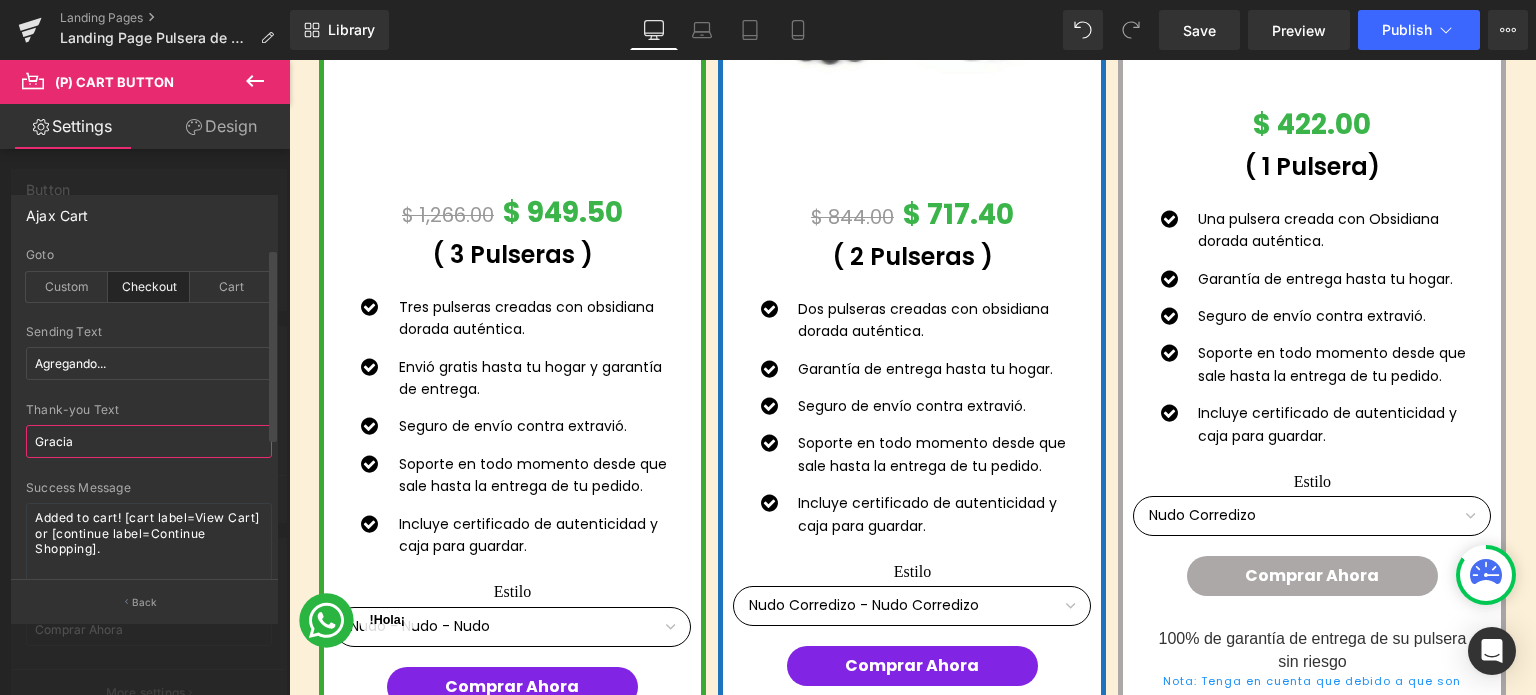 type on "Gracias" 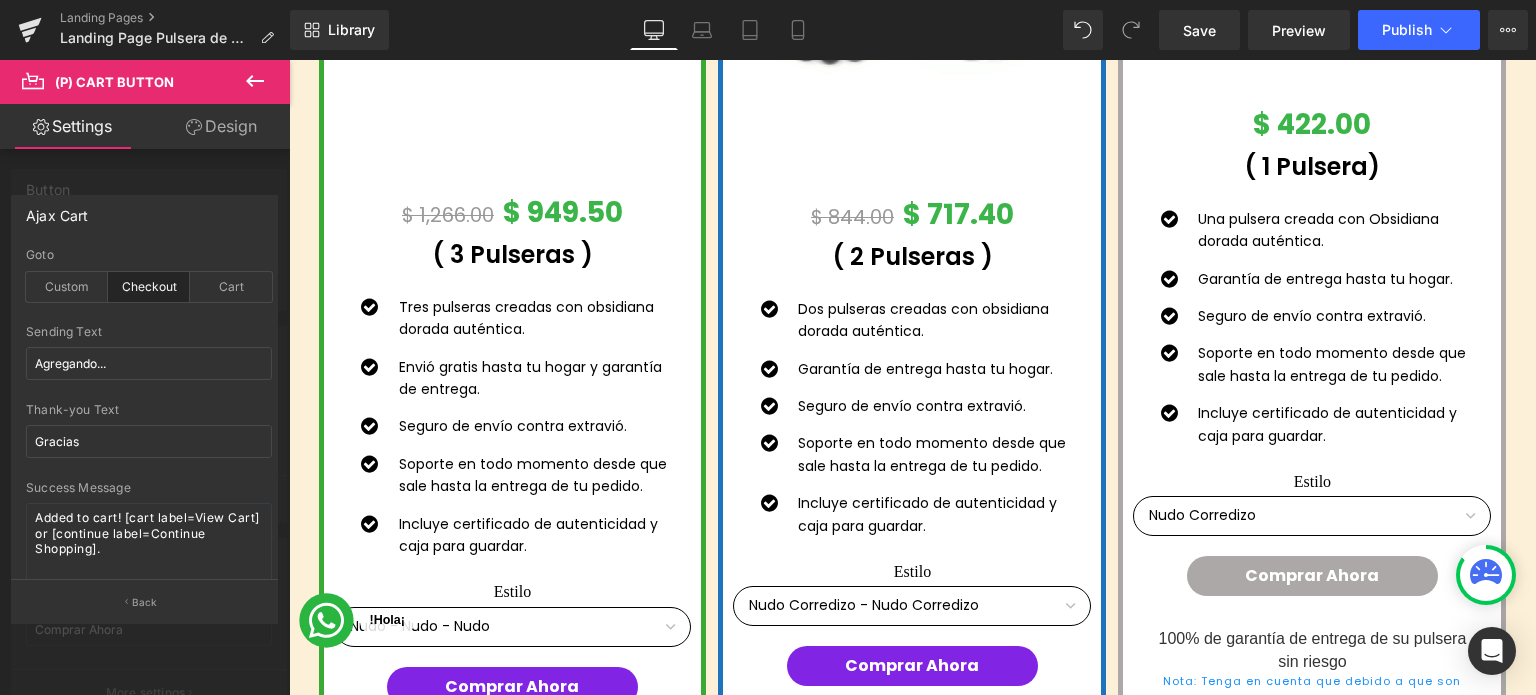 click on "Saltar al contenido
Costos de Envío: $99.00 MXN GRATIS en Pedidos Mayores a $798.00 MXN Tiempo de Entrega de 2 a 5 Días Hábiles
INICIO CATÁLOGO
LIQUIDACION PULSERAS COLLARES CON DIJE SOBRE NOSOTROS BLOG CONTÁCTANOS
0
/
$ 0.00
03 Días
23 Horas
06 Mins
37 Secs
Countdown Timer         Descuentos de hasta el 25% ¡No te lo pierdas! Los pulseras se agotan rápidamente ¡Apresúrate! Heading         Row         Row         Image         Hasta Text Block         --- el --- Text Block         25% Text Block" at bounding box center (912, -6732) 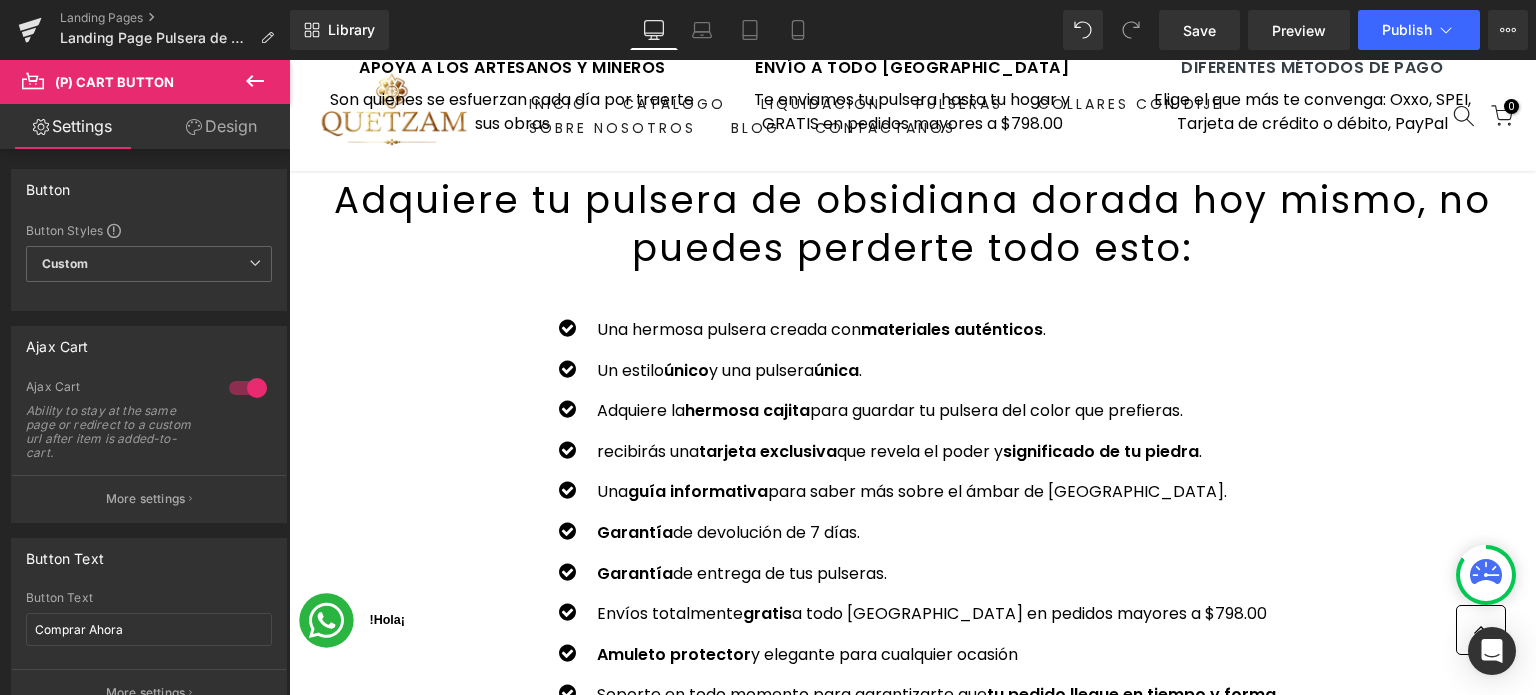 scroll, scrollTop: 8321, scrollLeft: 0, axis: vertical 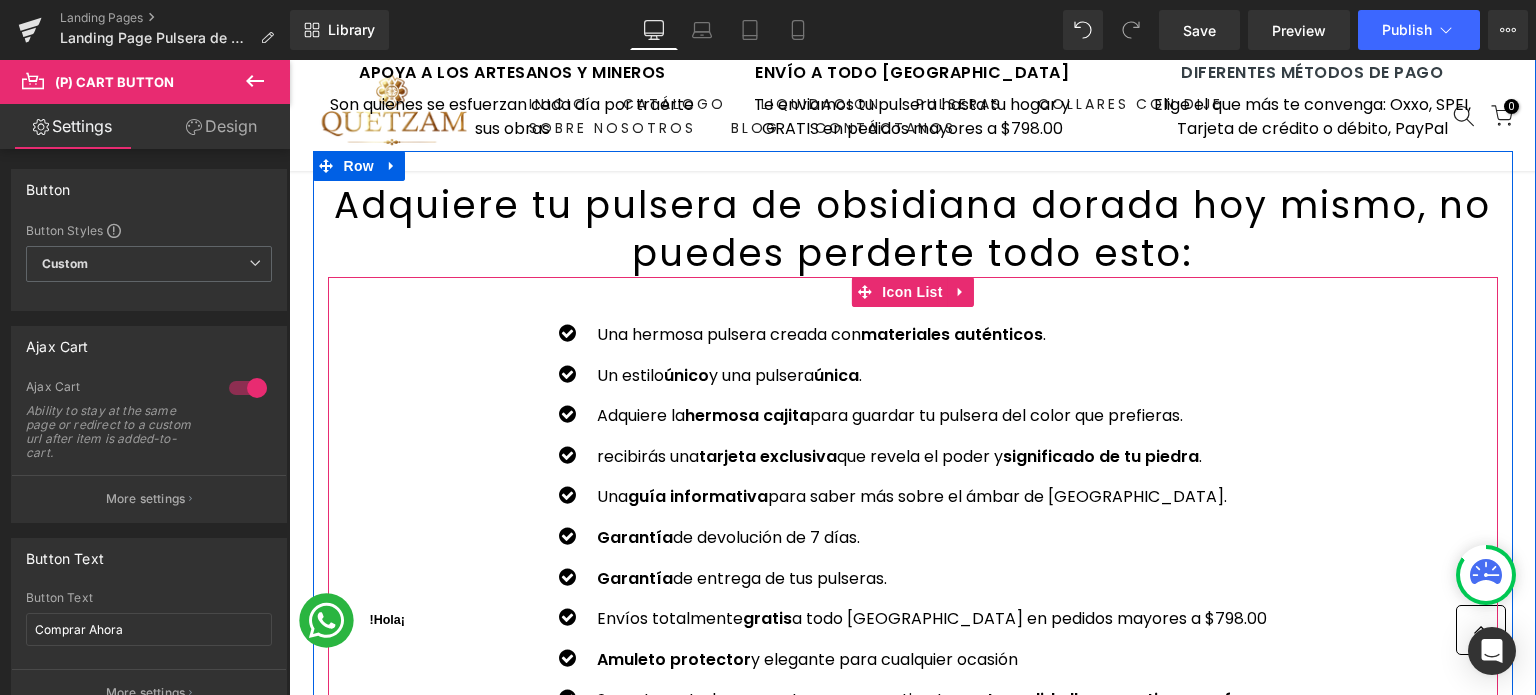 drag, startPoint x: 1433, startPoint y: 318, endPoint x: 1336, endPoint y: 319, distance: 97.00516 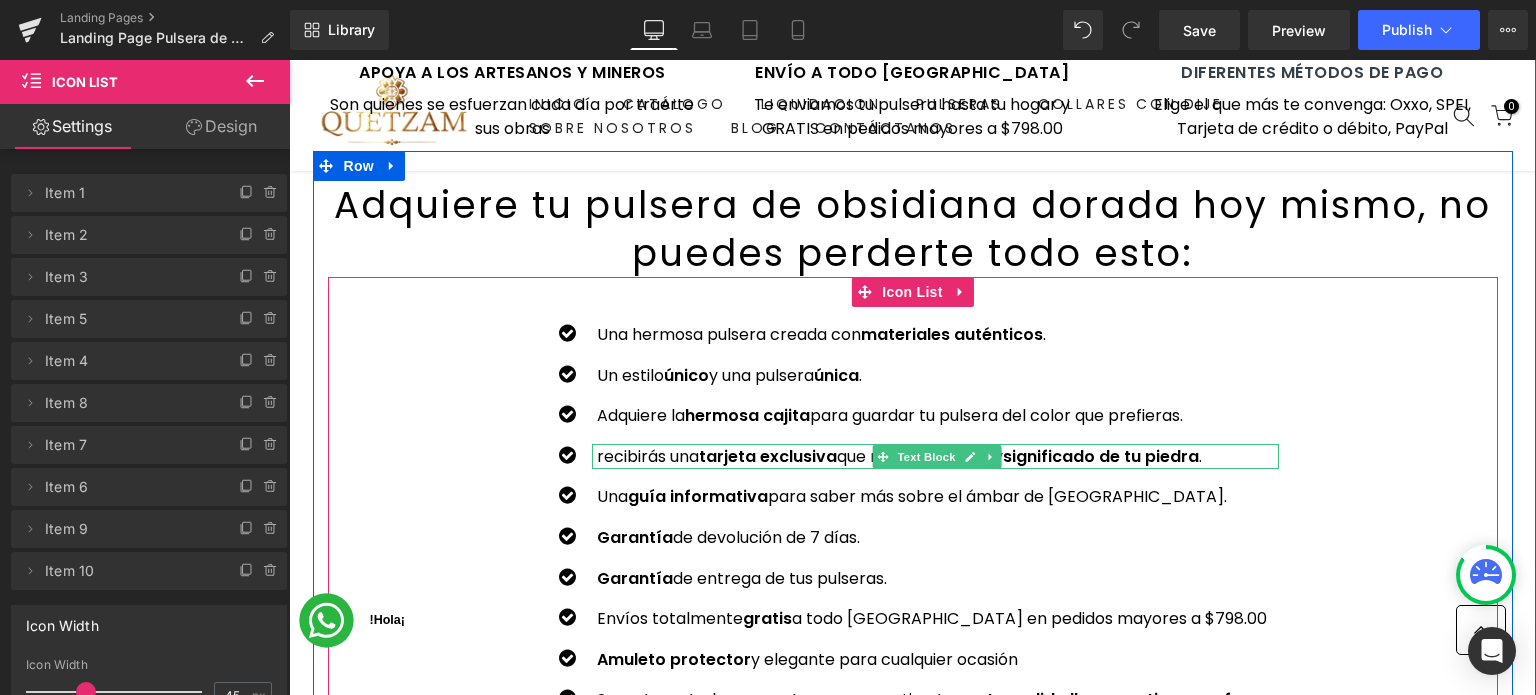 click on "recibirás una  tarjeta exclusiva  que revela el poder y  significado de tu piedra ." at bounding box center [938, 457] 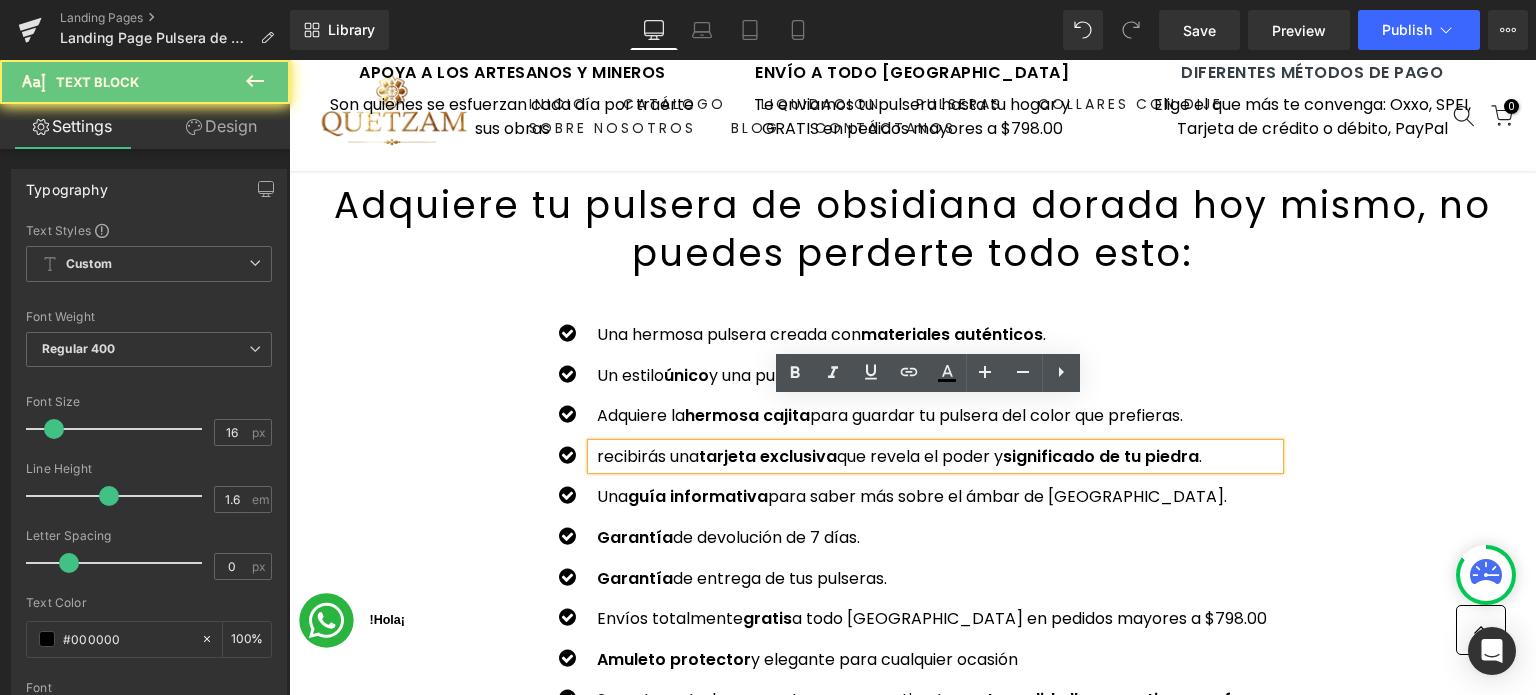 click on "recibirás una  tarjeta exclusiva  que revela el poder y  significado de tu piedra ." at bounding box center (938, 457) 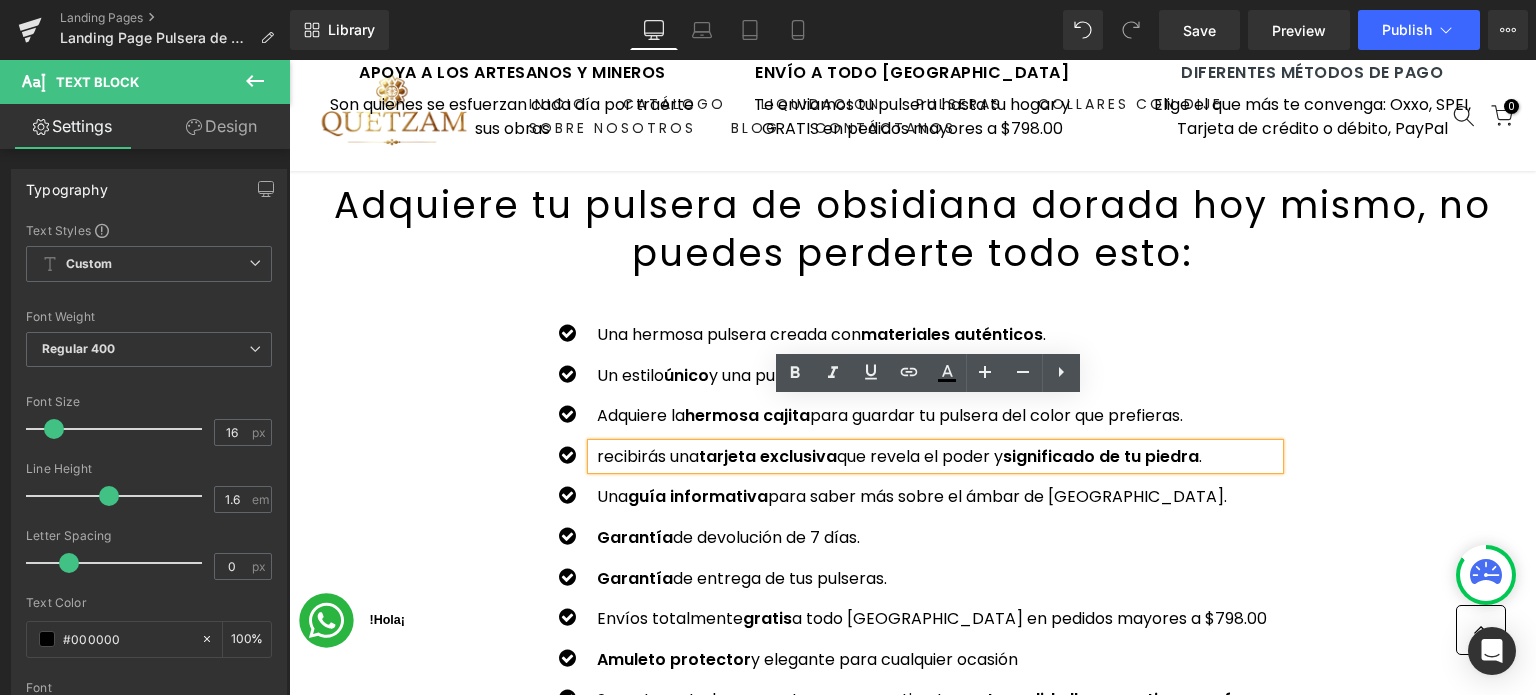type 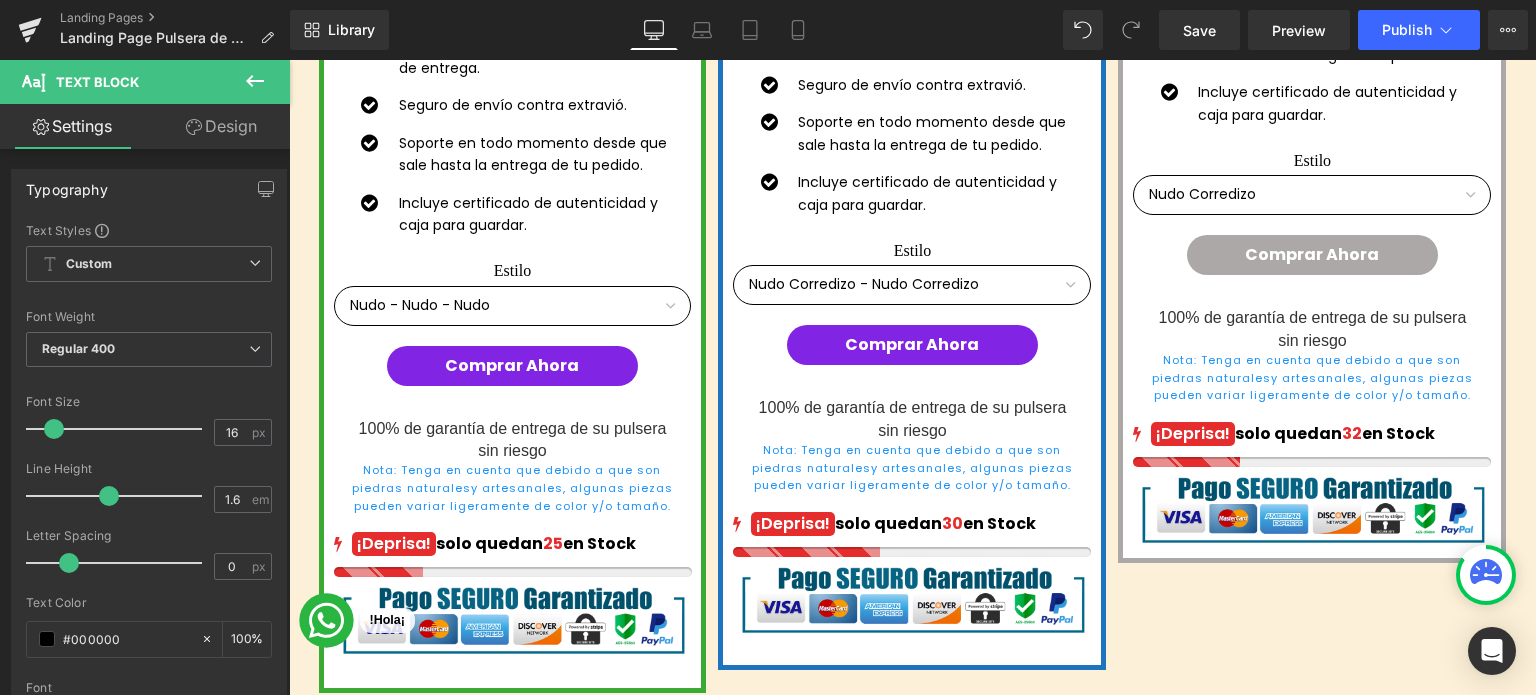 scroll, scrollTop: 16521, scrollLeft: 0, axis: vertical 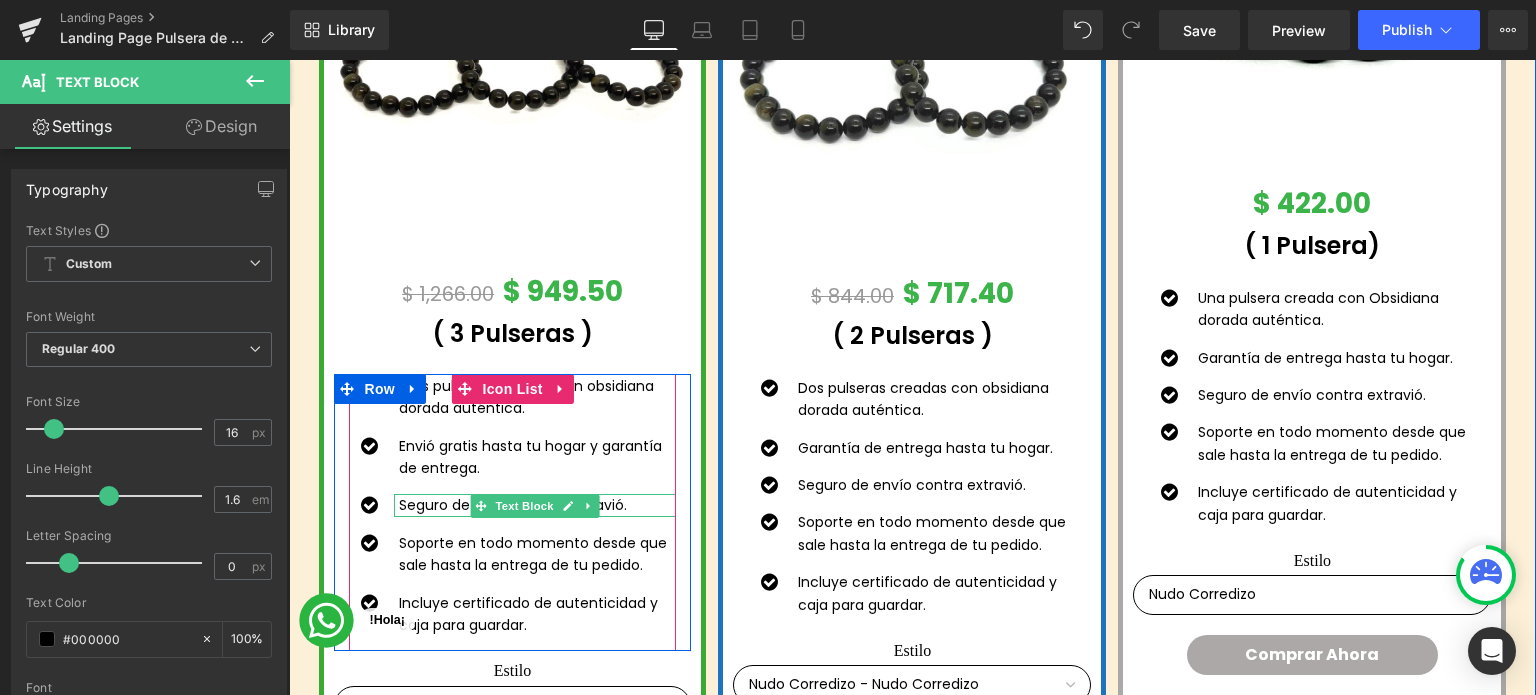 click on "Seguro de envío contra extravió." at bounding box center (538, 505) 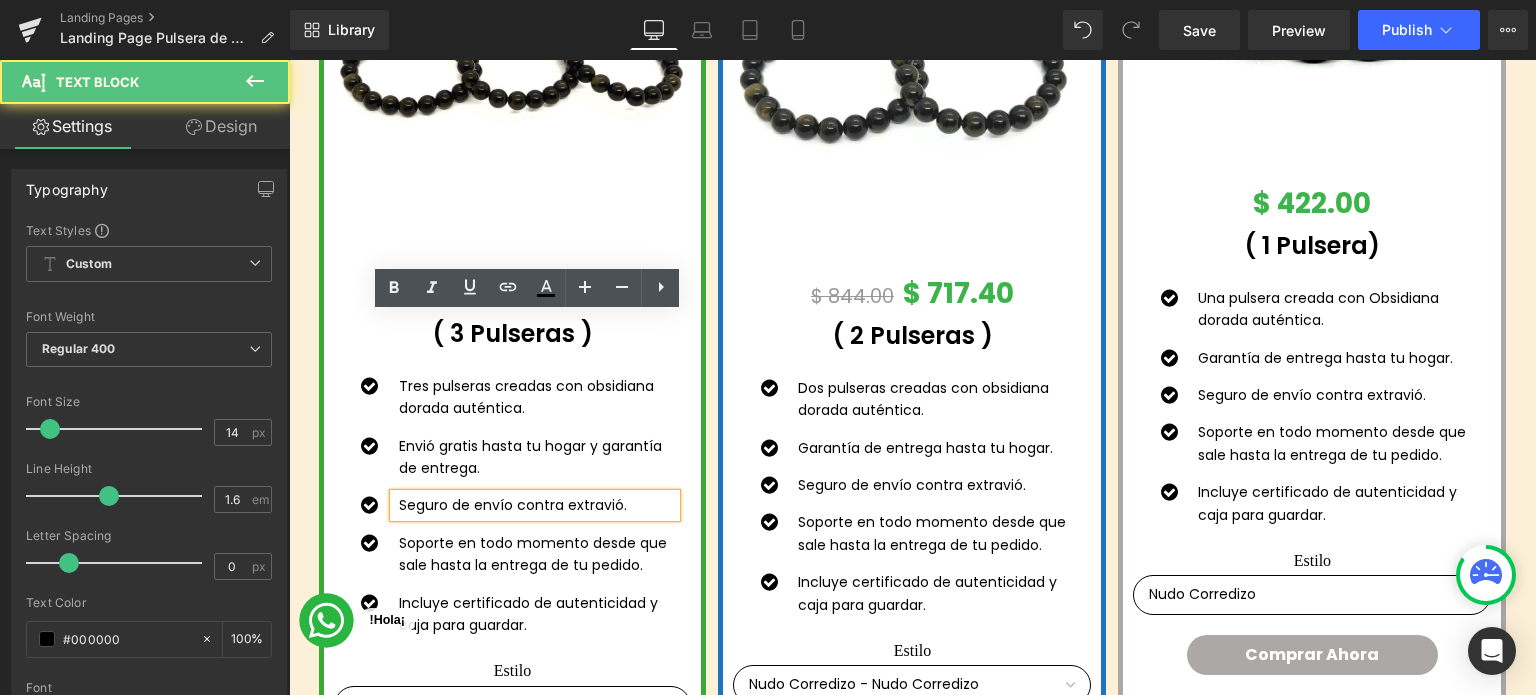 click on "Seguro de envío contra extravió." at bounding box center [538, 505] 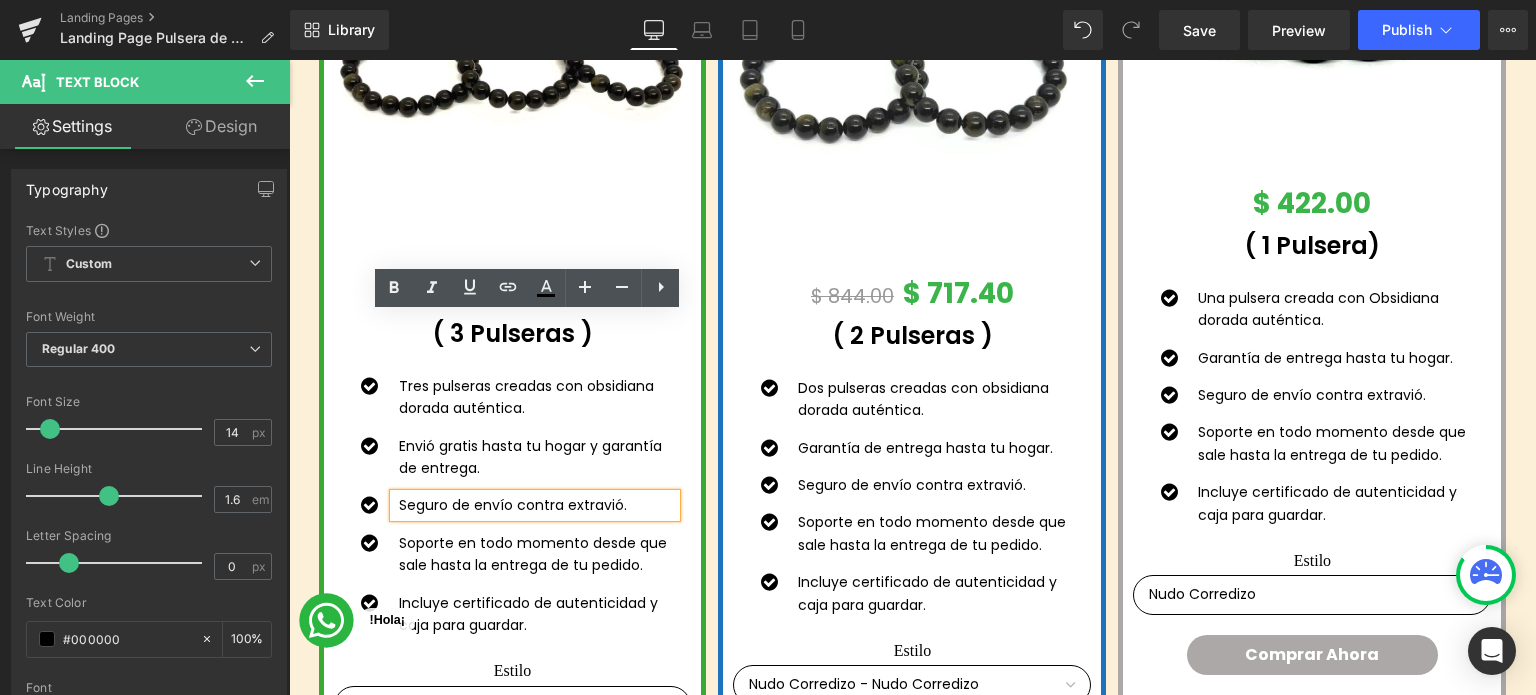 type 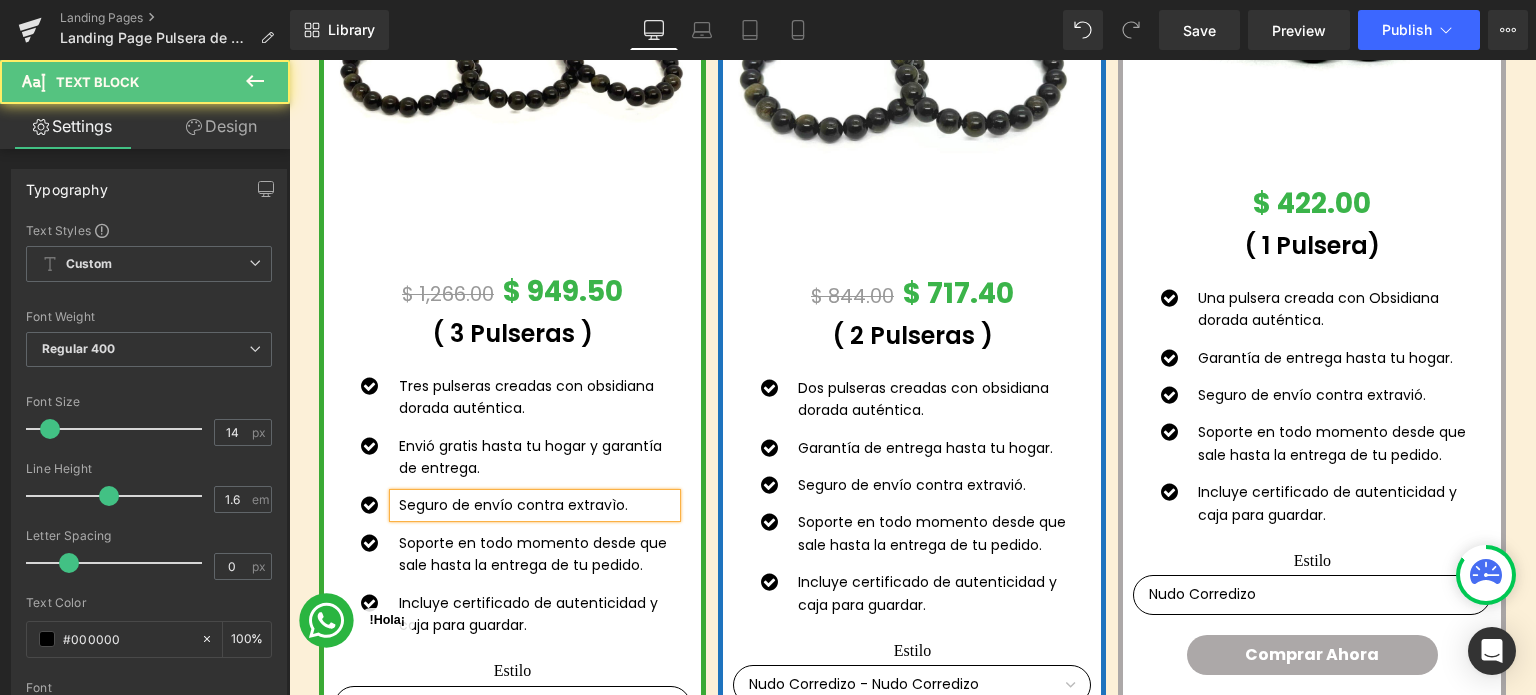 click on "Seguro de envío contra extravìo." at bounding box center (538, 505) 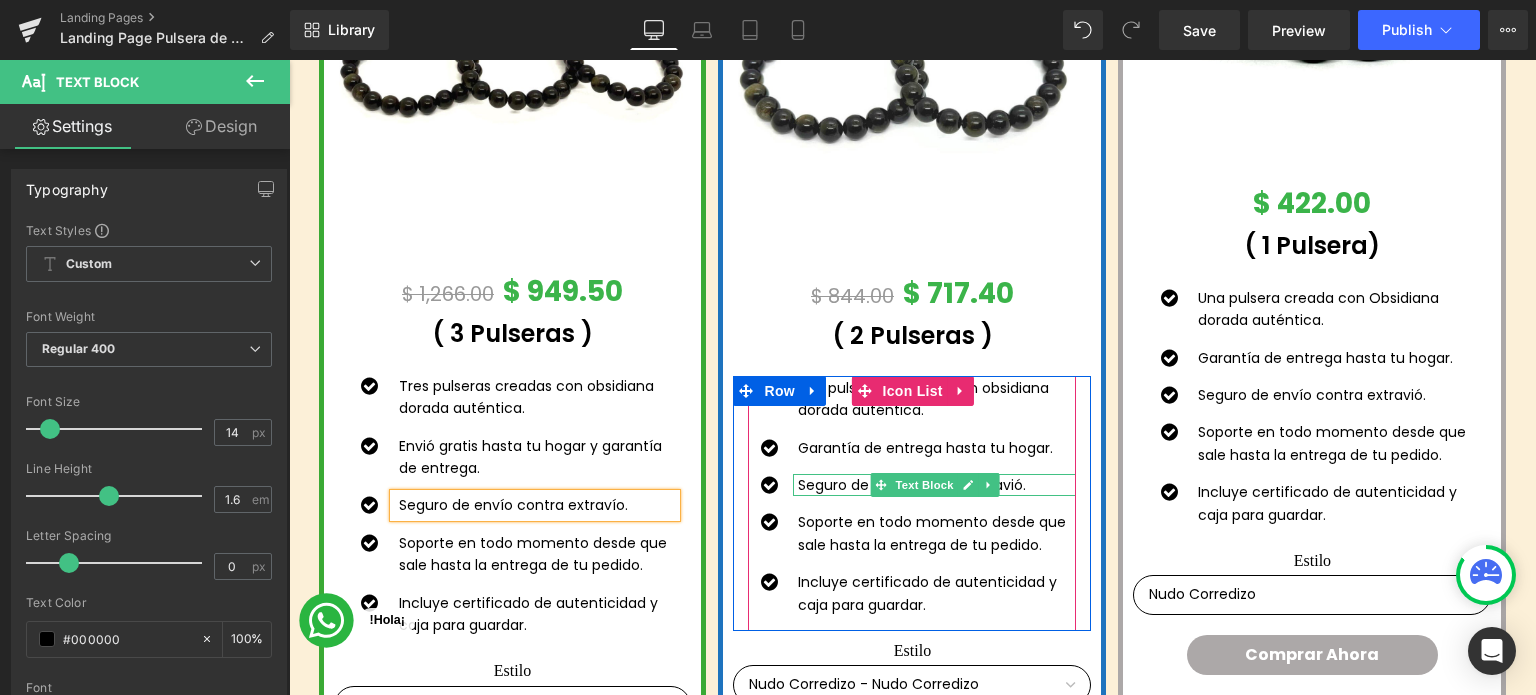 click on "Seguro de envío contra extravió." at bounding box center [937, 485] 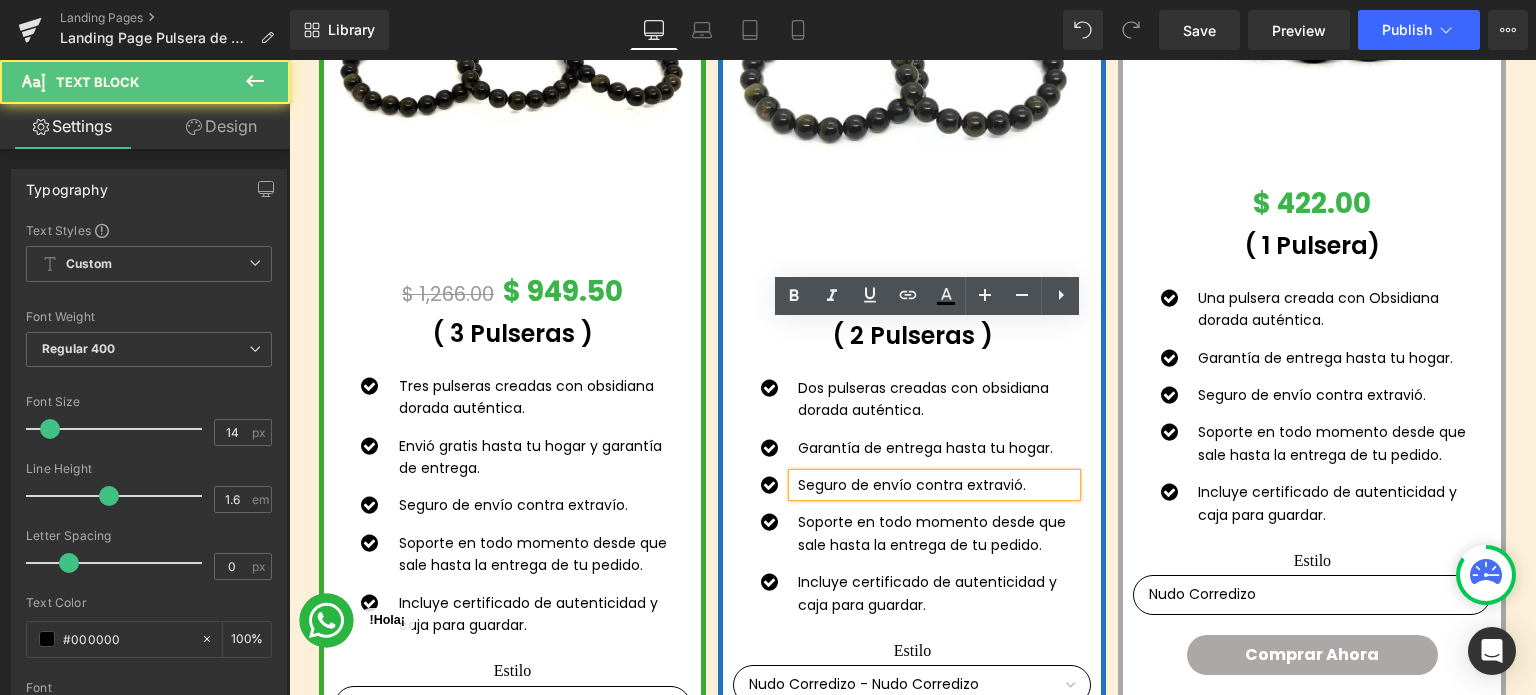 click on "Seguro de envío contra extravió." at bounding box center (937, 485) 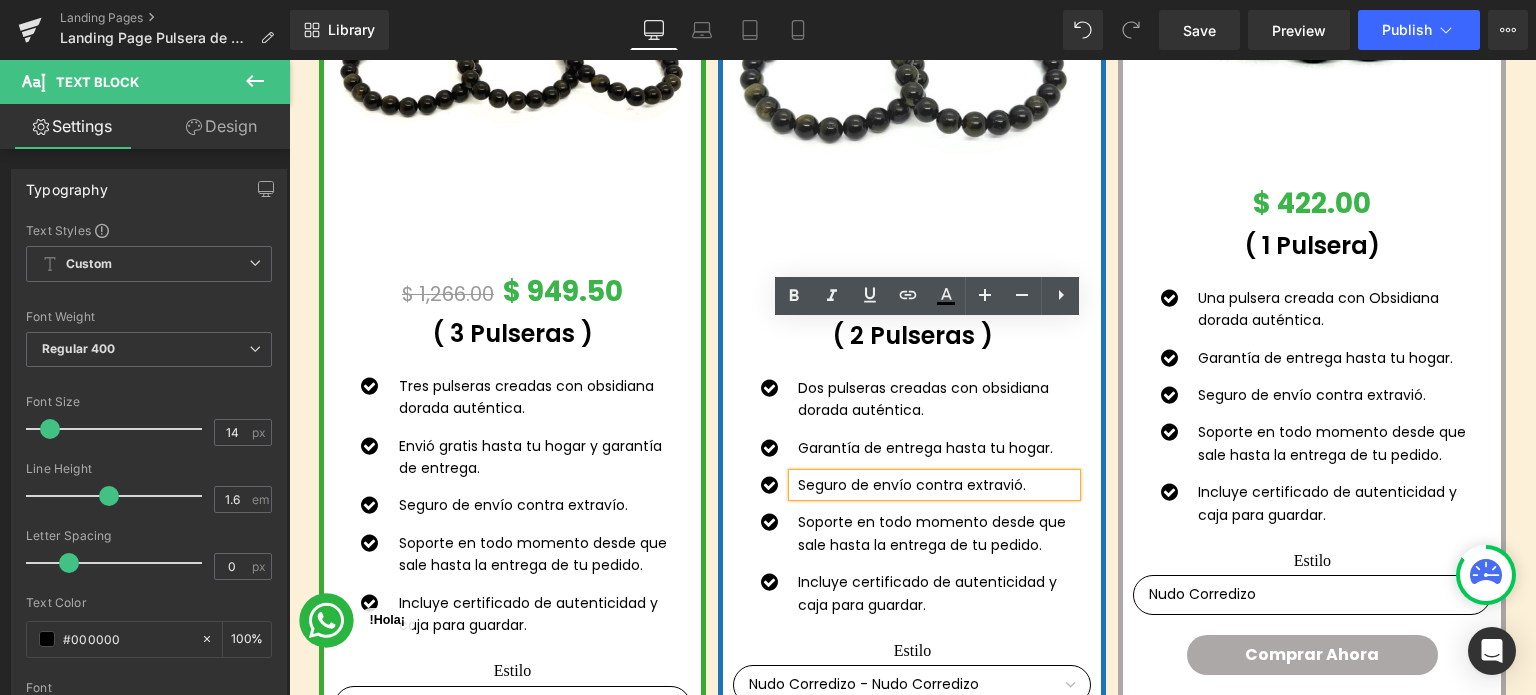 click on "Seguro de envío contra extravió." at bounding box center [937, 485] 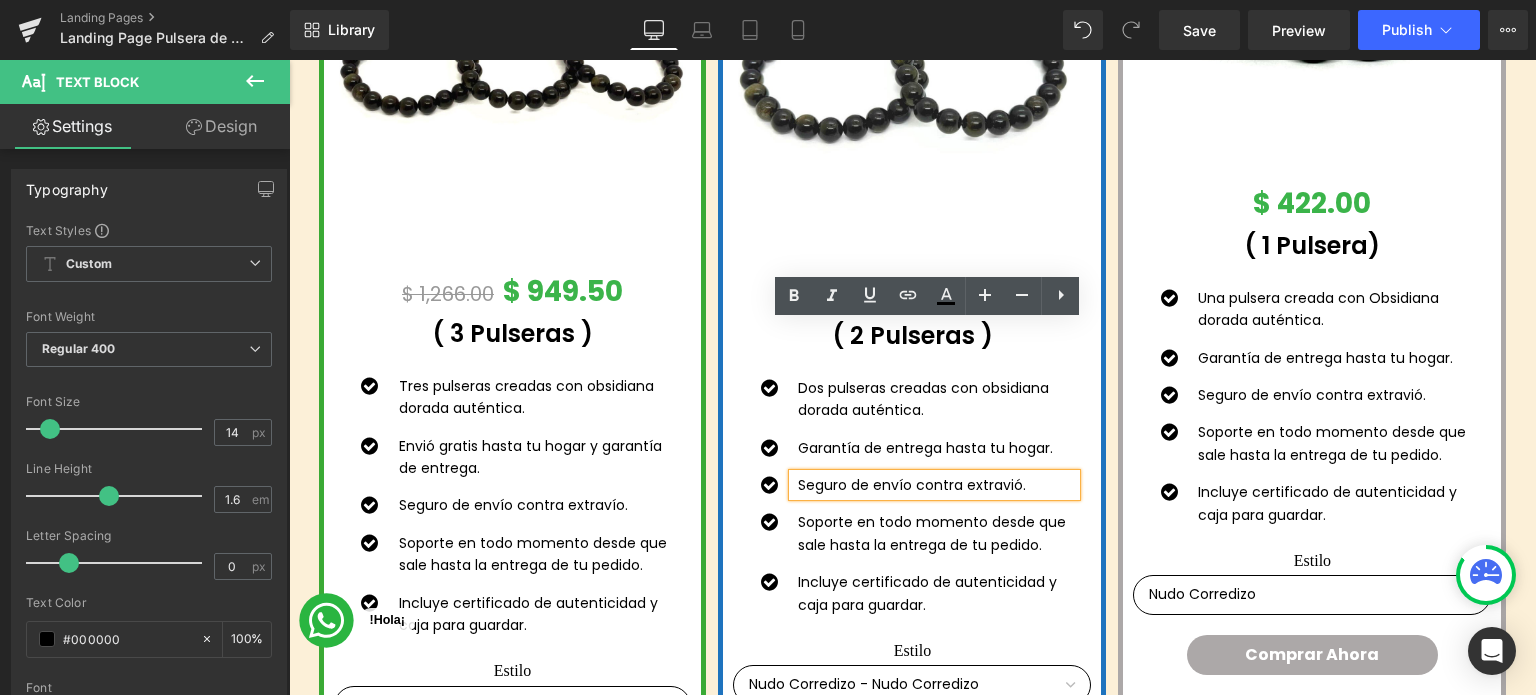 type 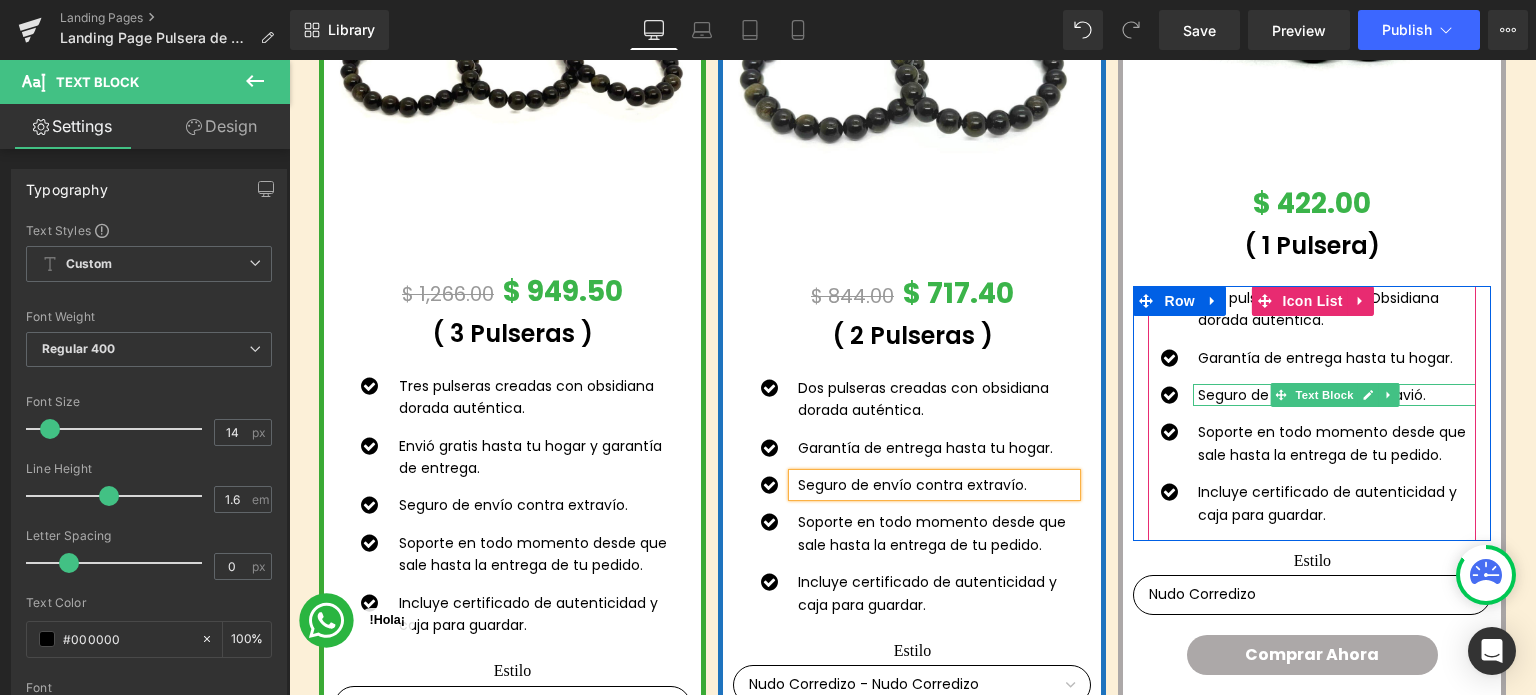 click on "Seguro de envío contra extravió." at bounding box center (1337, 395) 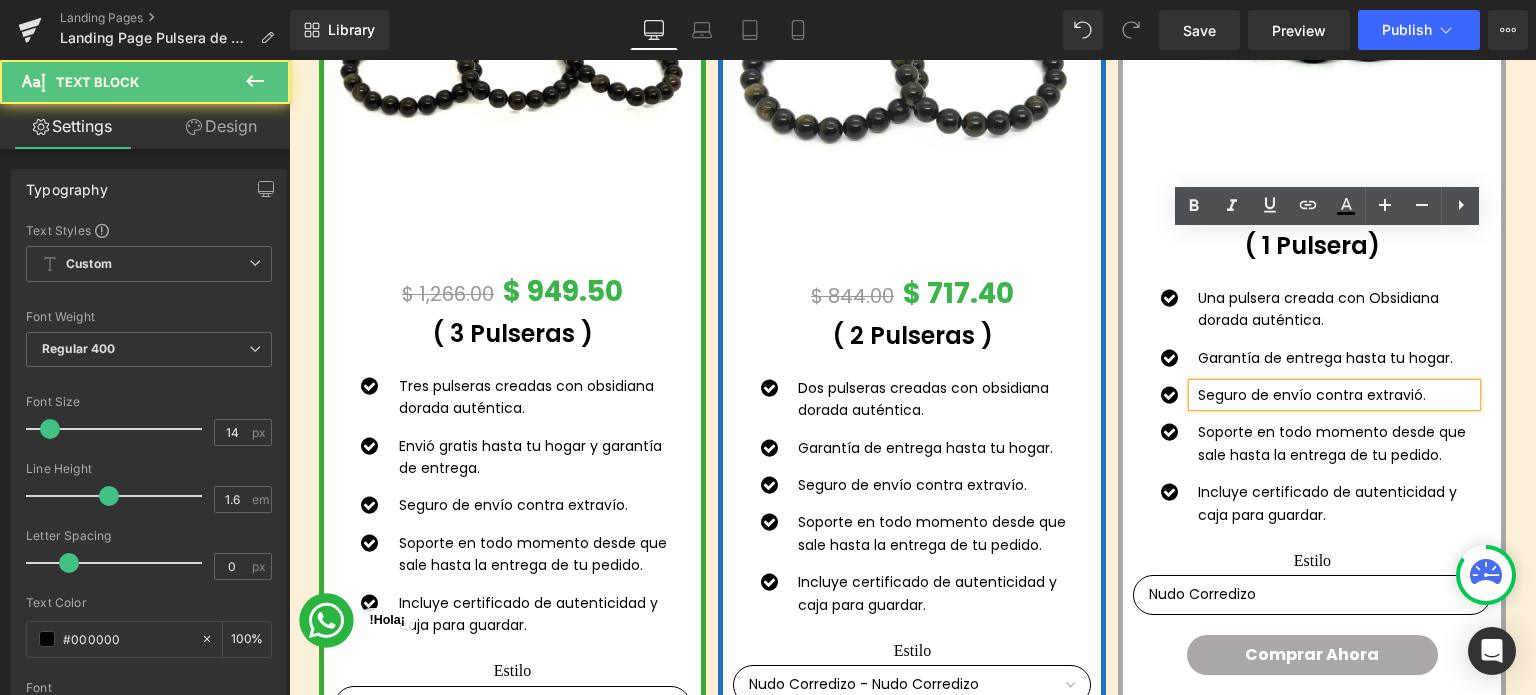 click on "Seguro de envío contra extravió." at bounding box center [1337, 395] 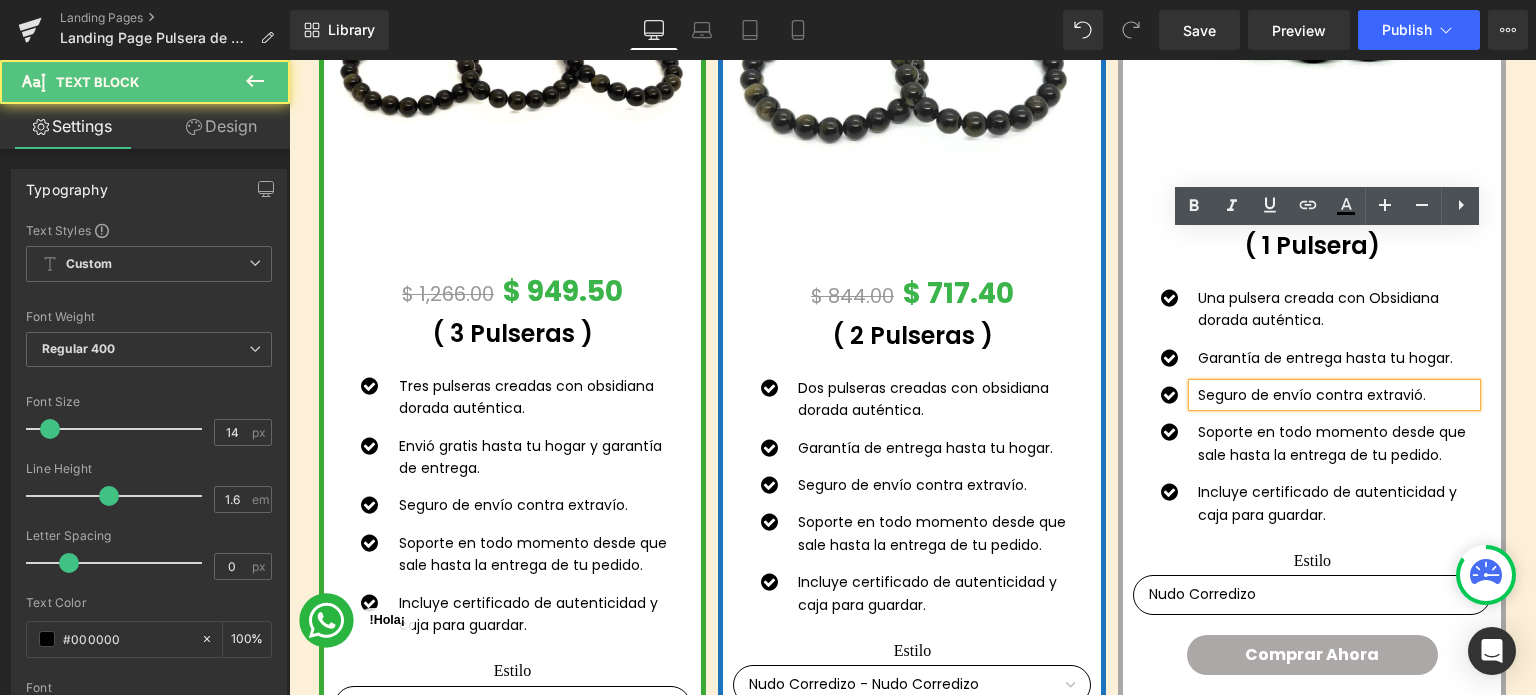 click on "Seguro de envío contra extravió." at bounding box center [1337, 395] 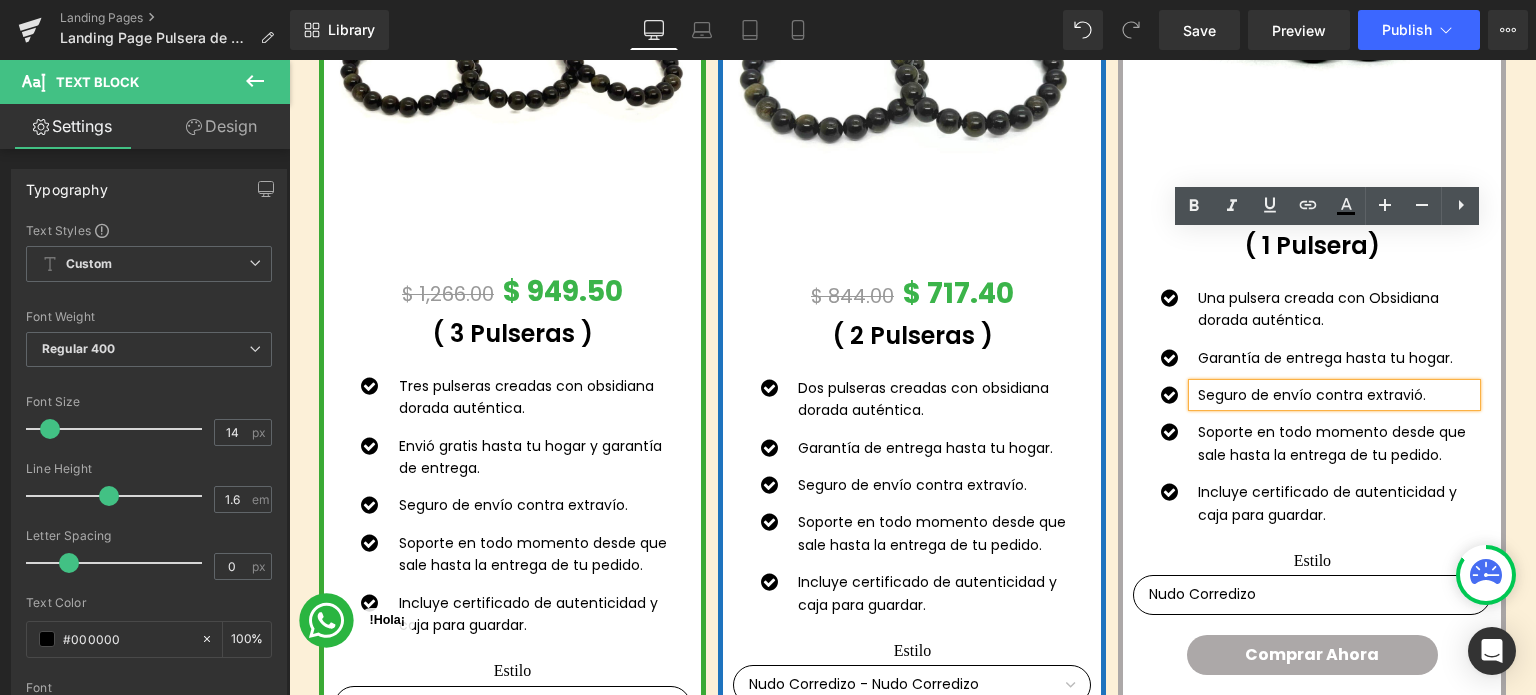 type 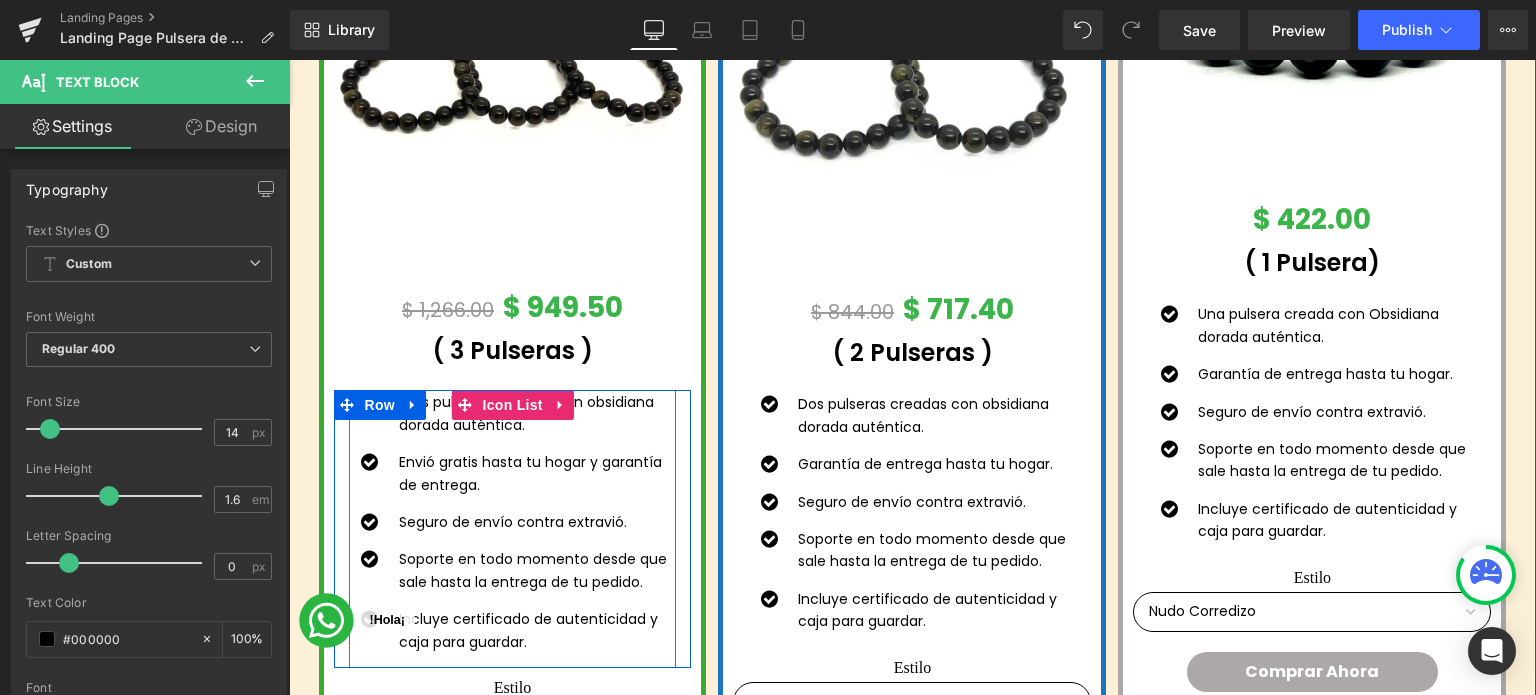 scroll, scrollTop: 10521, scrollLeft: 0, axis: vertical 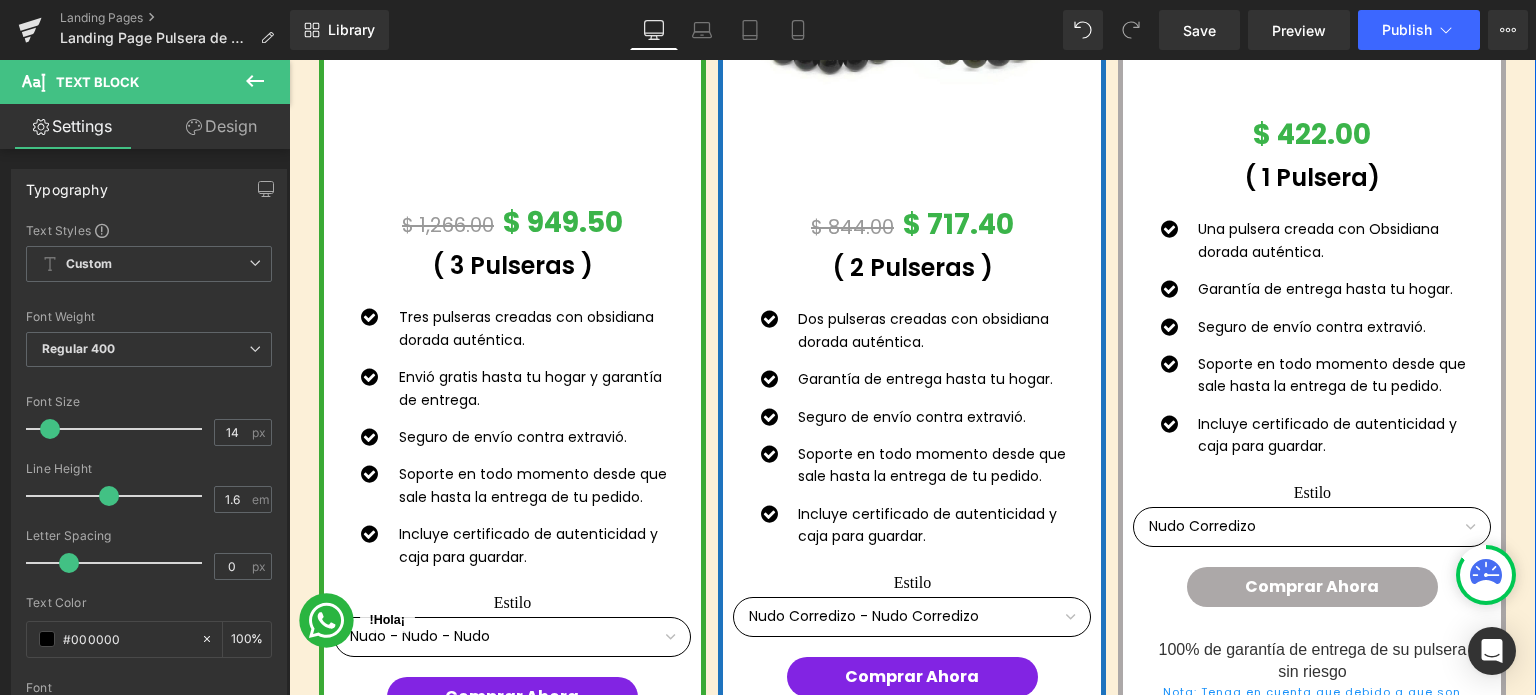 click on "Seguro de envío contra extravió." at bounding box center (538, 437) 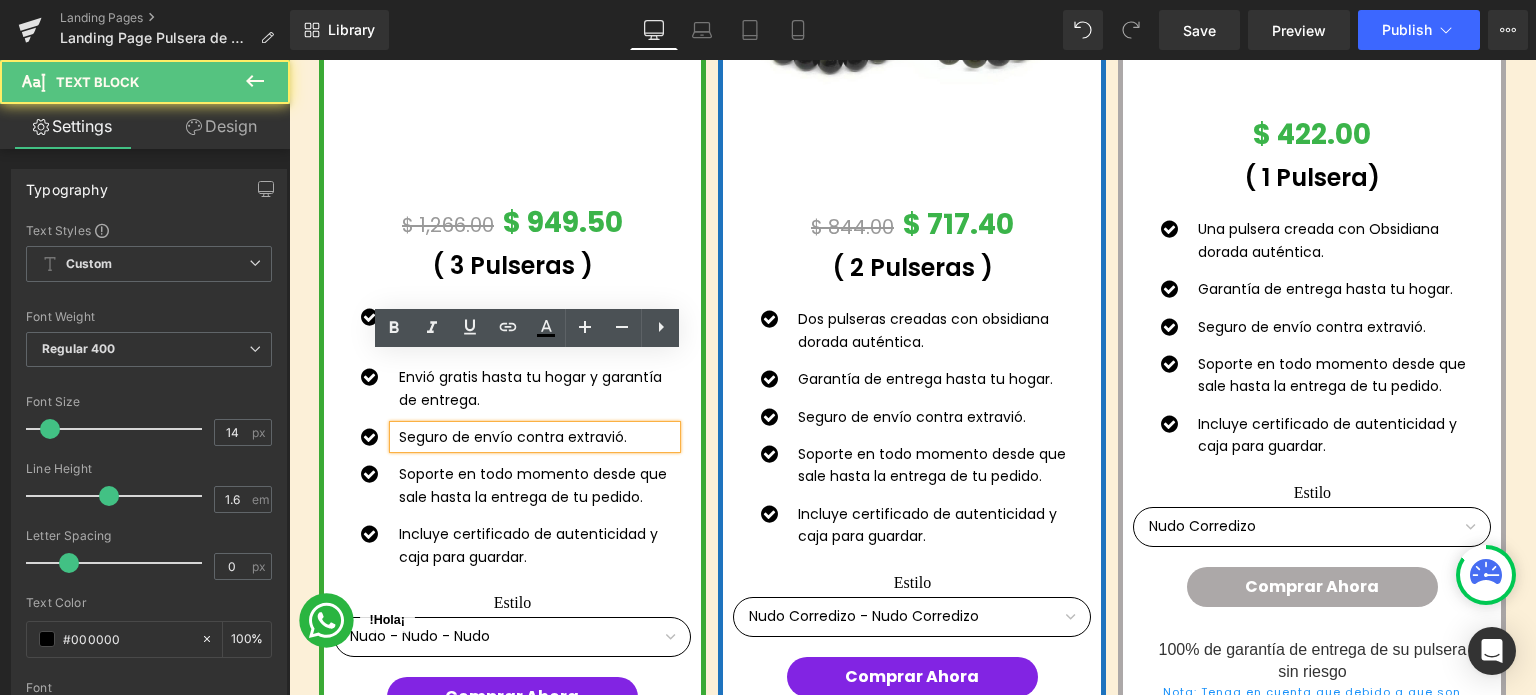 click on "Seguro de envío contra extravió." at bounding box center [538, 437] 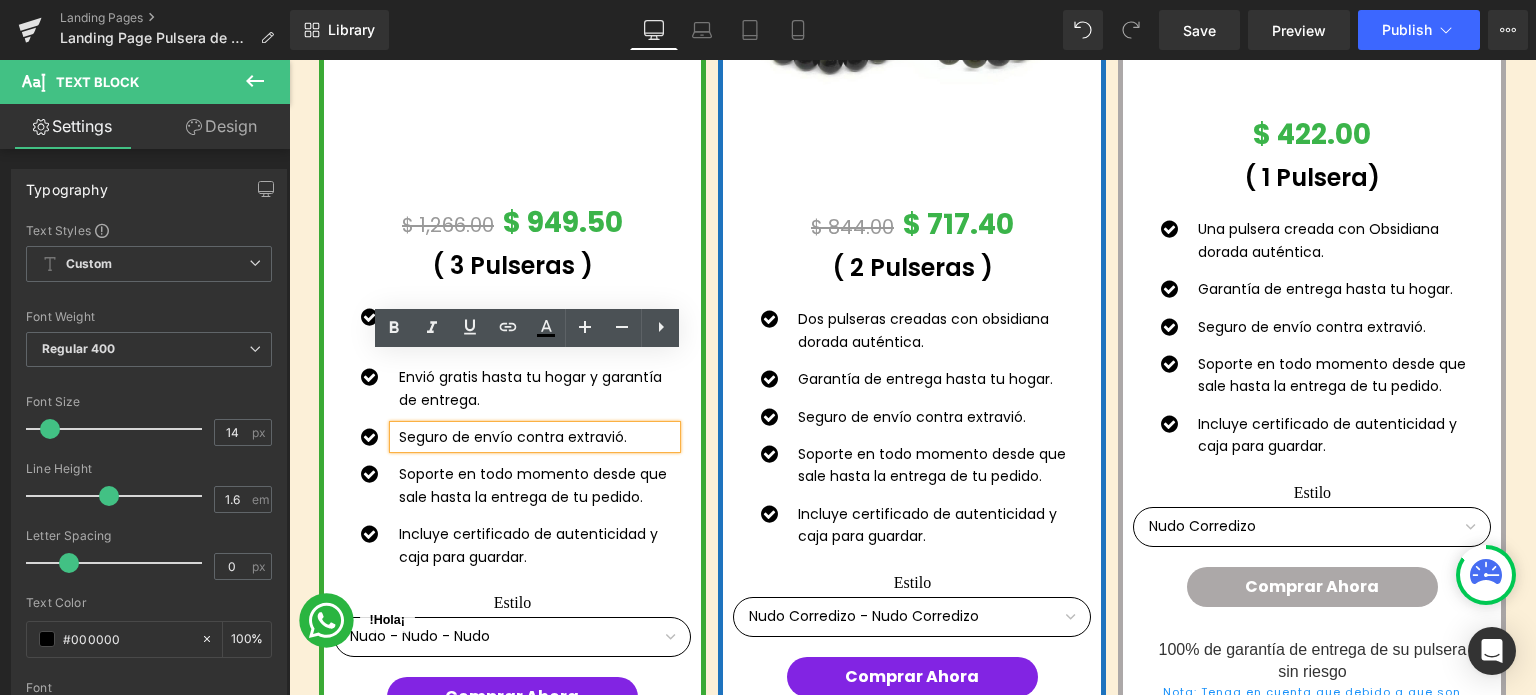 type 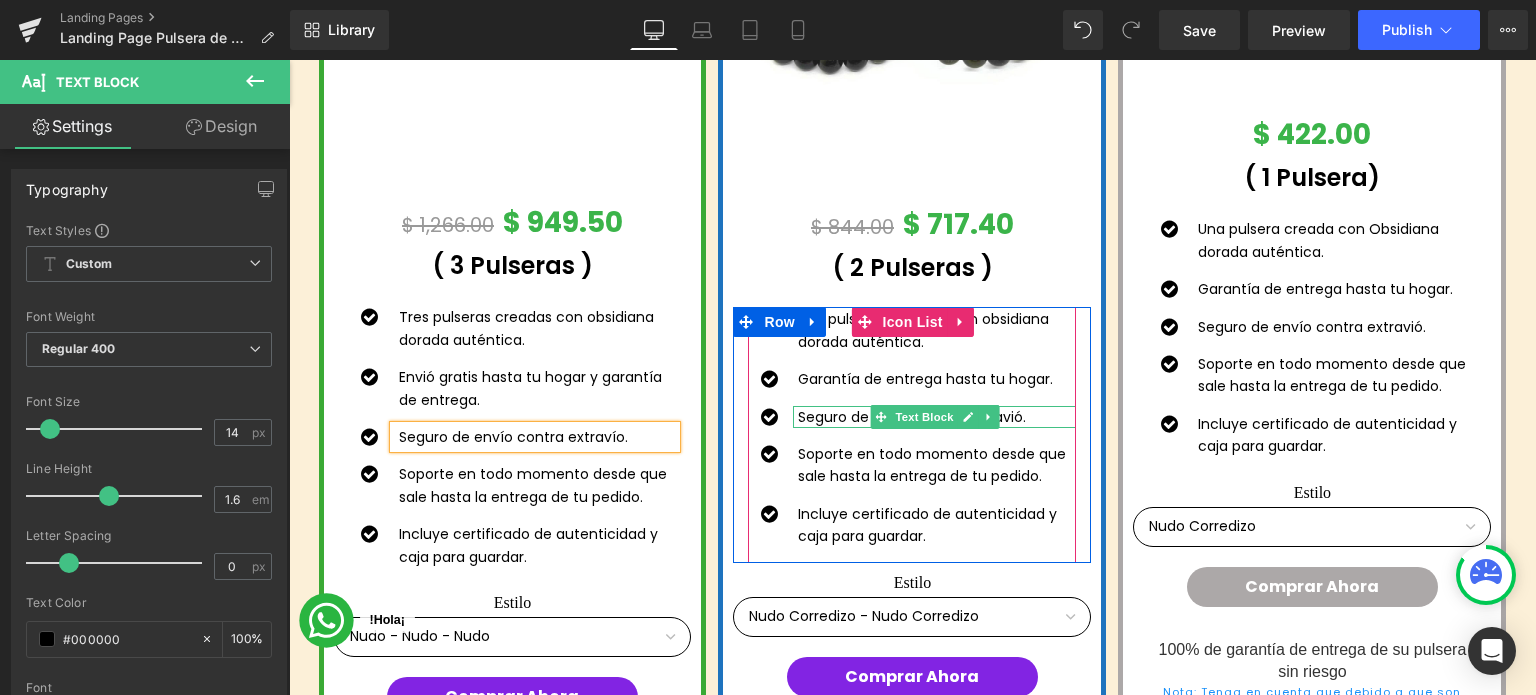 click on "Seguro de envío contra extravió." at bounding box center (937, 417) 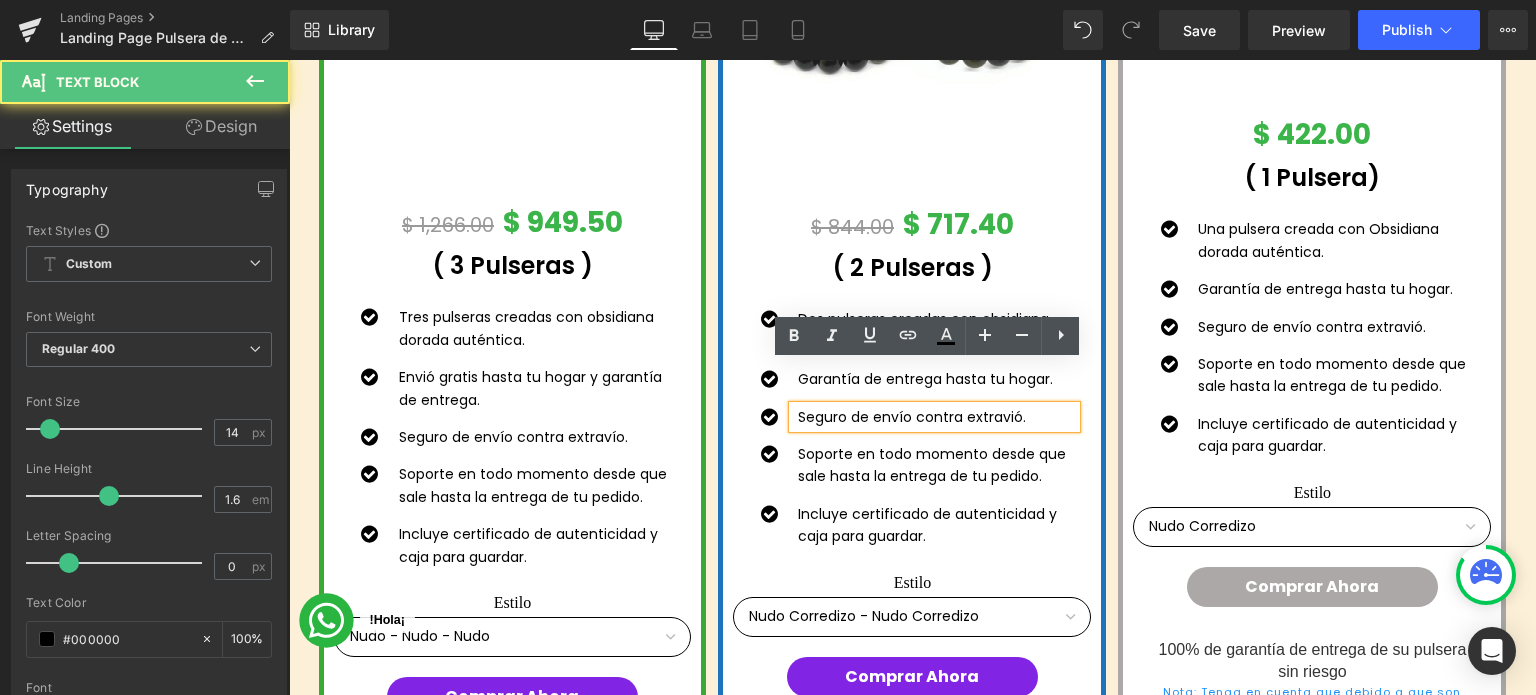 click on "Seguro de envío contra extravió." at bounding box center [937, 417] 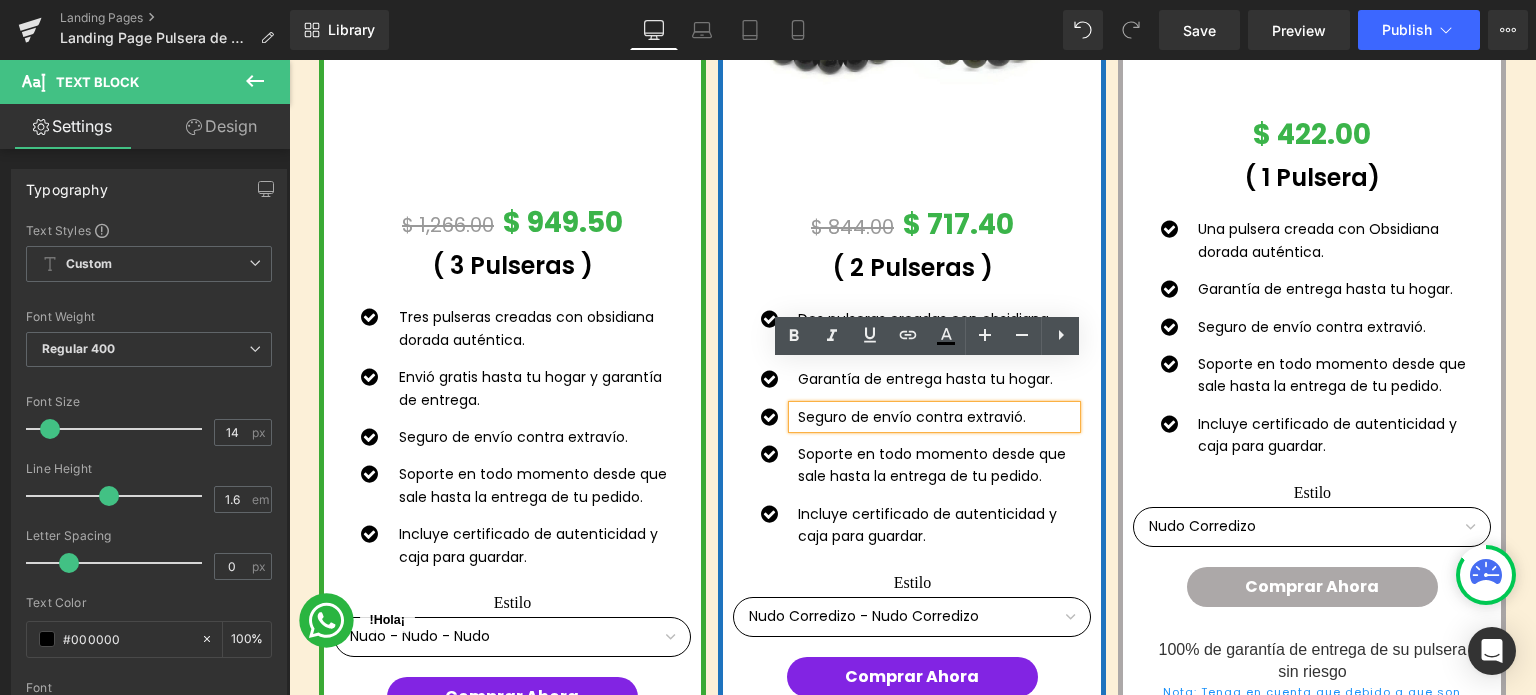 type 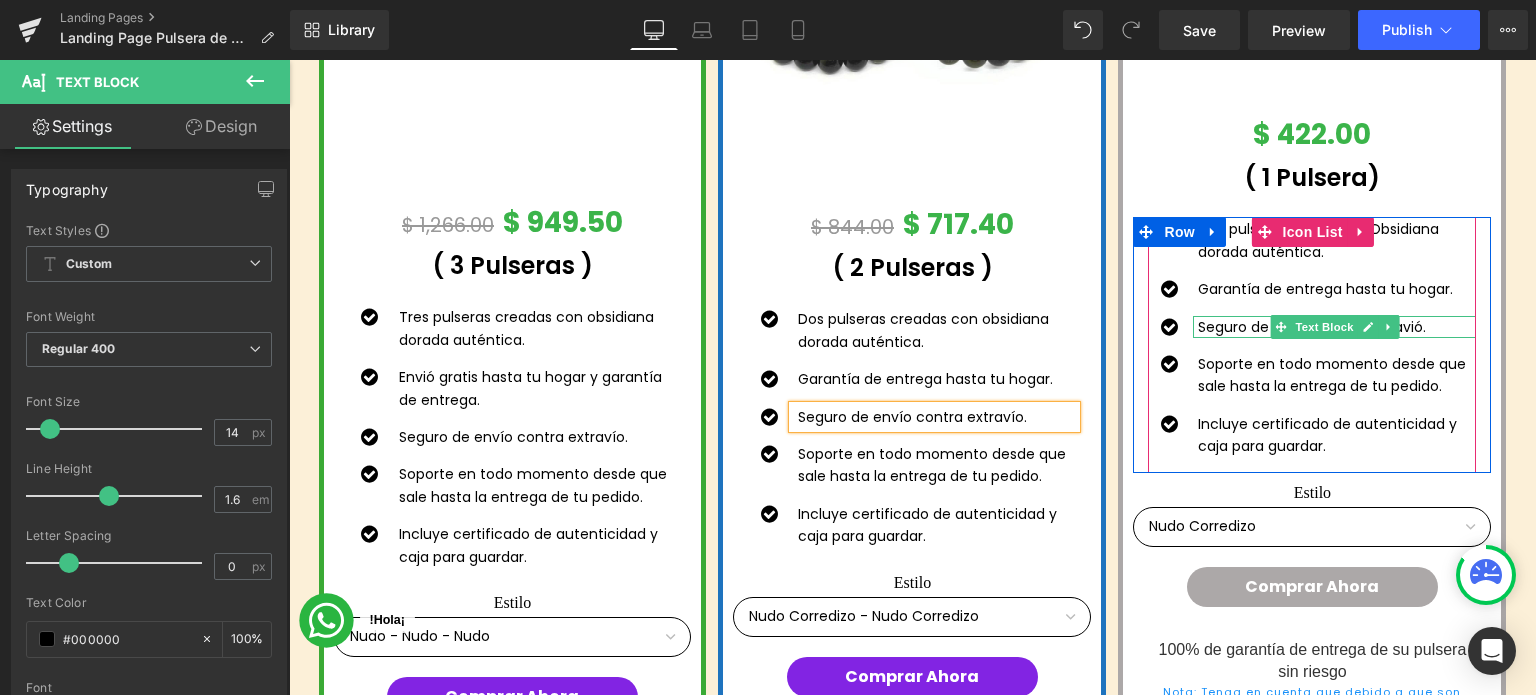 click on "Seguro de envío contra extravió." at bounding box center (1337, 327) 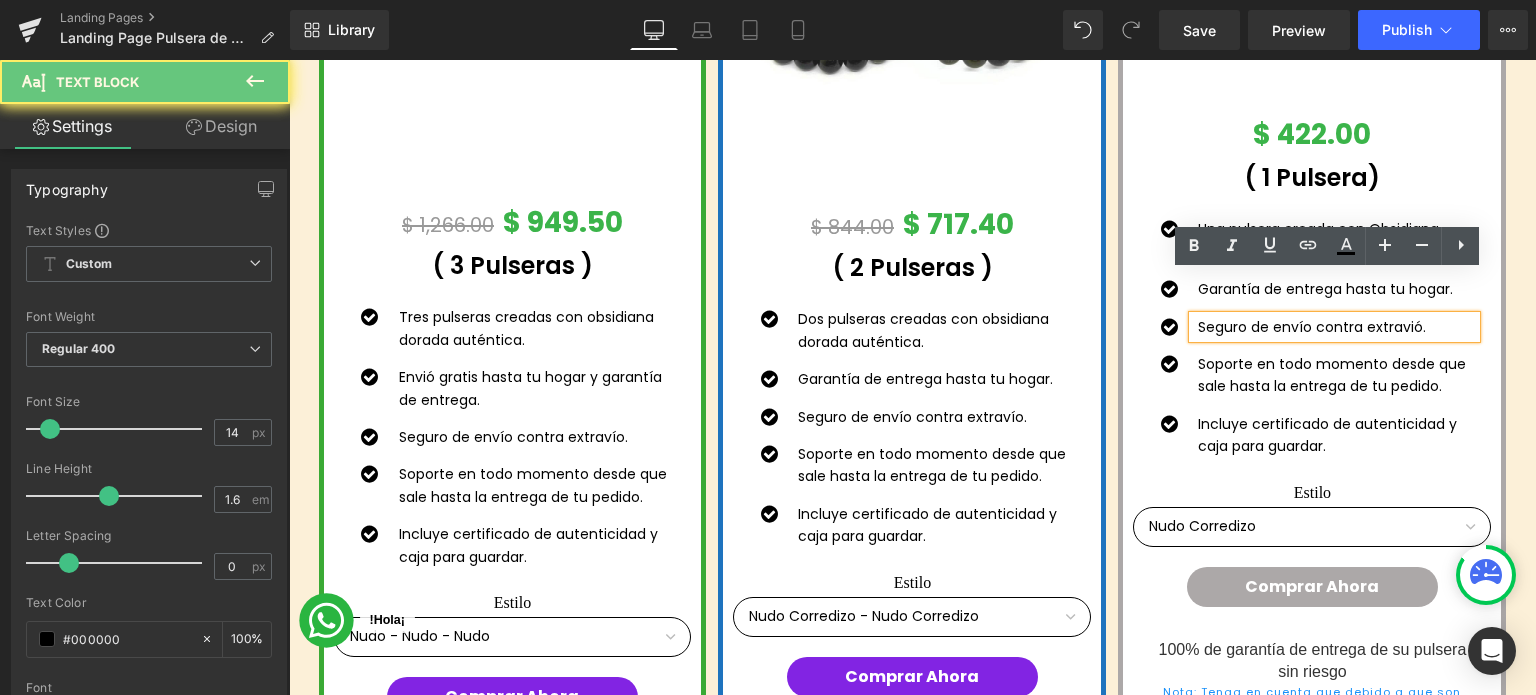 click on "Seguro de envío contra extravió." at bounding box center (1337, 327) 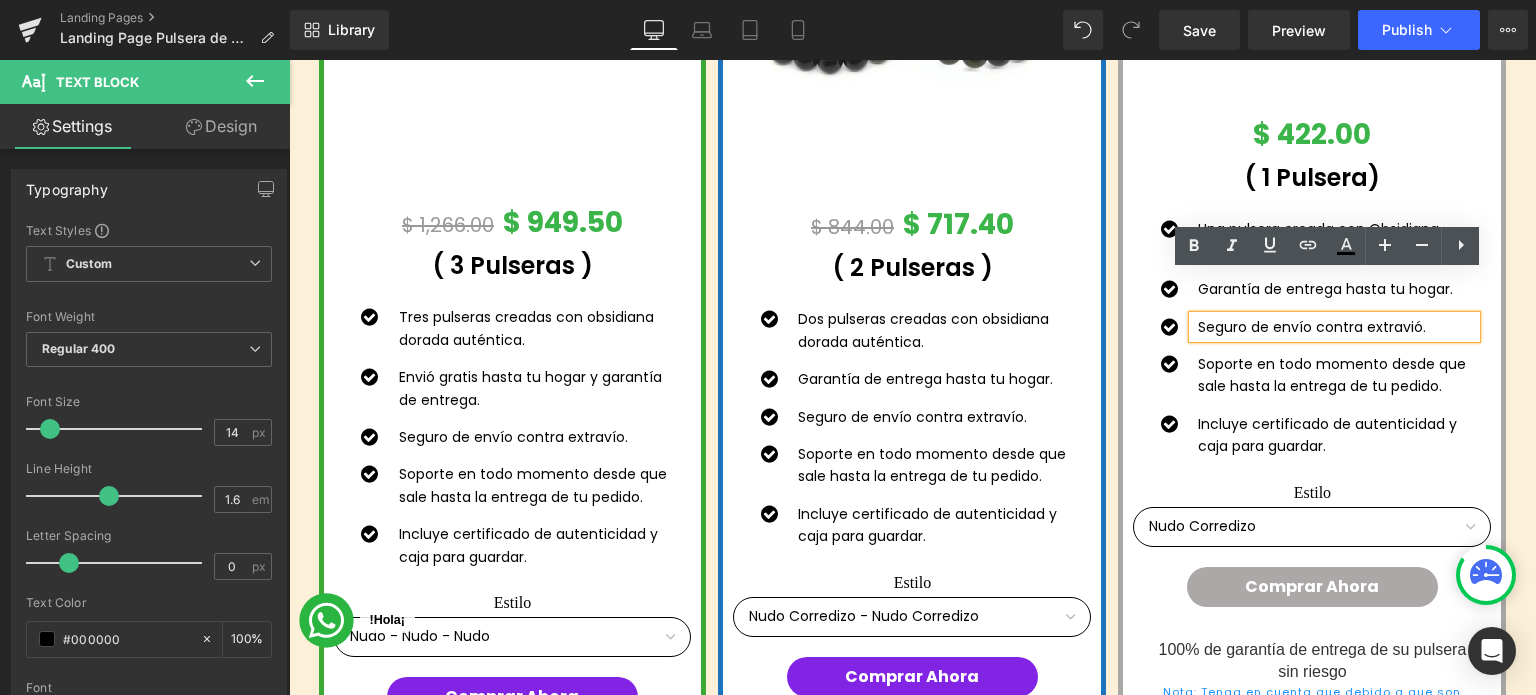 type 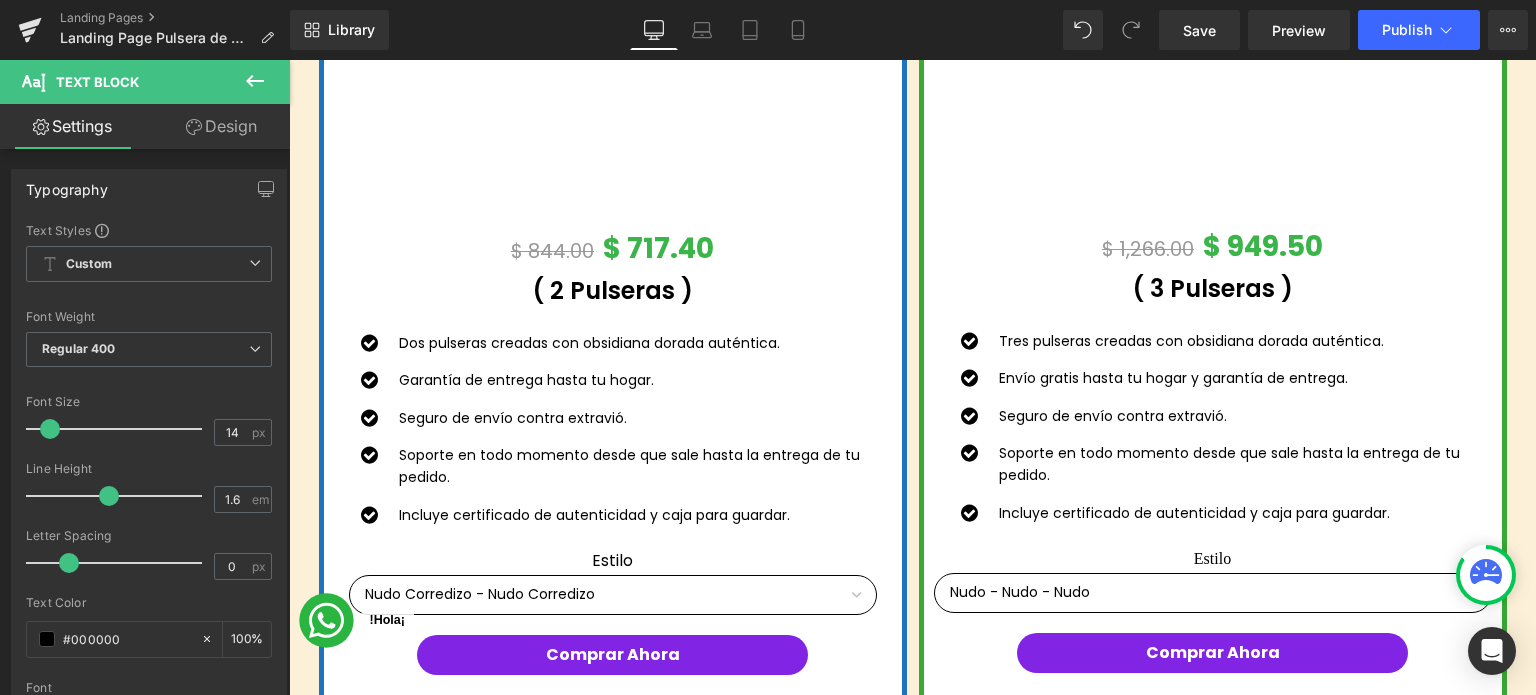 scroll, scrollTop: 6021, scrollLeft: 0, axis: vertical 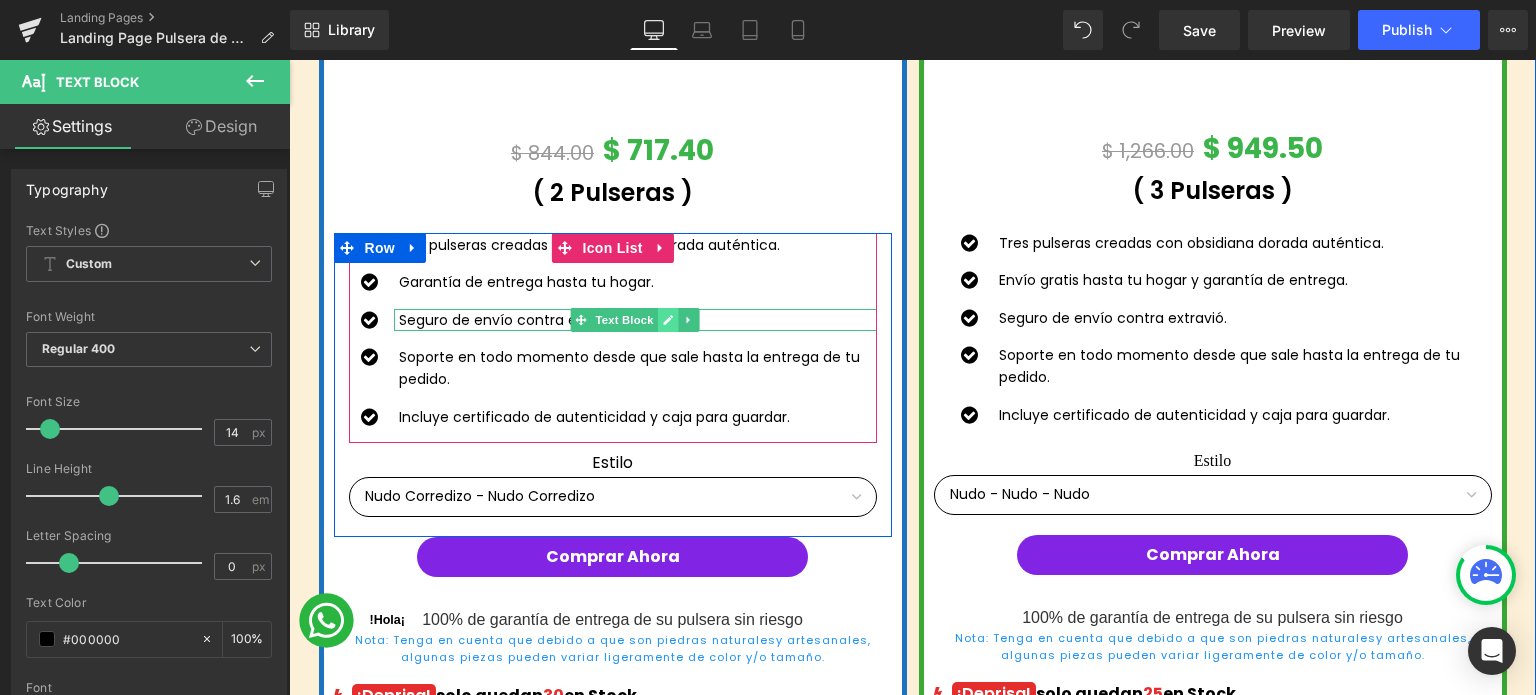 click at bounding box center (668, 320) 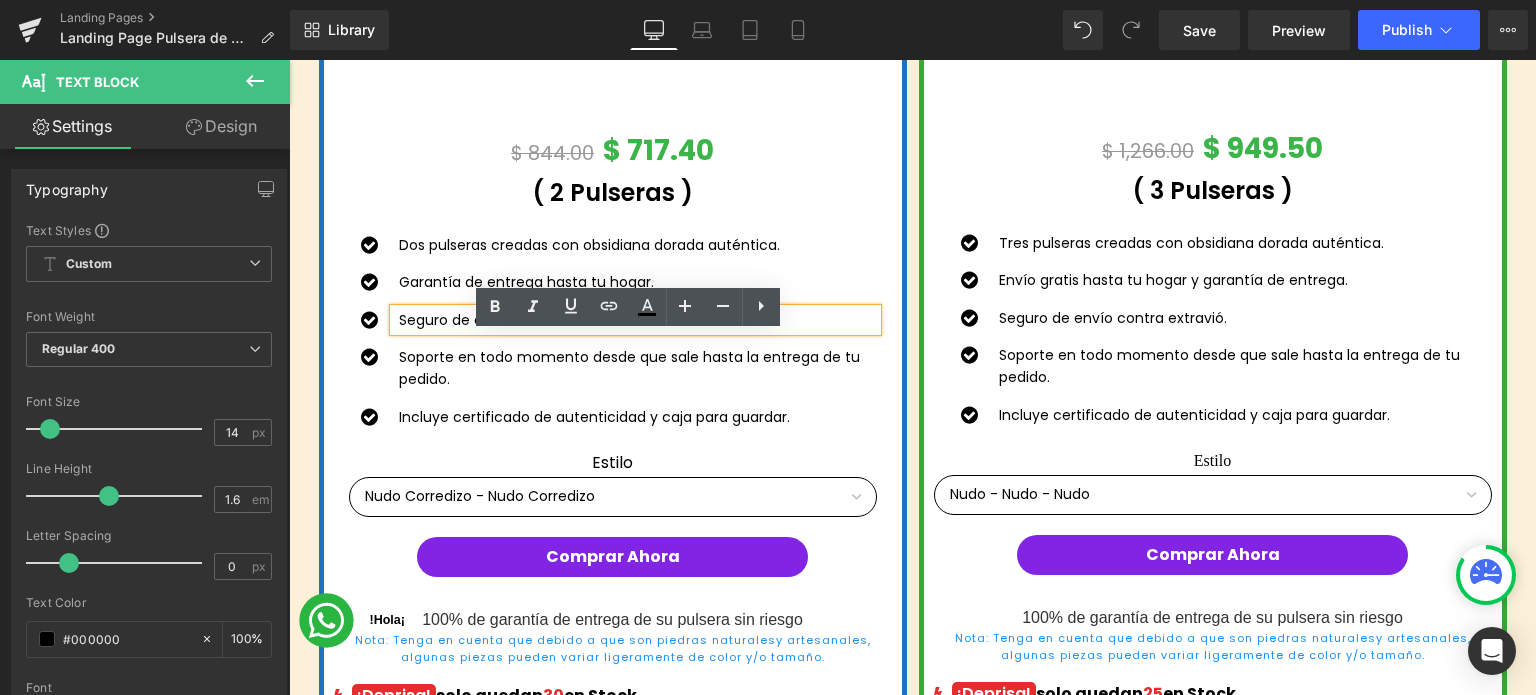 drag, startPoint x: 607, startPoint y: 347, endPoint x: 620, endPoint y: 343, distance: 13.601471 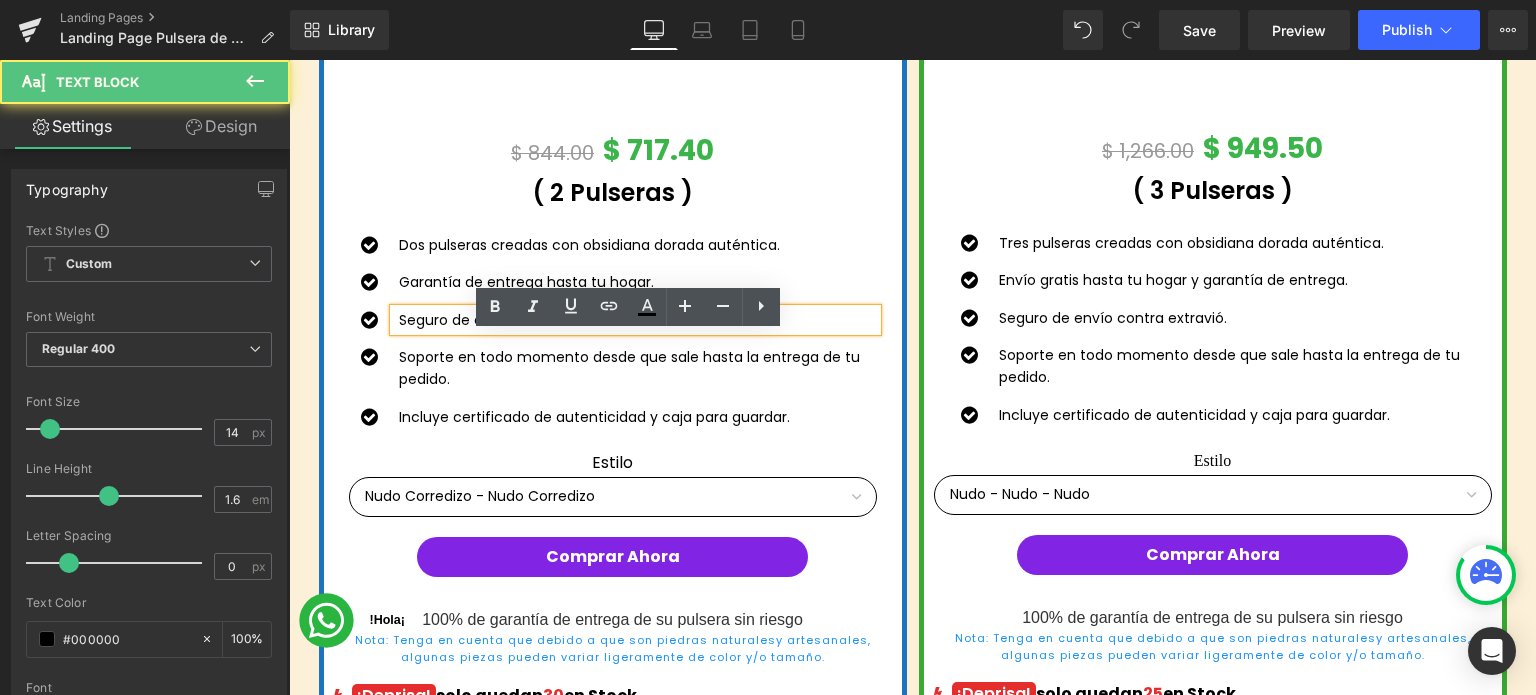 click on "Seguro de envío contra extravió." at bounding box center (638, 320) 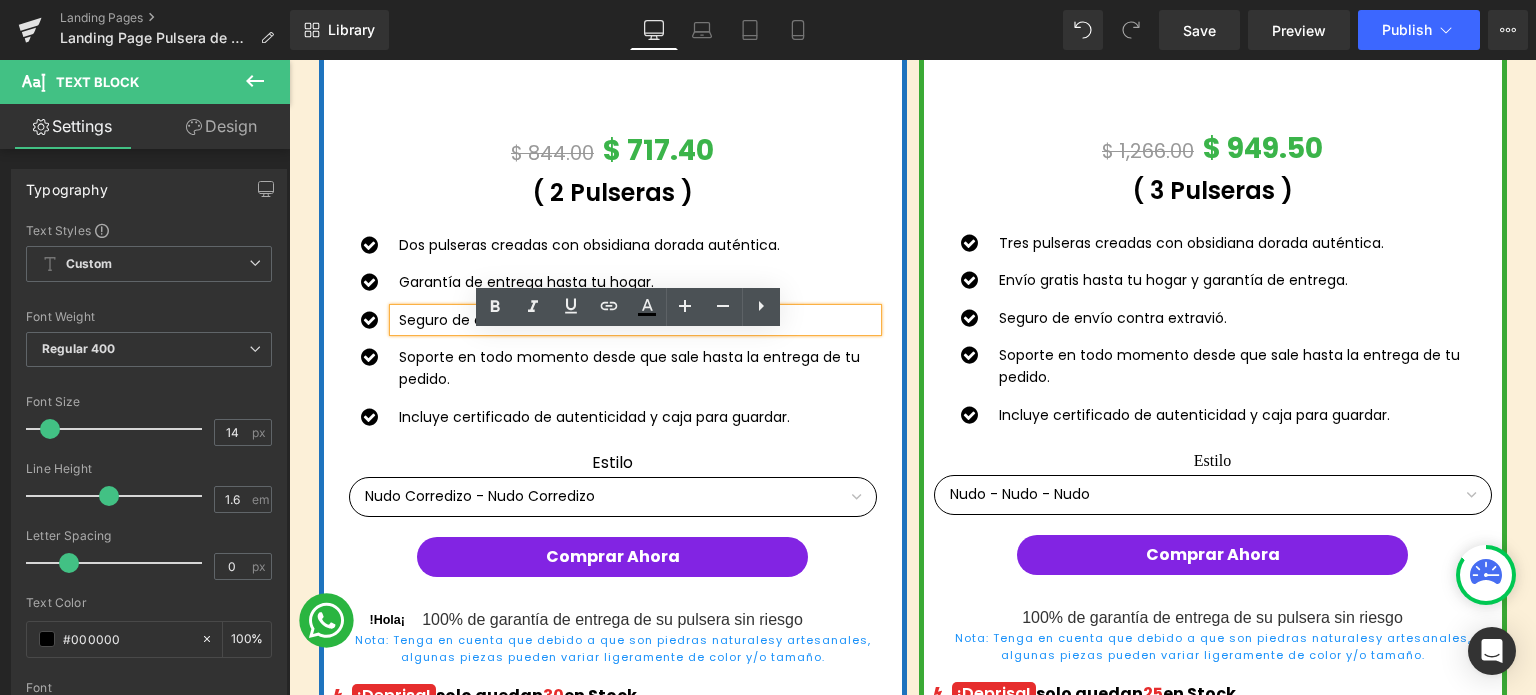 type 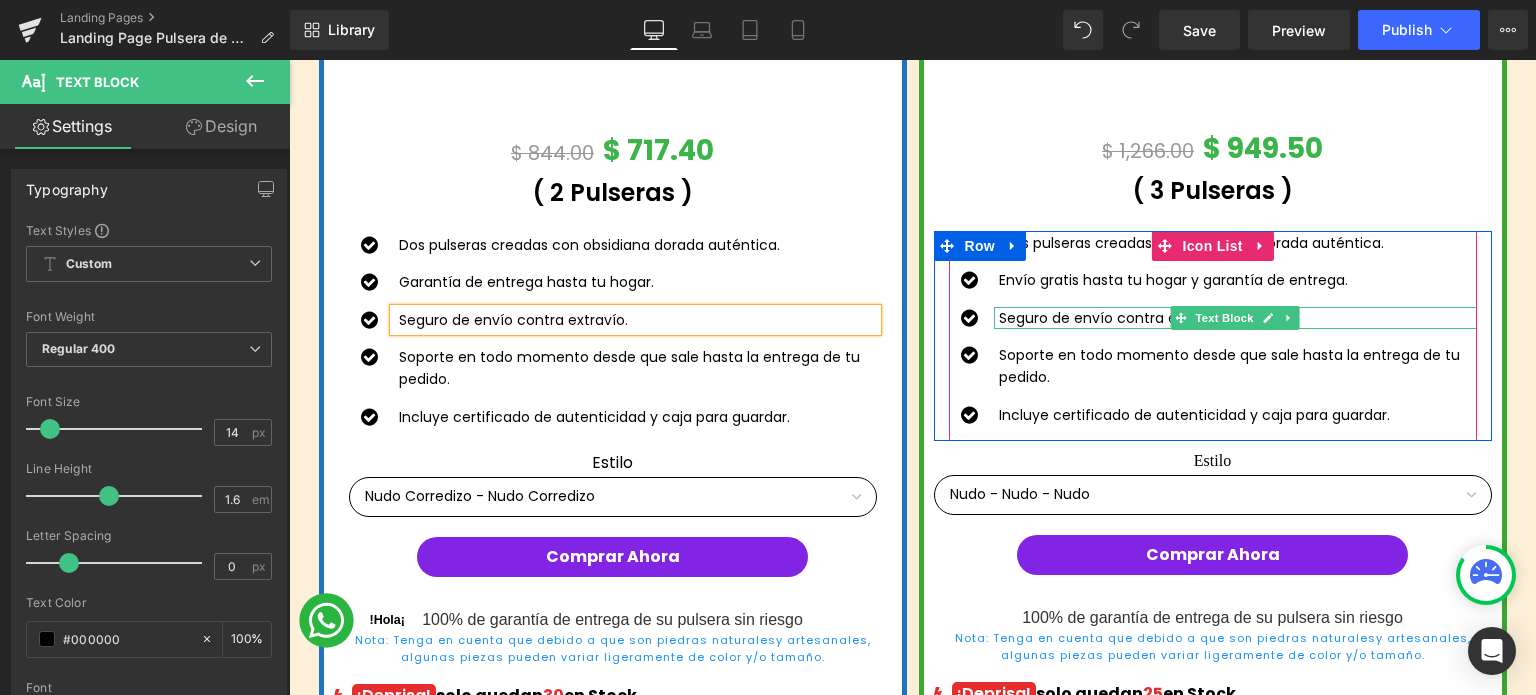 click on "Seguro de envío contra extravió." at bounding box center (1238, 318) 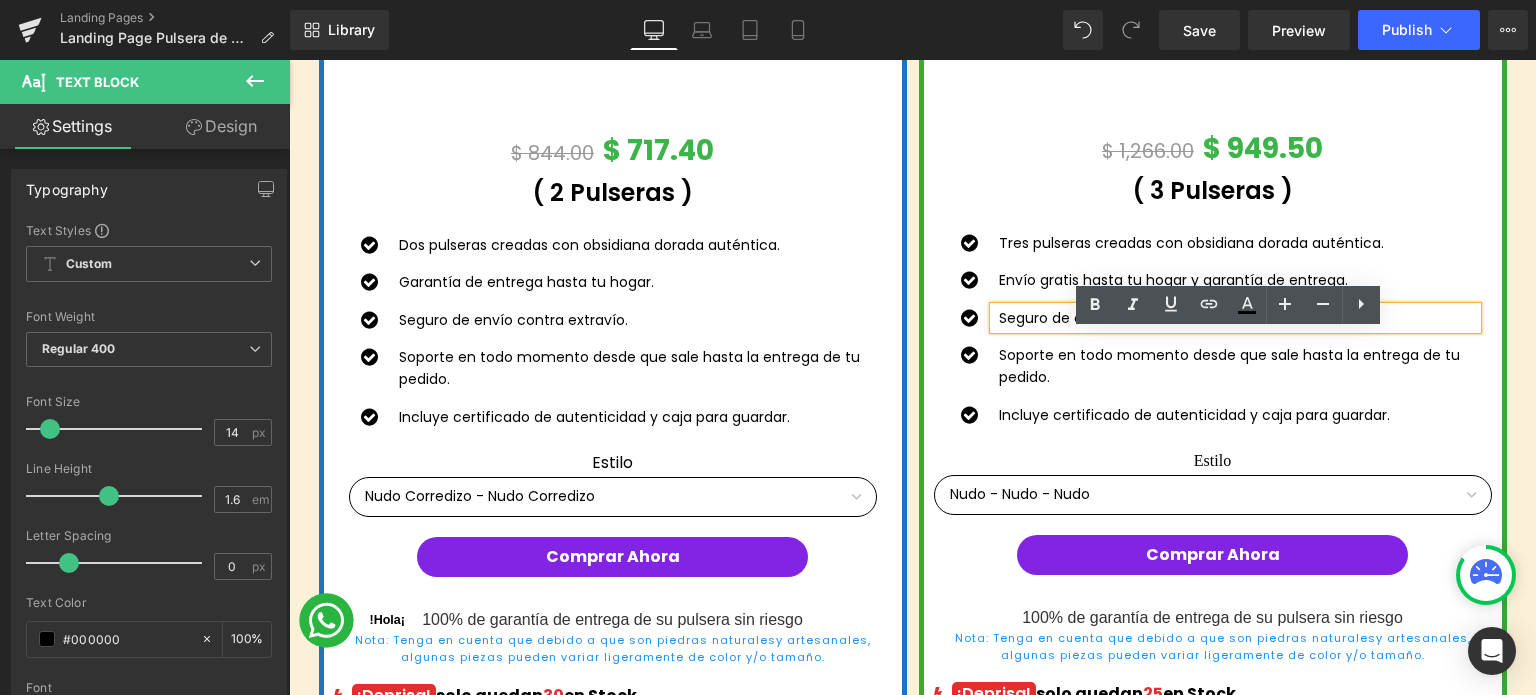 click on "Seguro de envío contra extravió." at bounding box center (1238, 318) 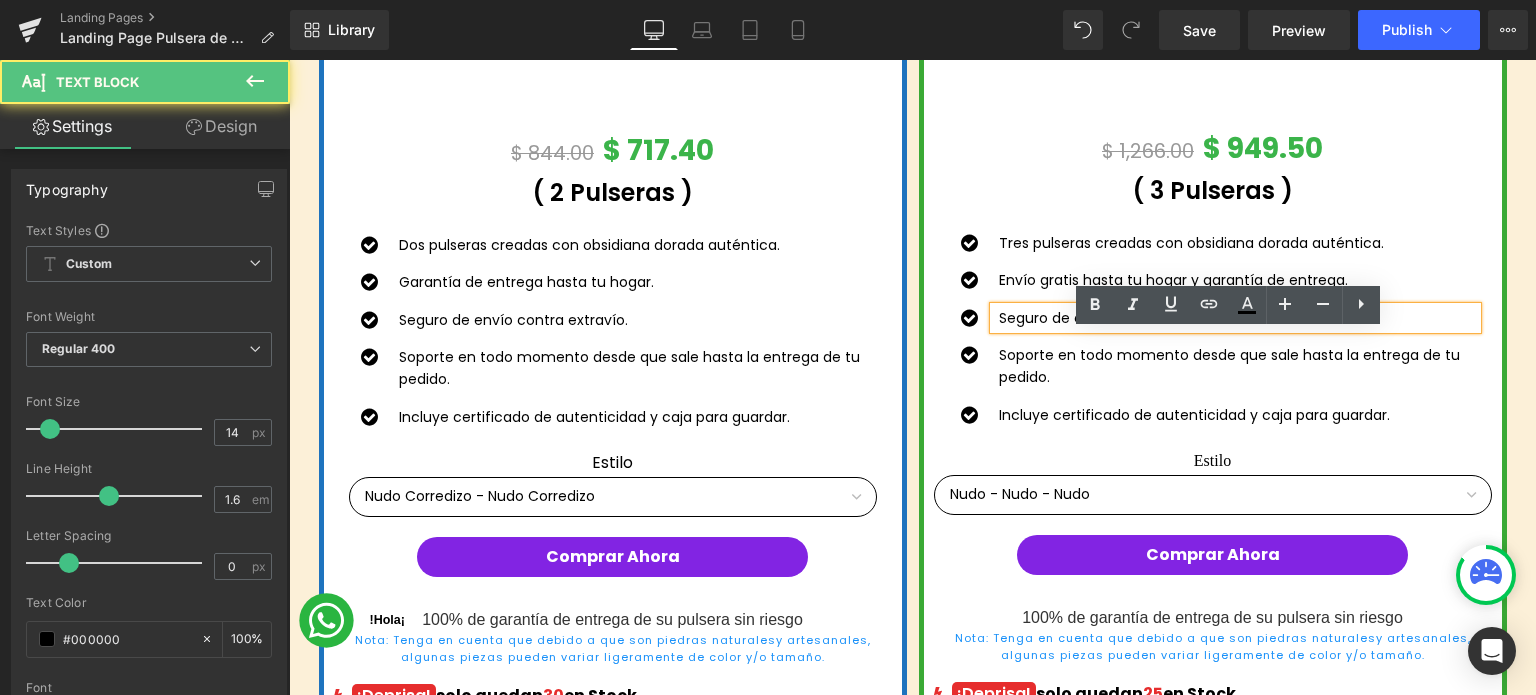 type 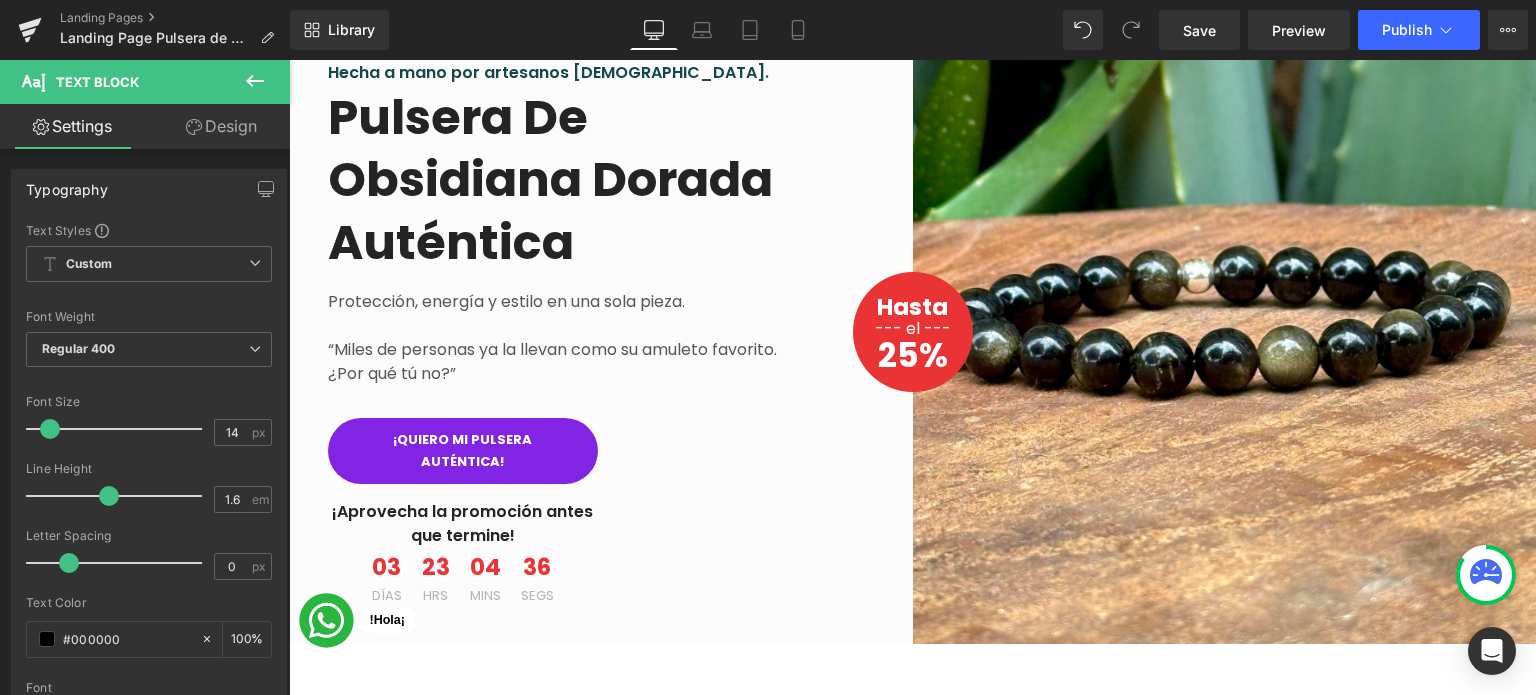 scroll, scrollTop: 0, scrollLeft: 0, axis: both 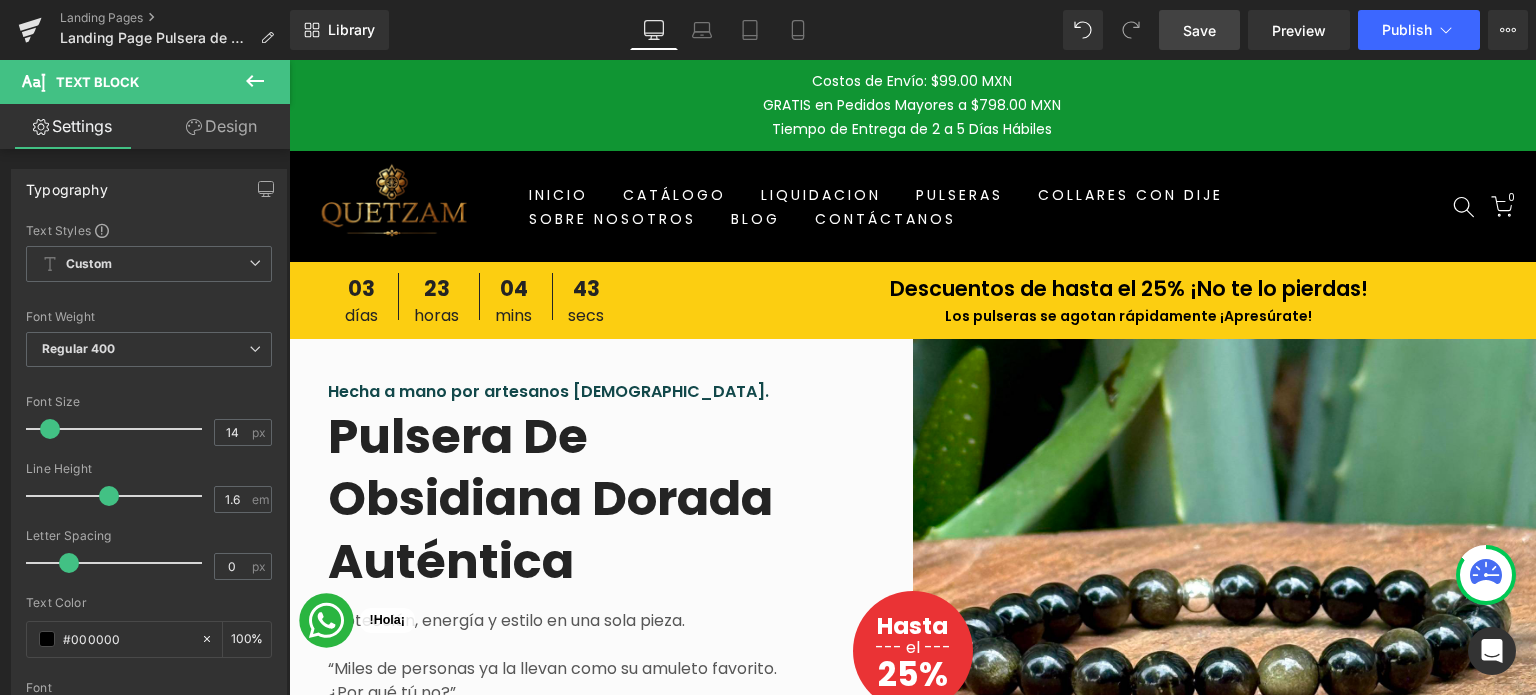 click on "Save" at bounding box center [1199, 30] 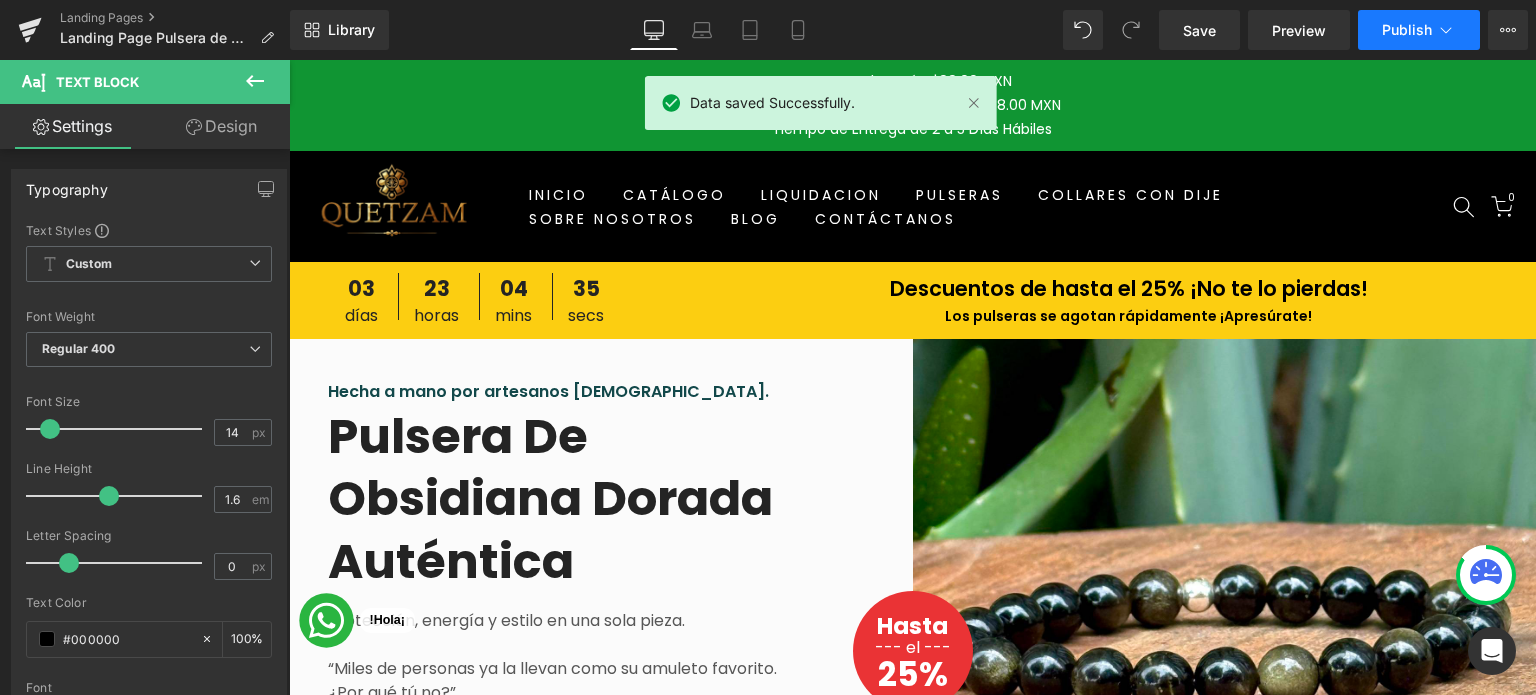 click on "Publish" at bounding box center [1419, 30] 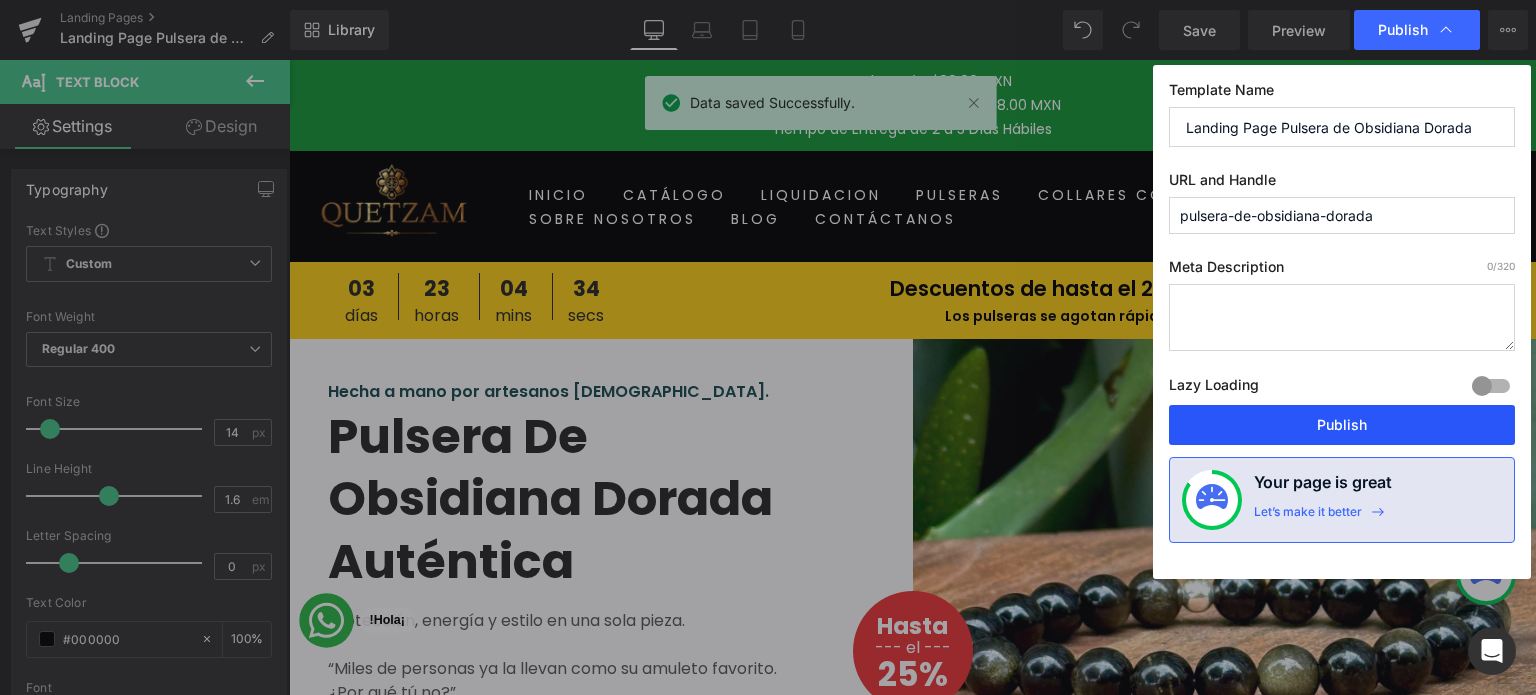 click on "Publish" at bounding box center (1342, 425) 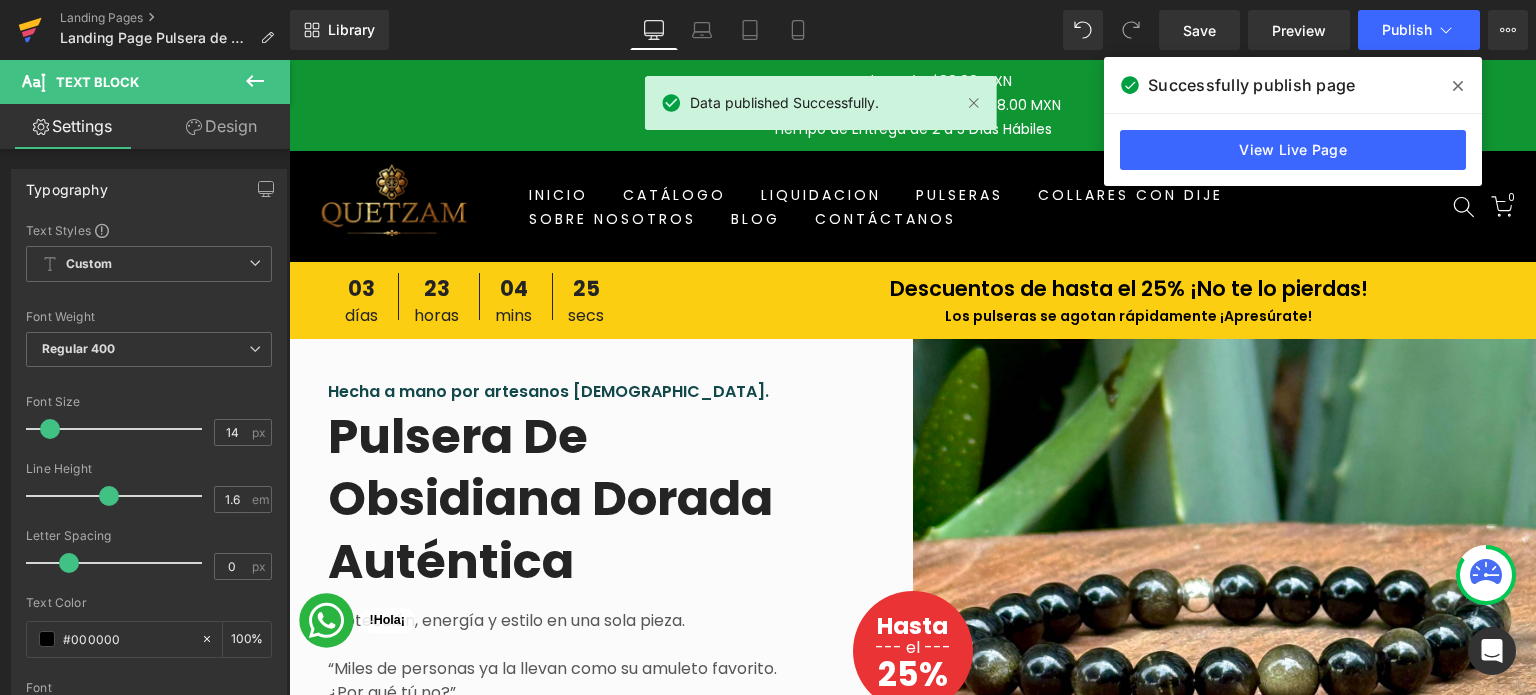 click 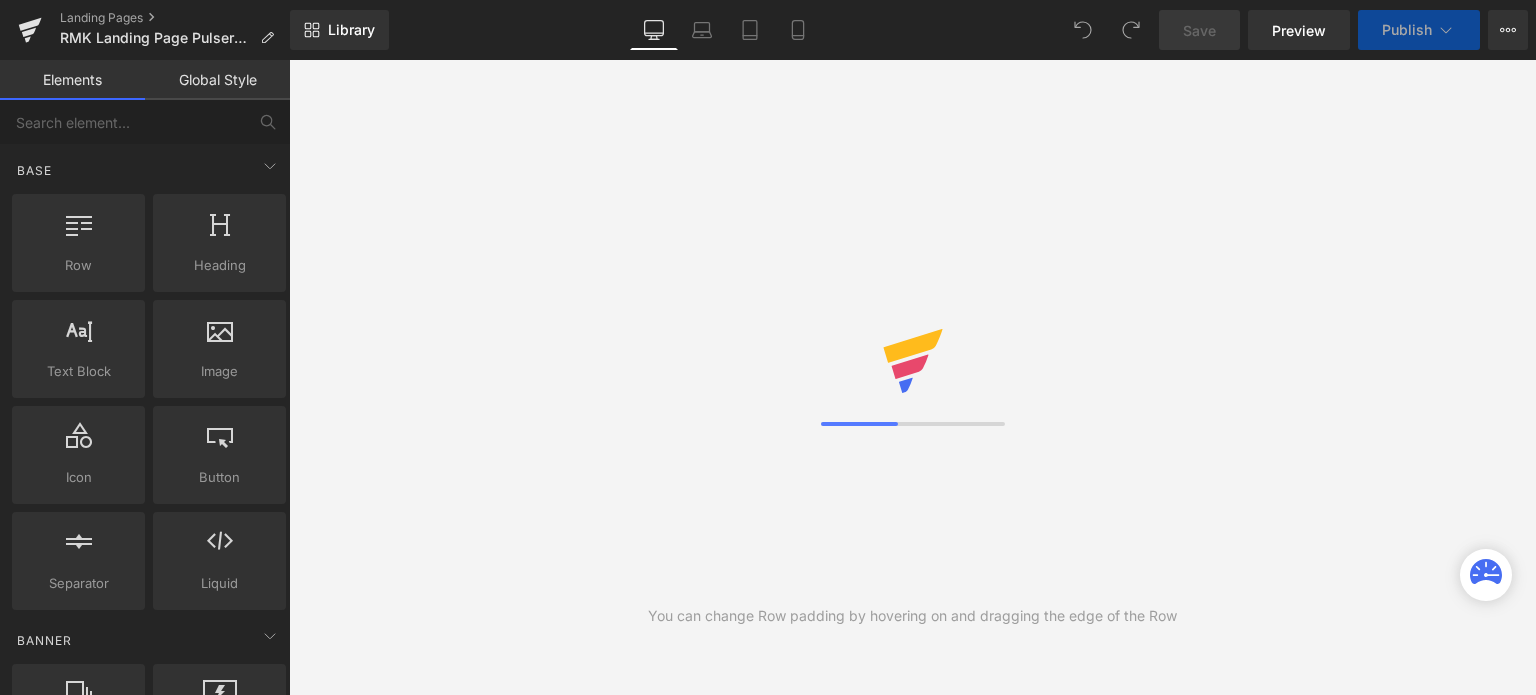 scroll, scrollTop: 0, scrollLeft: 0, axis: both 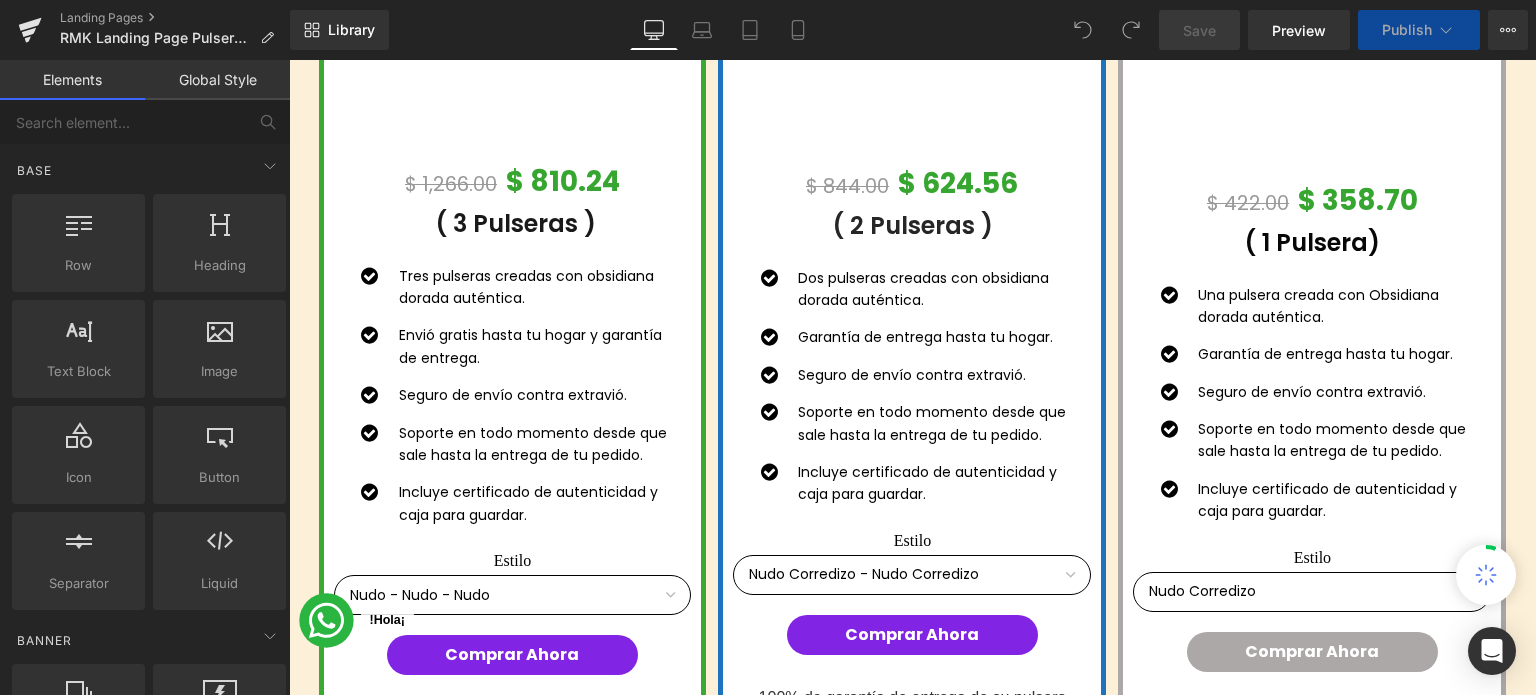 click on "Seguro de envío contra extravió." at bounding box center [538, 395] 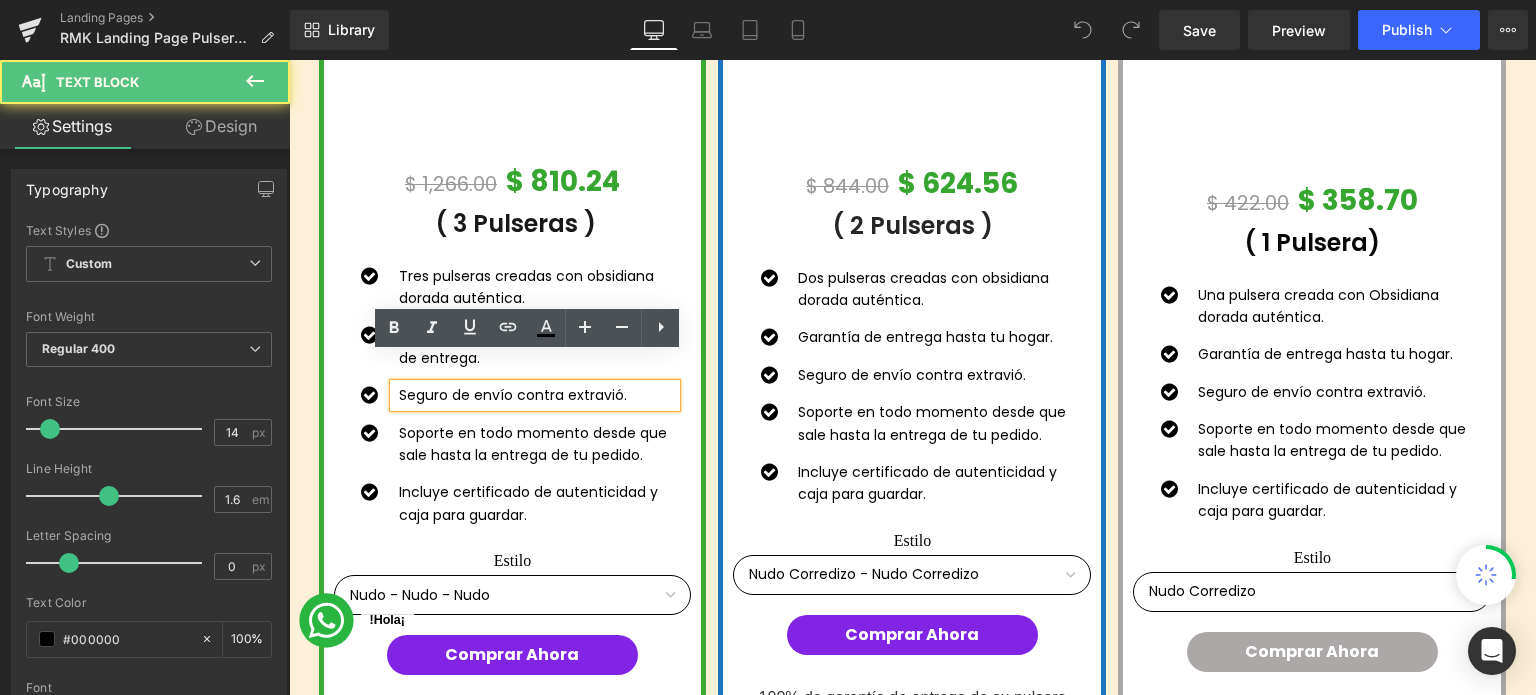 click on "Seguro de envío contra extravió." at bounding box center [538, 395] 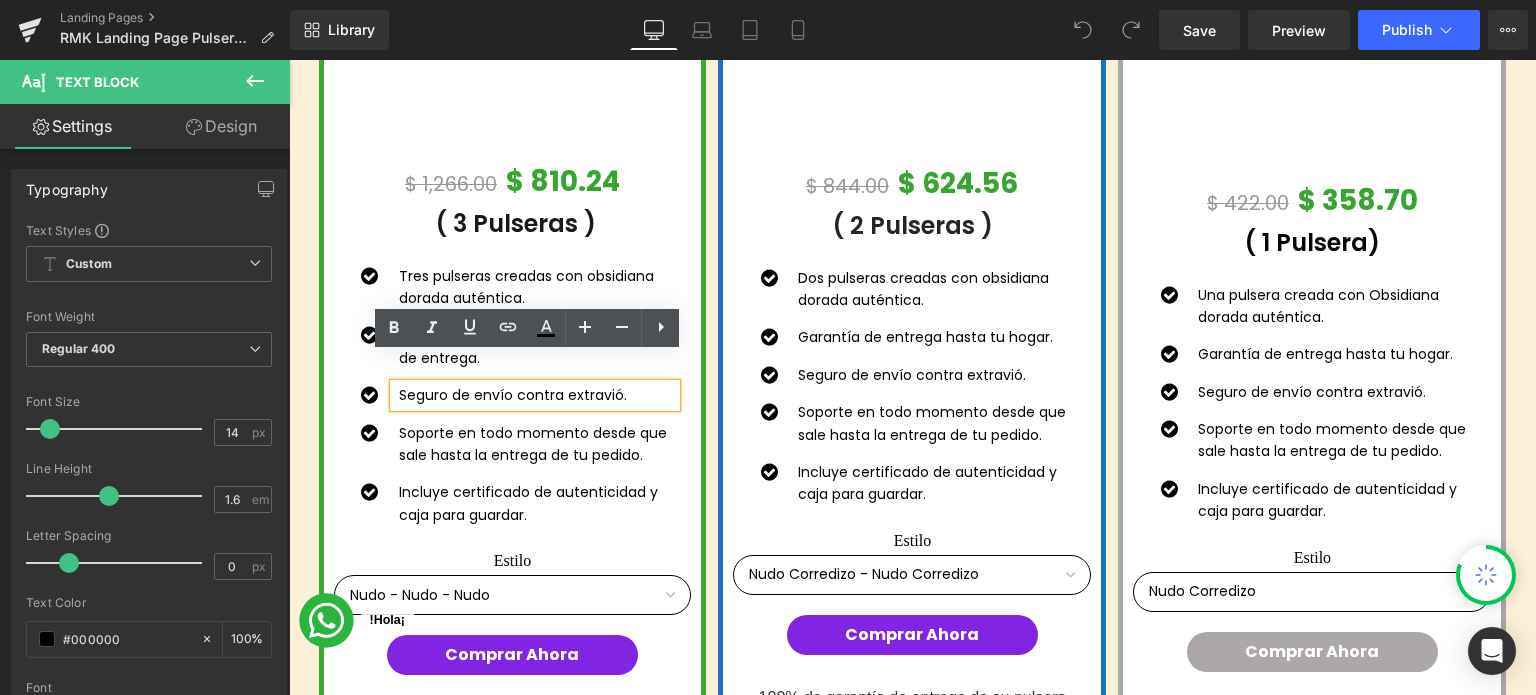 type 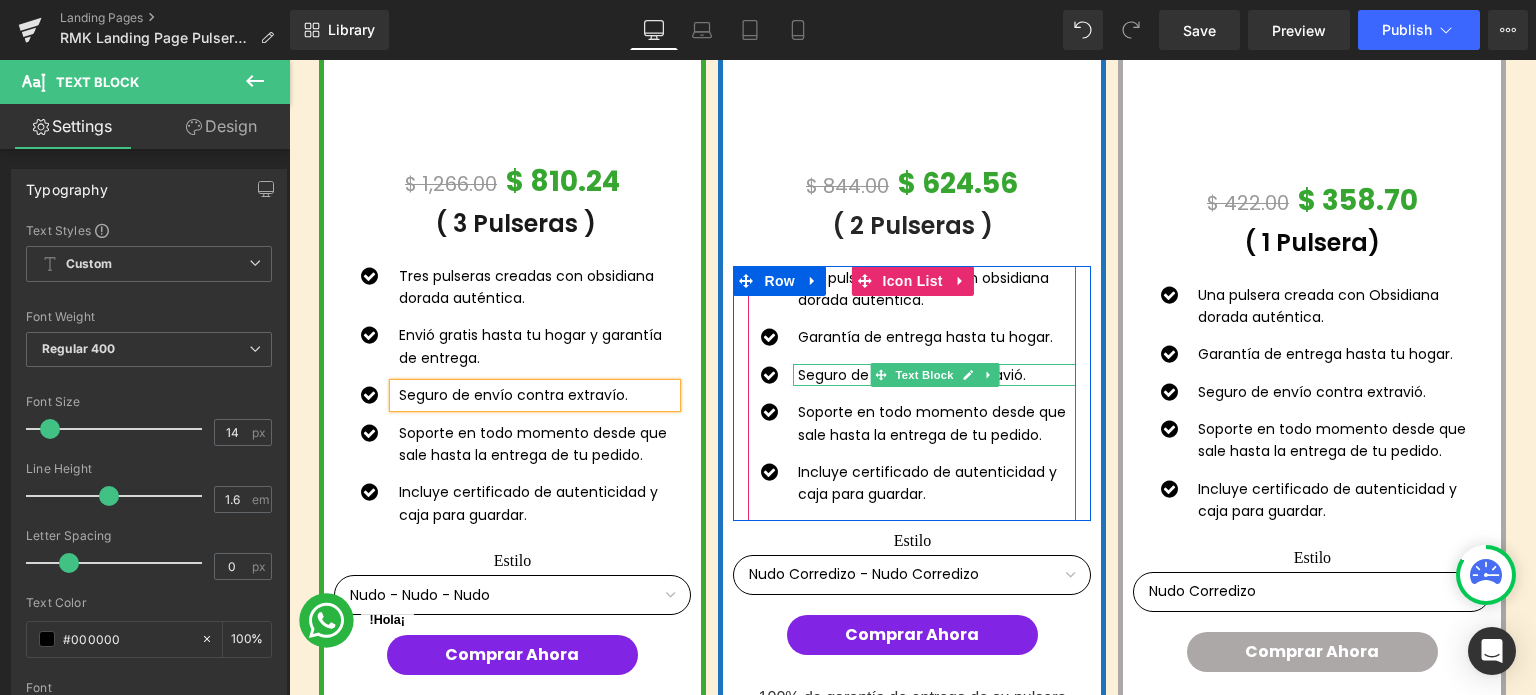 click on "Seguro de envío contra extravió." at bounding box center (937, 375) 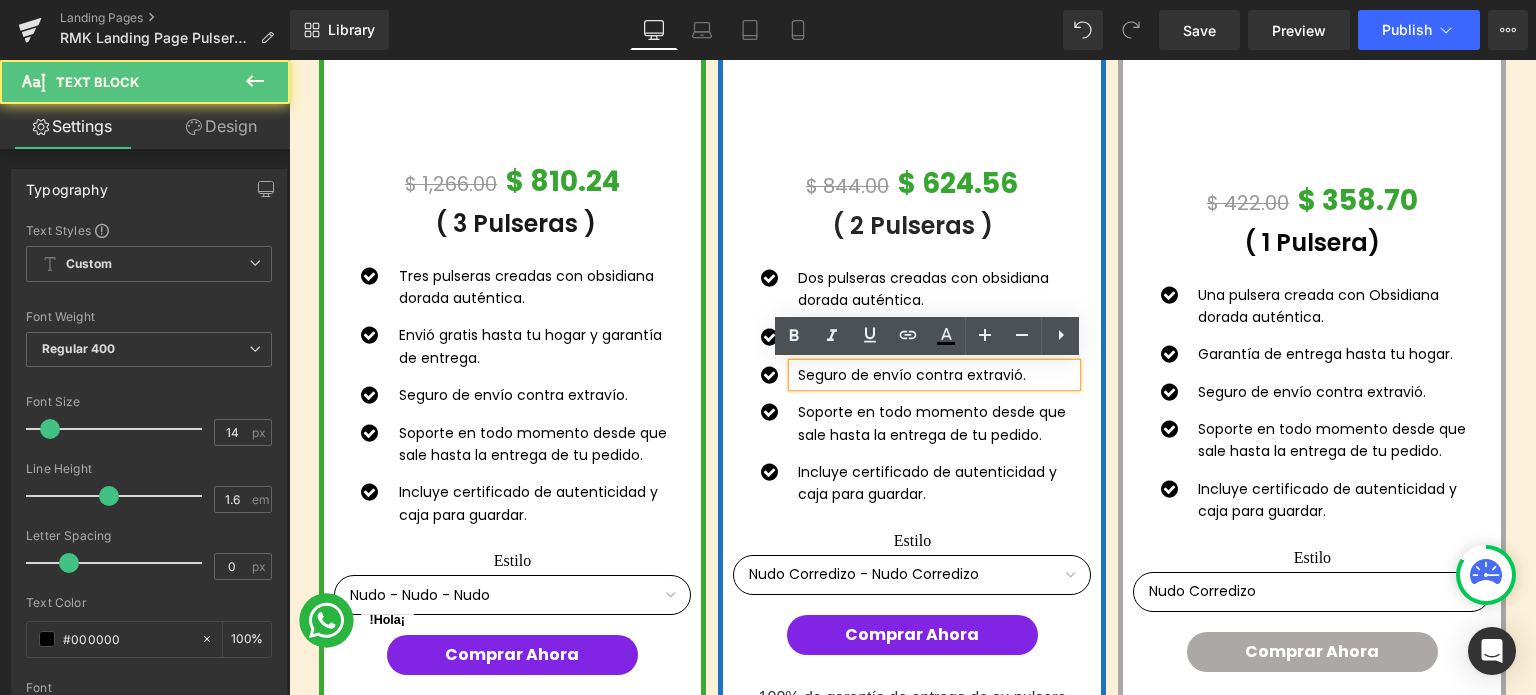 click on "Seguro de envío contra extravió." at bounding box center (937, 375) 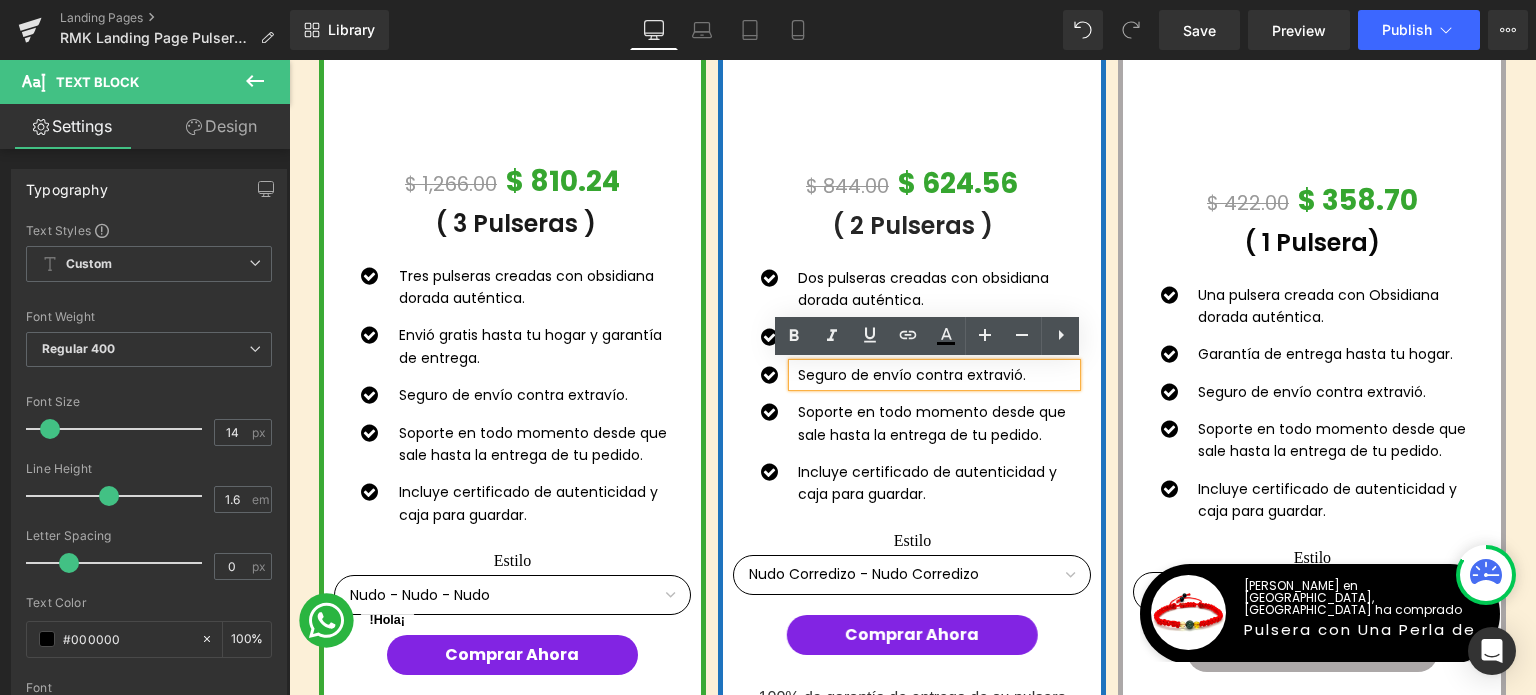 type 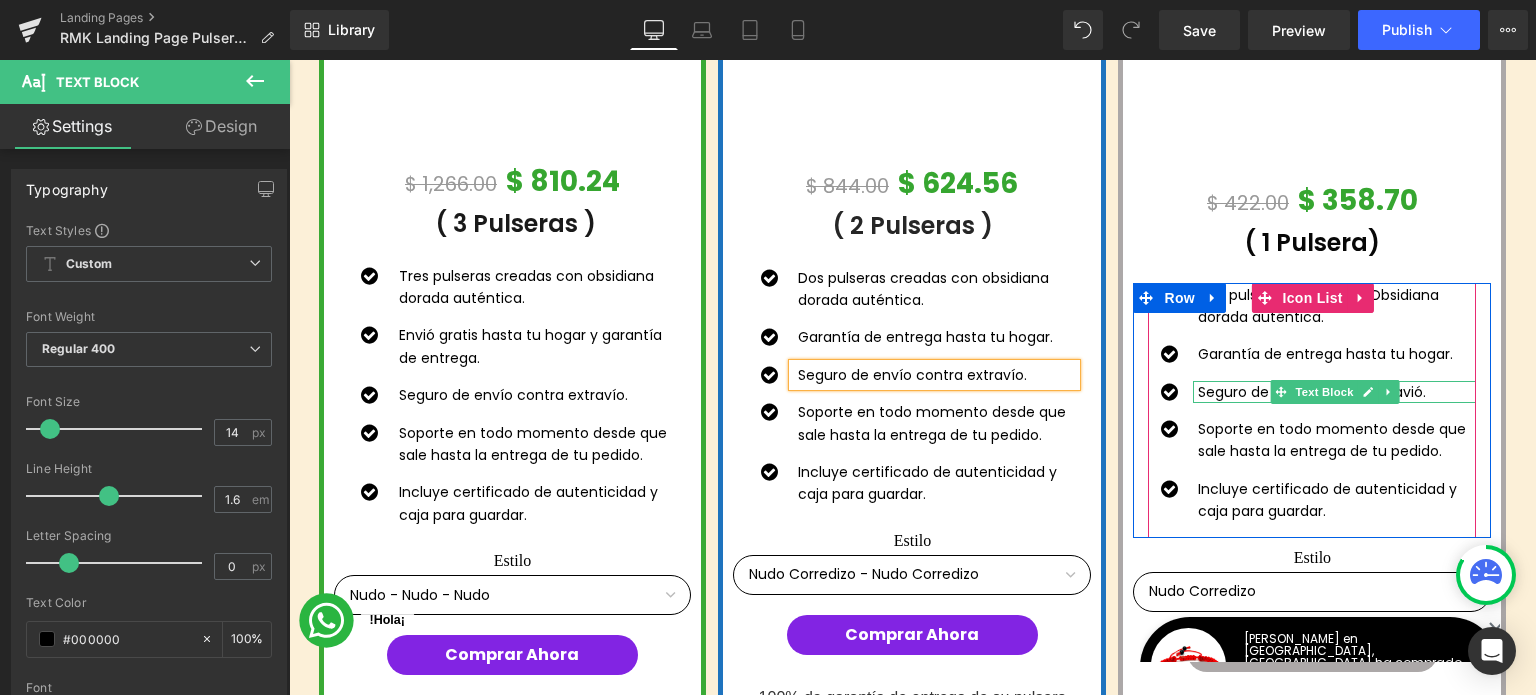 click on "Seguro de envío contra extravió." at bounding box center [1337, 392] 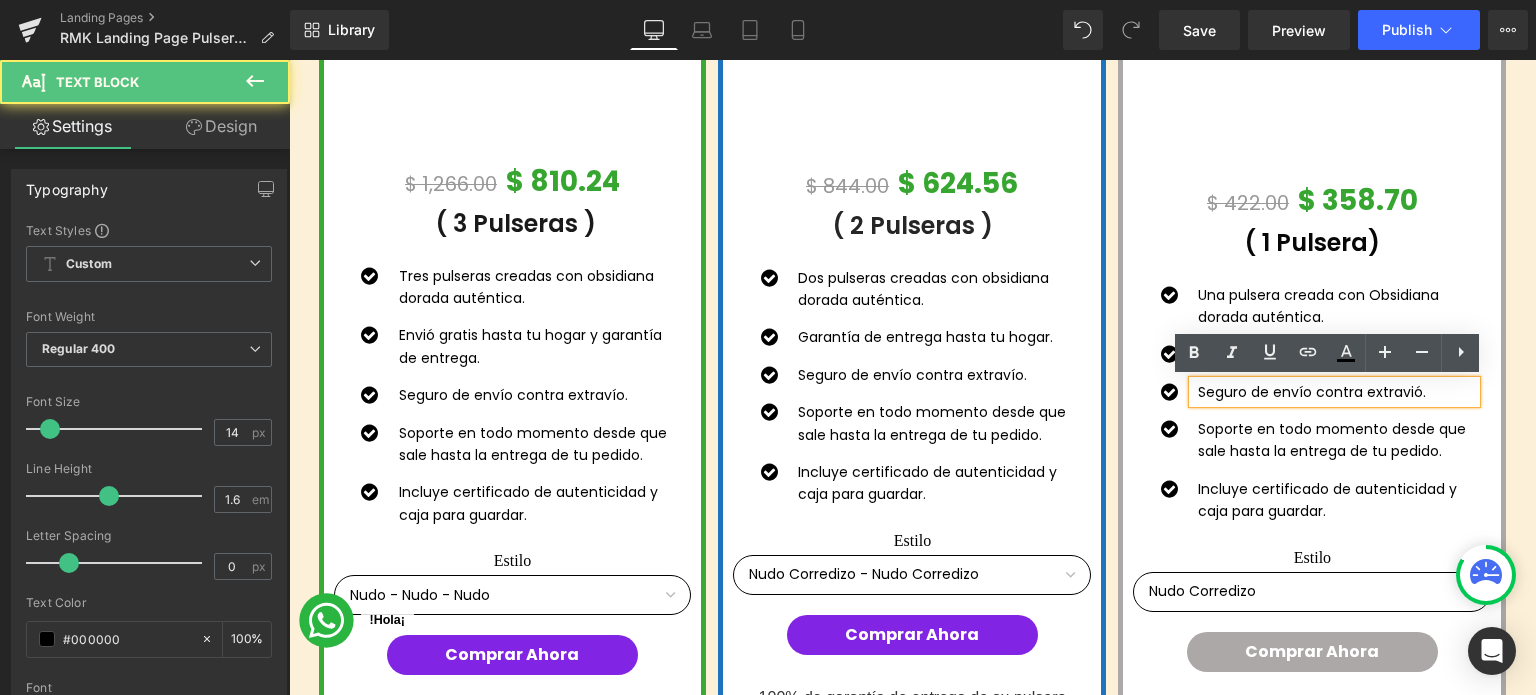 click on "Seguro de envío contra extravió." at bounding box center [1337, 392] 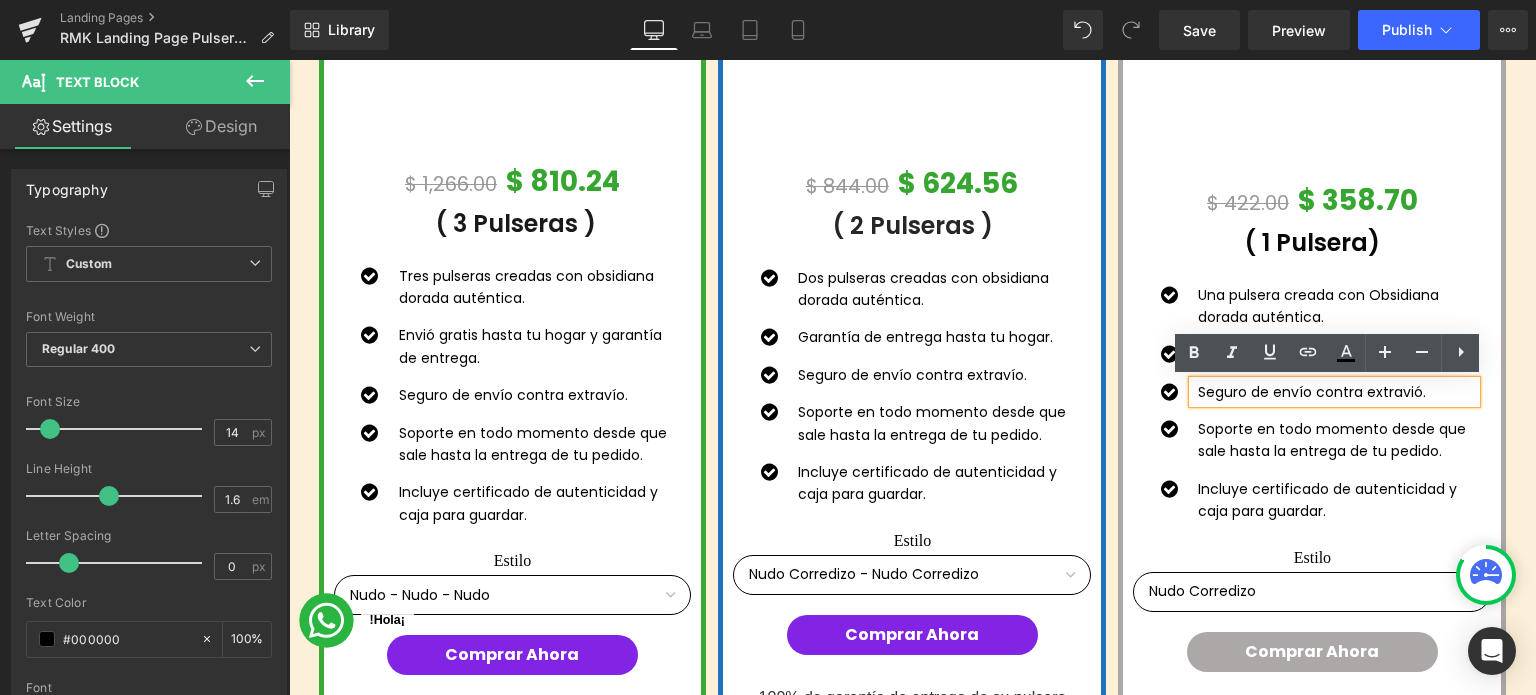 type 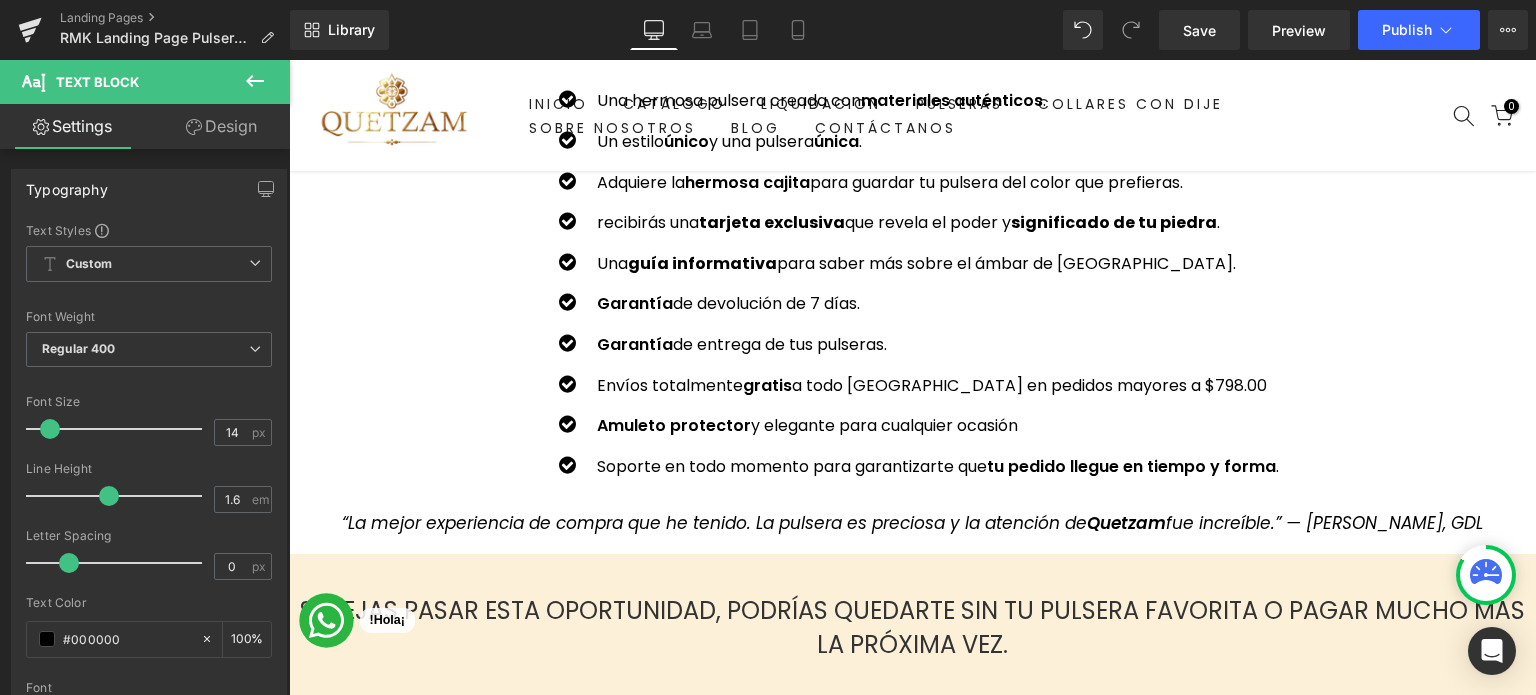 scroll, scrollTop: 7400, scrollLeft: 0, axis: vertical 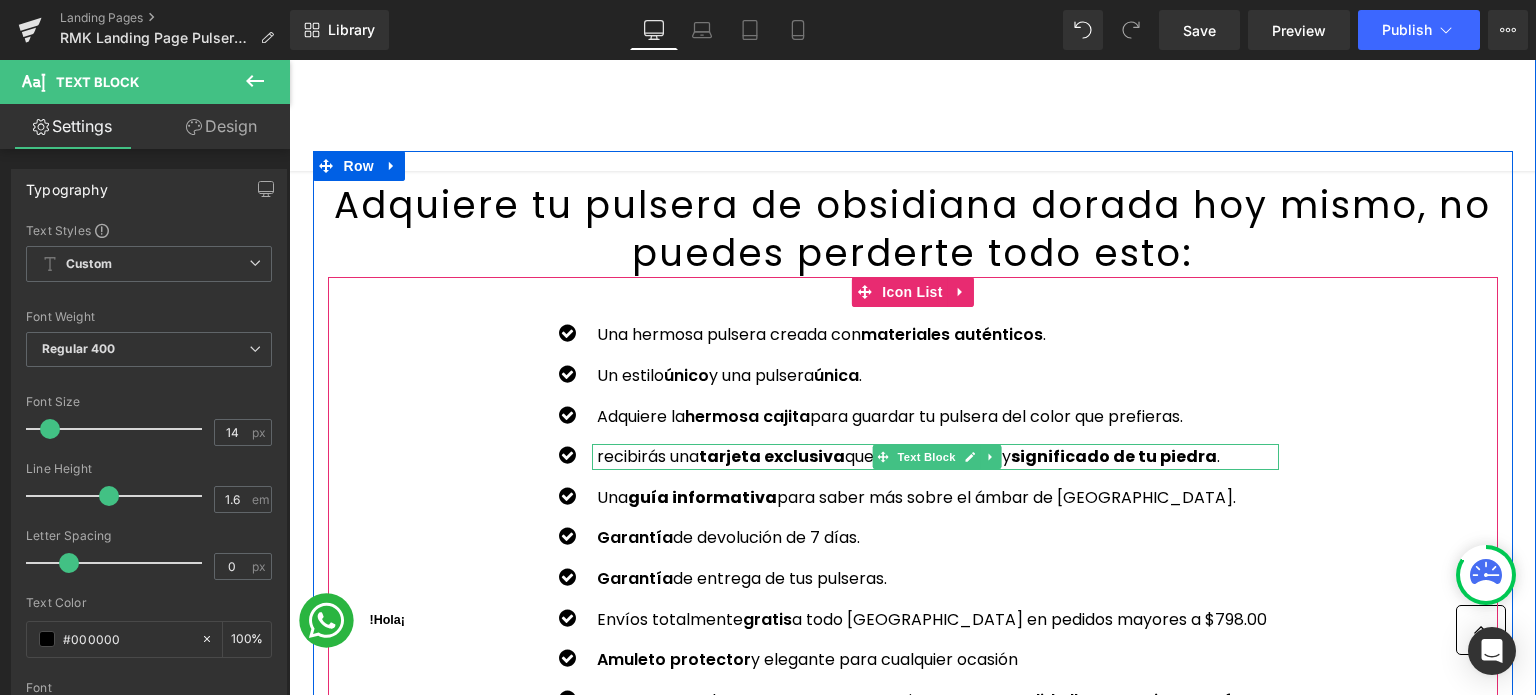 click on "recibirás una  tarjeta exclusiva  que revela el poder y  significado de tu piedra ." at bounding box center (938, 457) 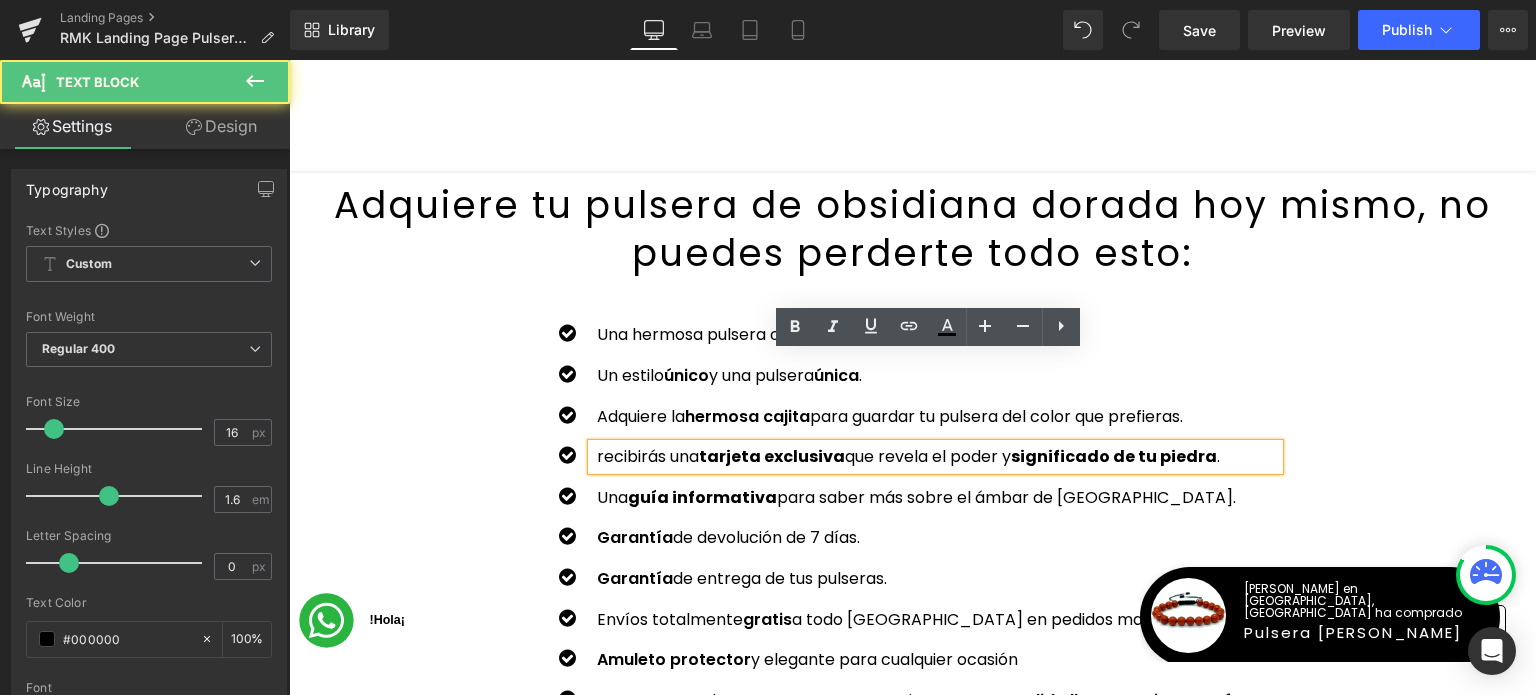 click on "recibirás una  tarjeta exclusiva  que revela el poder y  significado de tu piedra ." at bounding box center [938, 457] 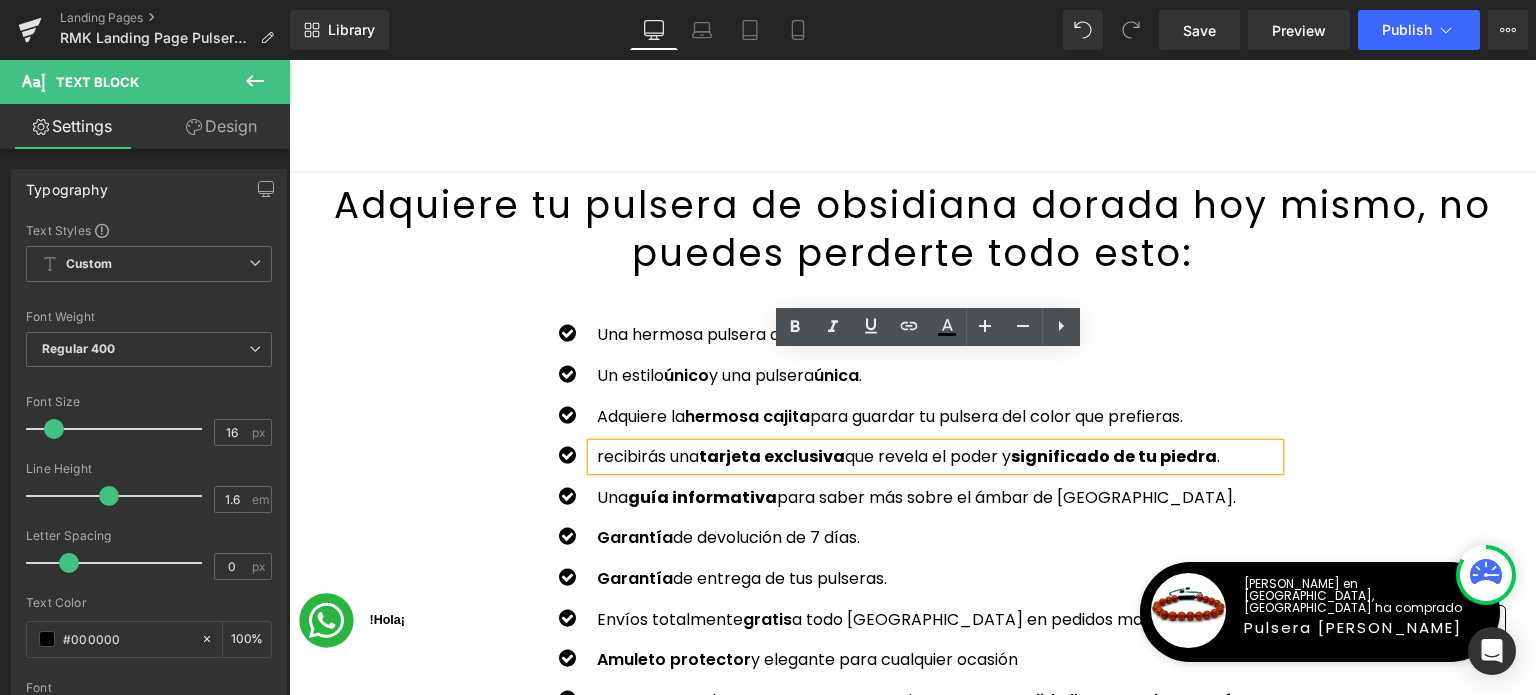 type 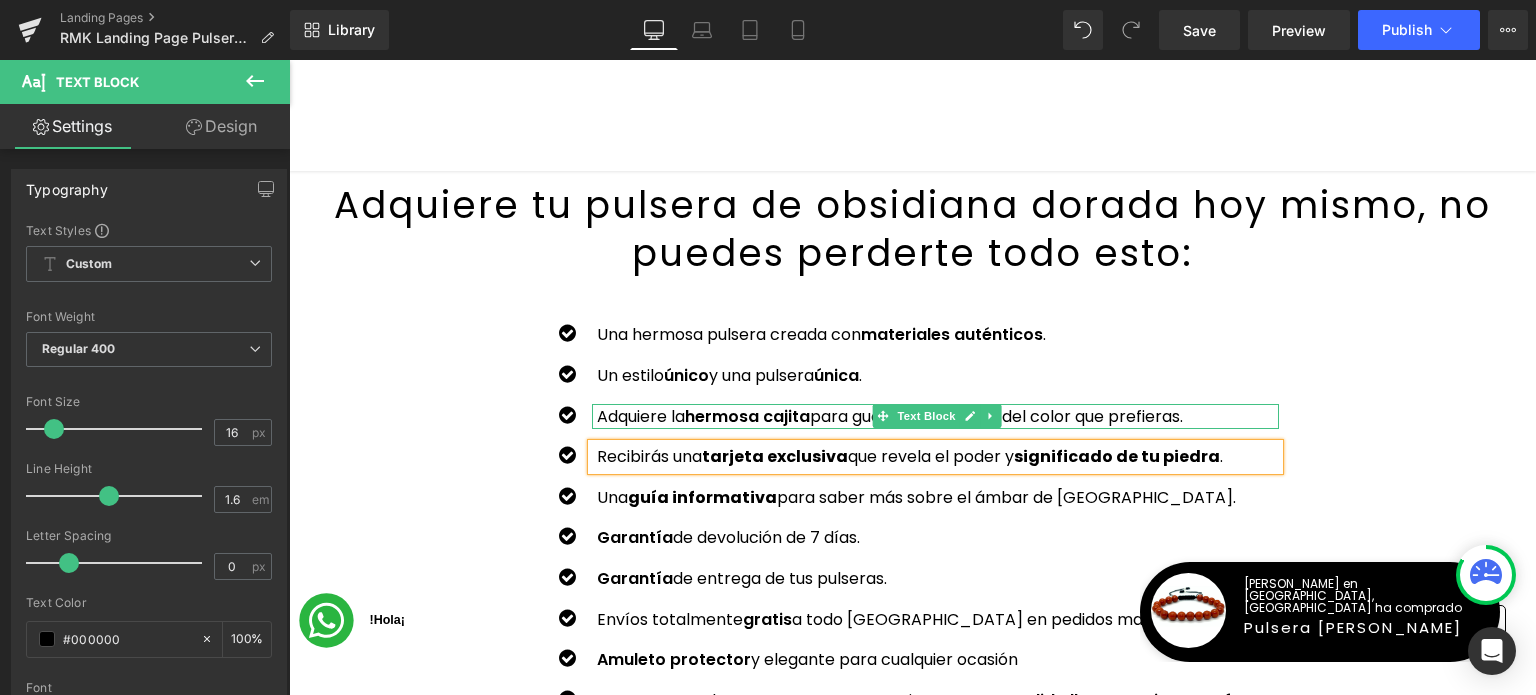 click on "Adquiere la  hermosa cajita  para guardar tu pulsera del color que prefieras." at bounding box center [938, 417] 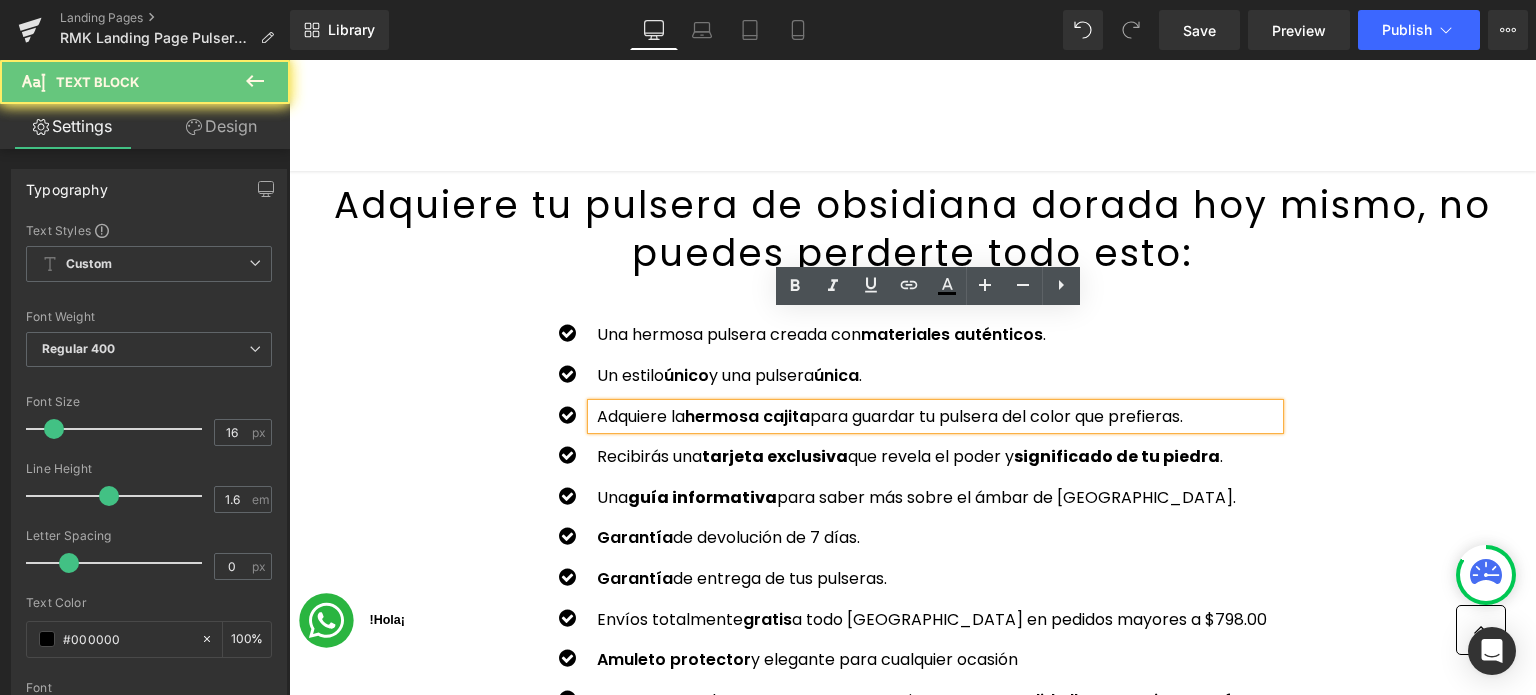 click on "Adquiere la  hermosa cajita  para guardar tu pulsera del color que prefieras." at bounding box center [938, 417] 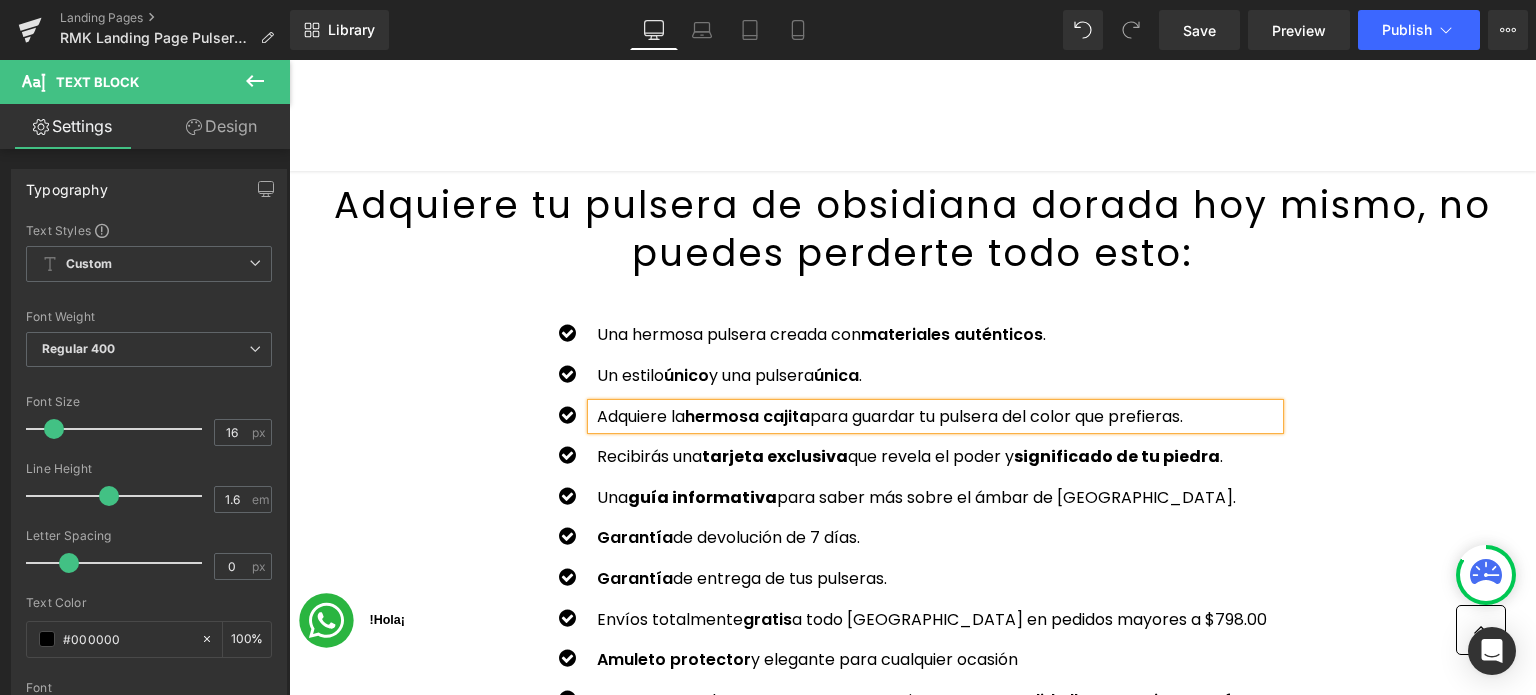 click on "guía informativa" at bounding box center (702, 497) 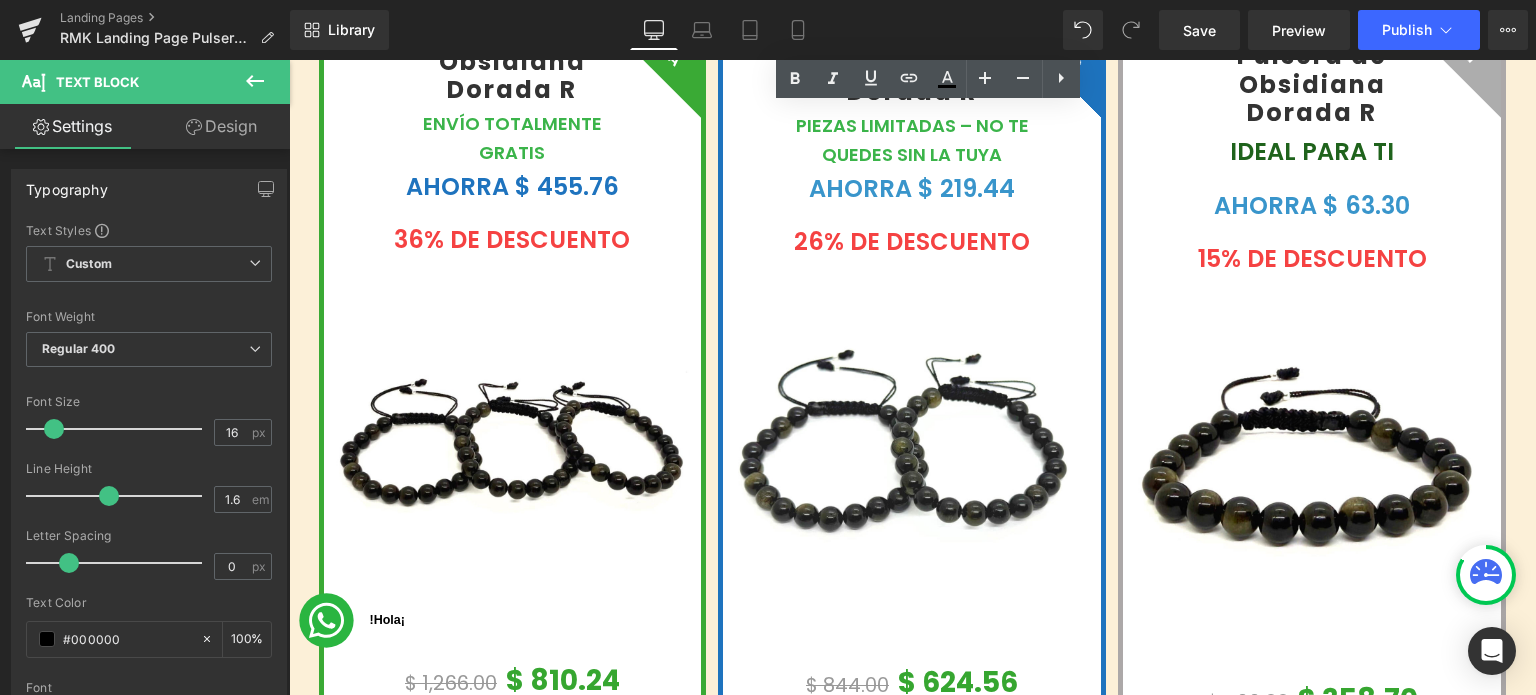 scroll, scrollTop: 8500, scrollLeft: 0, axis: vertical 